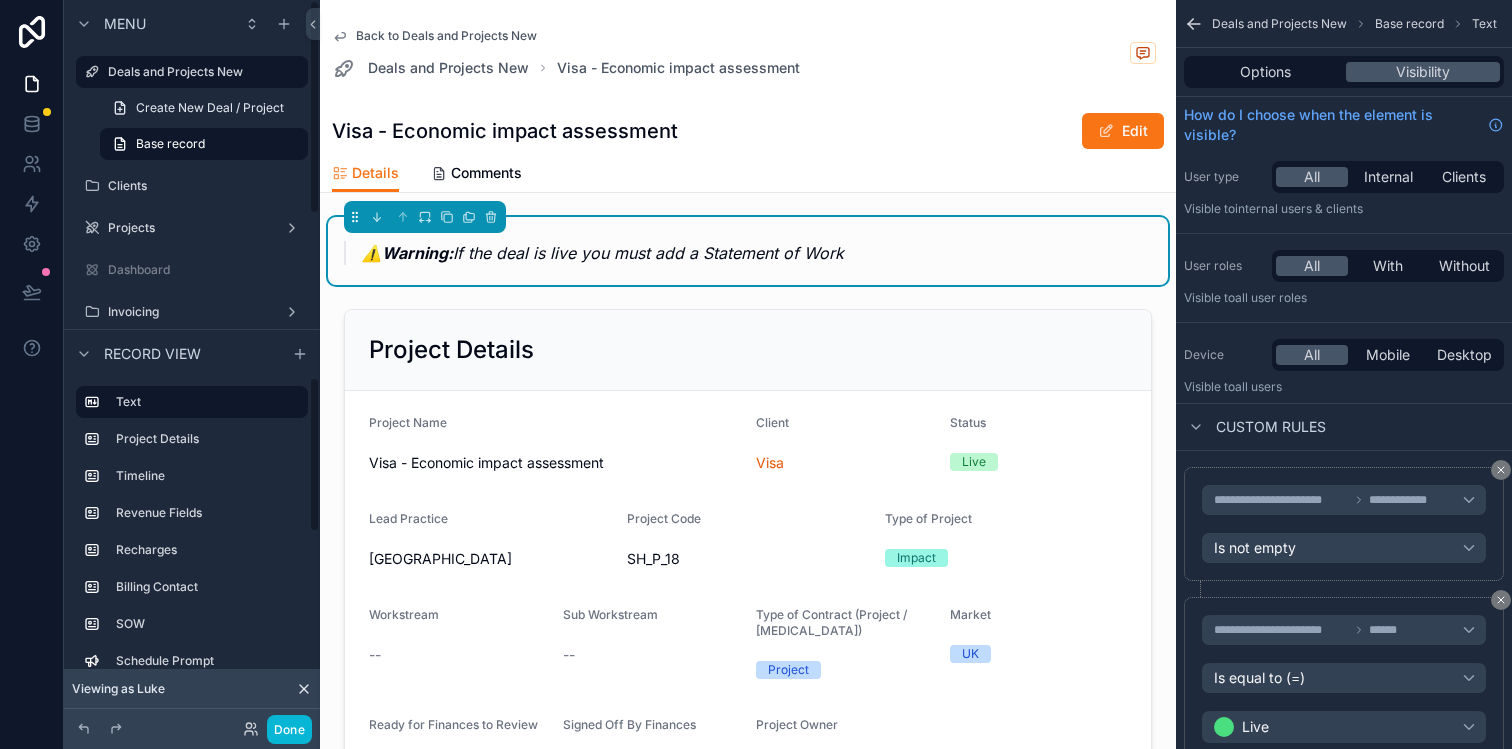scroll, scrollTop: 0, scrollLeft: 0, axis: both 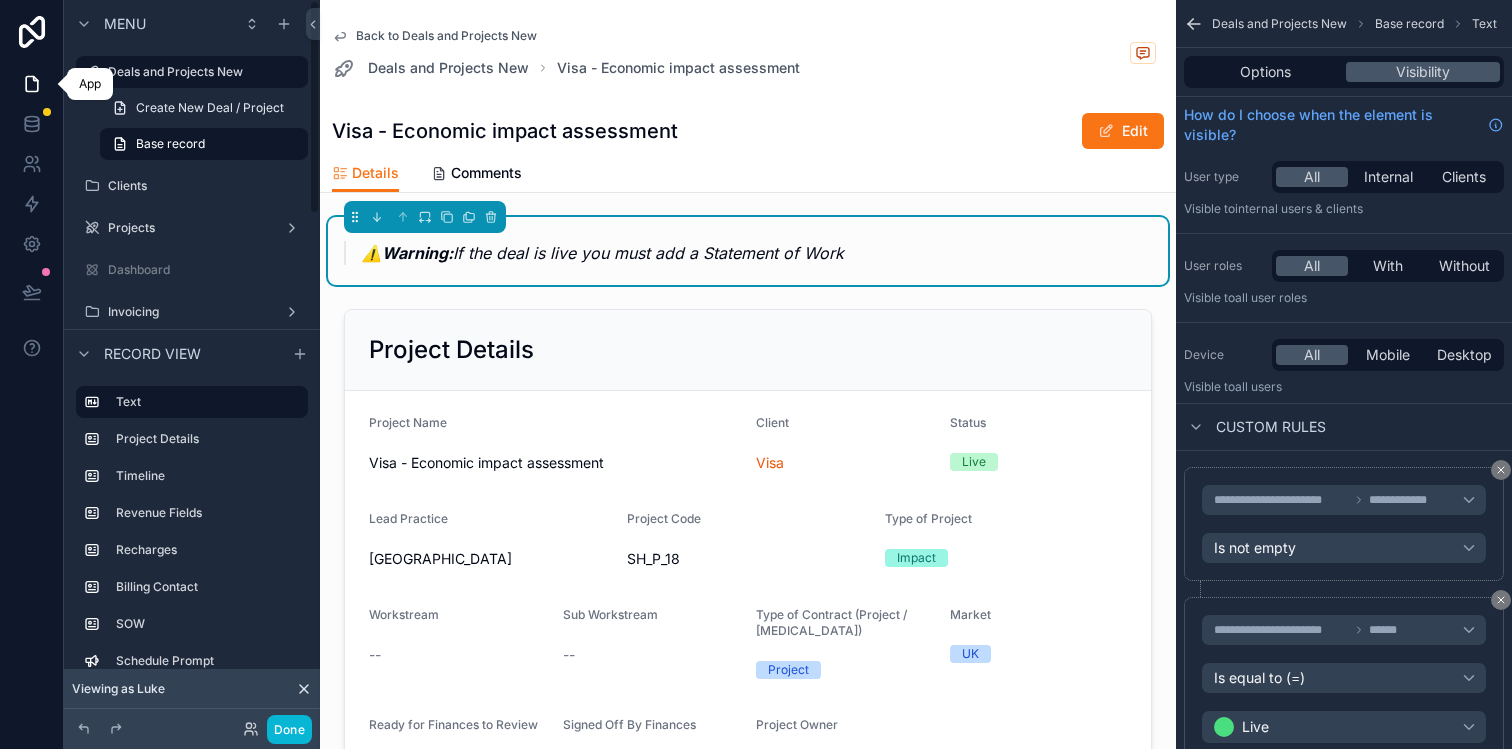 click 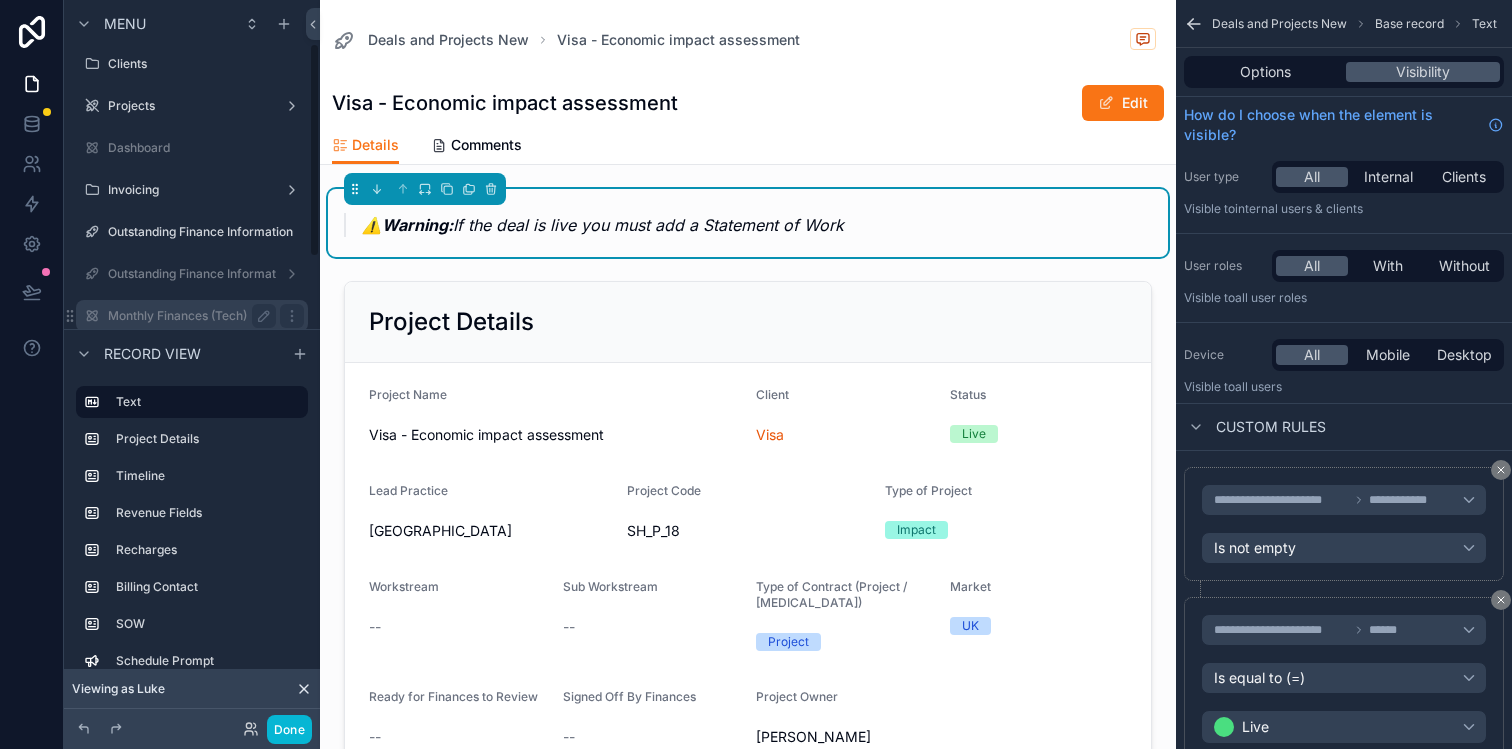 scroll, scrollTop: 65, scrollLeft: 0, axis: vertical 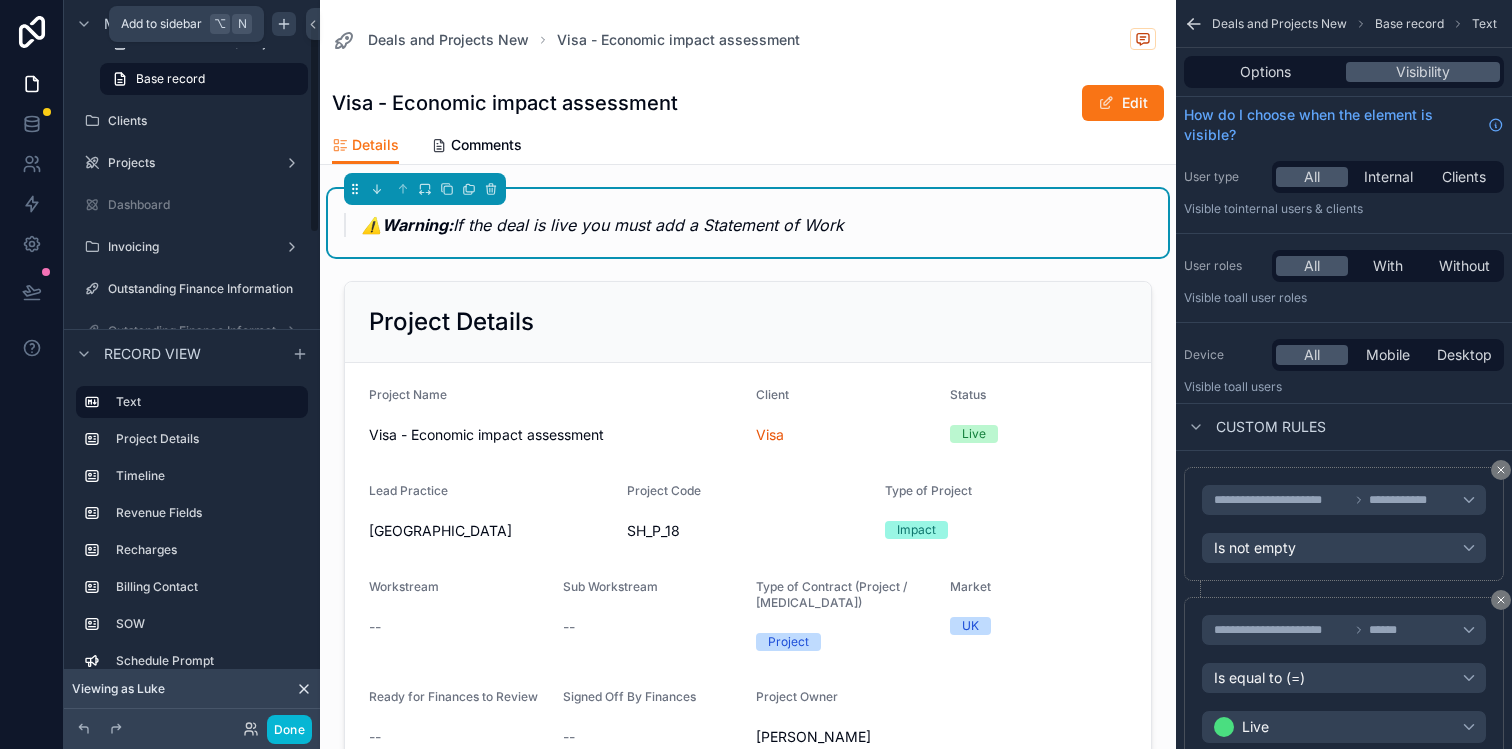 click 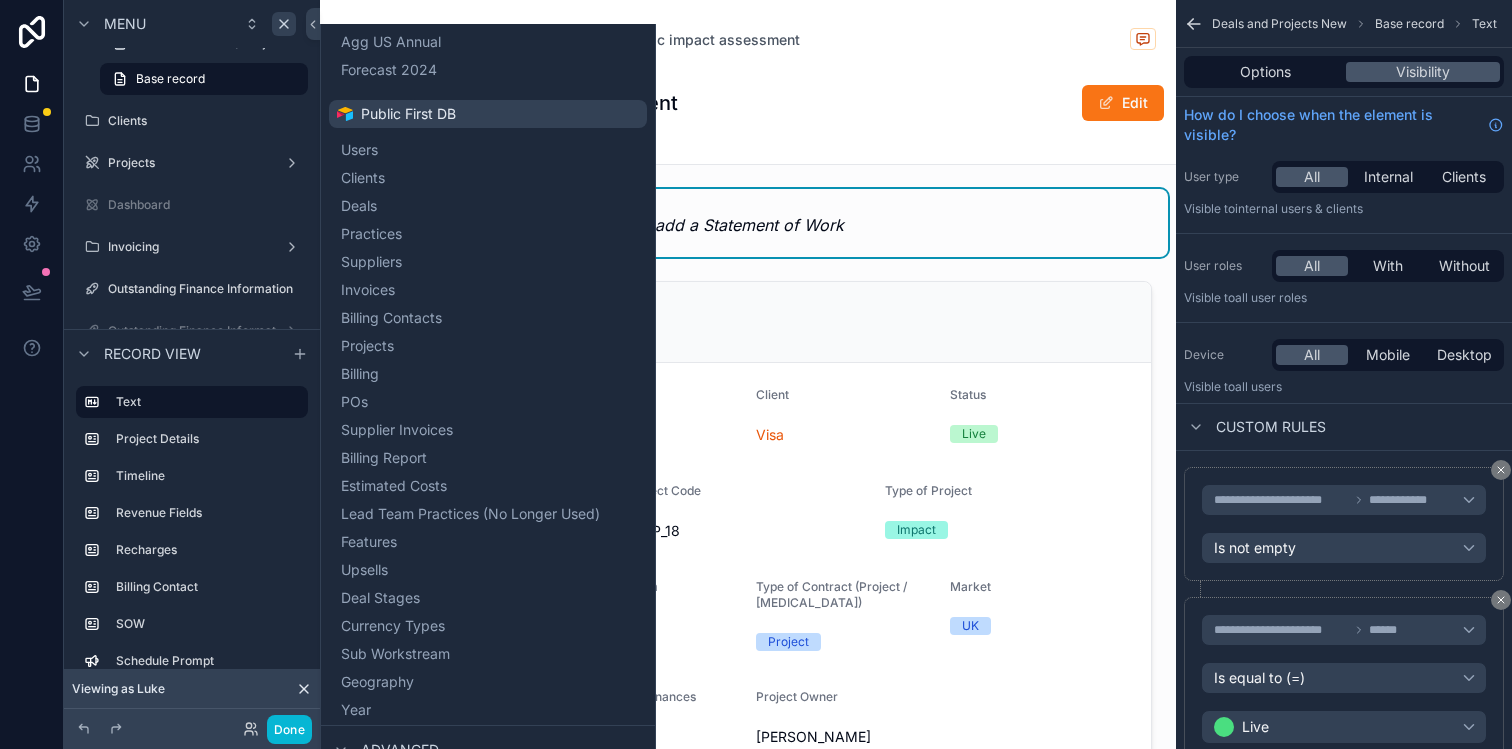 scroll, scrollTop: 372, scrollLeft: 0, axis: vertical 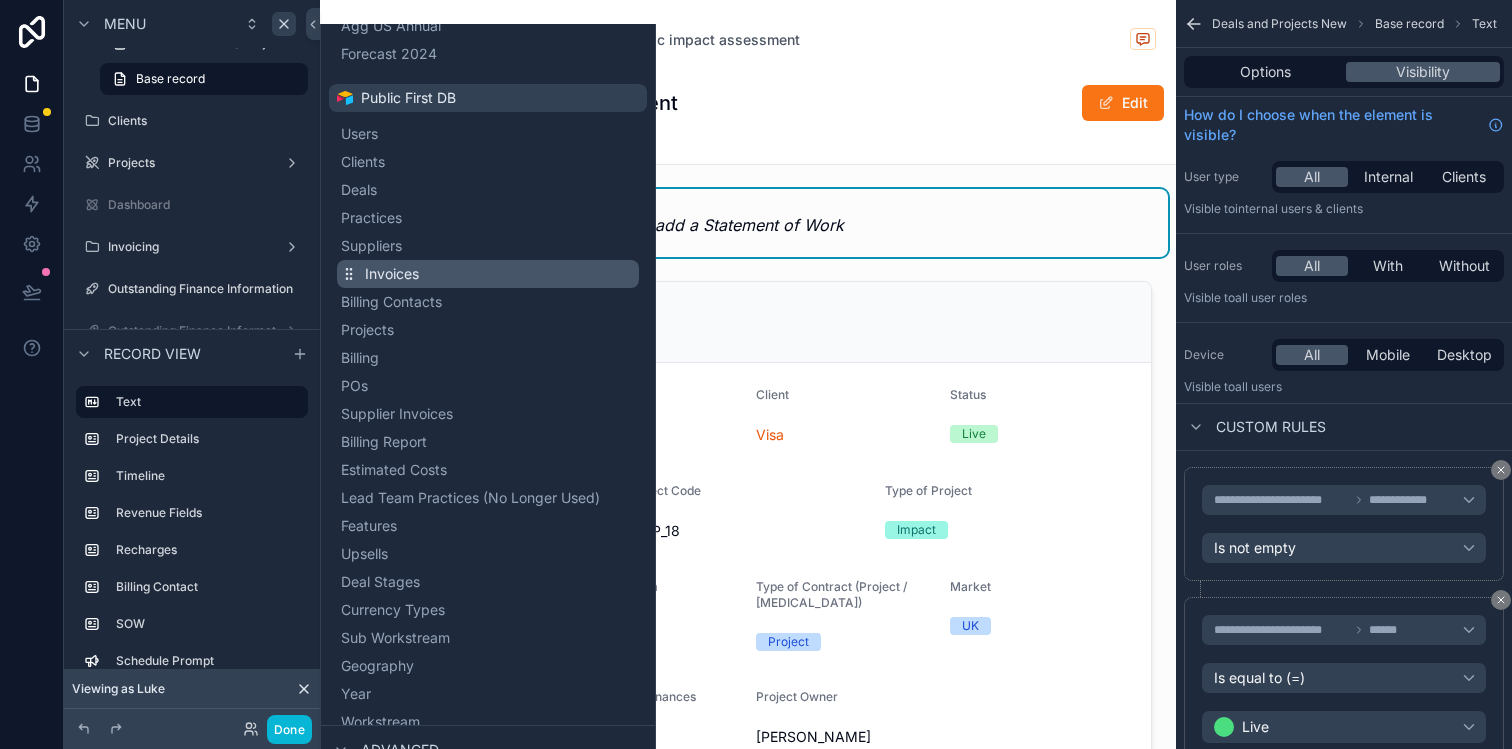 click on "Invoices" at bounding box center (488, 274) 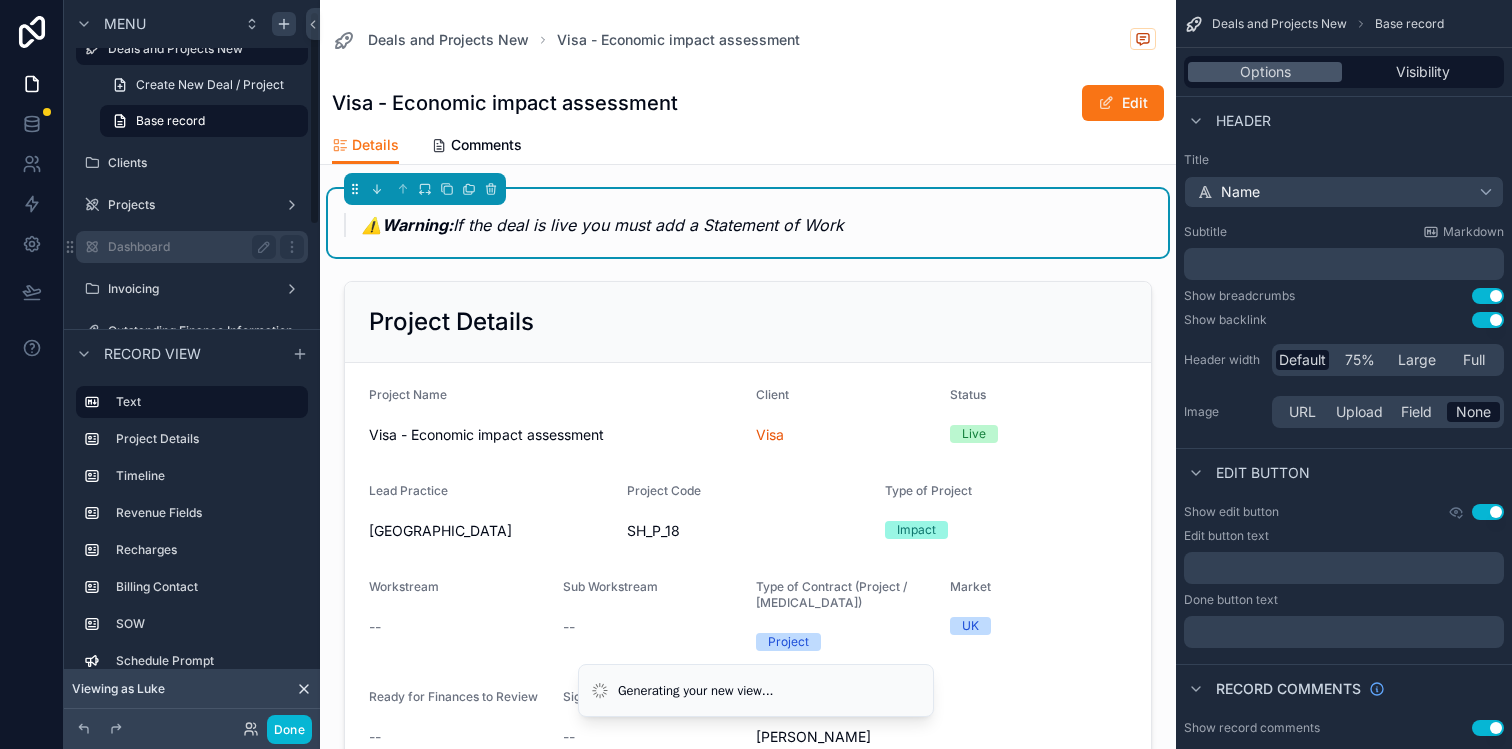 scroll, scrollTop: 0, scrollLeft: 0, axis: both 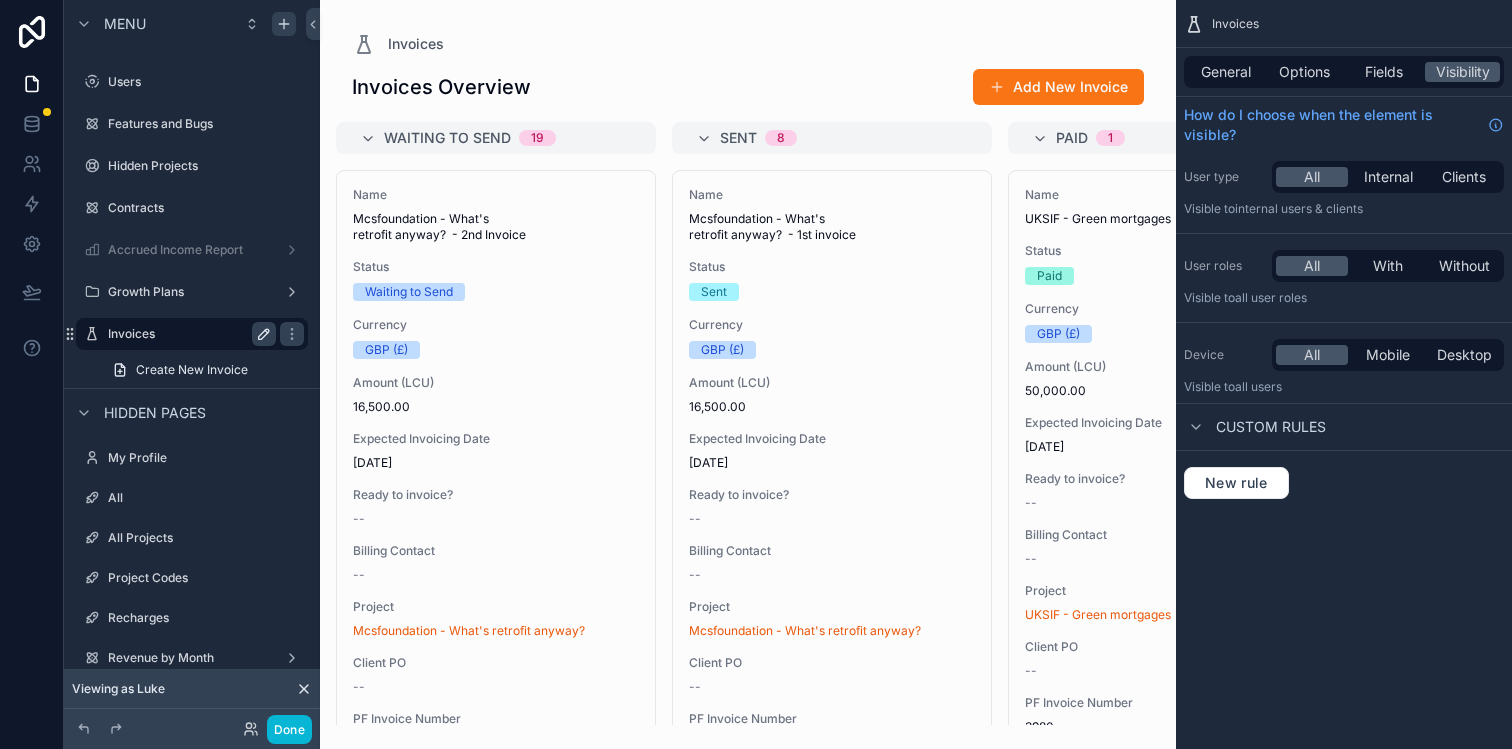 click 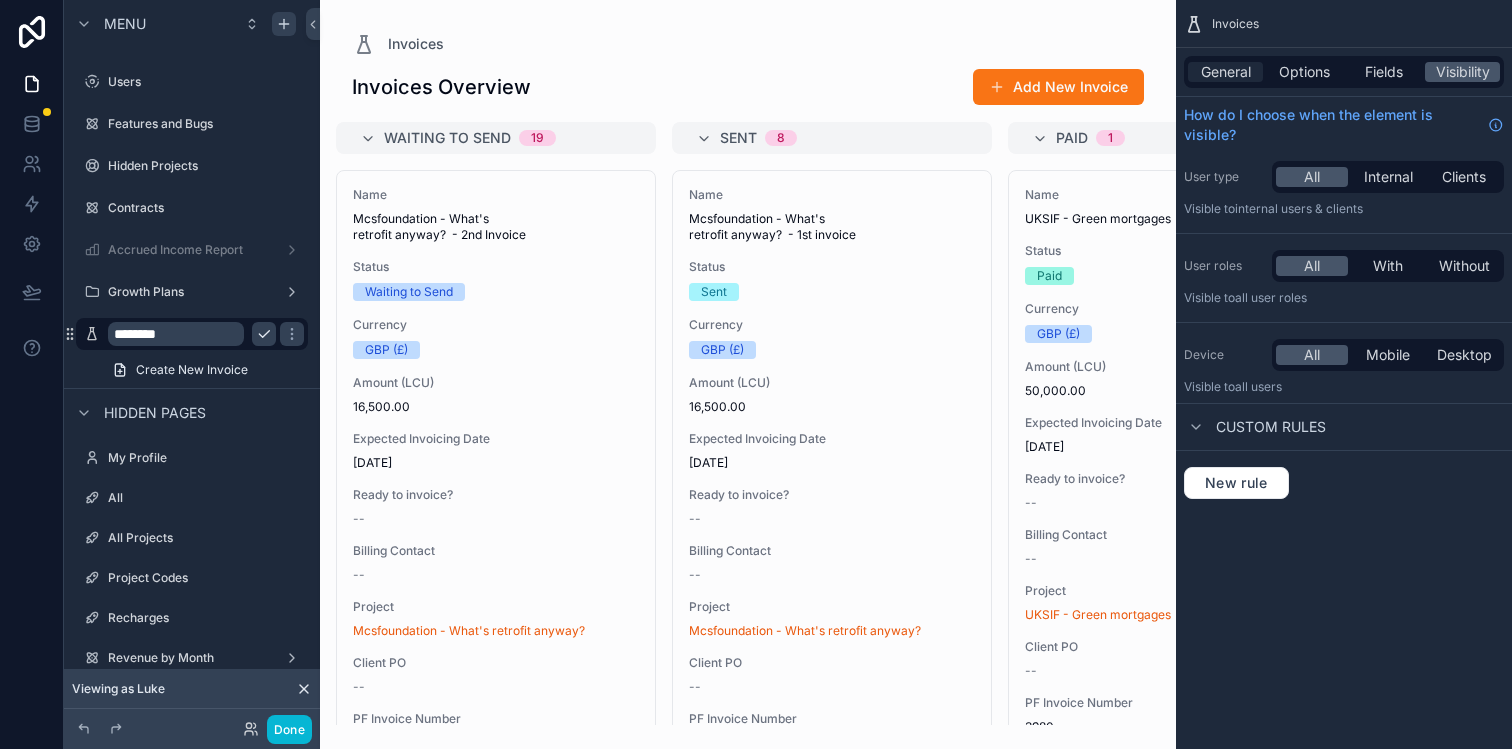 click on "General" at bounding box center [1226, 72] 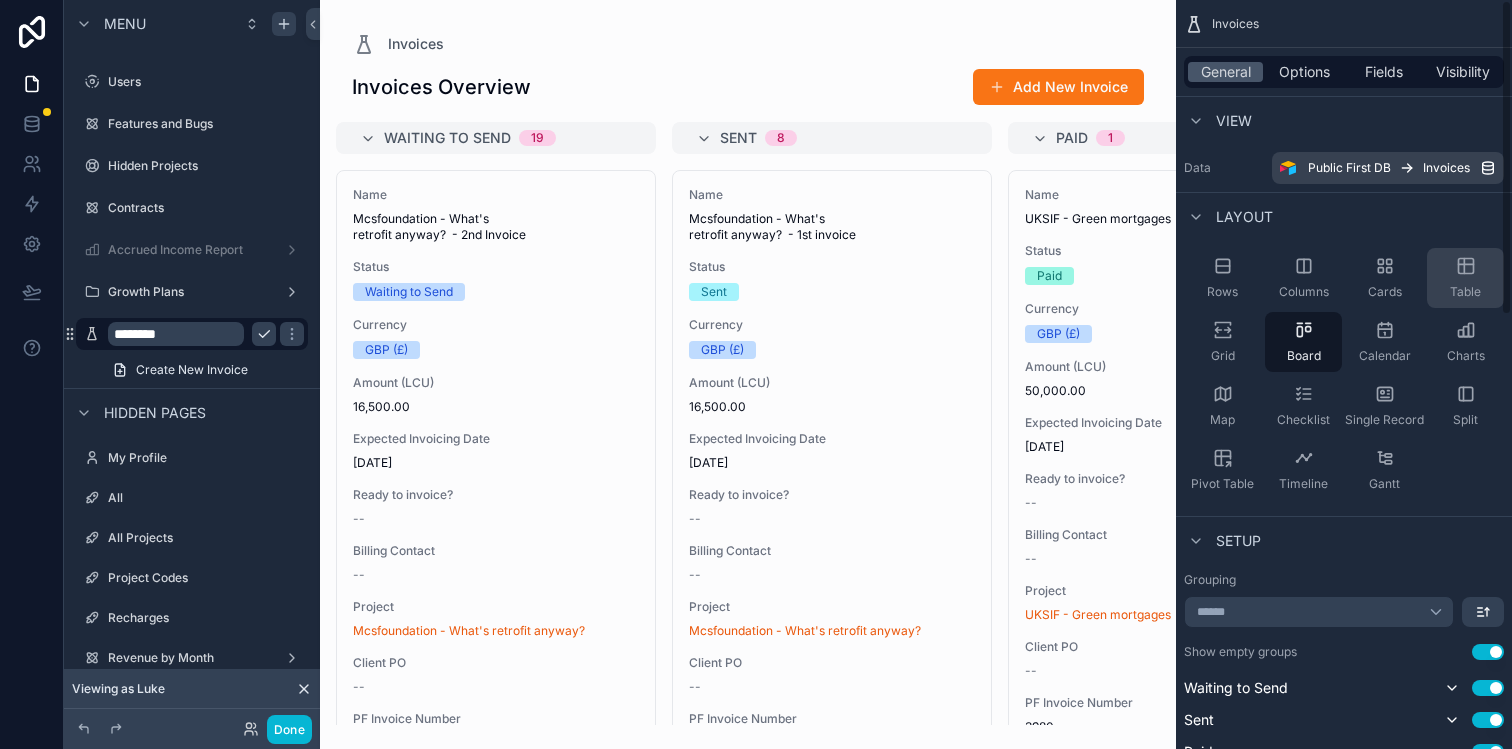 click 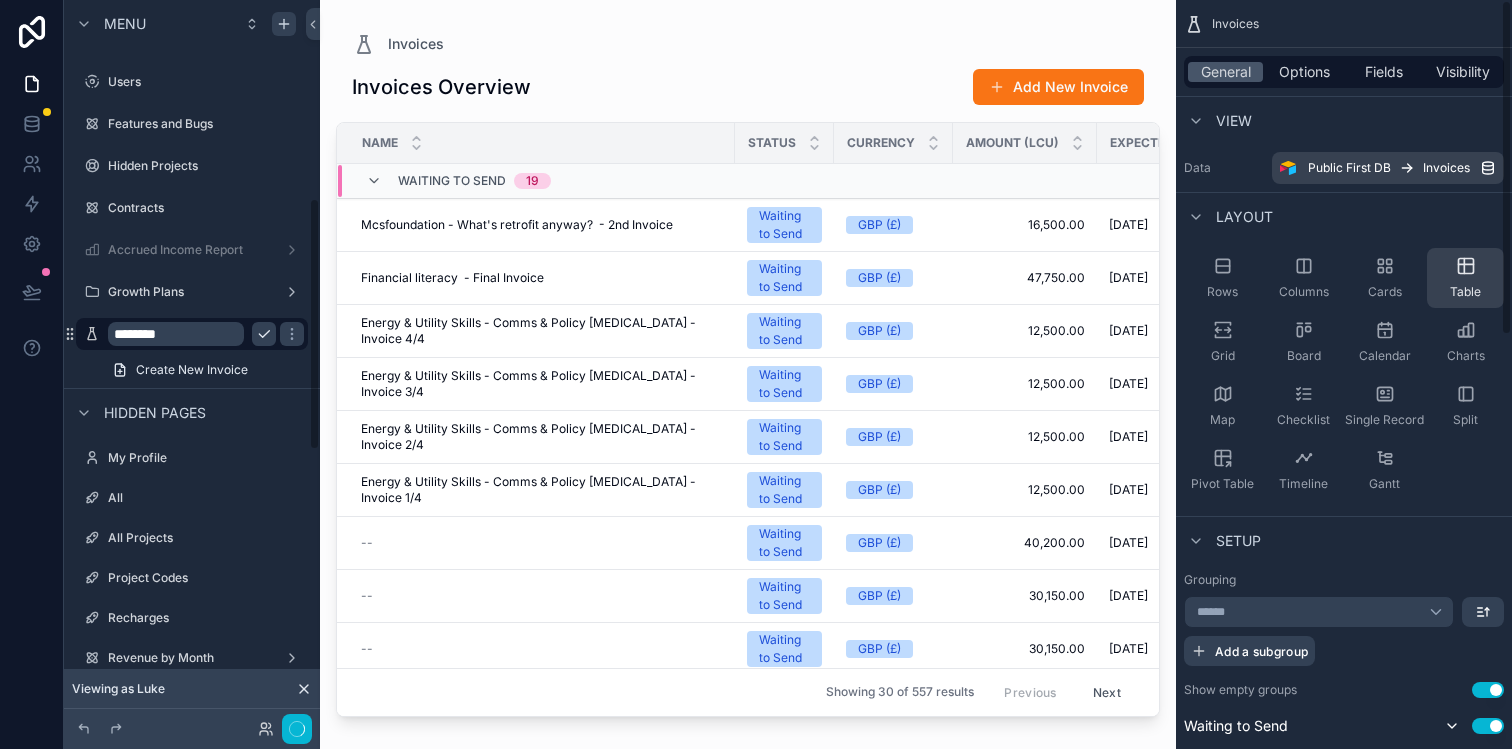 scroll, scrollTop: 570, scrollLeft: 0, axis: vertical 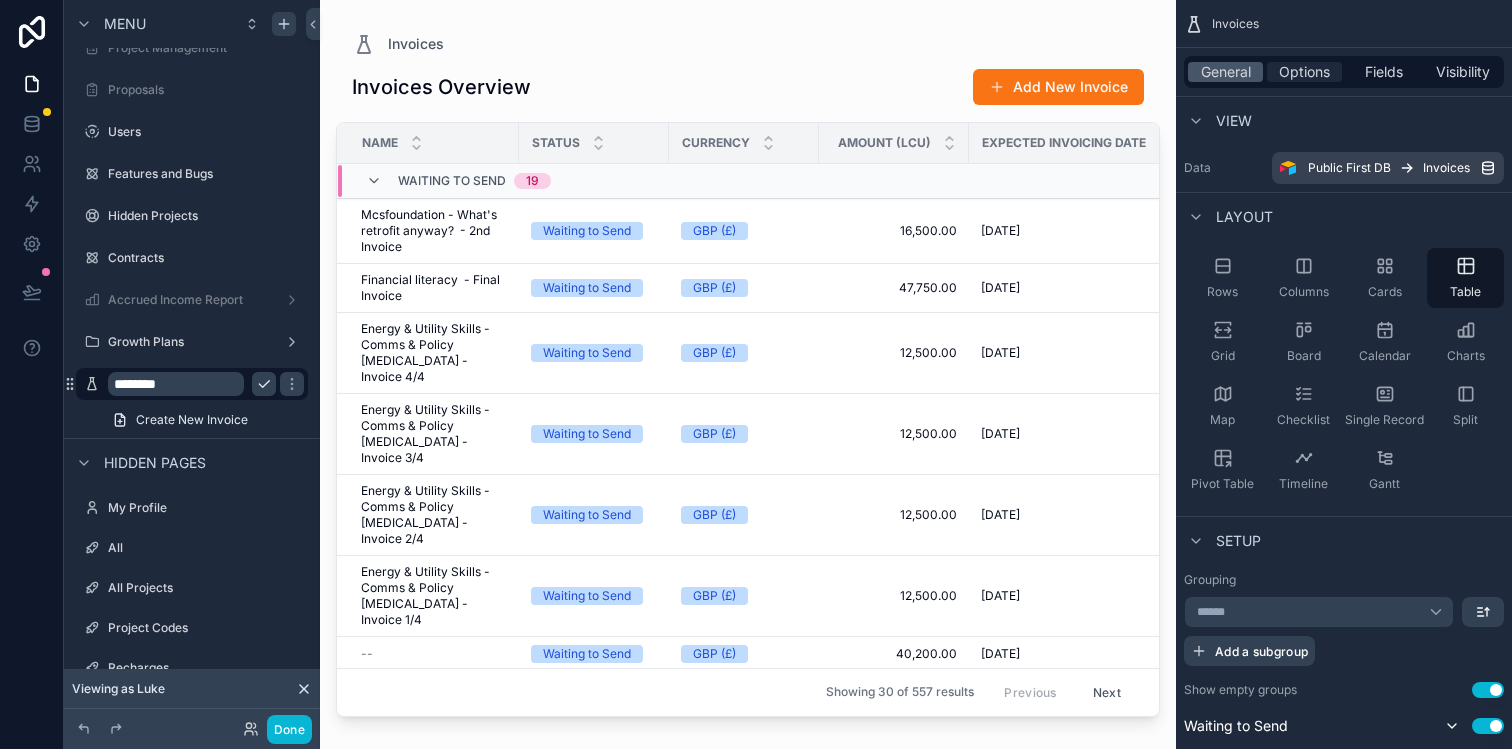 click on "Options" at bounding box center [1304, 72] 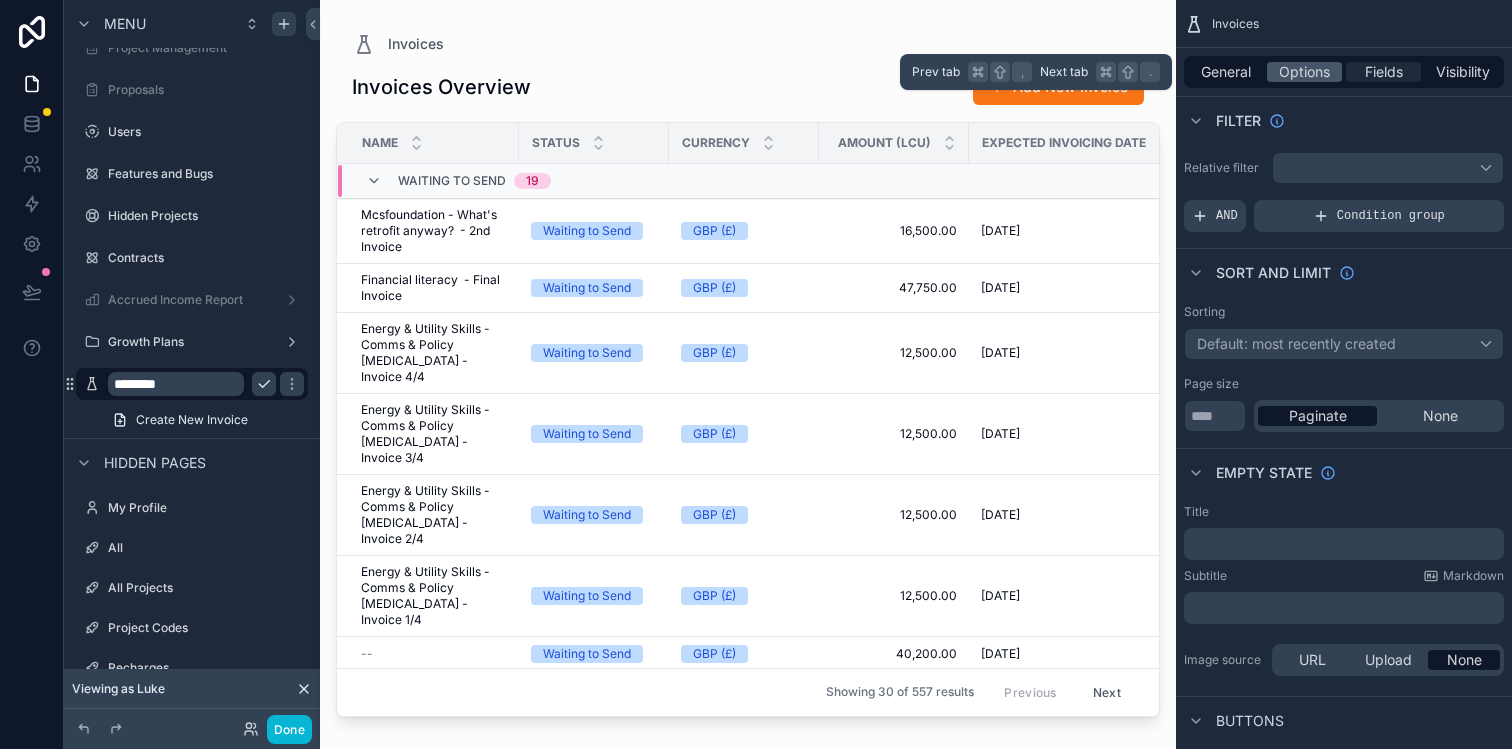 click on "Fields" at bounding box center [1384, 72] 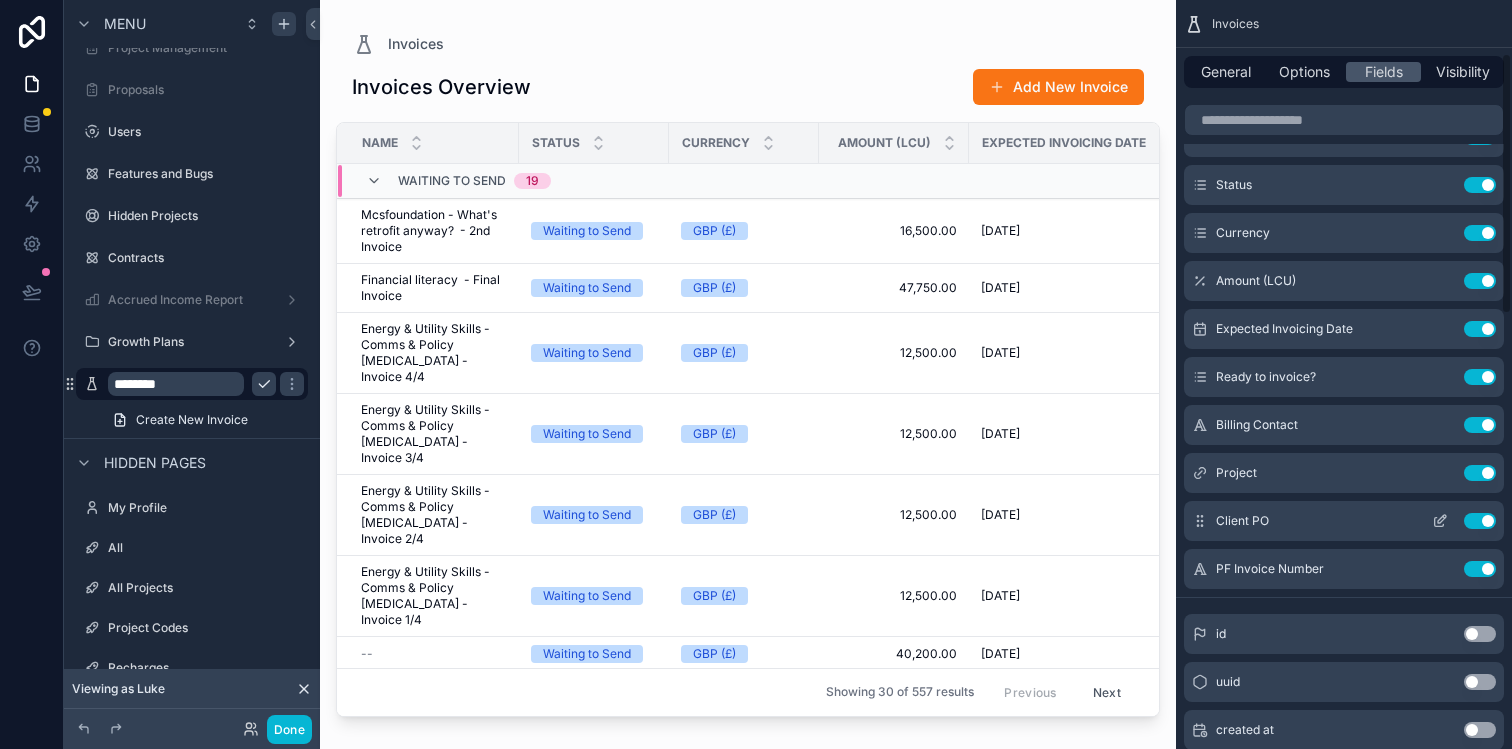 scroll, scrollTop: 0, scrollLeft: 0, axis: both 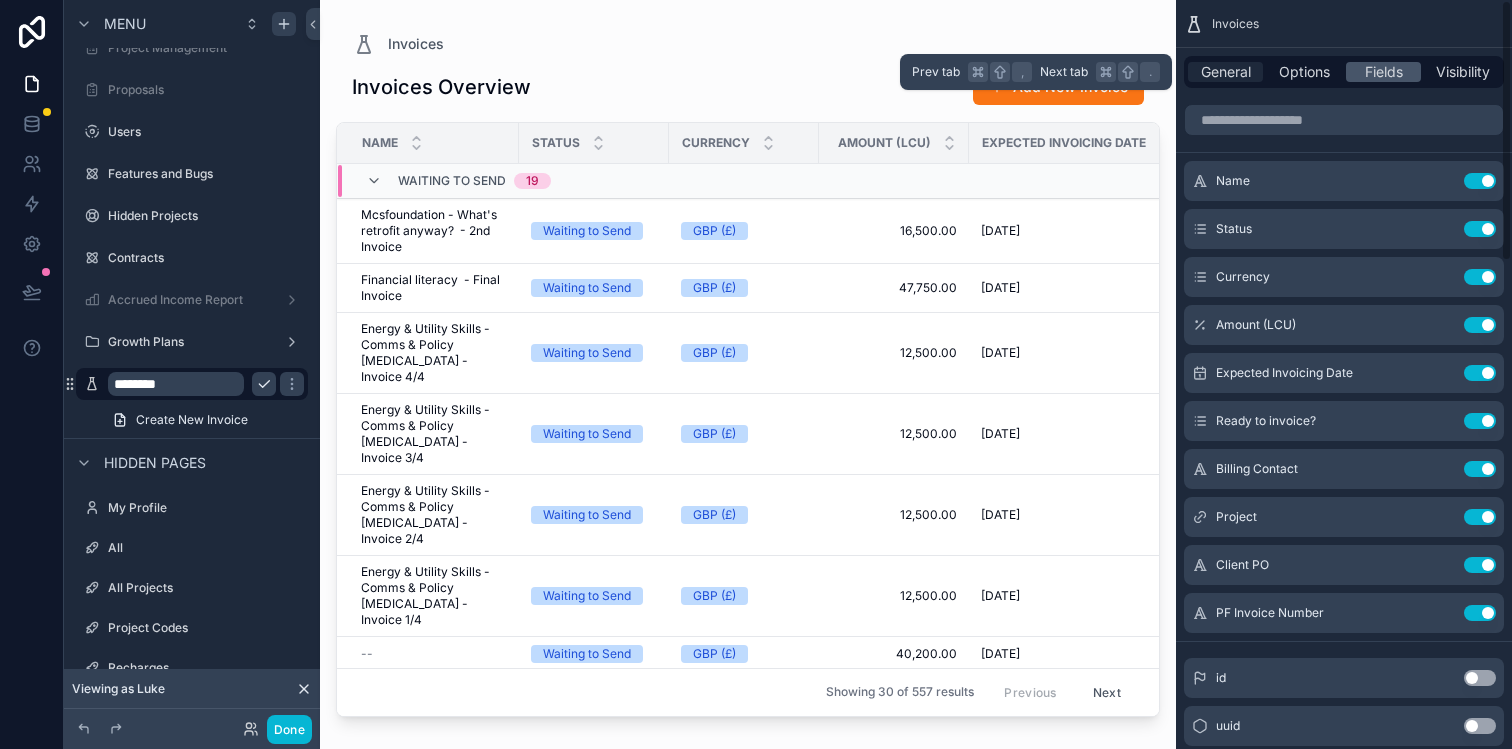 click on "General" at bounding box center (1226, 72) 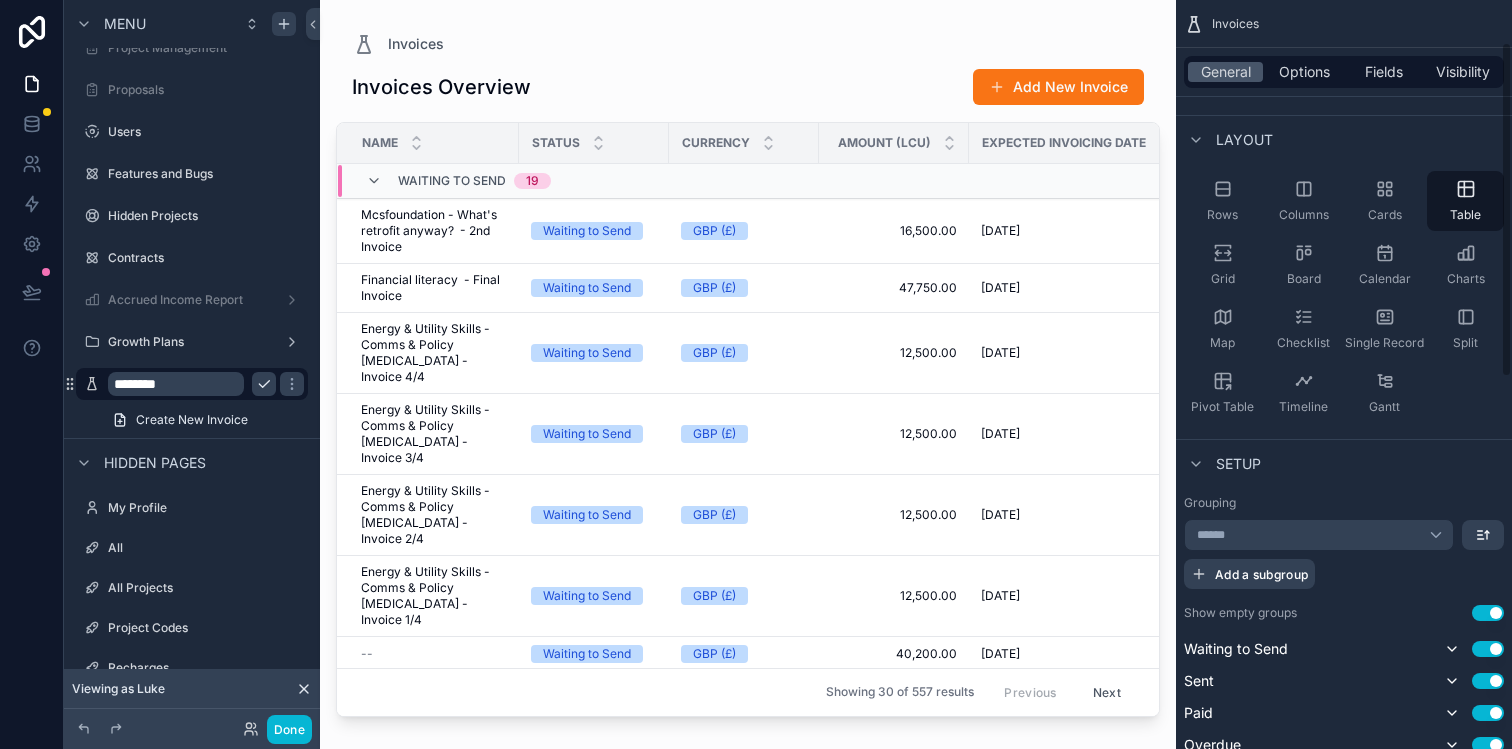 scroll, scrollTop: 0, scrollLeft: 0, axis: both 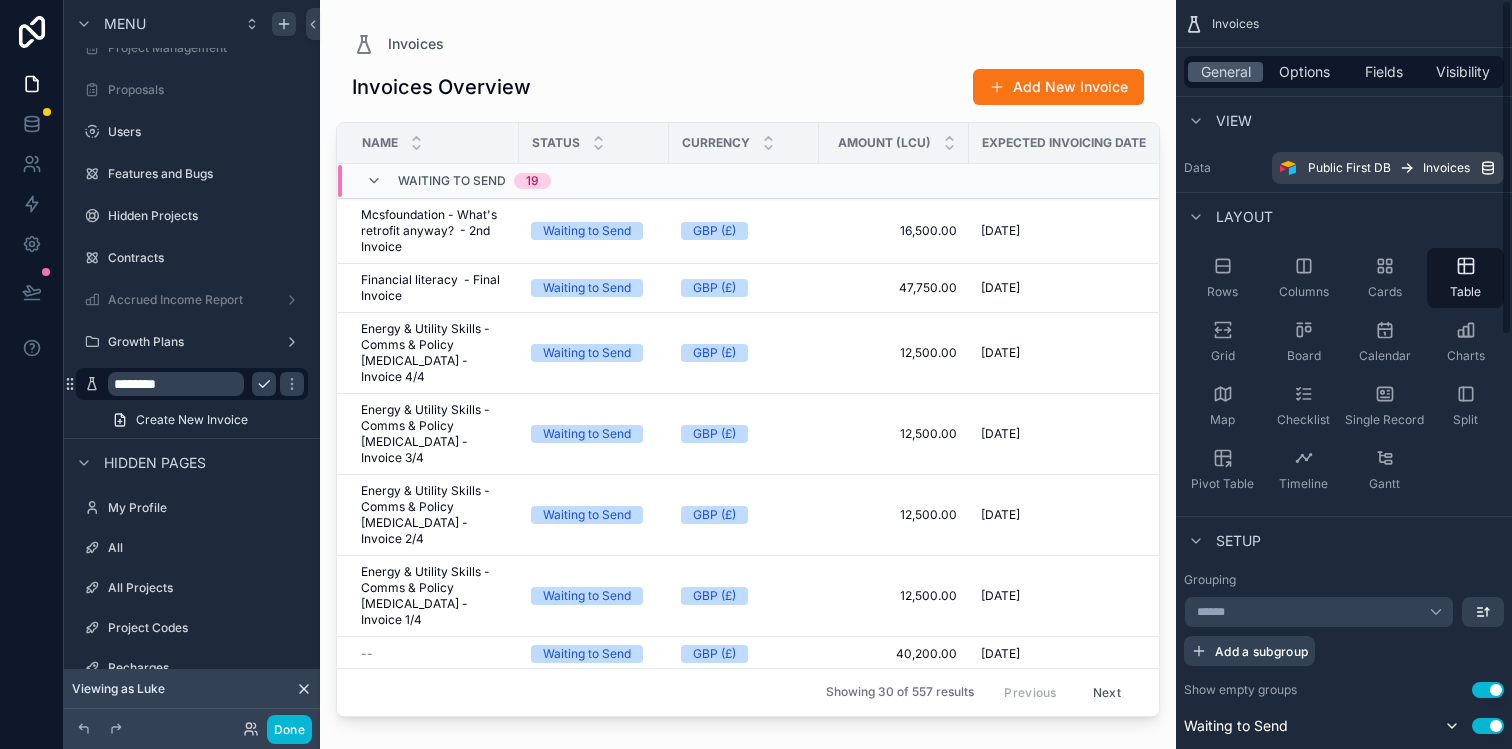 click on "General Options Fields Visibility" at bounding box center [1344, 72] 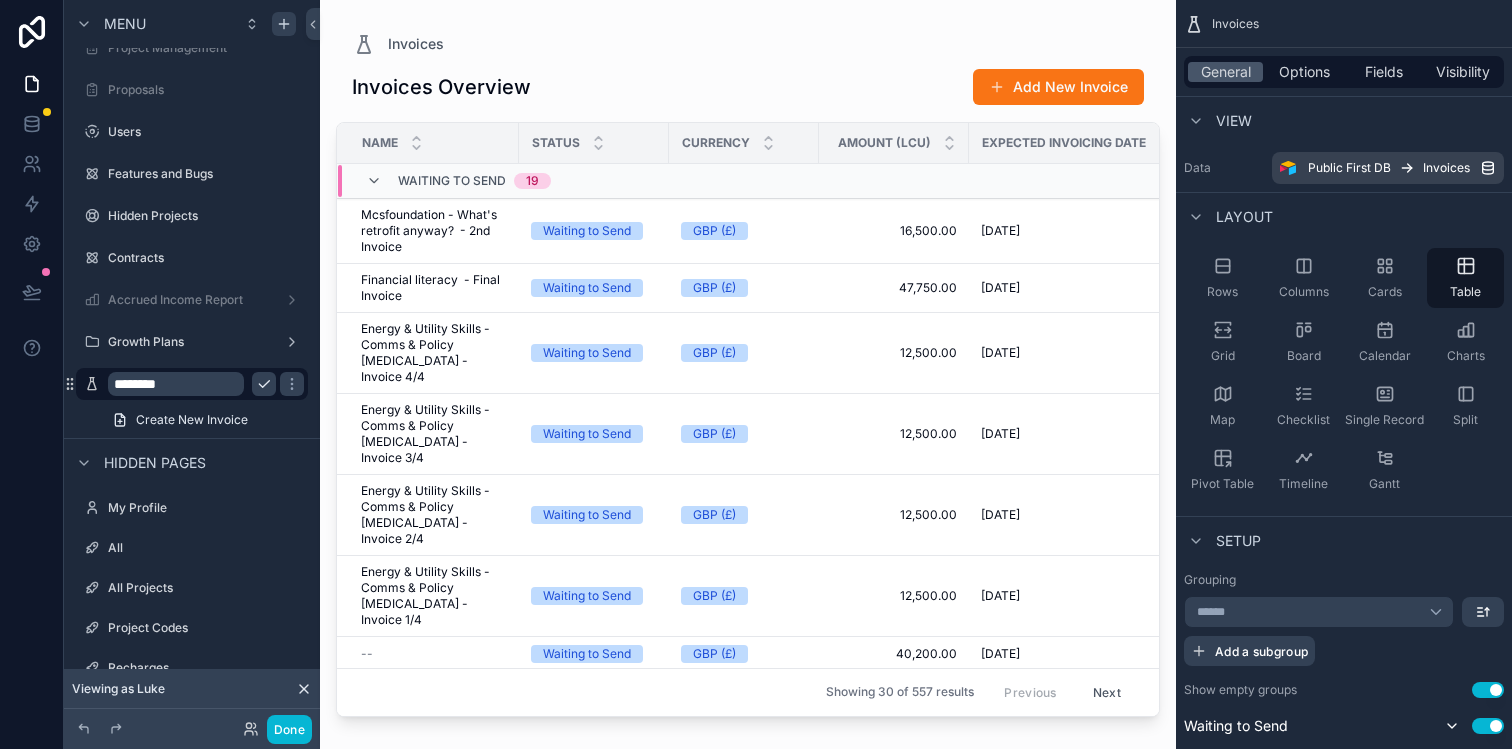 click on "General Options Fields Visibility" at bounding box center (1344, 72) 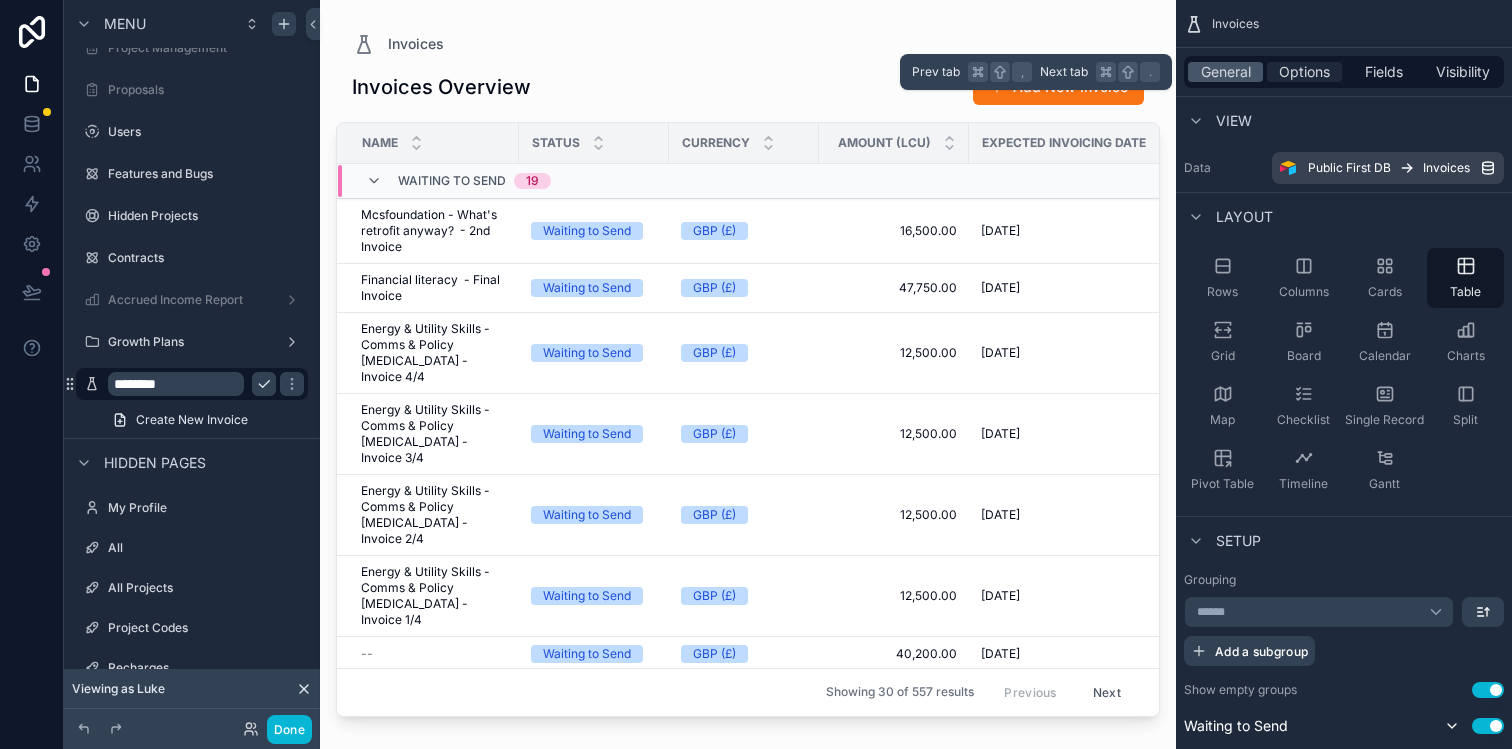 click on "Options" at bounding box center [1304, 72] 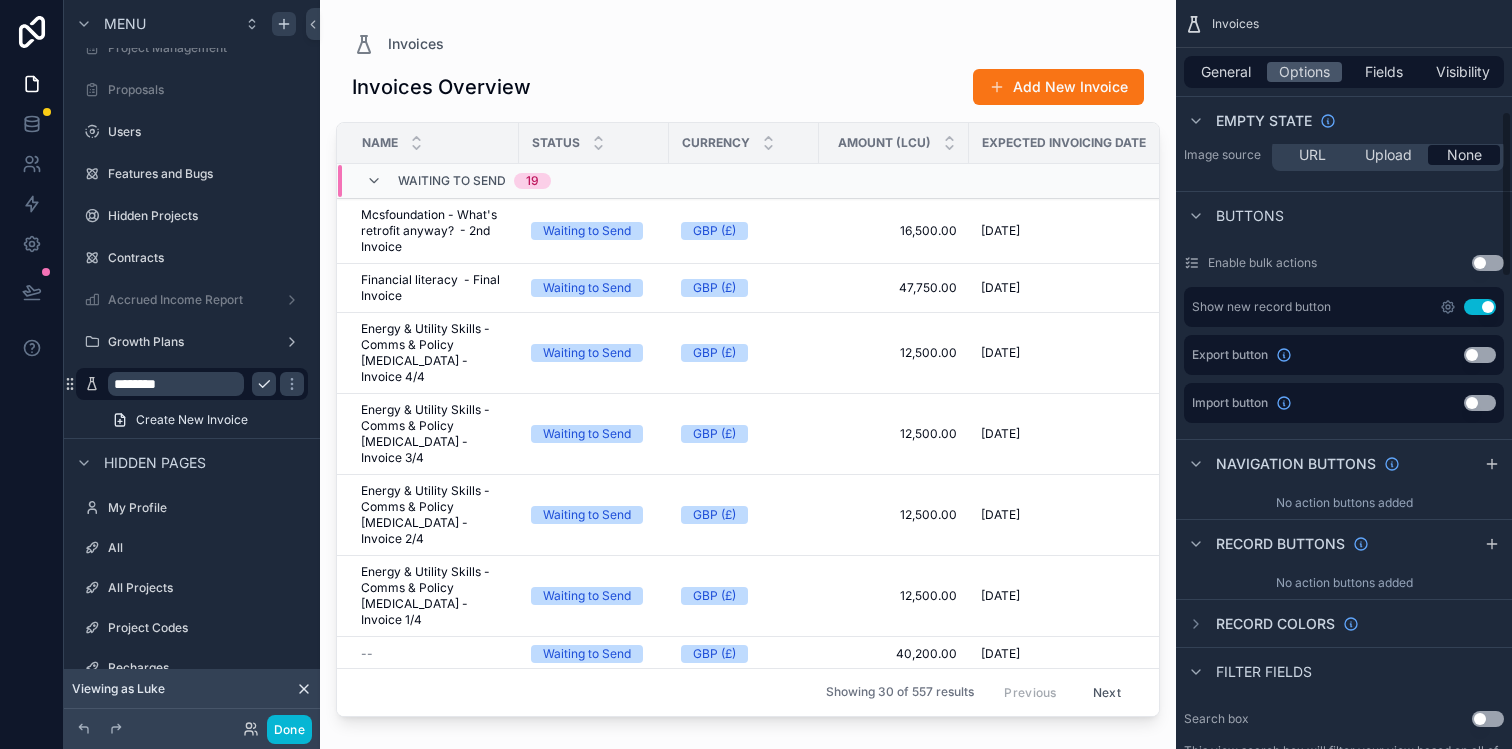scroll, scrollTop: 512, scrollLeft: 0, axis: vertical 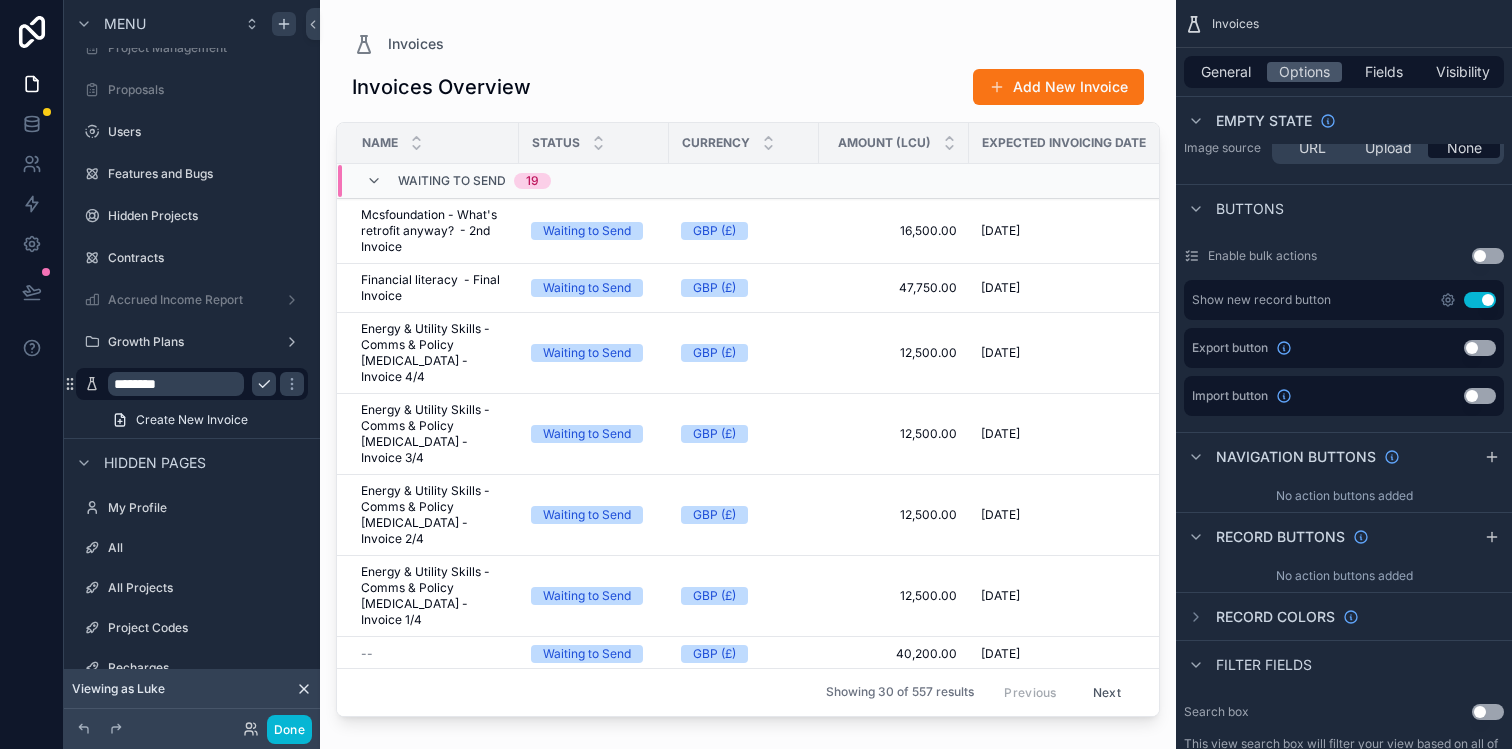 click on "Use setting" at bounding box center (1480, 348) 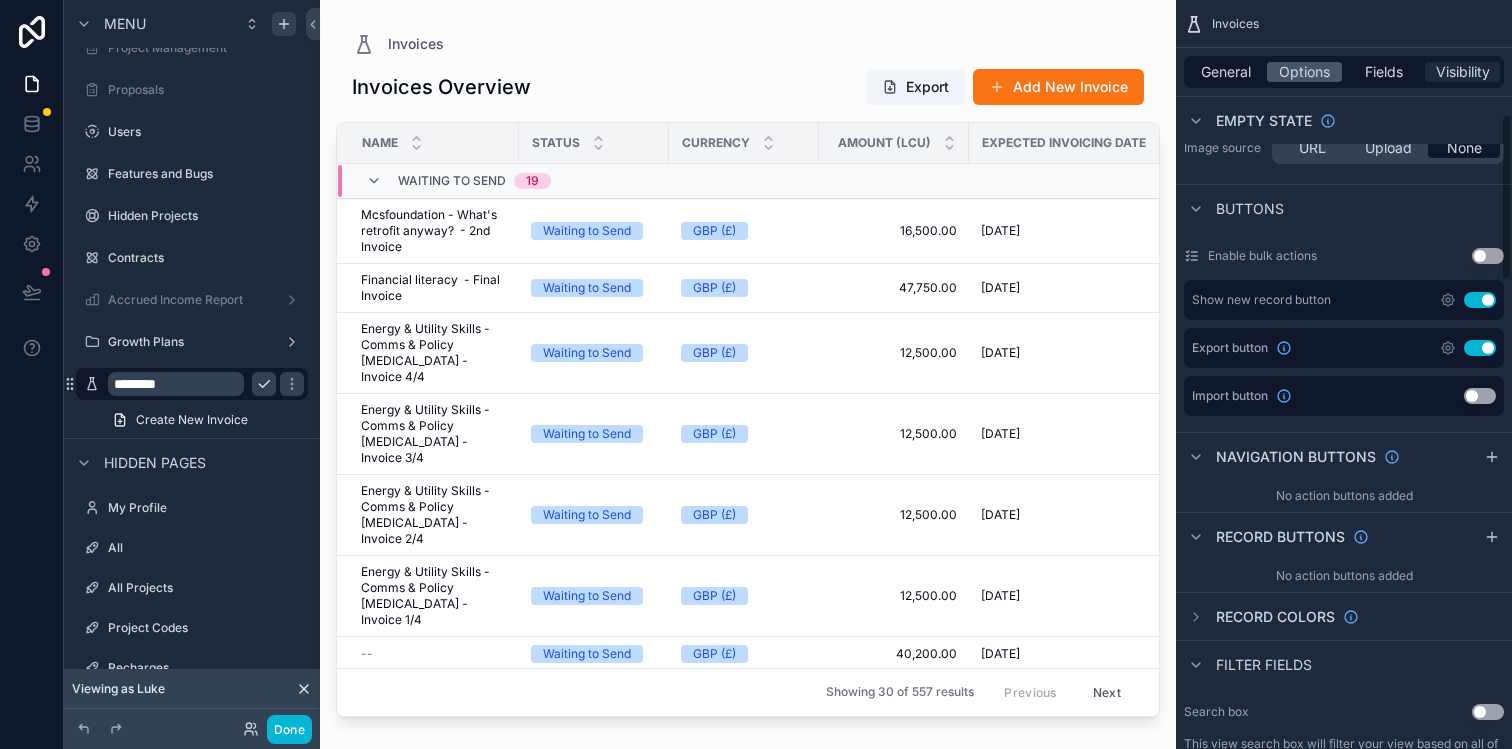click on "Visibility" at bounding box center [1463, 72] 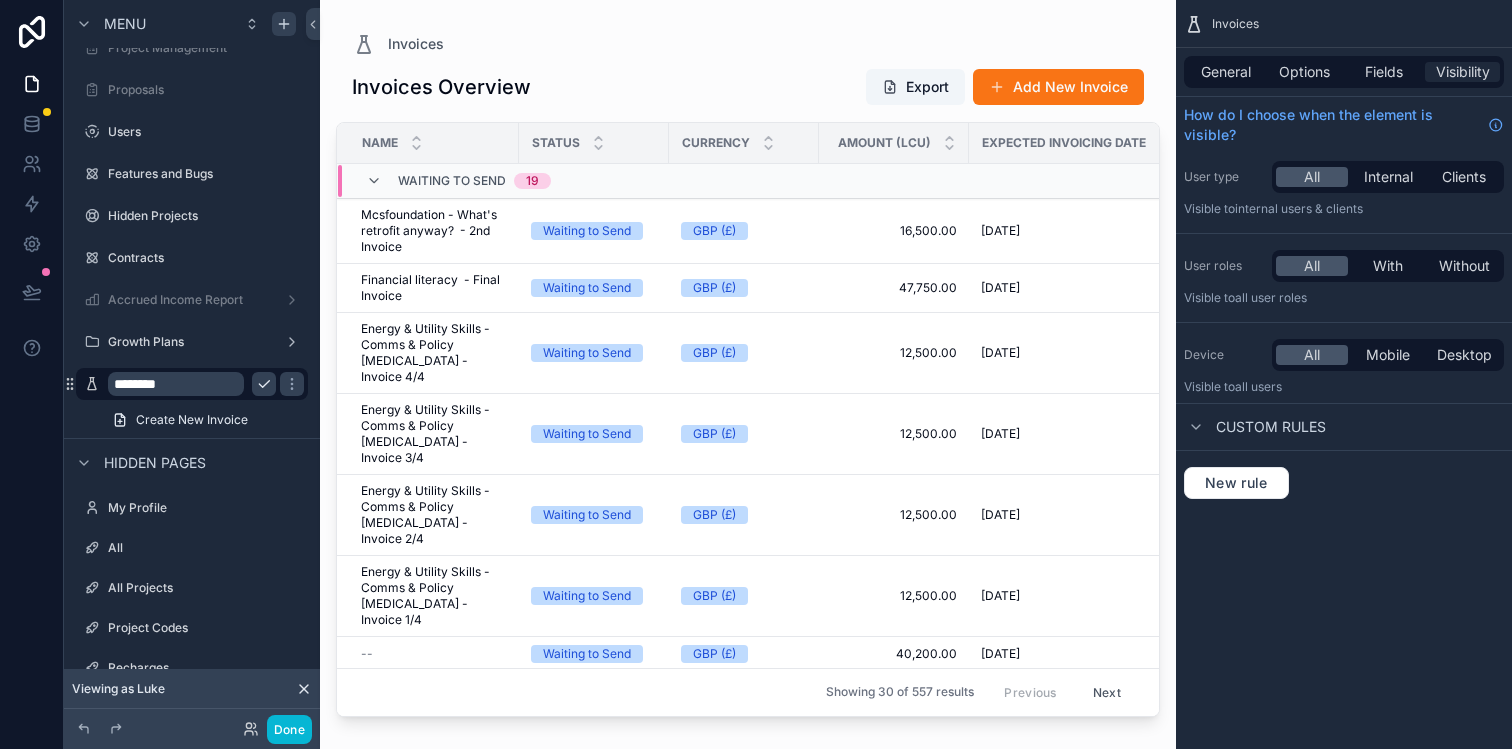 scroll, scrollTop: 0, scrollLeft: 0, axis: both 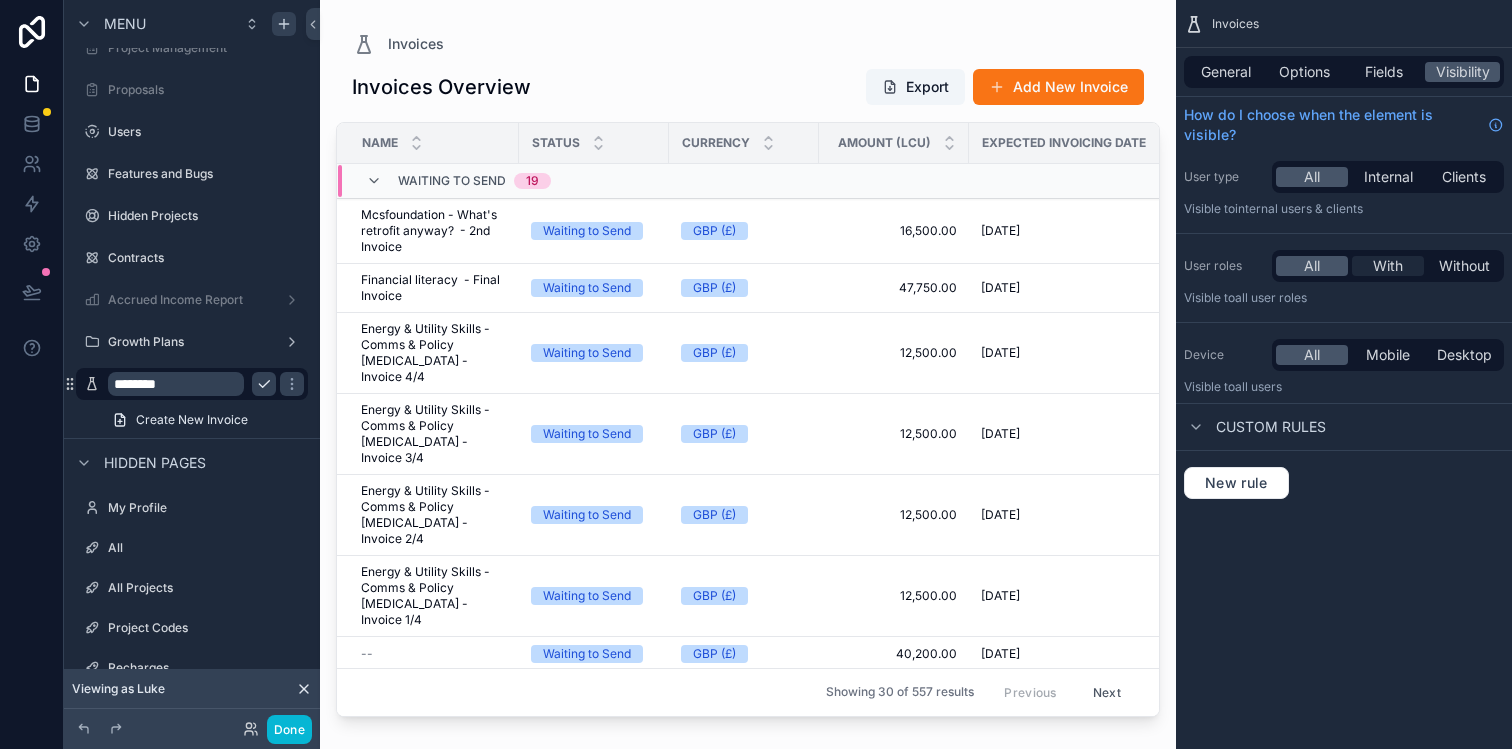 click on "With" at bounding box center (1388, 266) 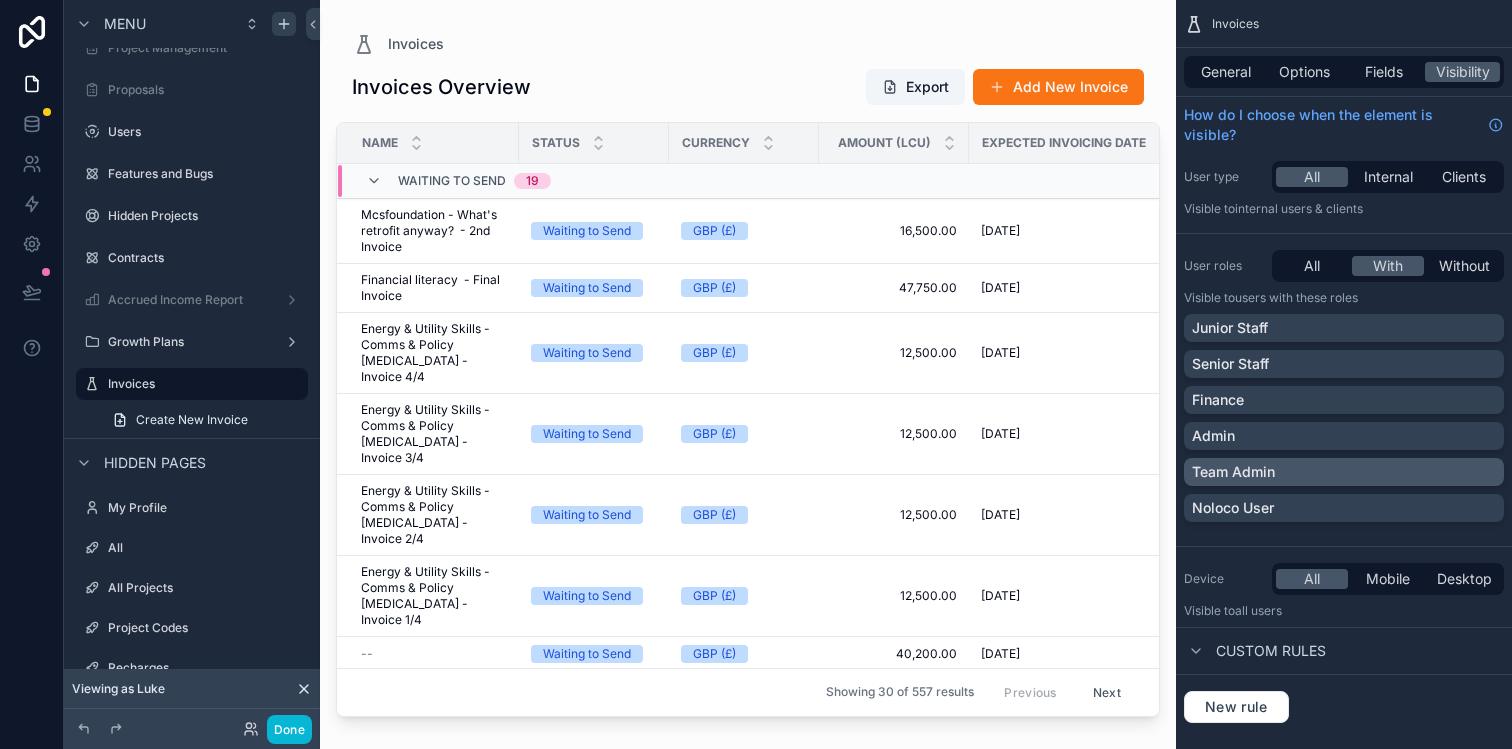 click on "Team Admin" at bounding box center (1344, 472) 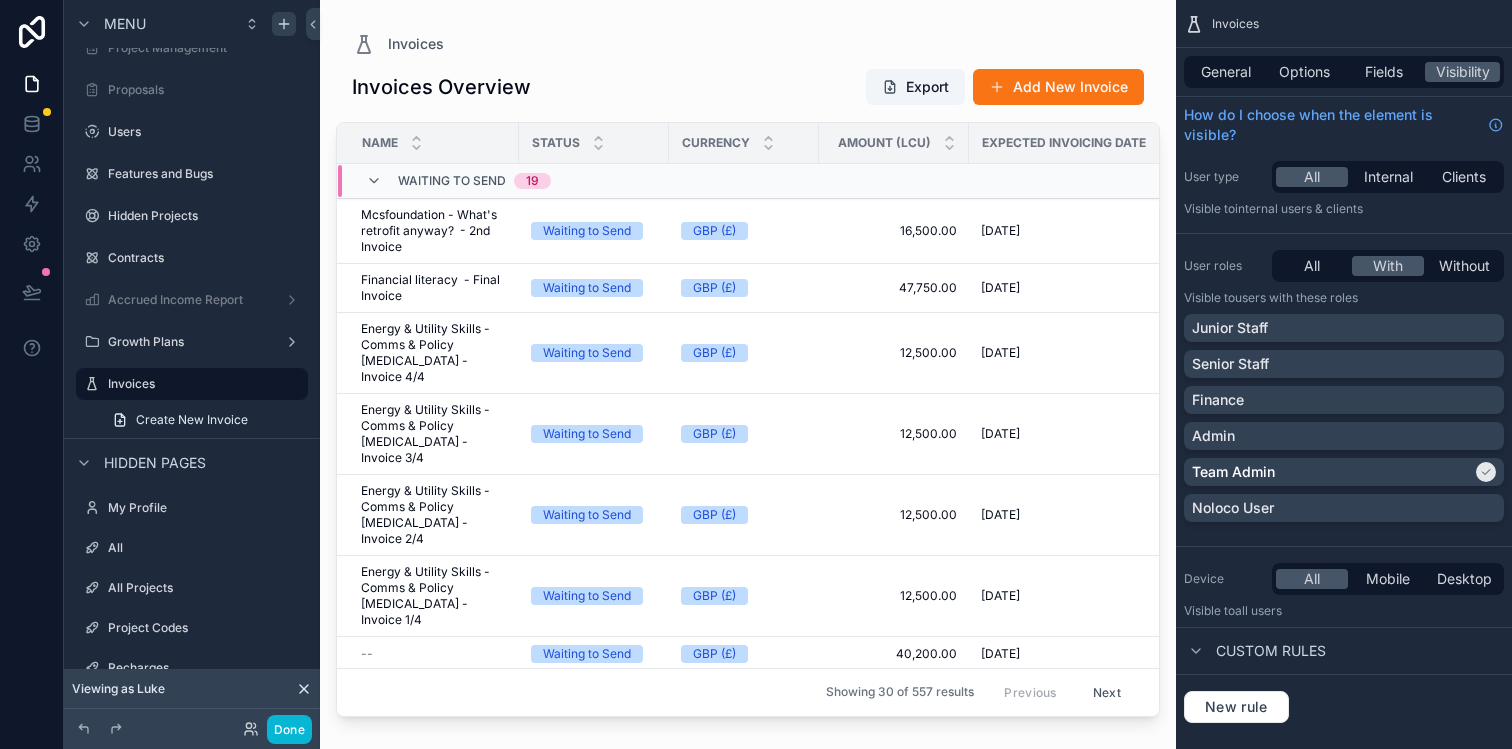 click at bounding box center (748, 362) 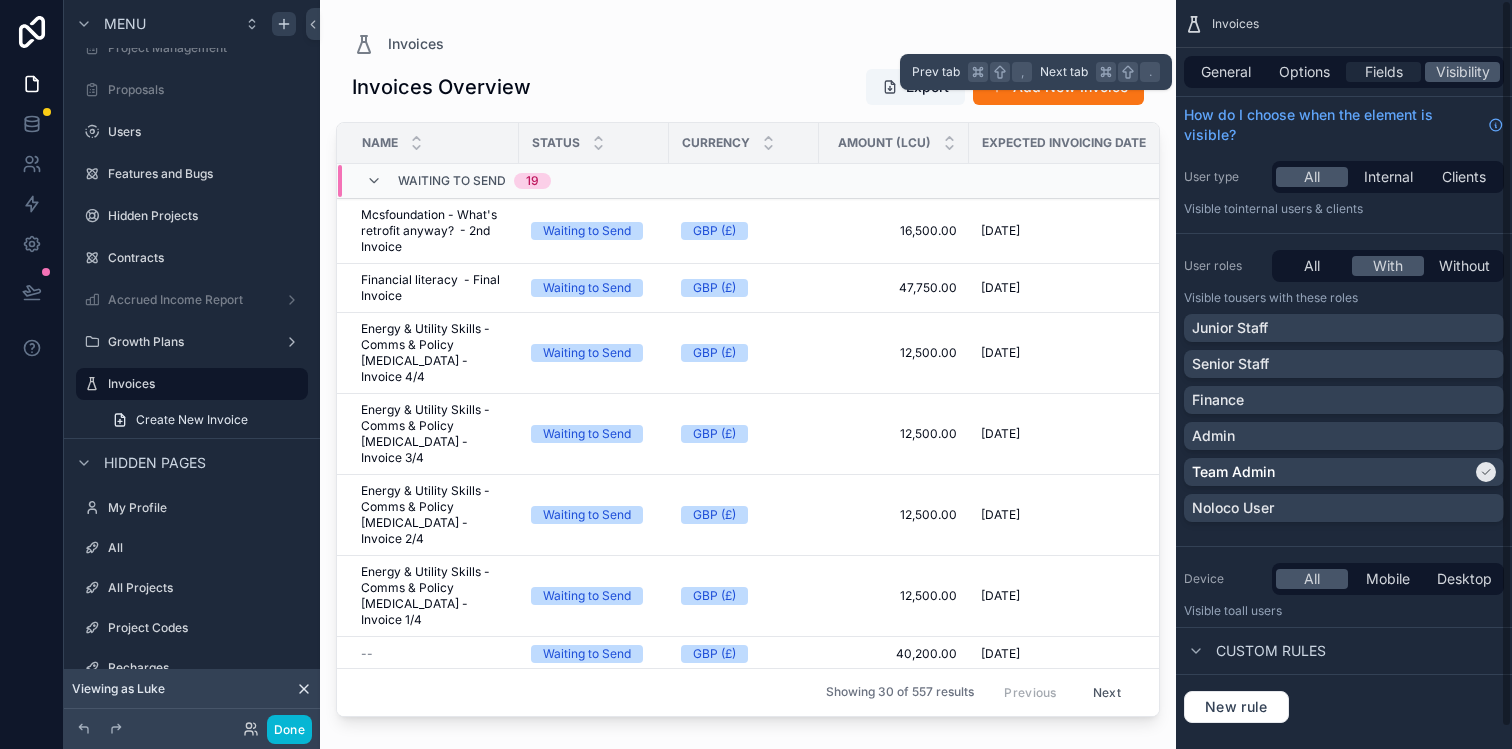 click on "Fields" at bounding box center [1384, 72] 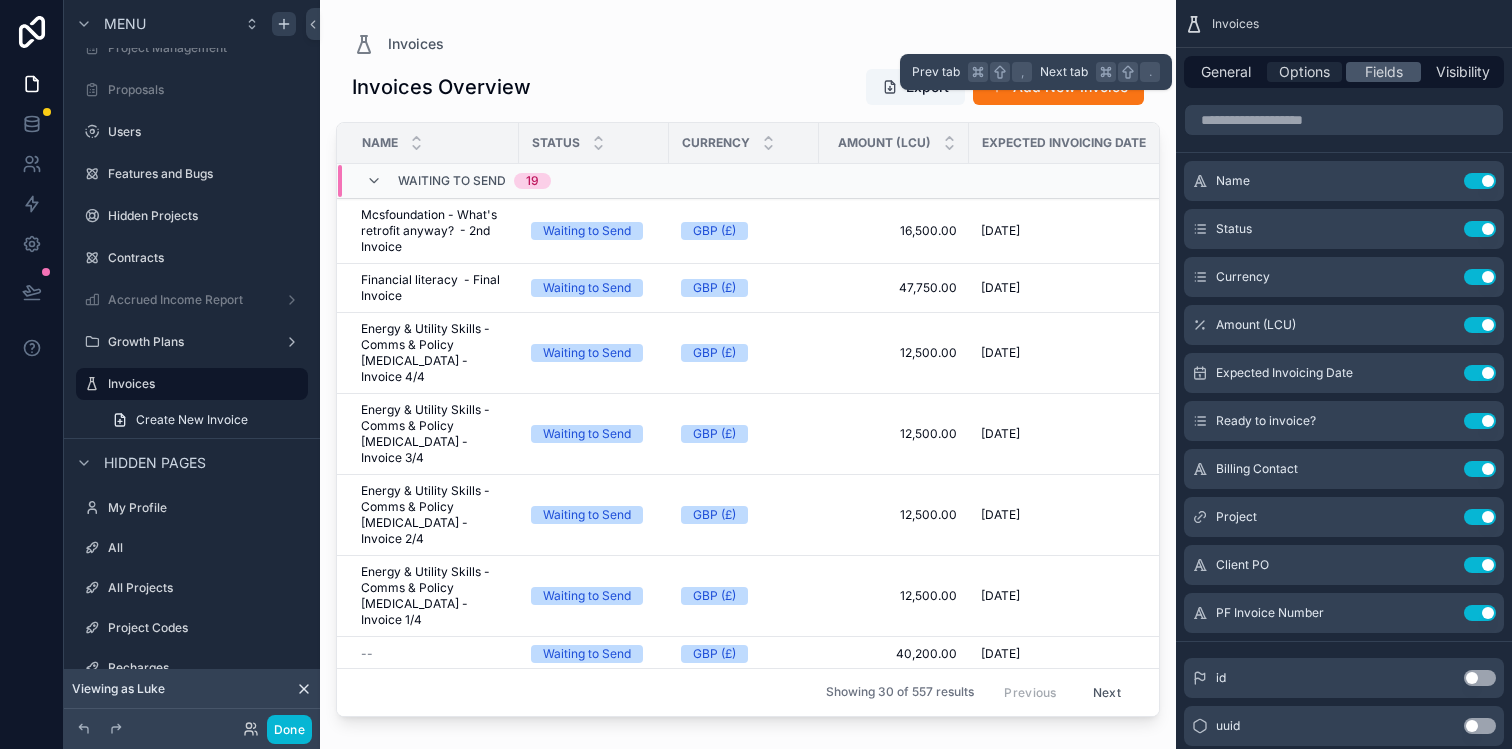 click on "Options" at bounding box center (1304, 72) 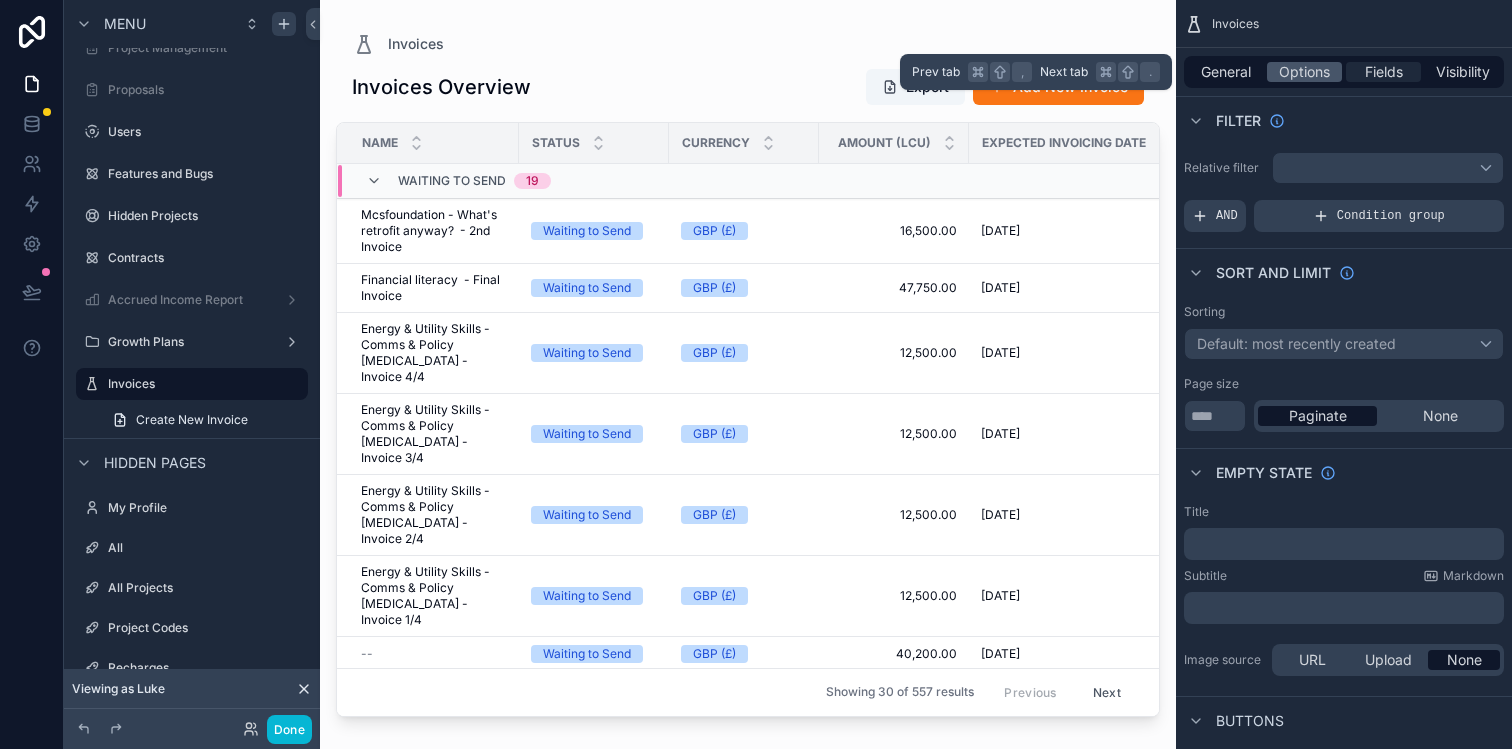 click on "Fields" at bounding box center [1384, 72] 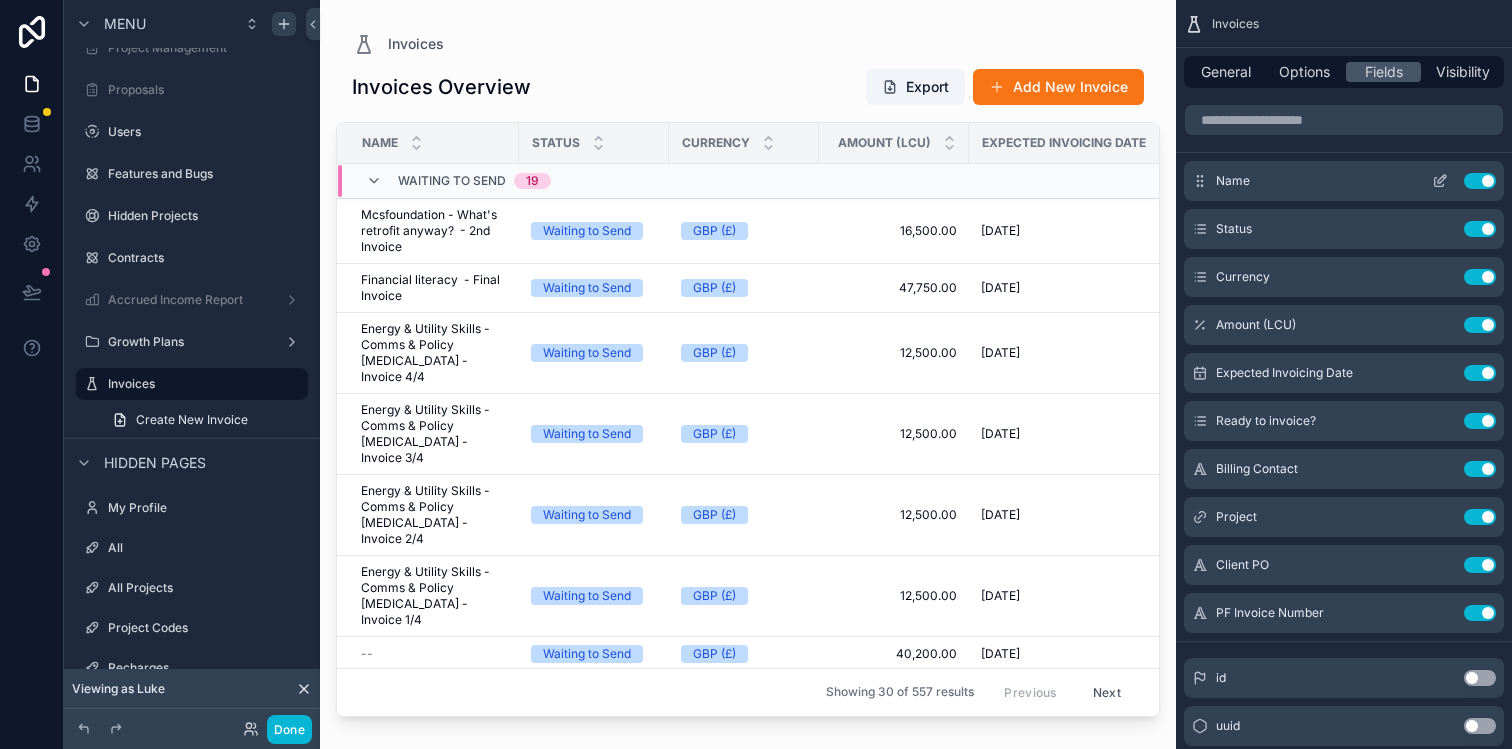 click 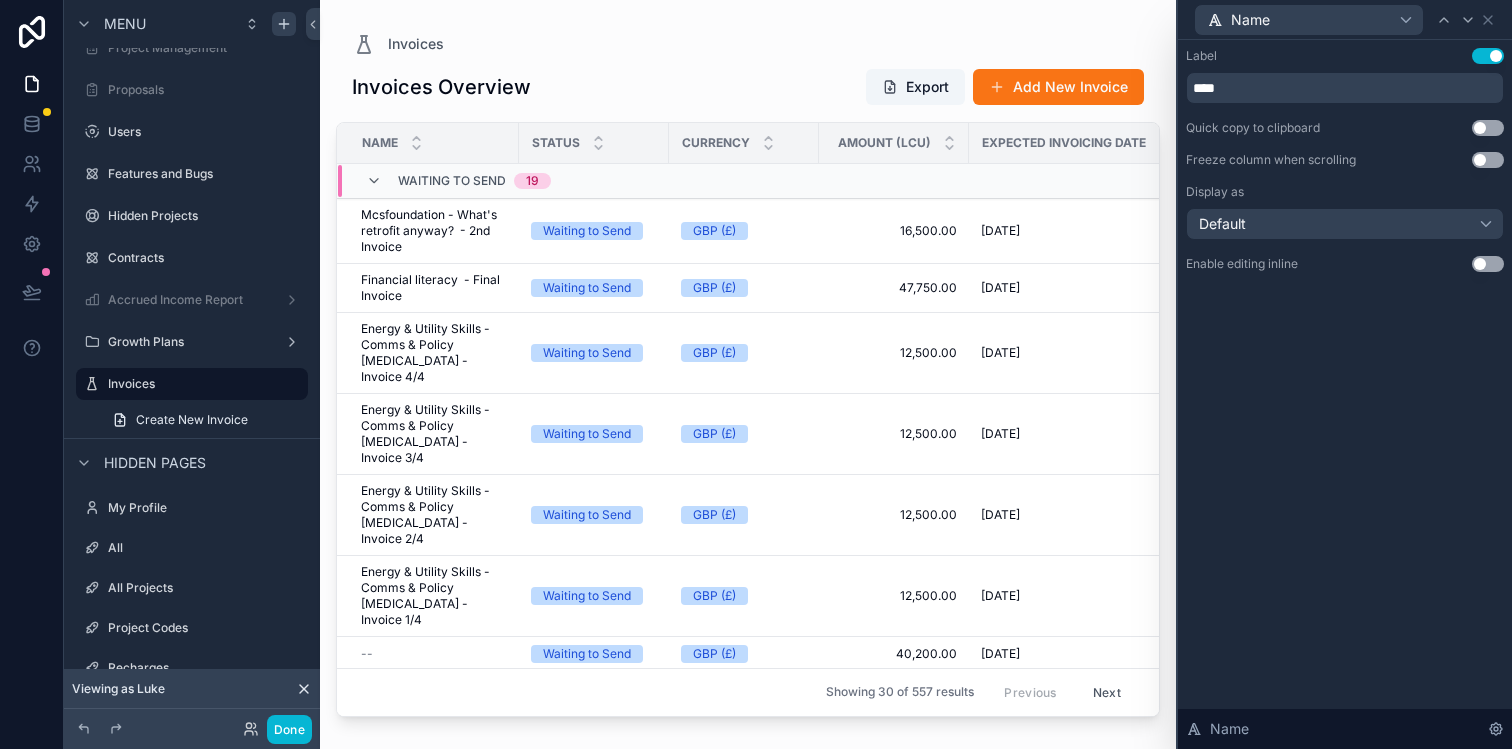 click on "Use setting" at bounding box center (1488, 264) 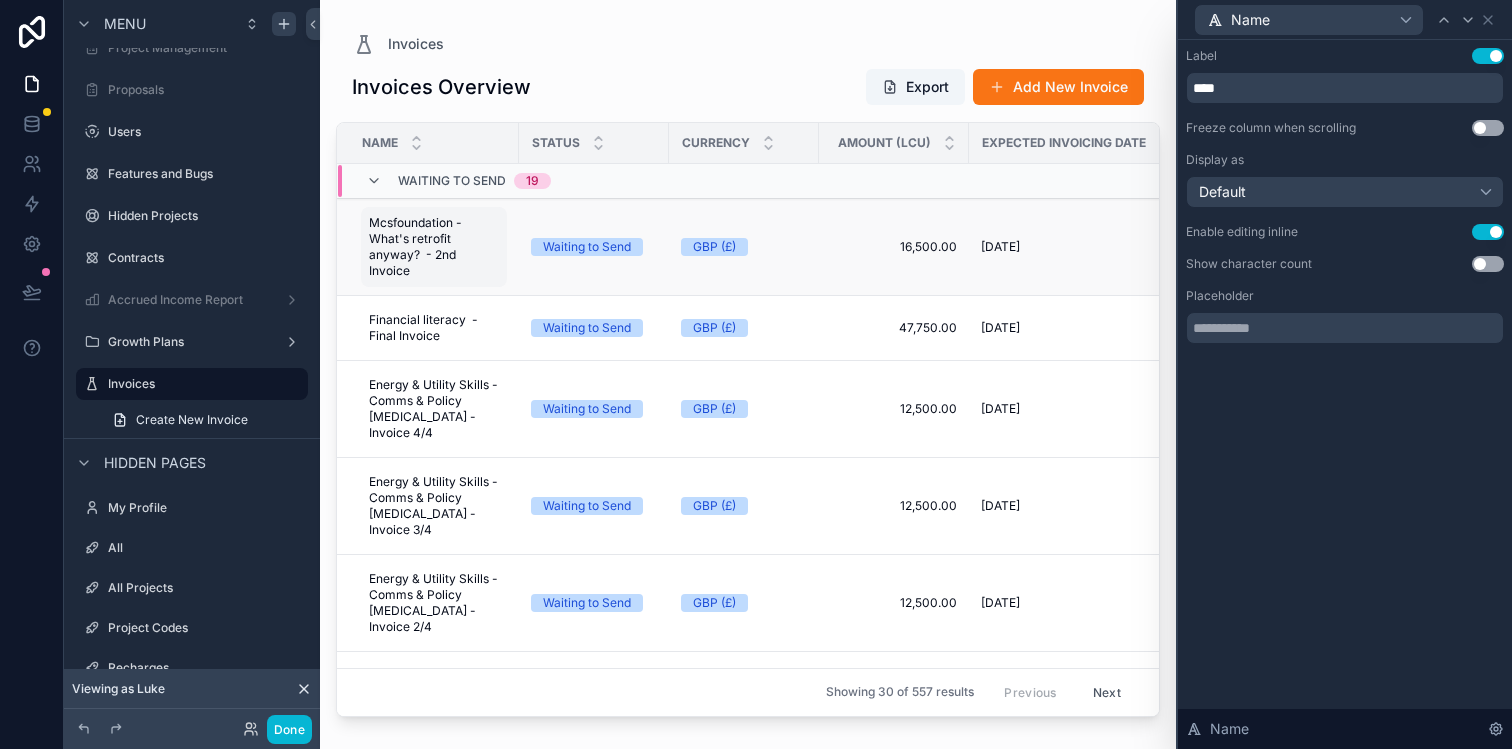 click on "Mcsfoundation - What's retrofit anyway?  - 2nd Invoice" at bounding box center [434, 247] 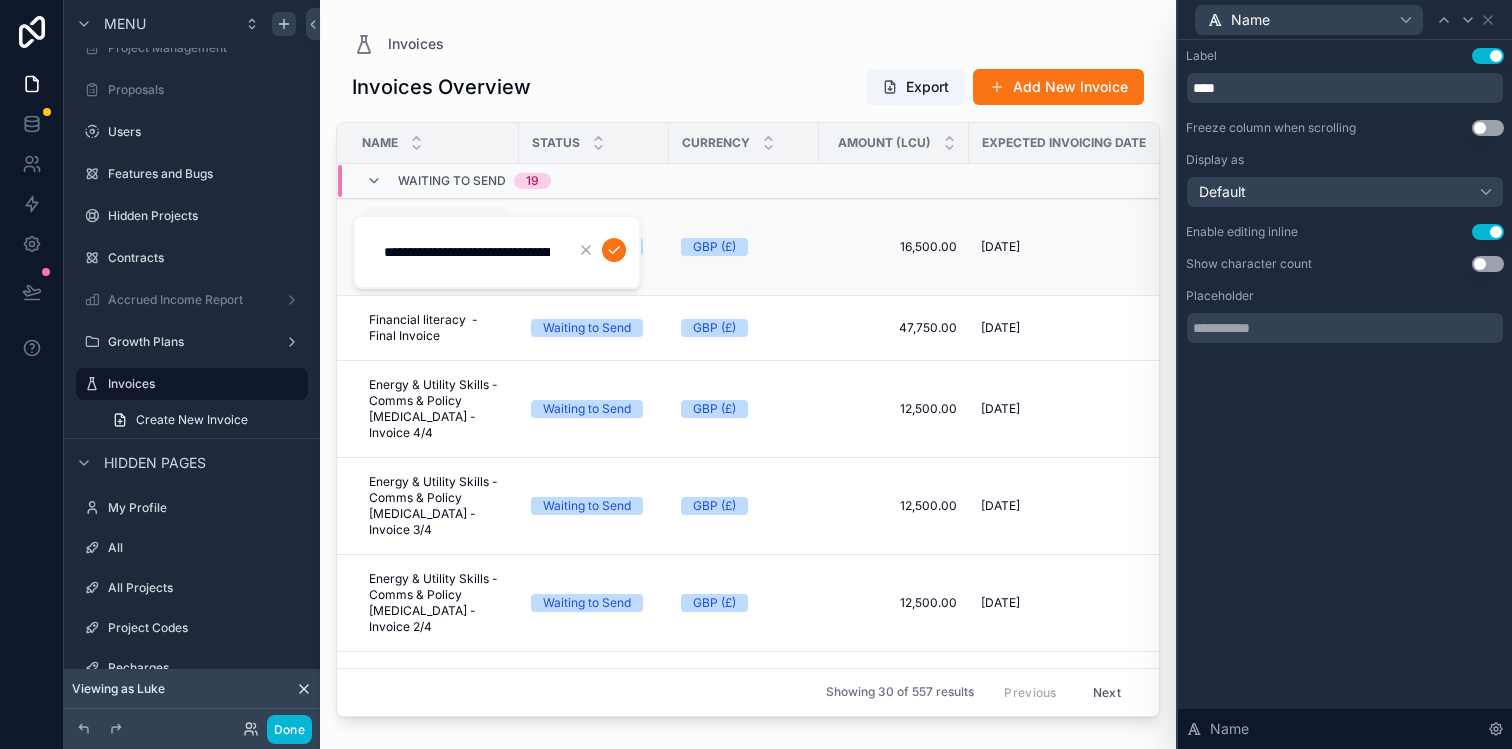 scroll, scrollTop: 0, scrollLeft: 198, axis: horizontal 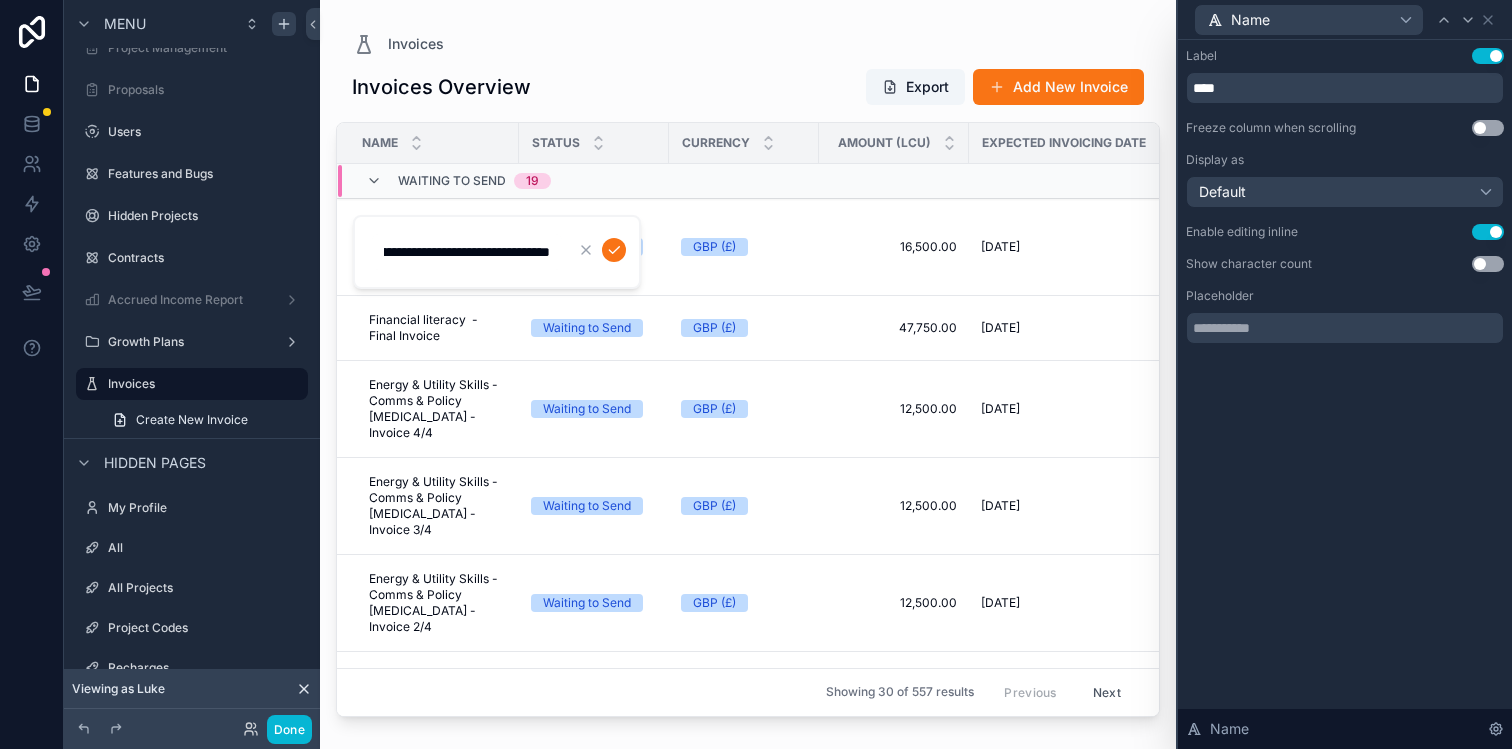 click on "Invoices Overview Export Add New Invoice" at bounding box center [748, 87] 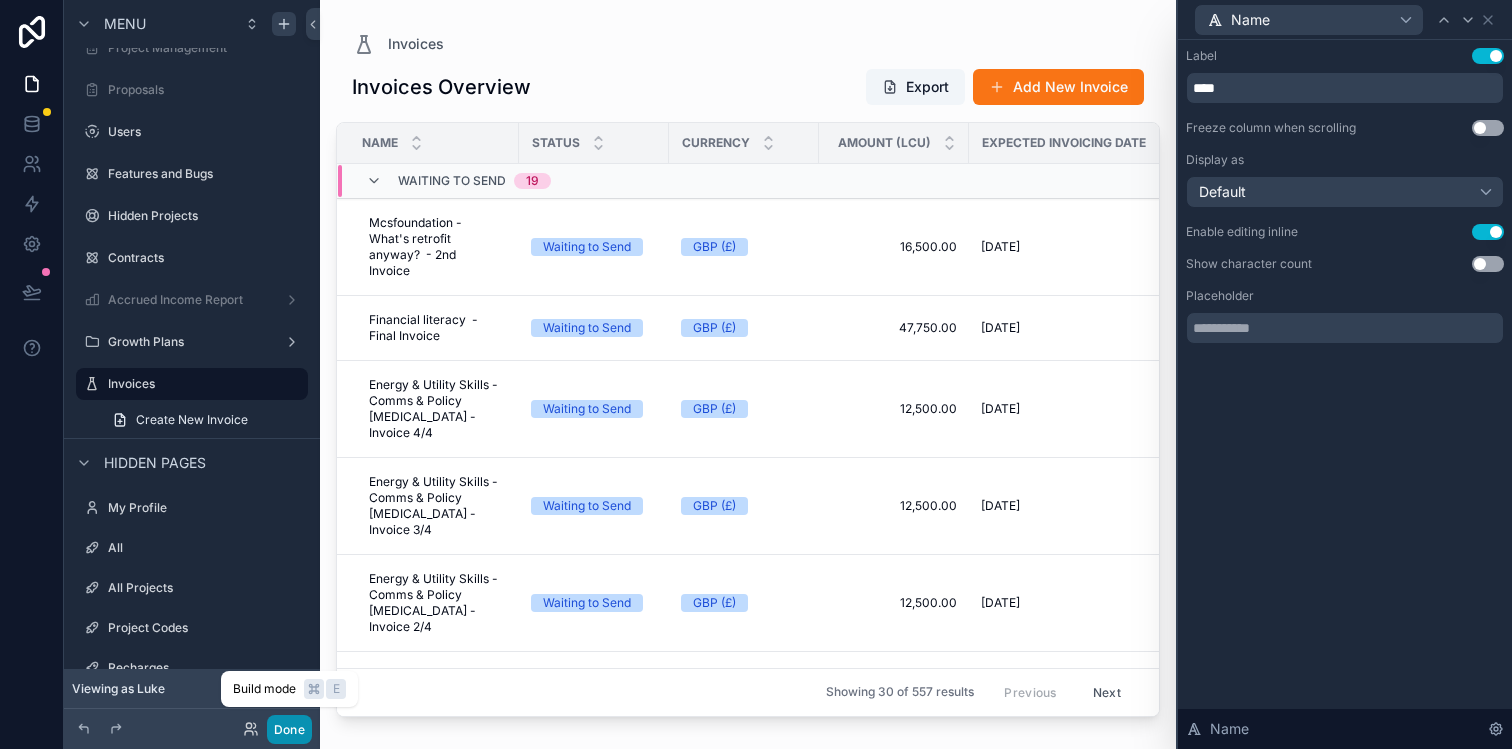 click on "Done" at bounding box center [289, 729] 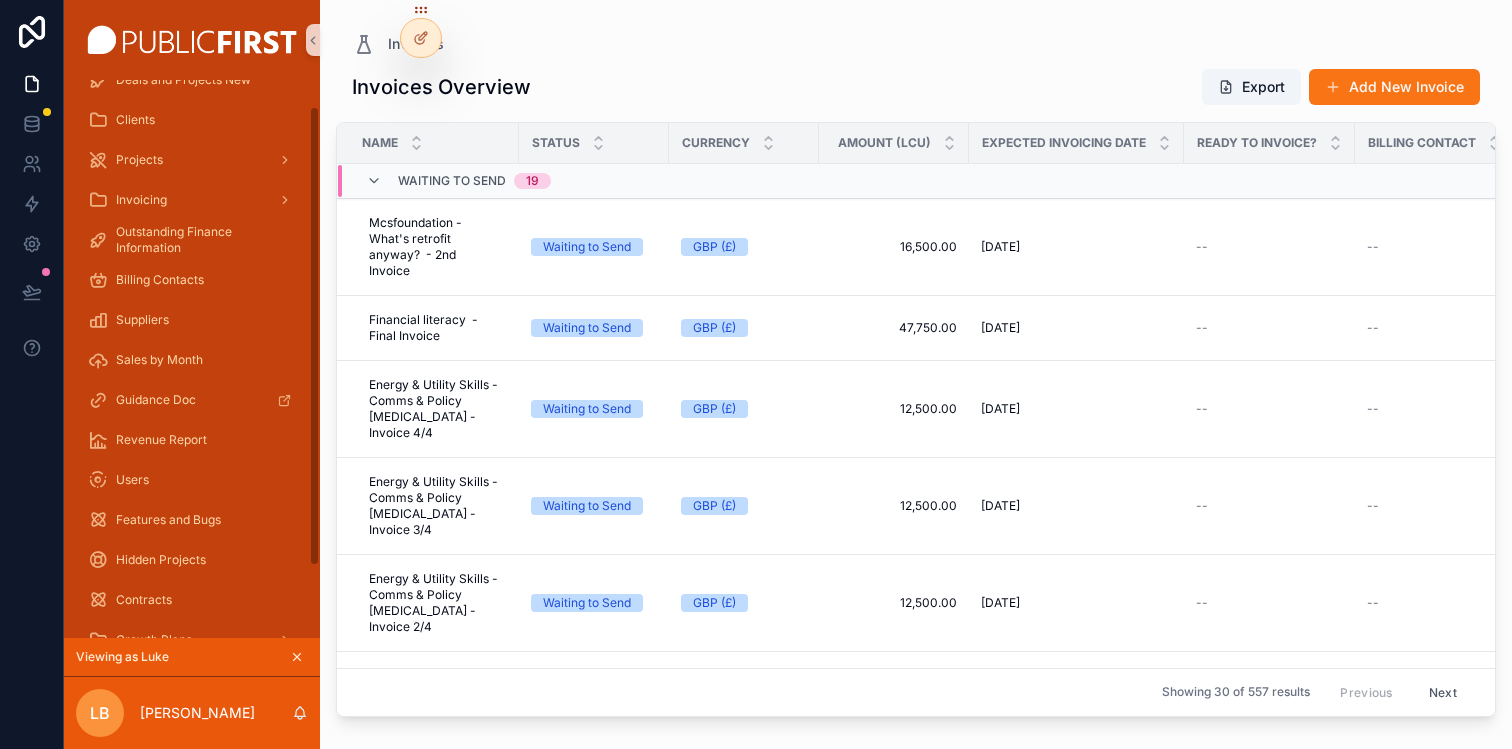 scroll, scrollTop: 0, scrollLeft: 0, axis: both 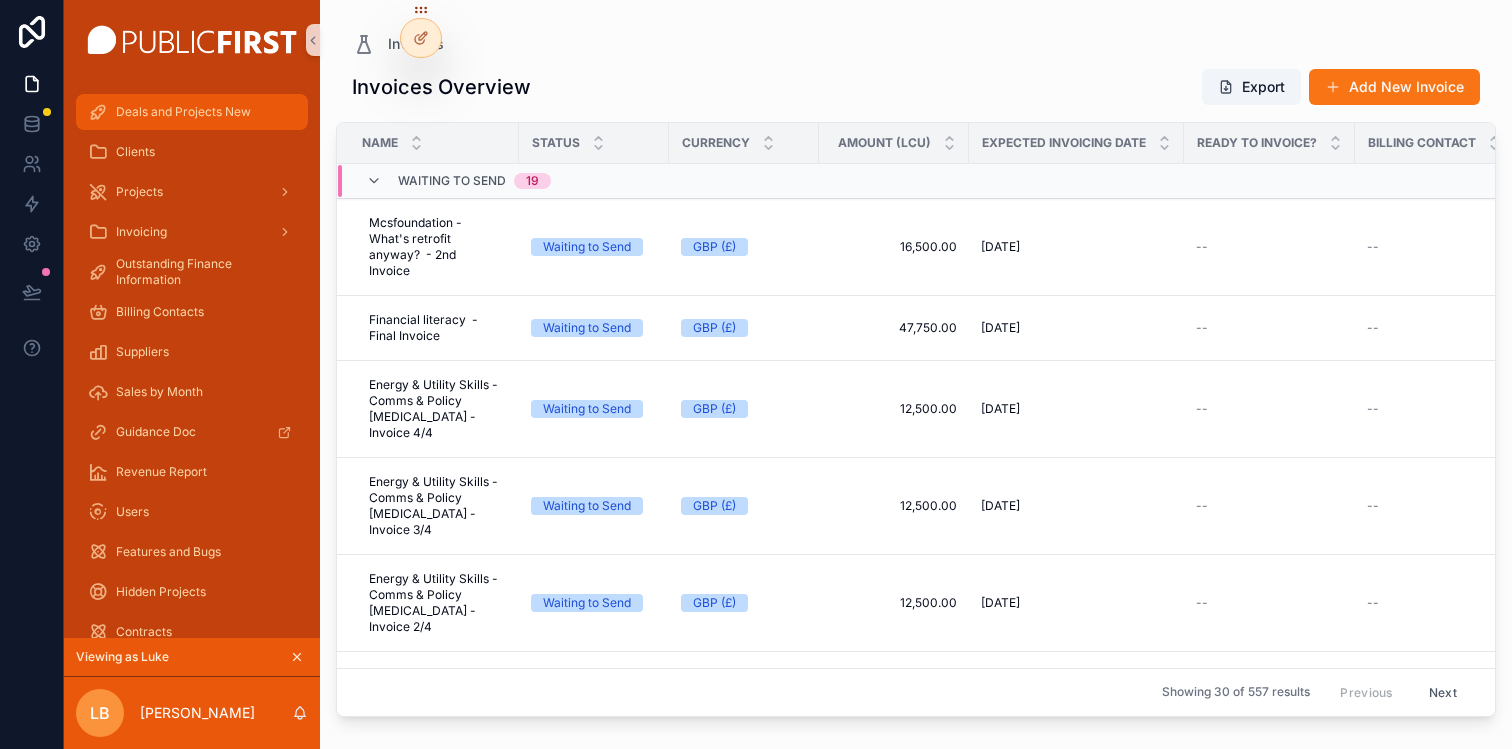 click on "Deals and Projects New" at bounding box center (192, 112) 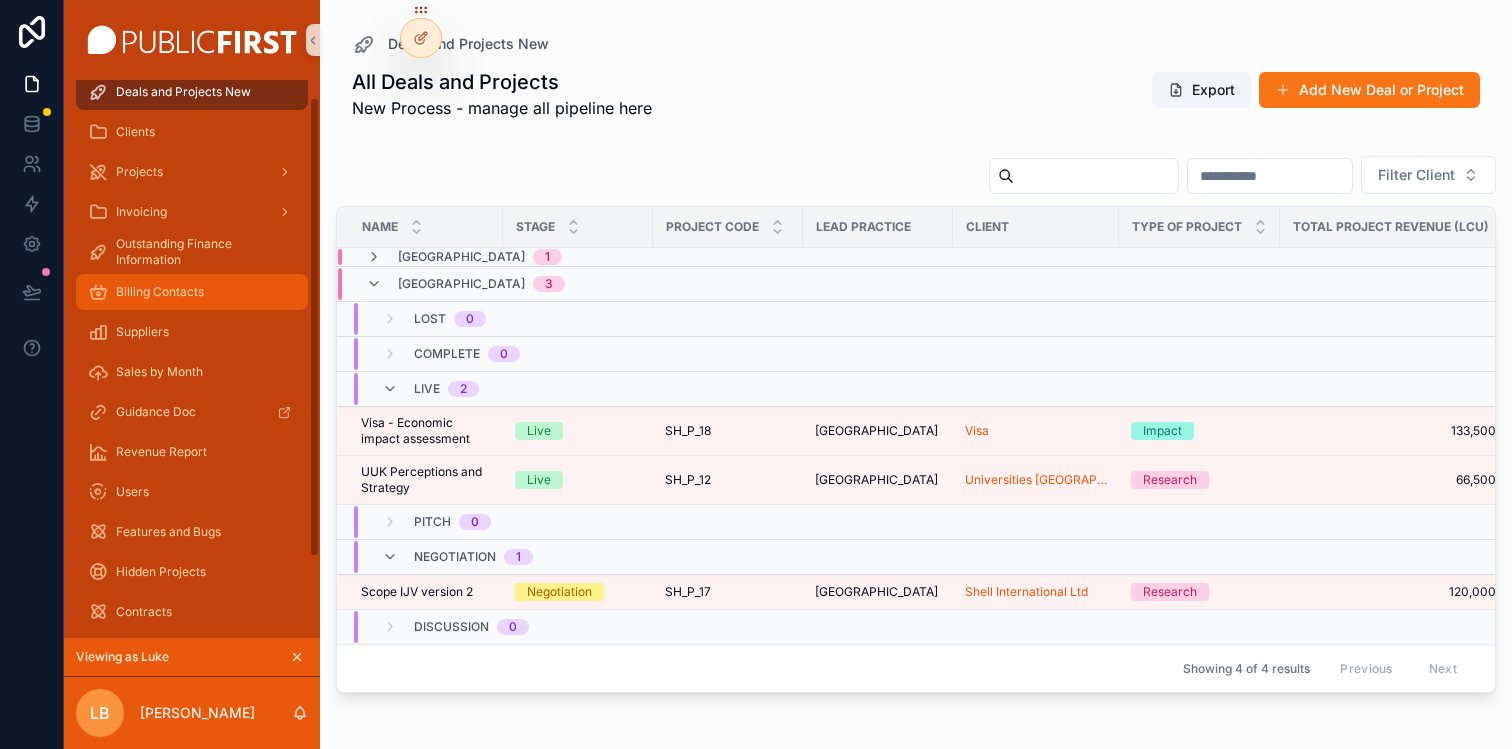 scroll, scrollTop: 0, scrollLeft: 0, axis: both 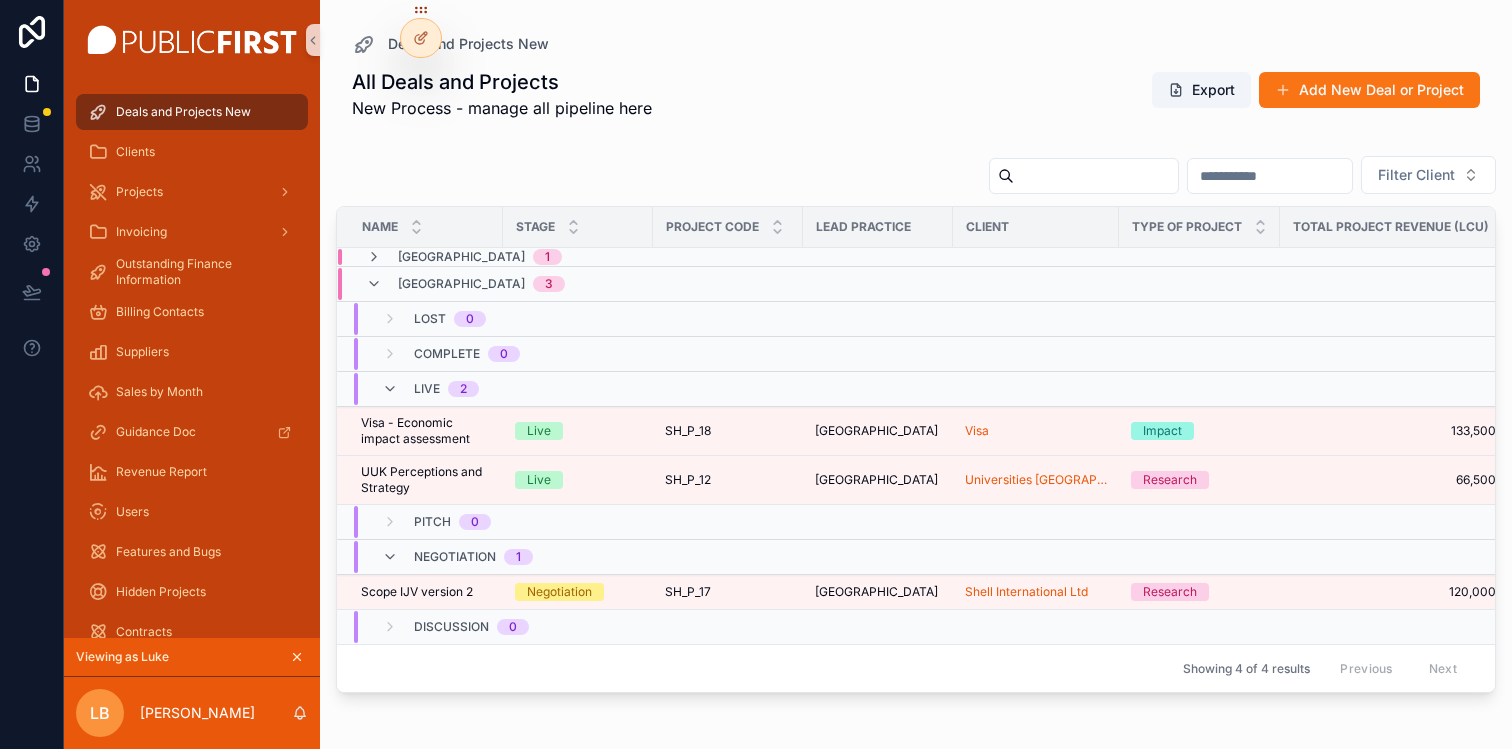 click on "All Deals and Projects New Process - manage all pipeline here Export Add New Deal or Project" at bounding box center [916, 94] 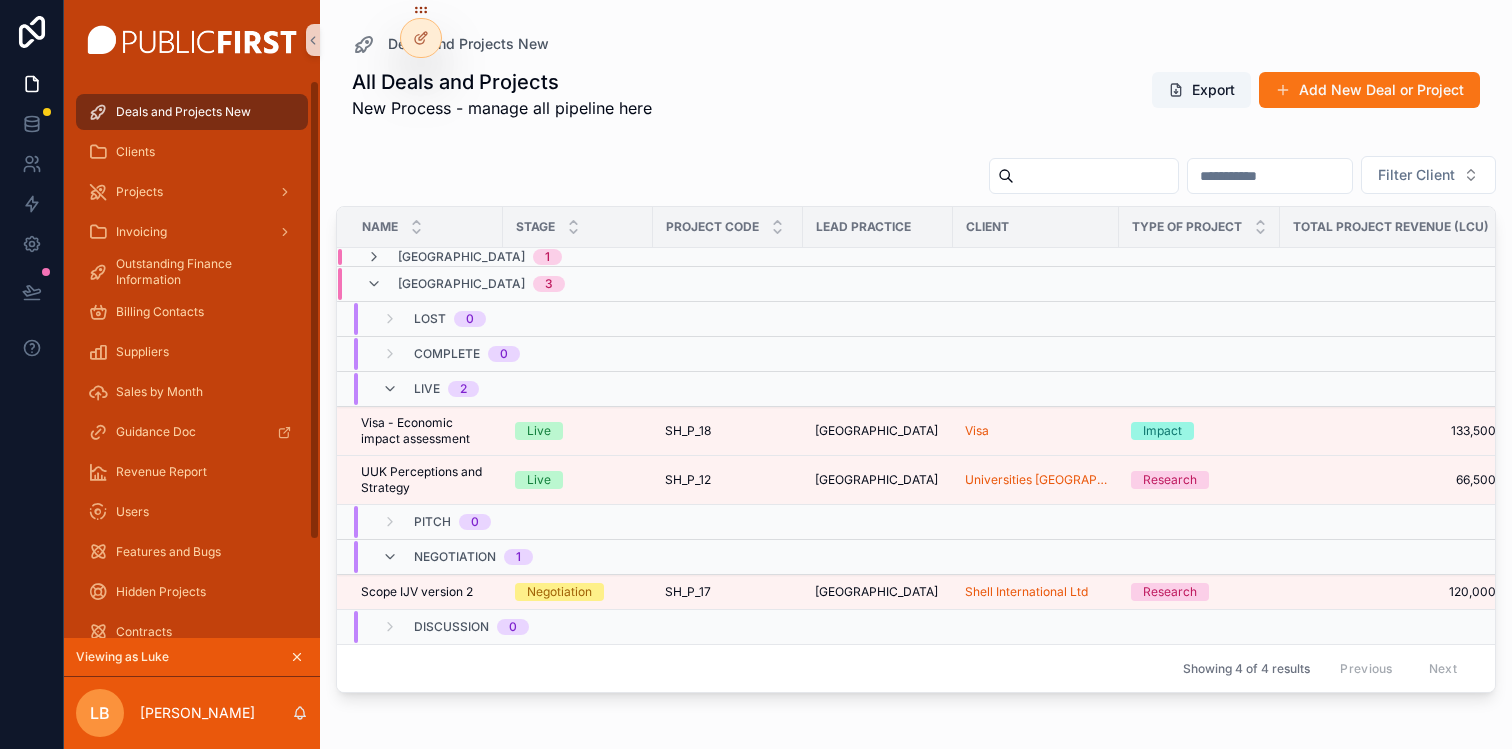 click on "Deals and Projects New" at bounding box center [183, 112] 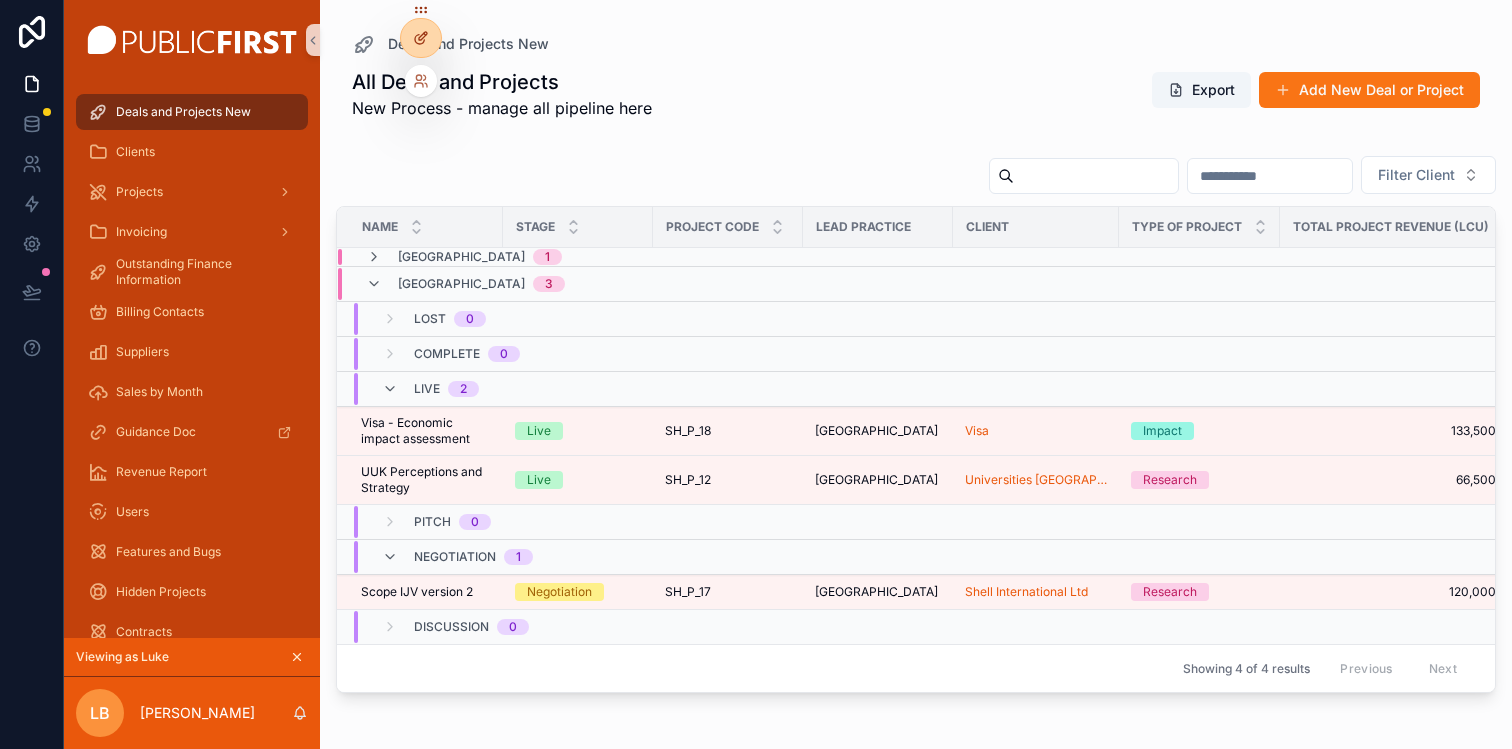 click 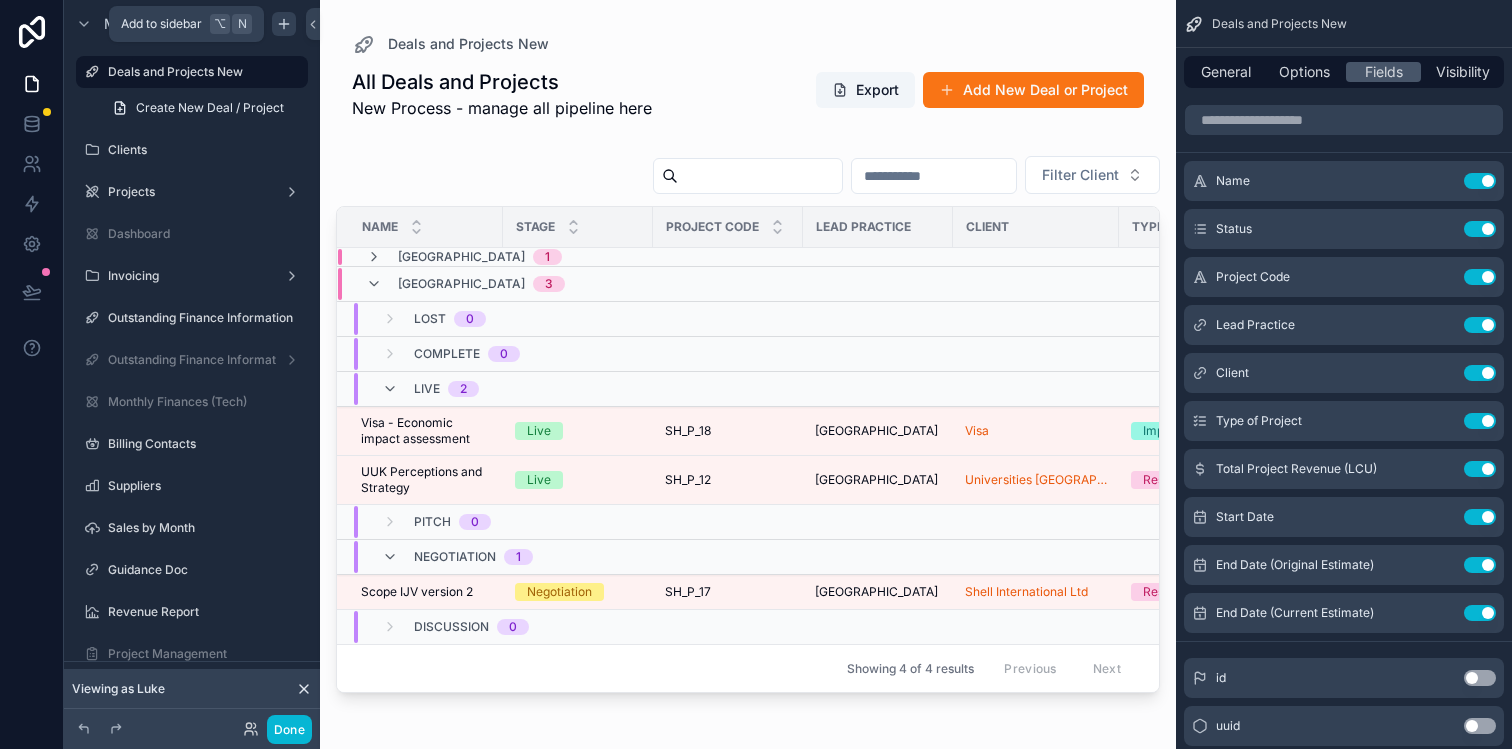 click 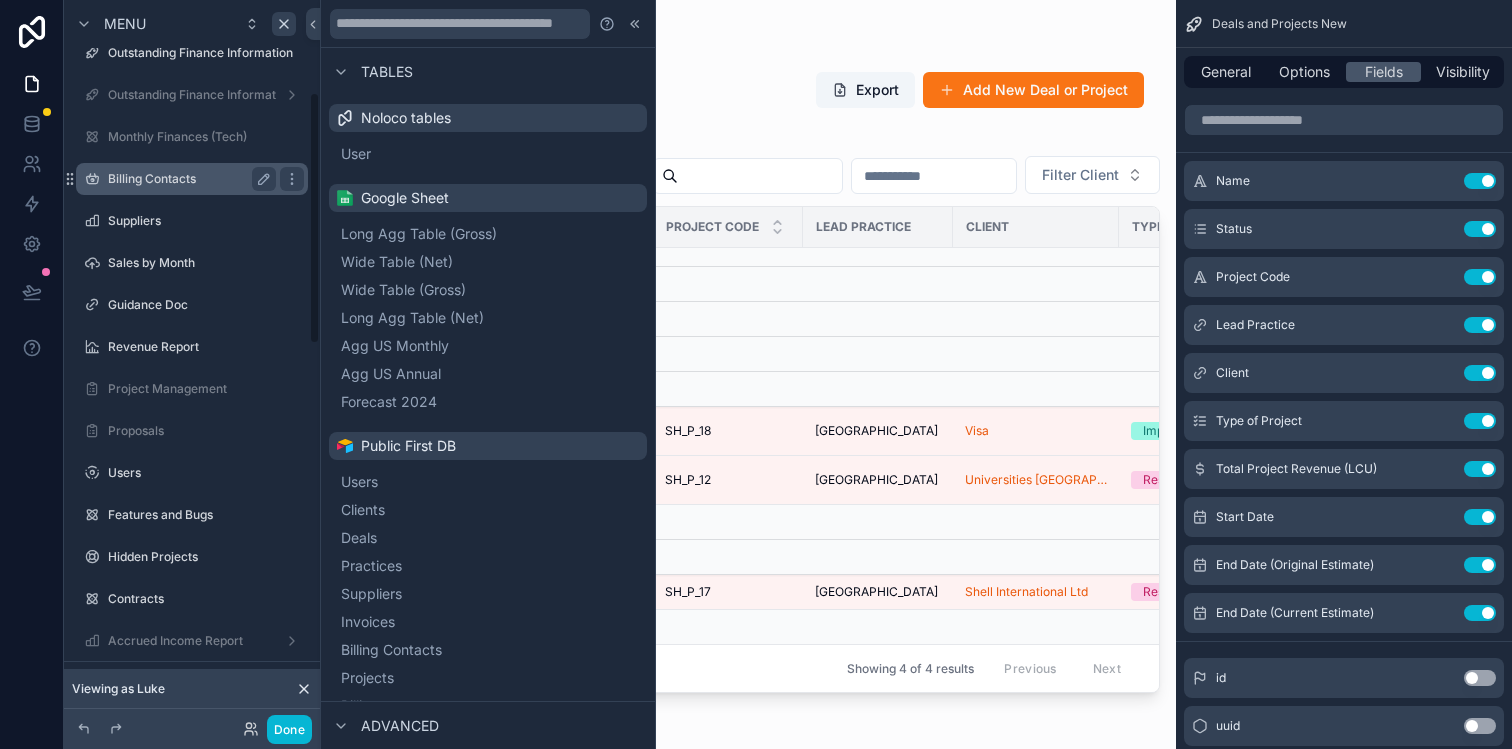 scroll, scrollTop: 284, scrollLeft: 0, axis: vertical 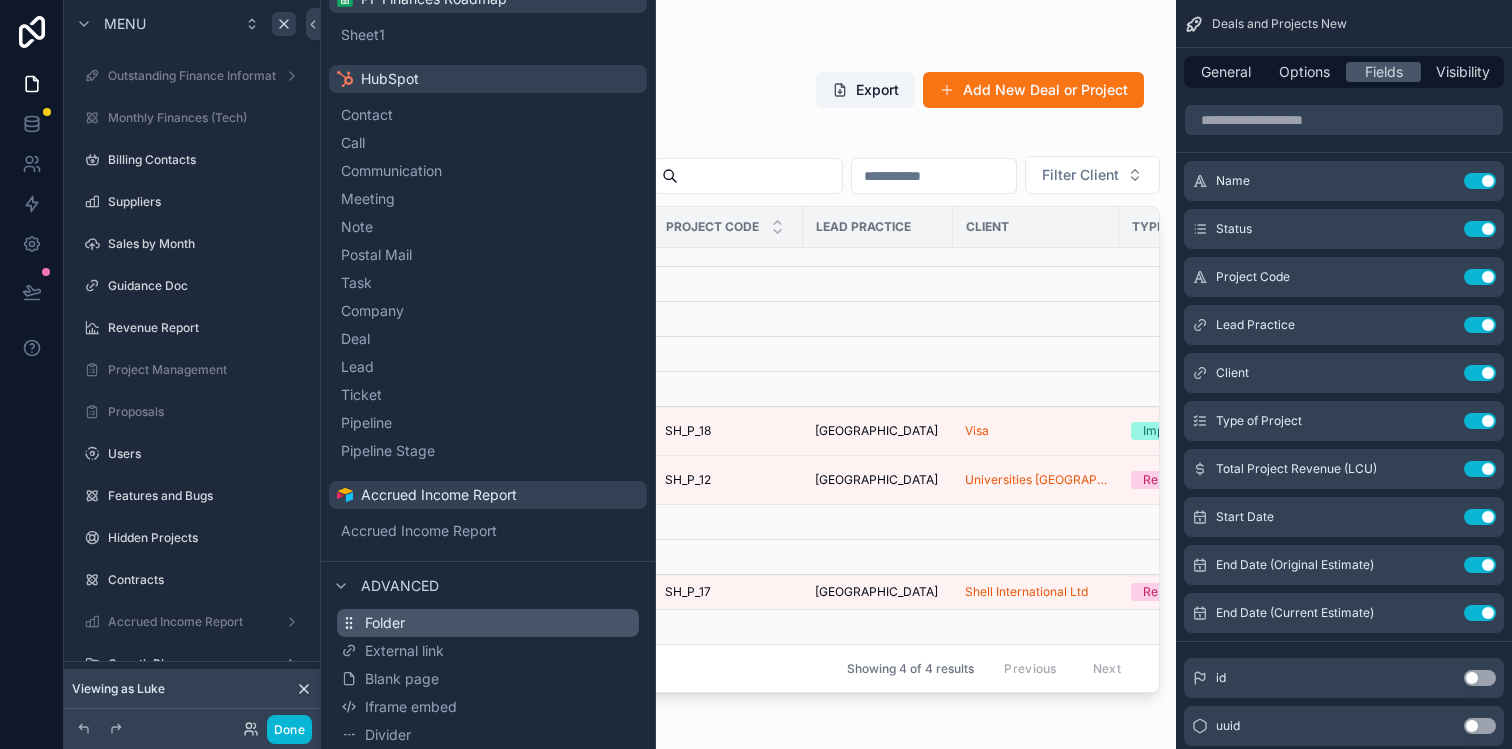 click on "Folder" at bounding box center (488, 623) 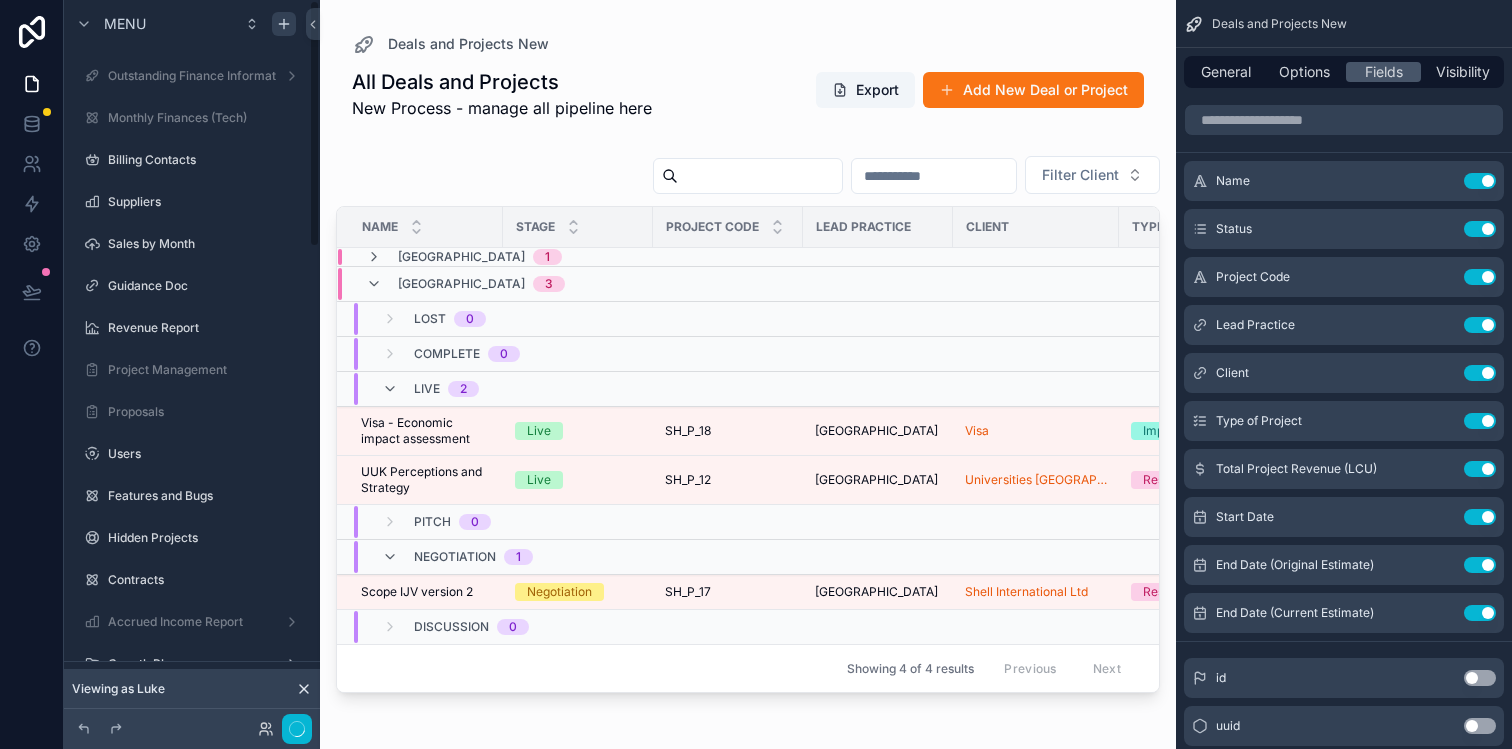 scroll, scrollTop: 0, scrollLeft: 0, axis: both 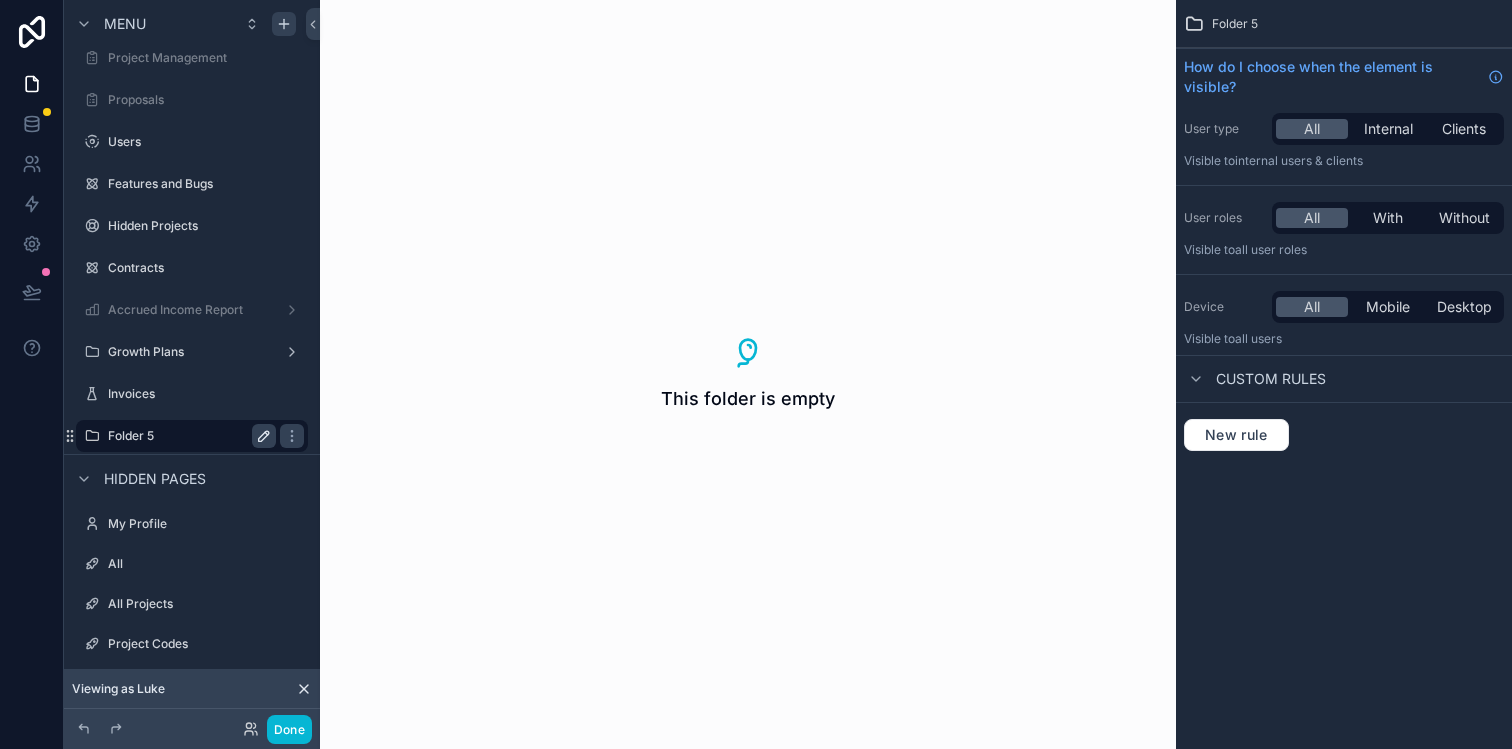 click 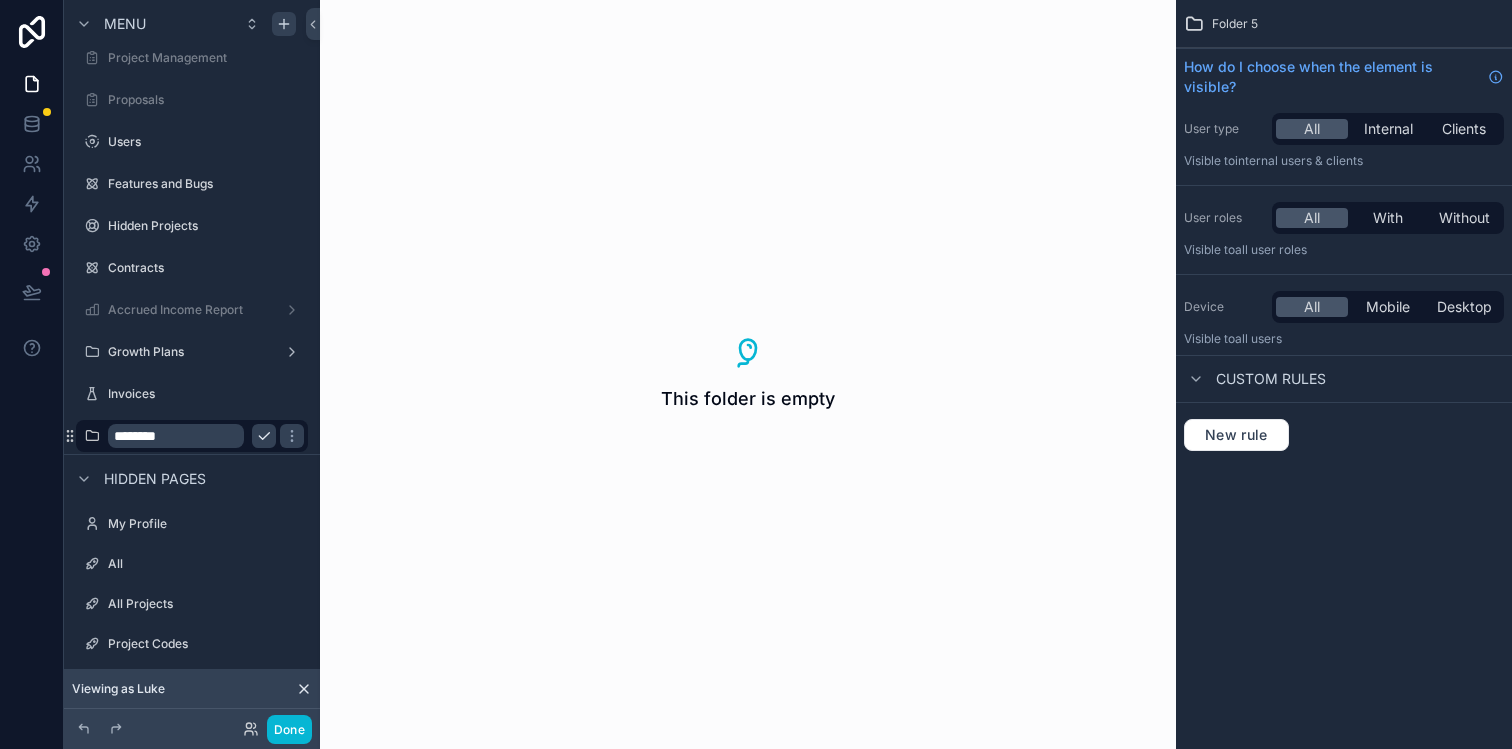 click on "********" at bounding box center (176, 436) 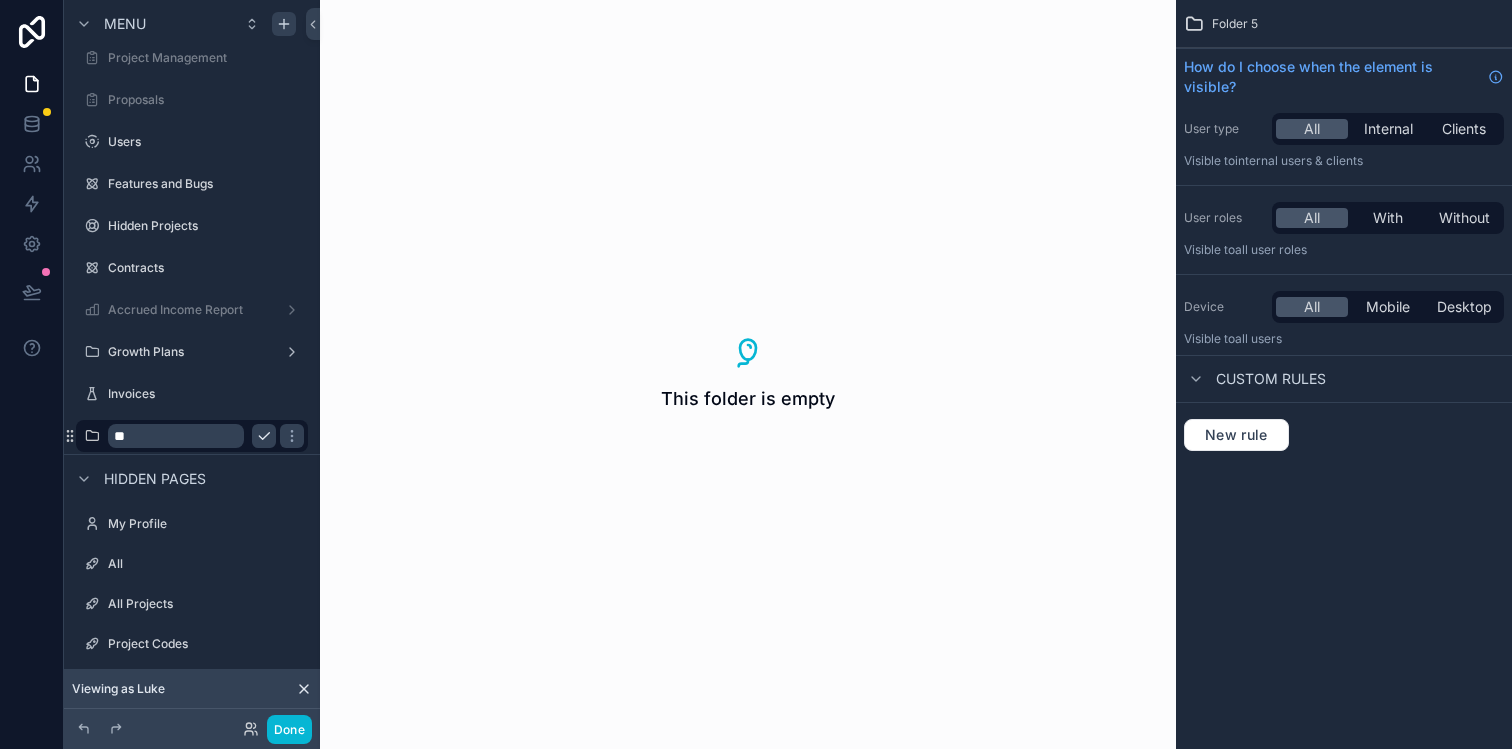 type on "*" 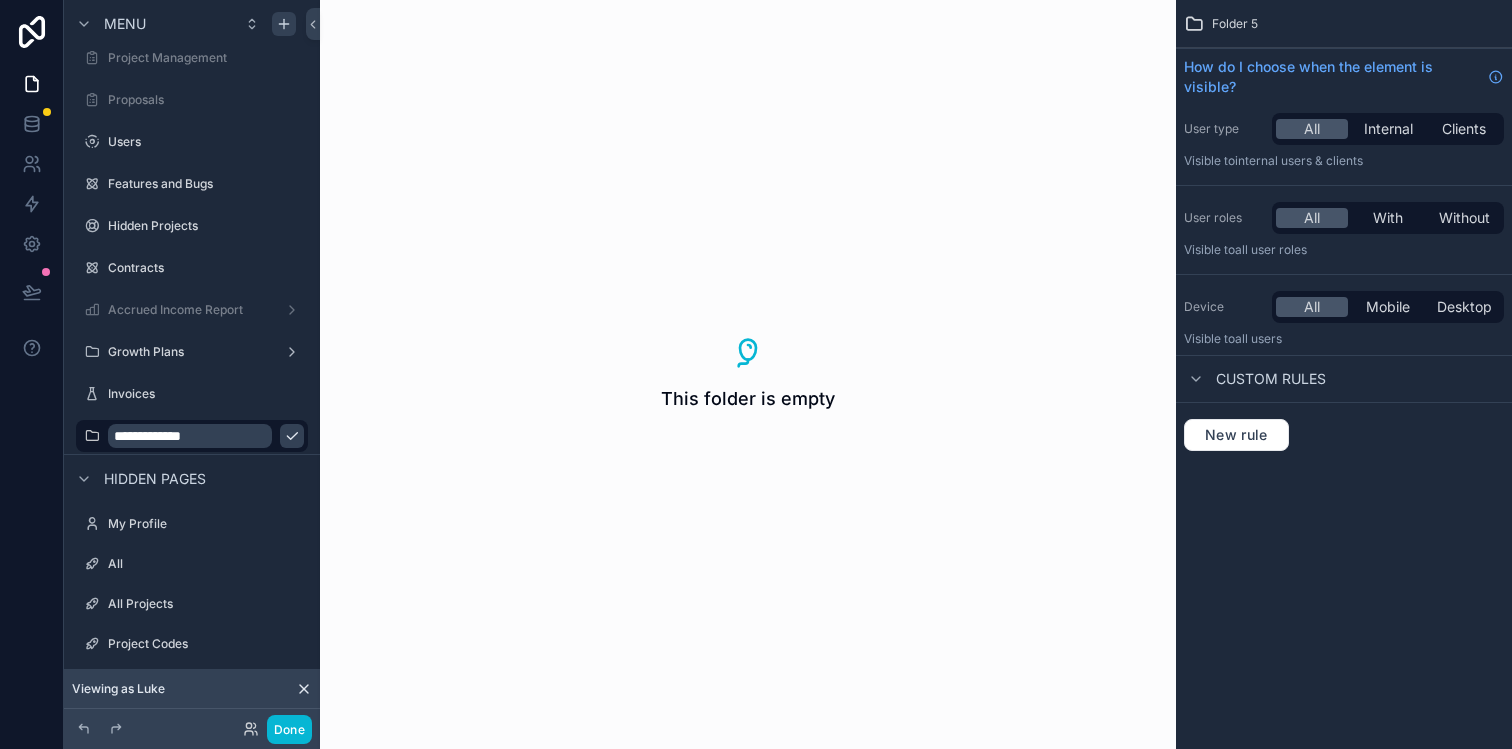 type on "**********" 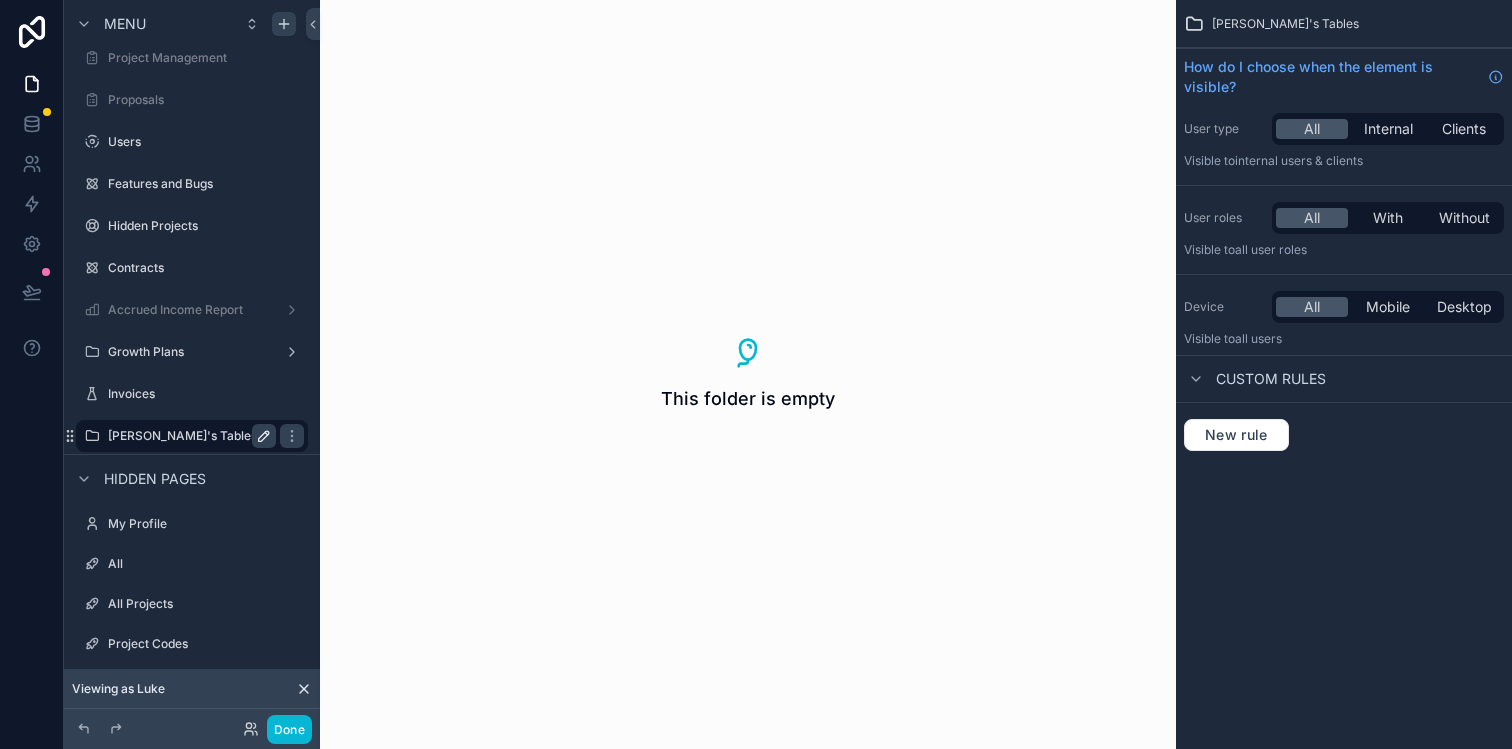 click on "[PERSON_NAME]'s Tables" at bounding box center (188, 436) 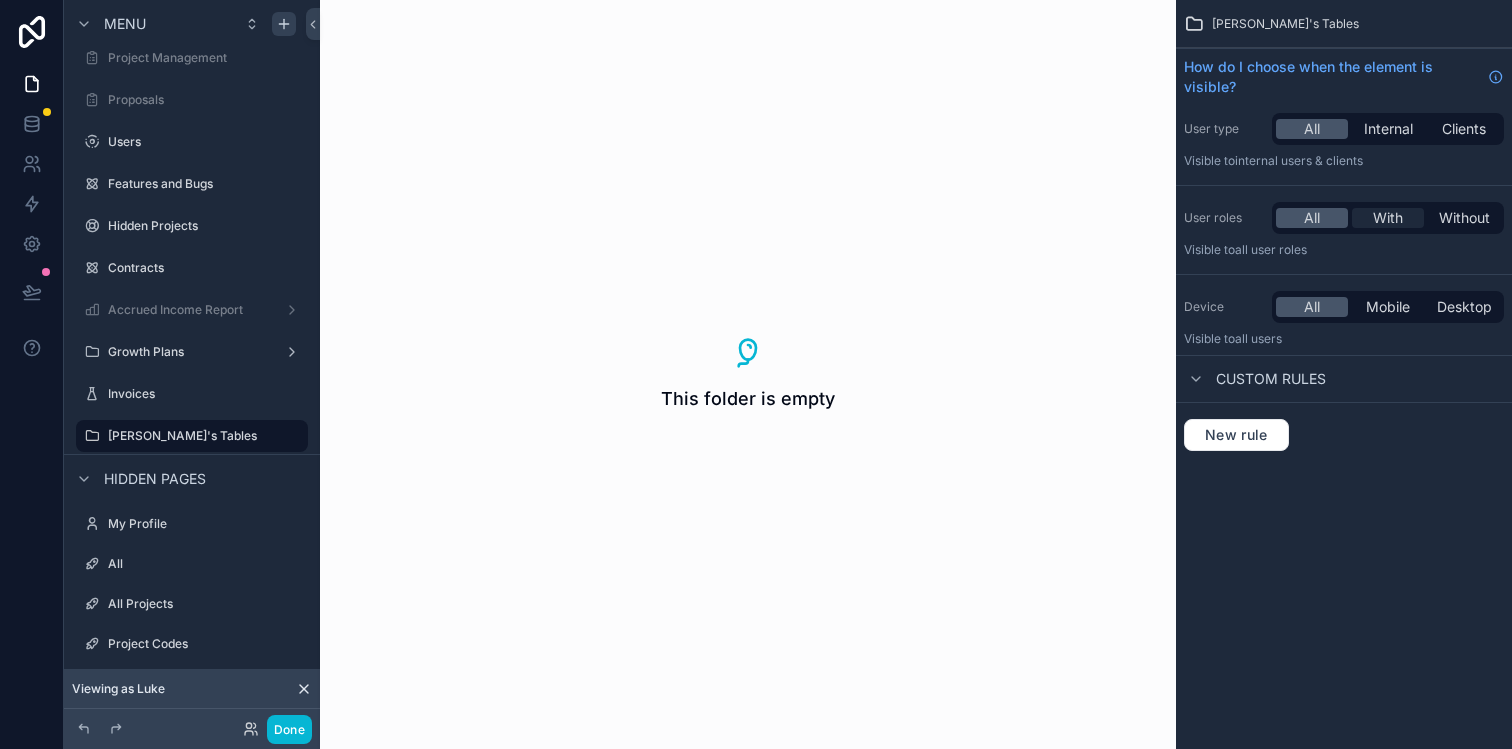 click on "With" at bounding box center (1388, 218) 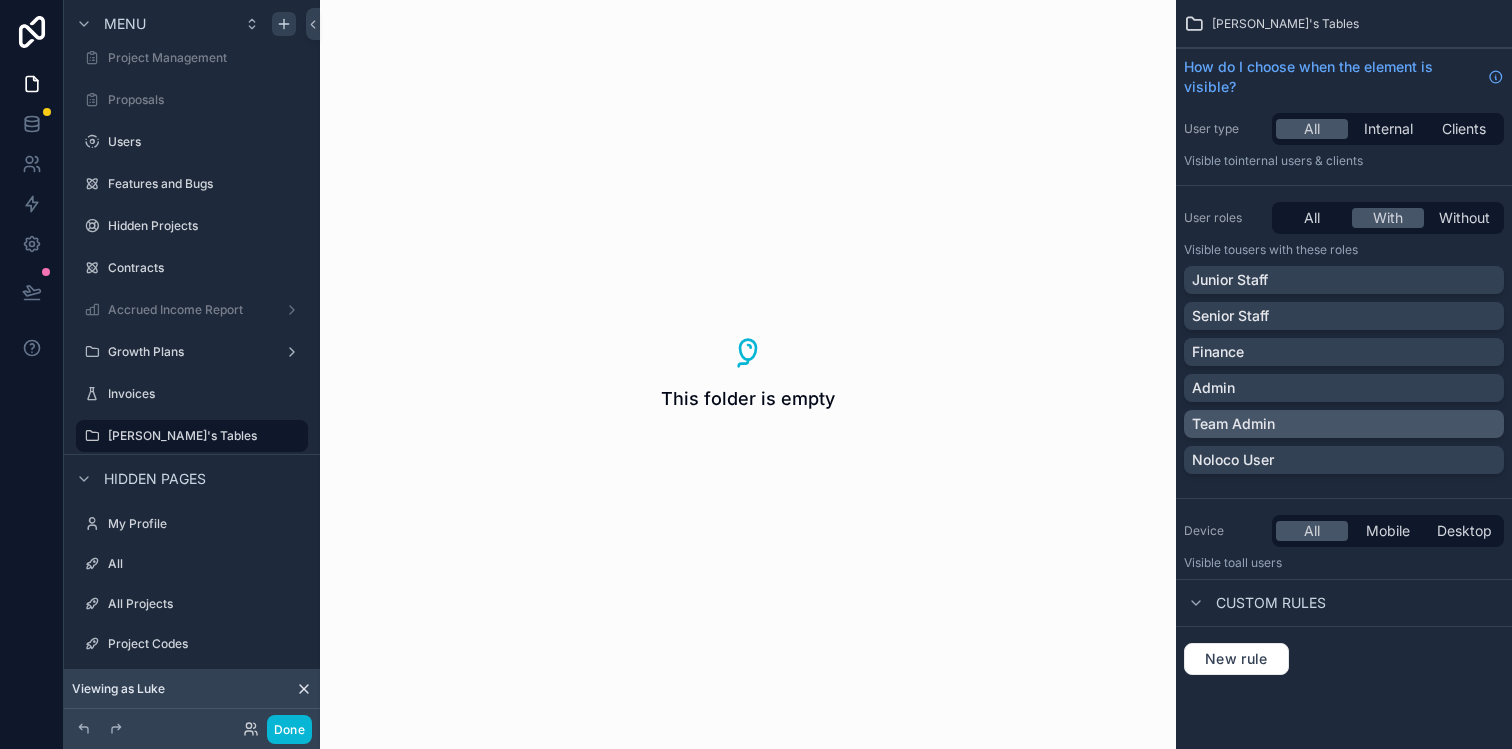 click on "Team Admin" at bounding box center (1344, 424) 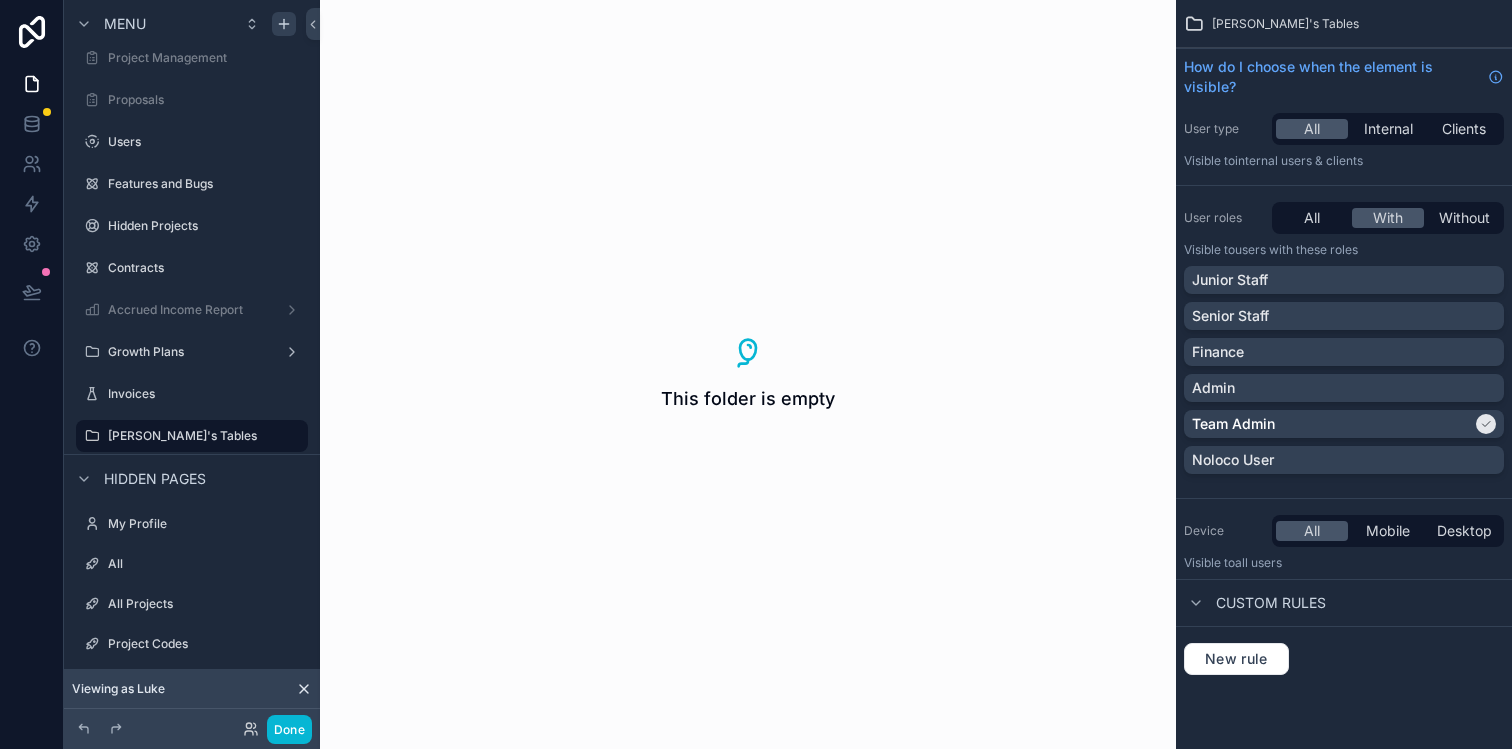 click on "This folder is empty" at bounding box center (748, 374) 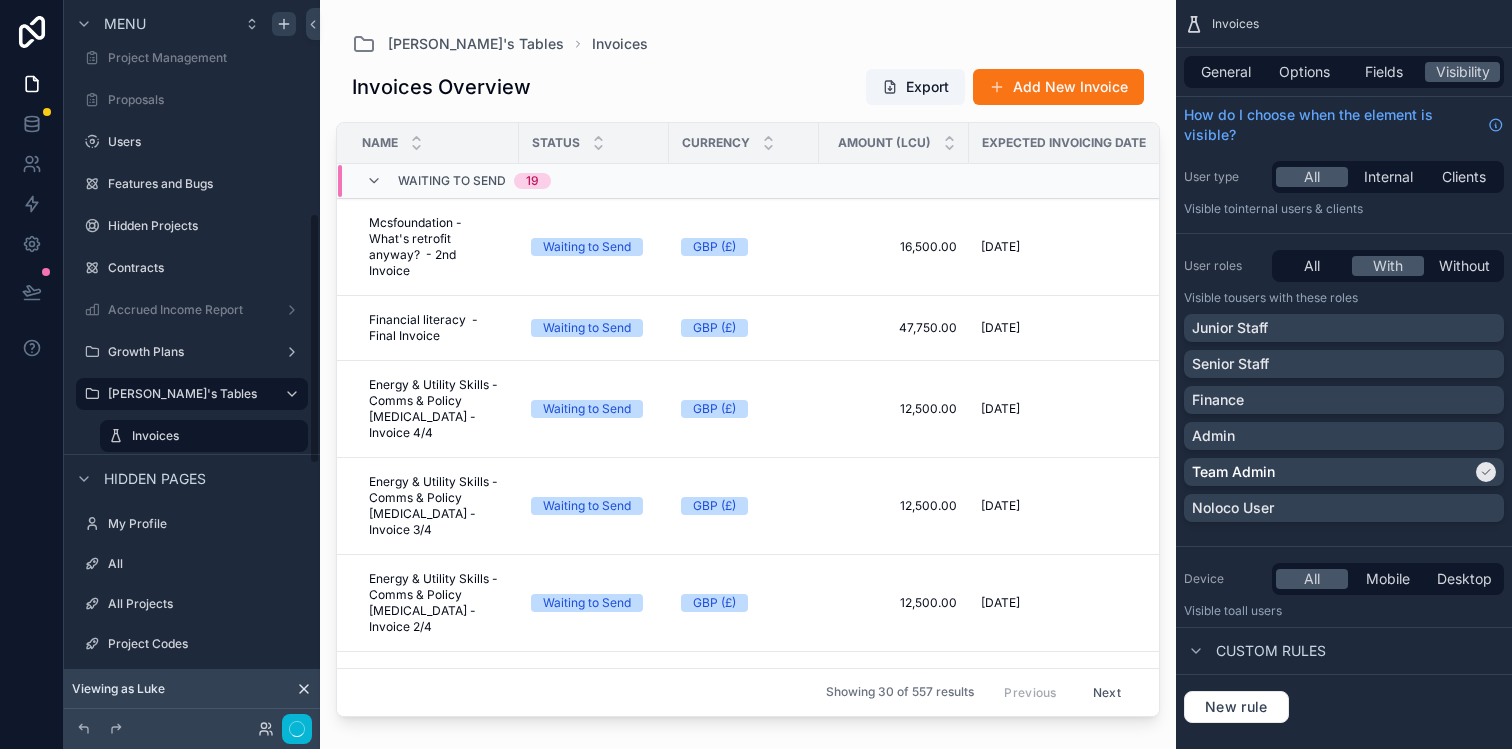 scroll, scrollTop: 612, scrollLeft: 0, axis: vertical 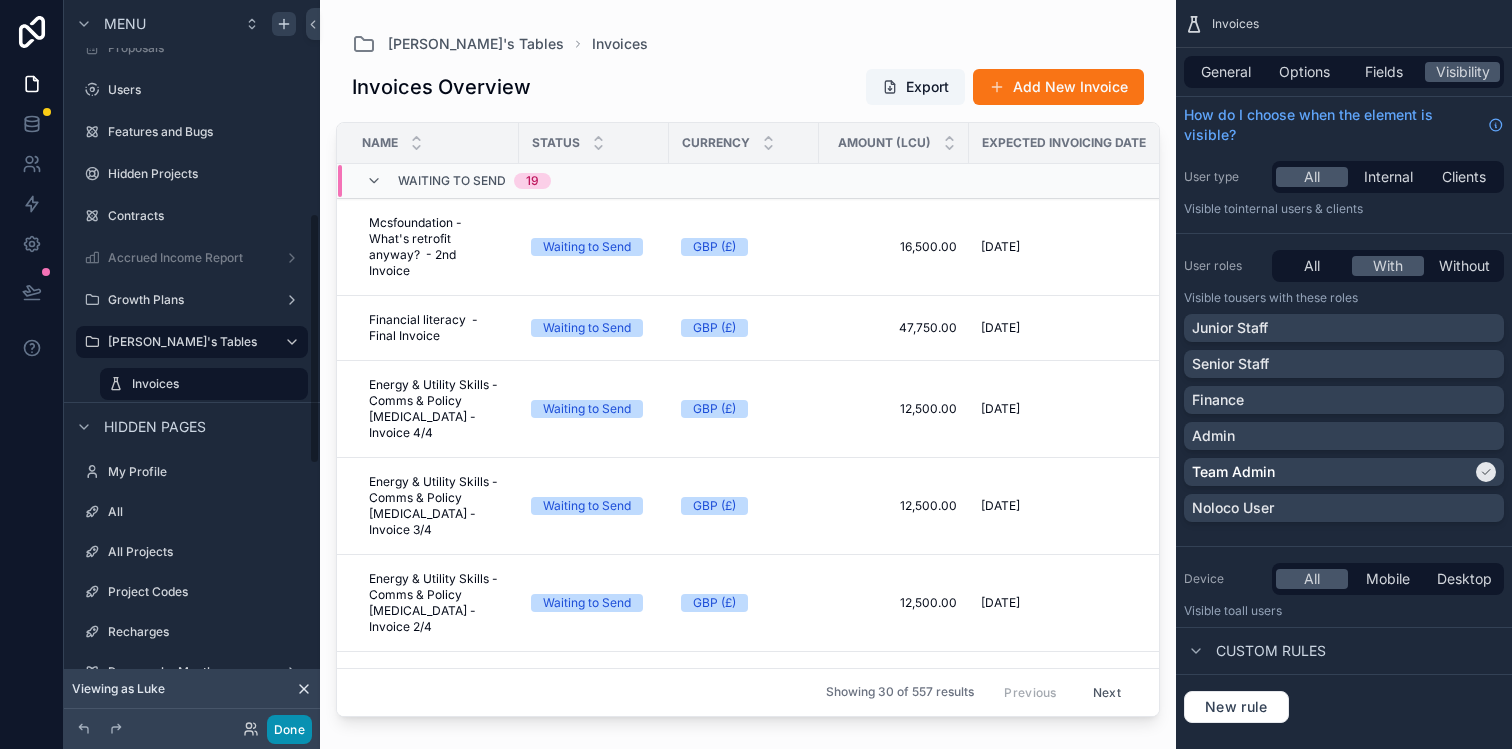 click on "Done" at bounding box center [289, 729] 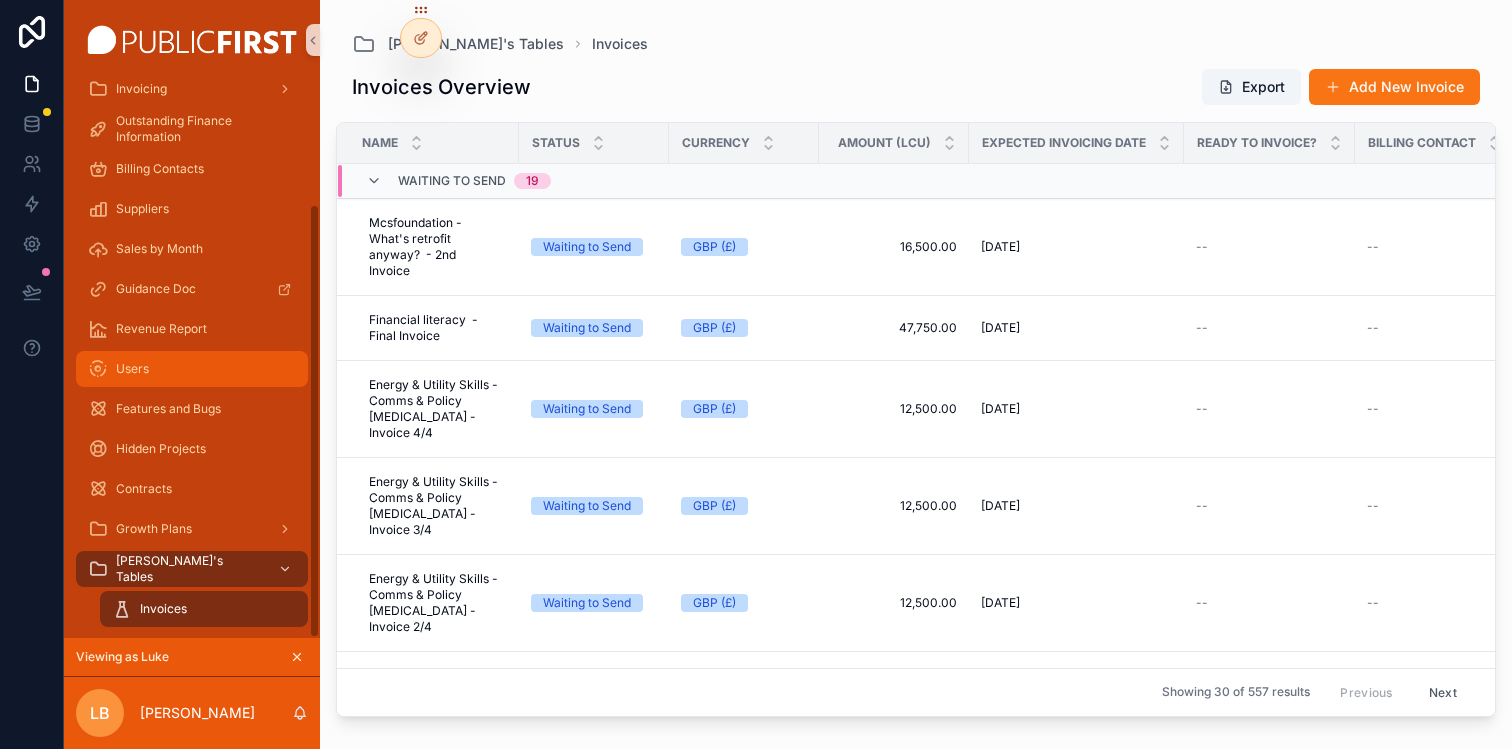 scroll, scrollTop: 158, scrollLeft: 0, axis: vertical 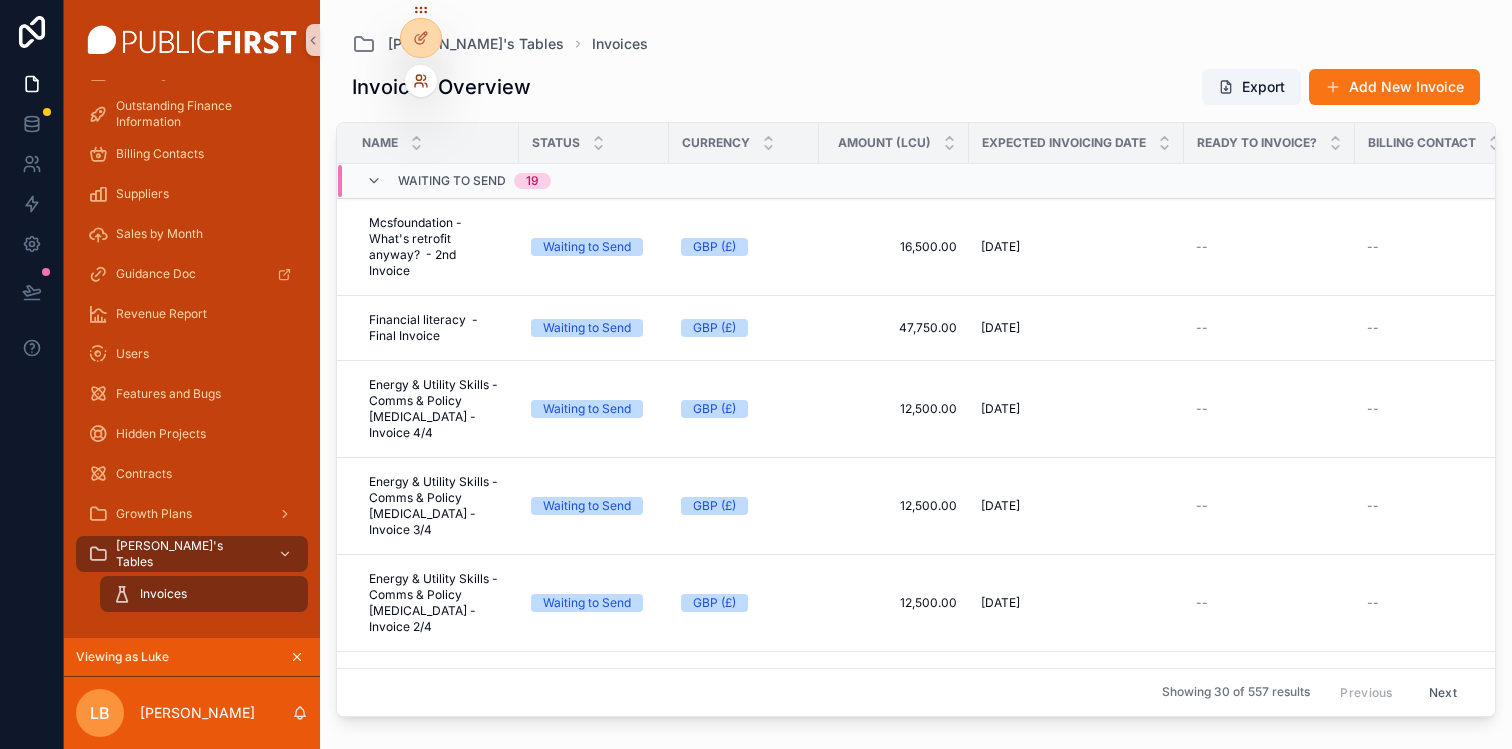 click 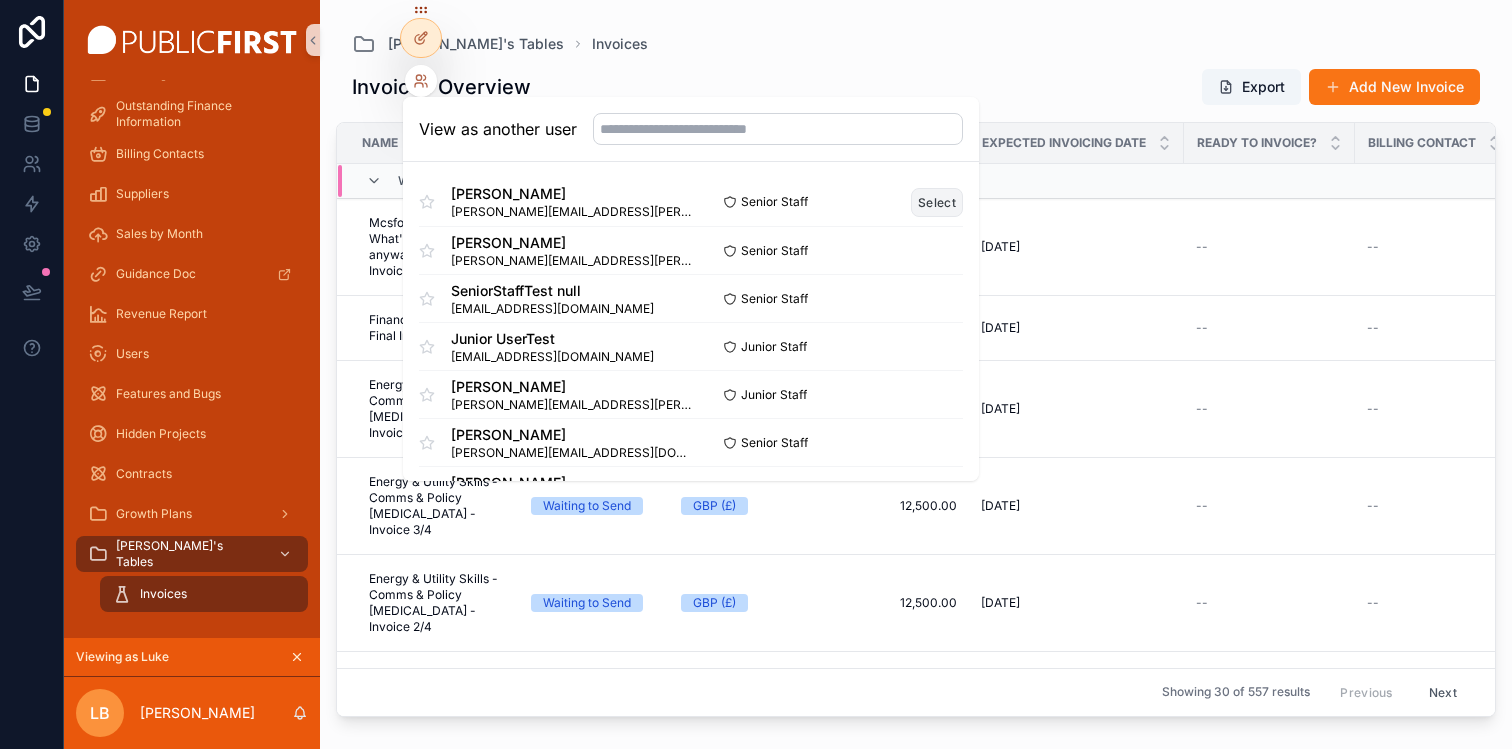 click on "Select" at bounding box center (937, 202) 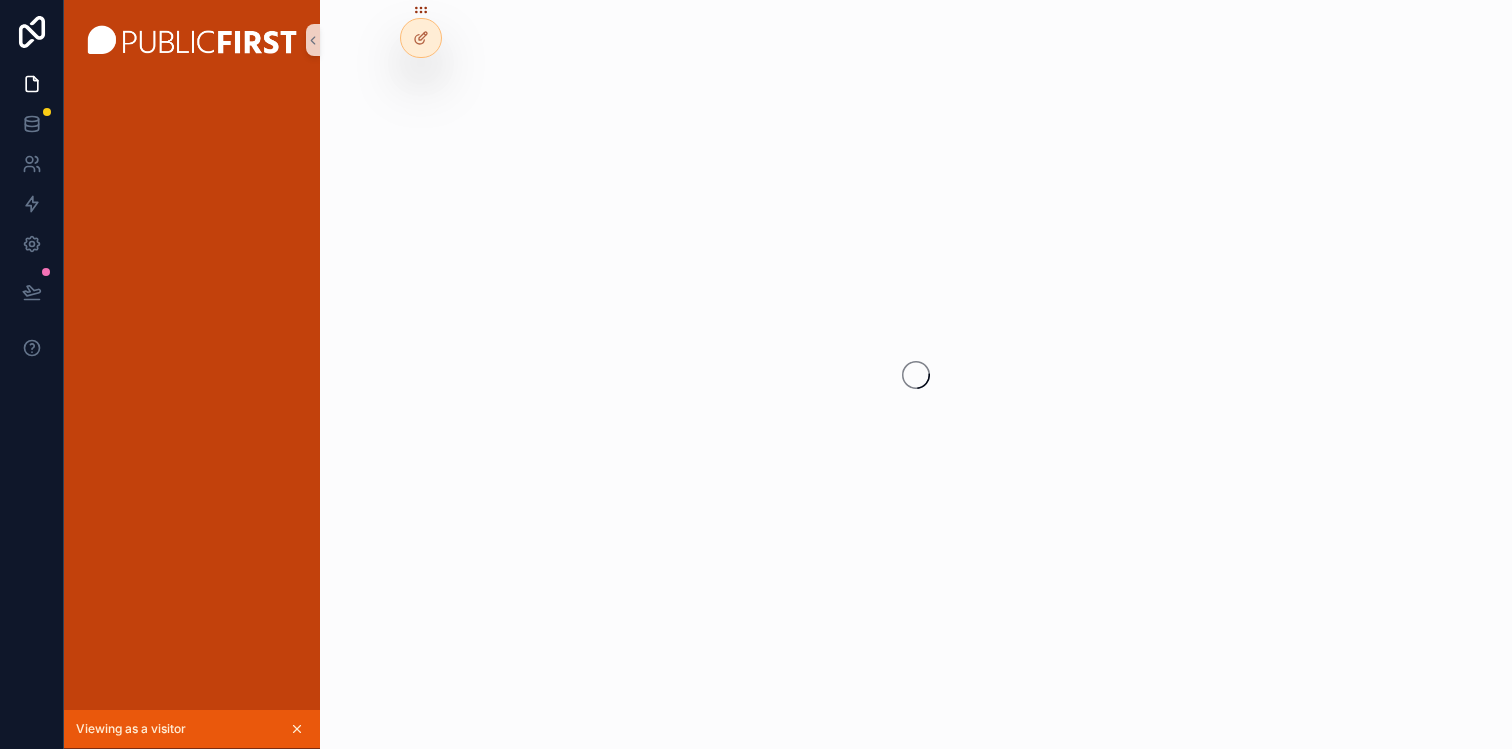 scroll, scrollTop: 0, scrollLeft: 0, axis: both 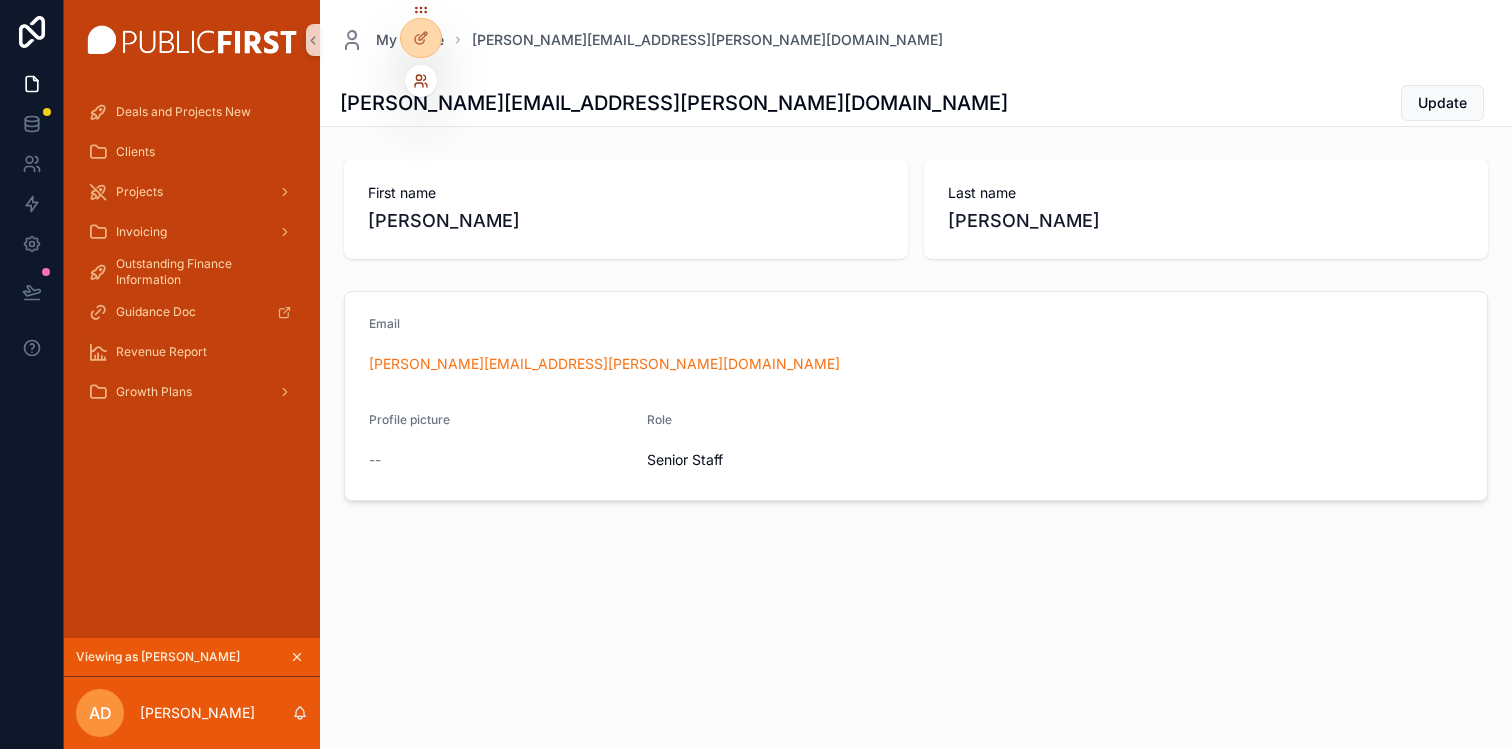 click 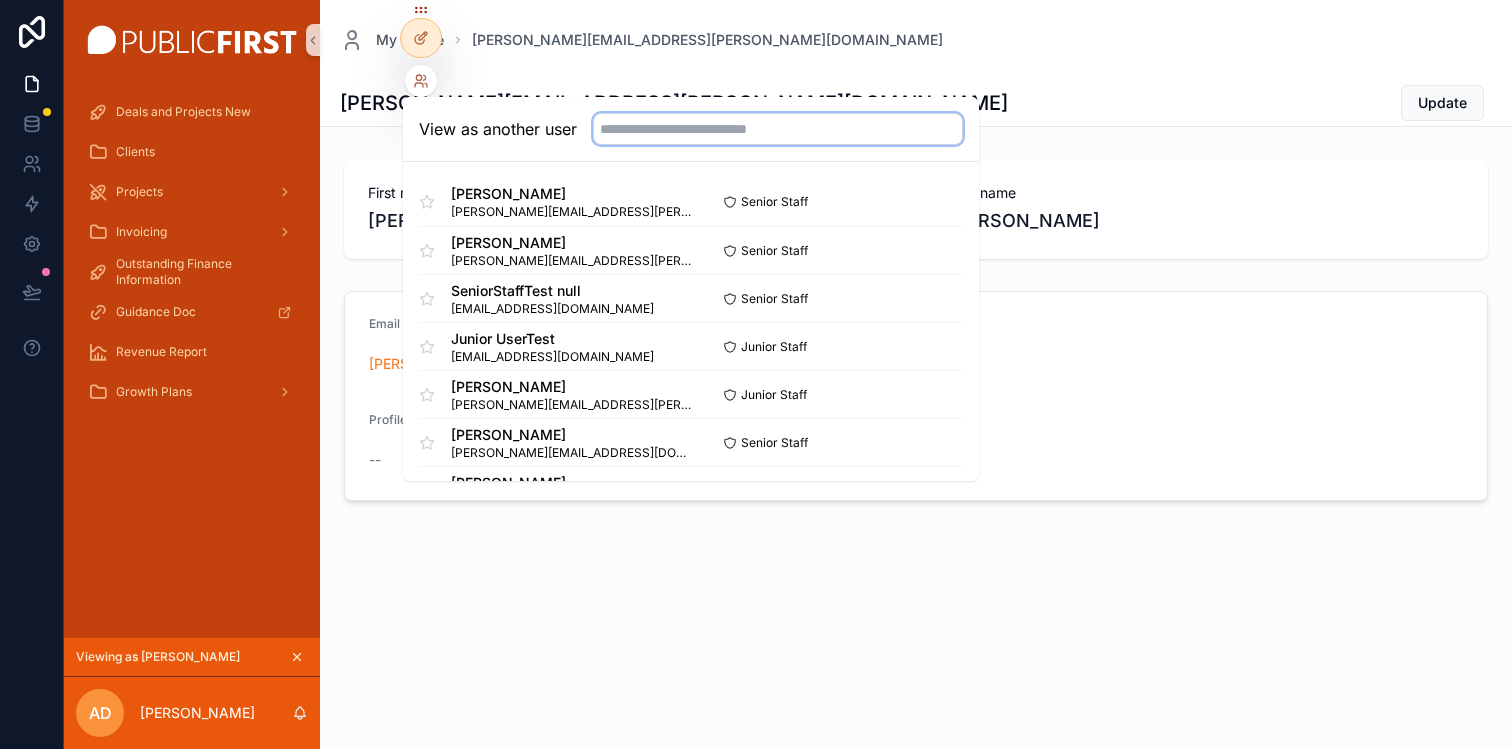 click at bounding box center (778, 129) 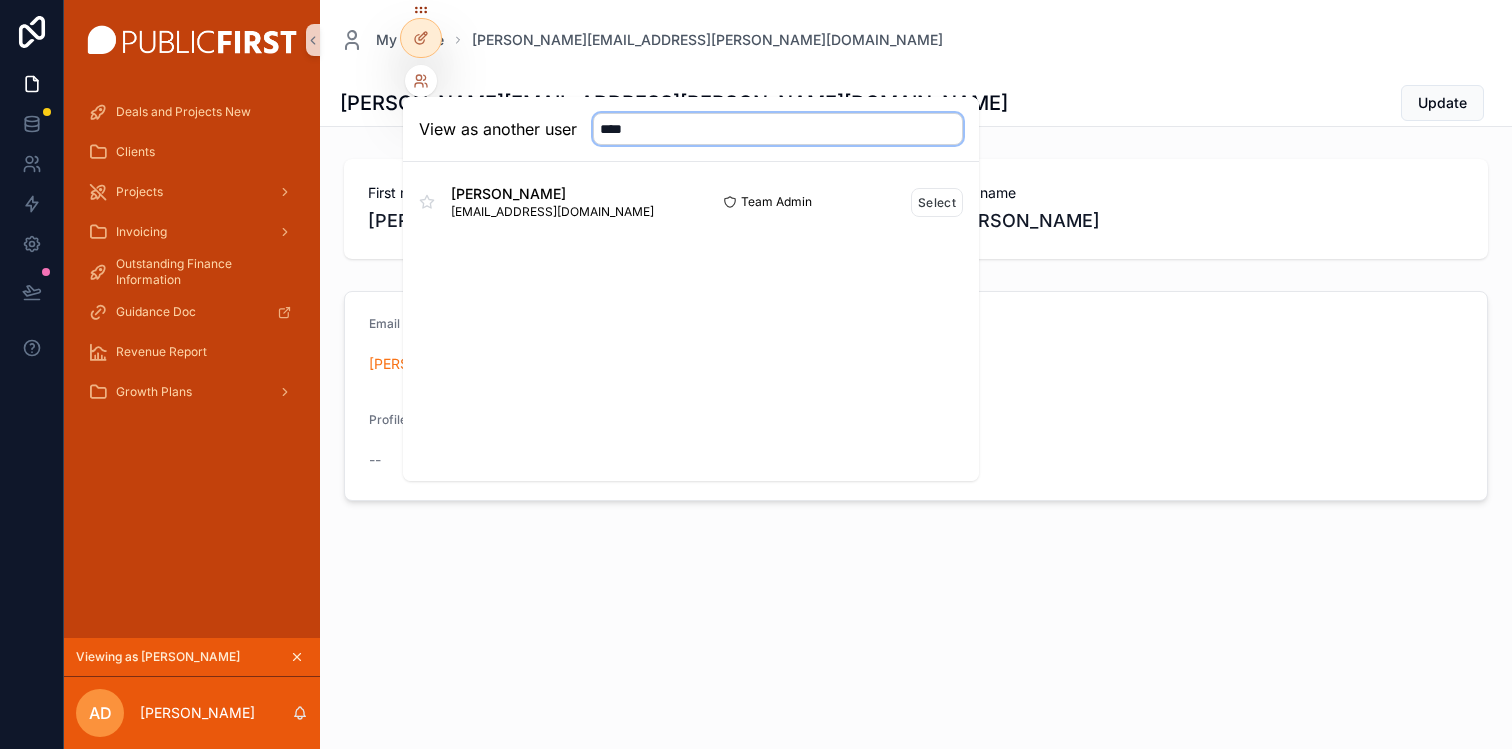 type on "****" 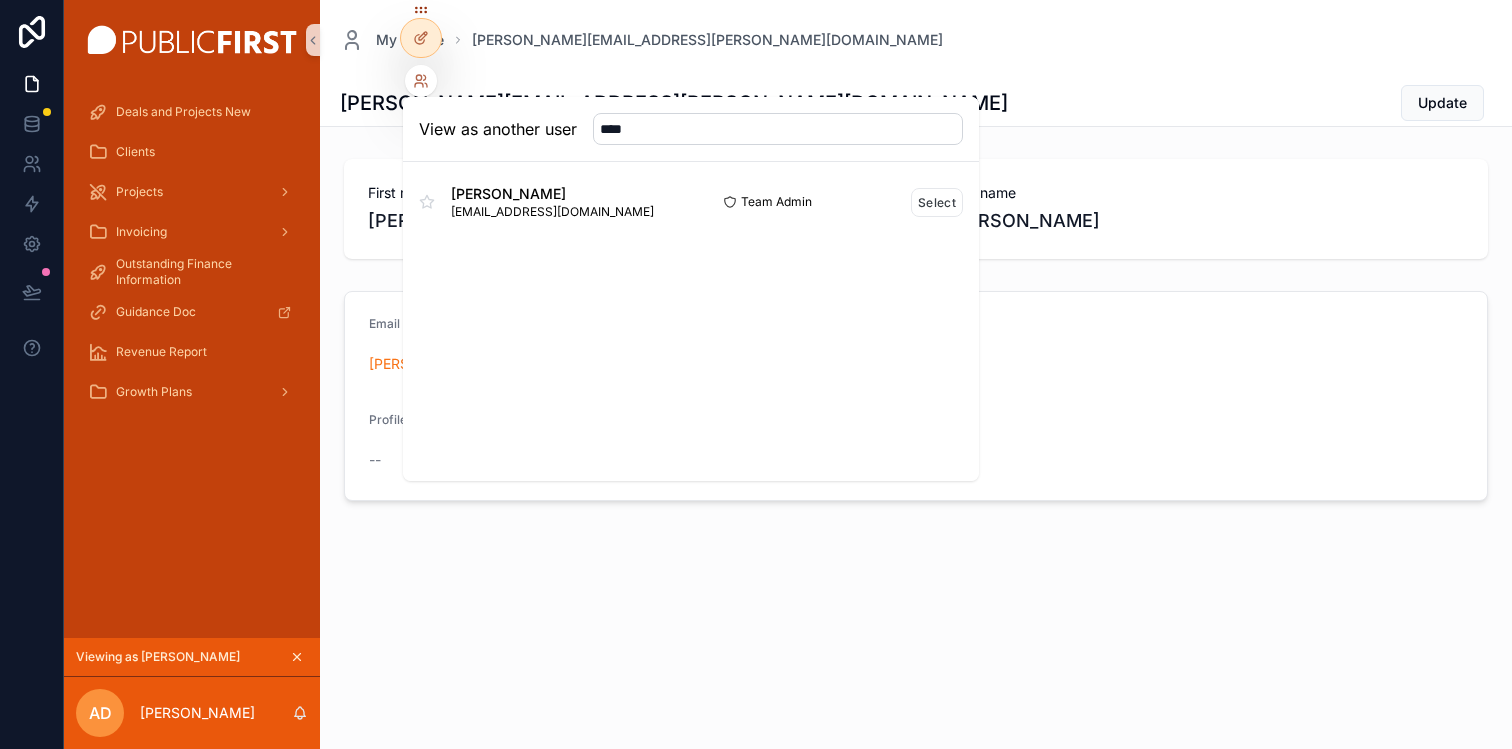 click on "[PERSON_NAME]" at bounding box center (552, 194) 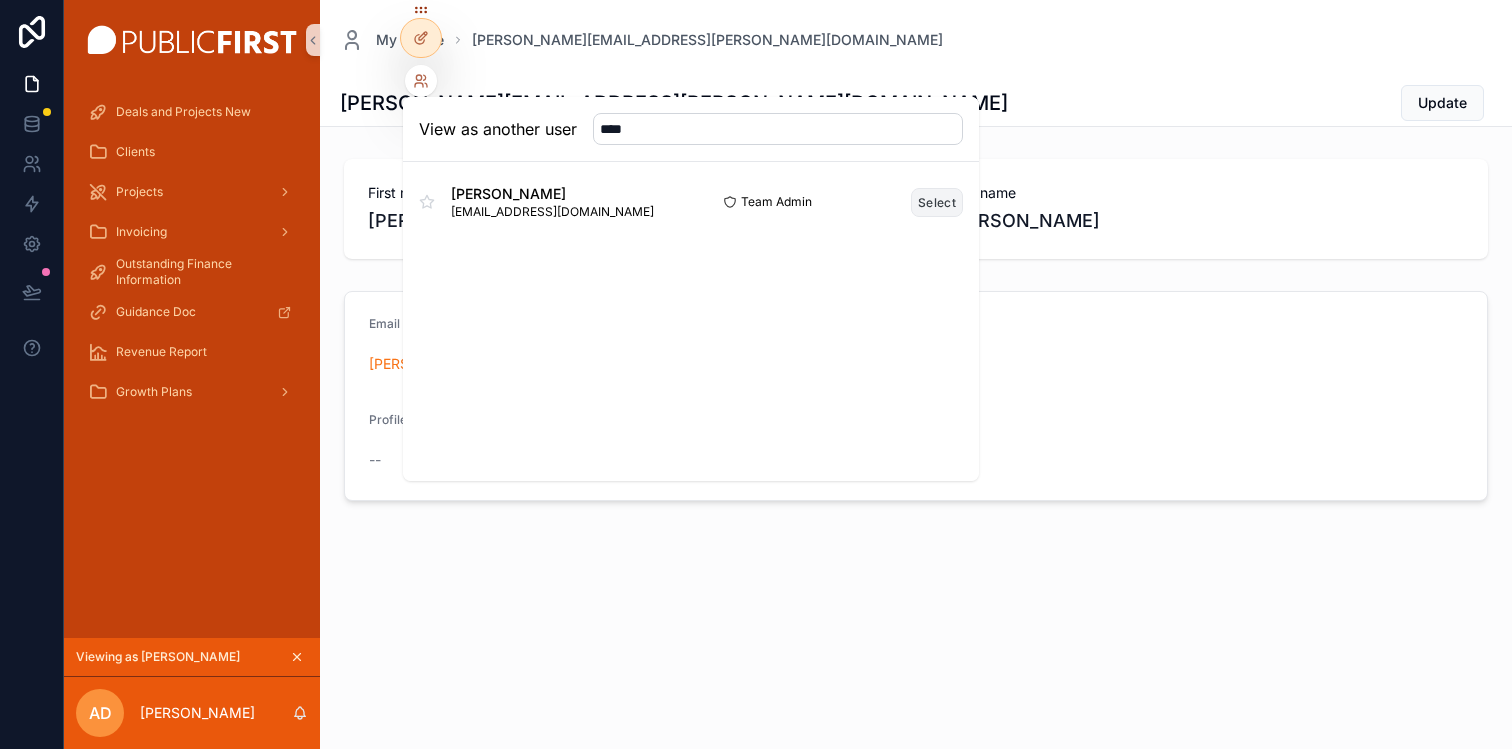 click on "Select" at bounding box center [937, 202] 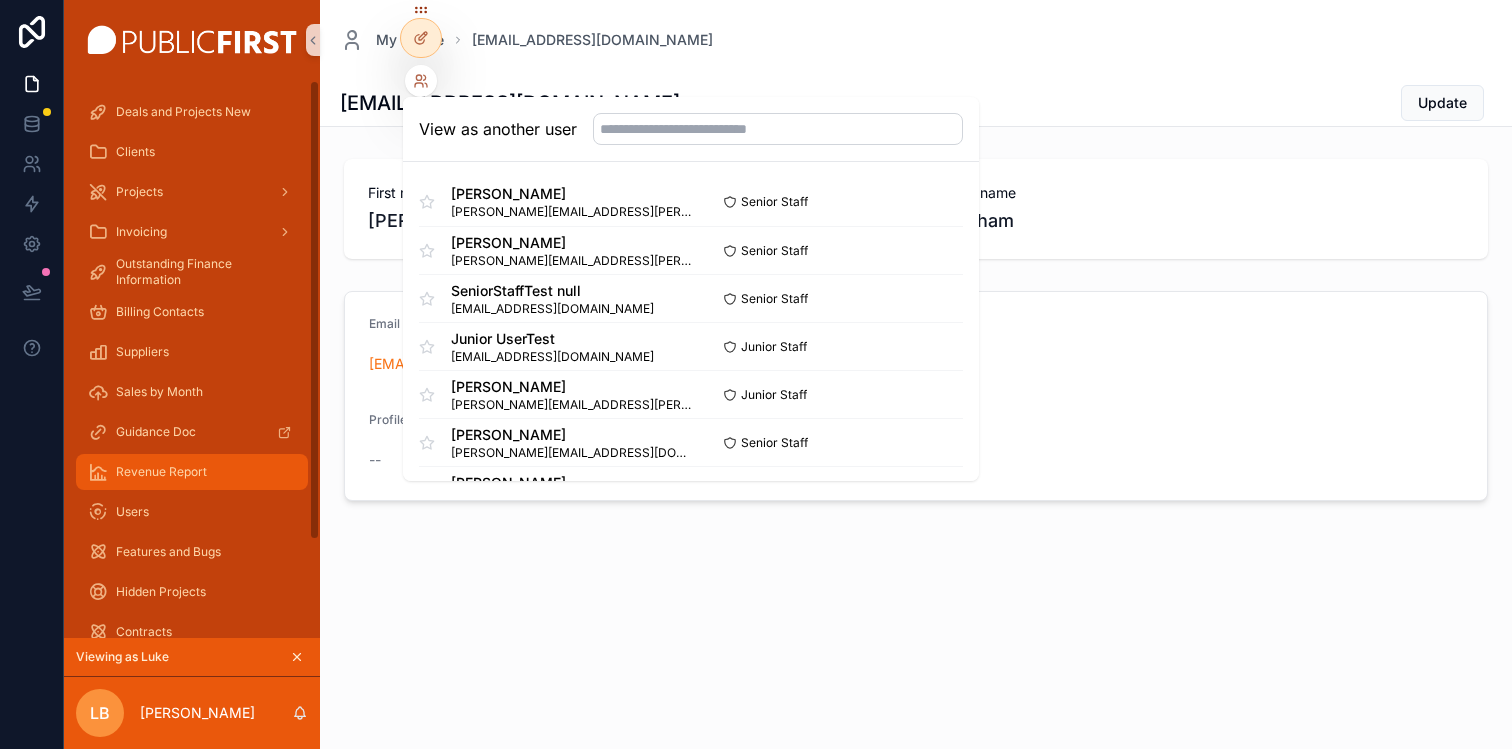 scroll, scrollTop: 118, scrollLeft: 0, axis: vertical 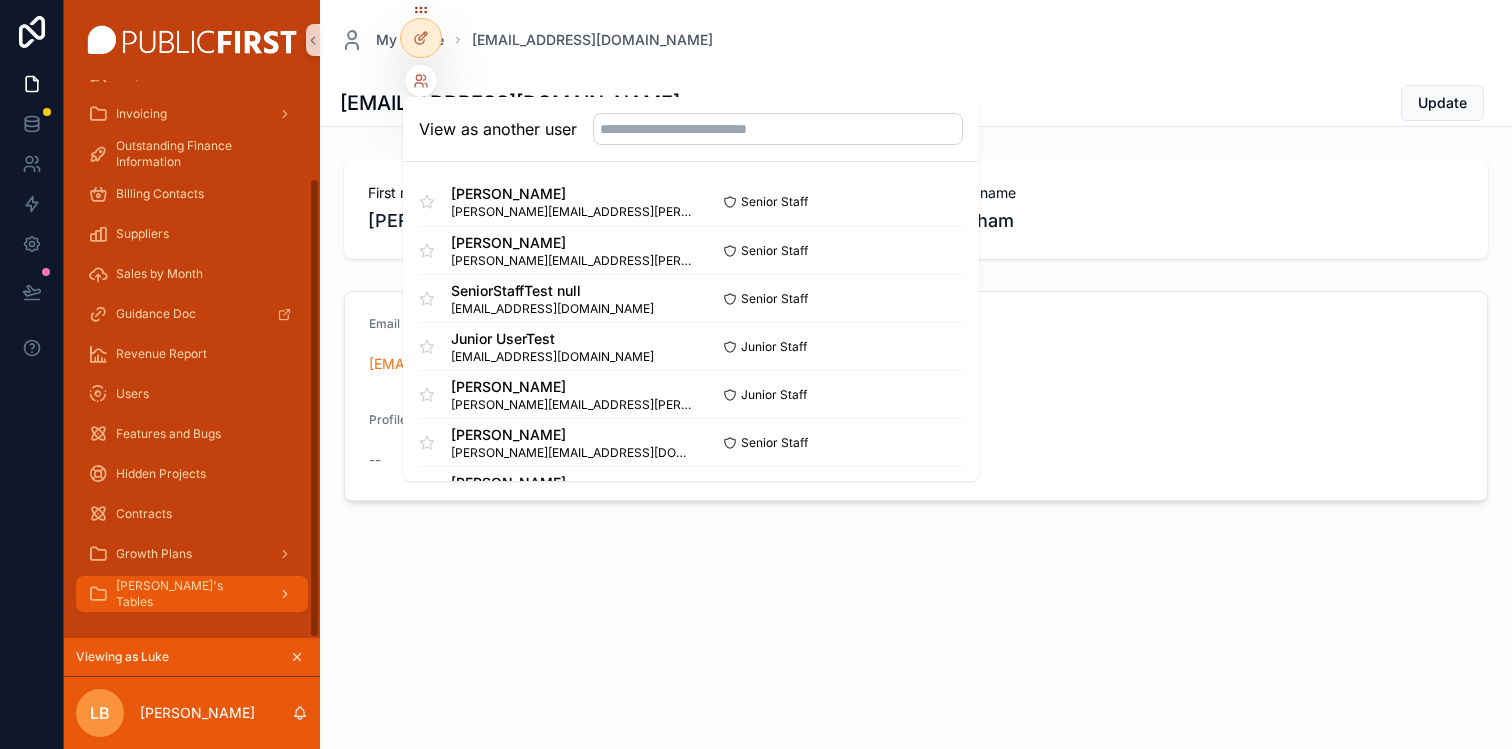 click on "[PERSON_NAME]'s Tables" at bounding box center [189, 594] 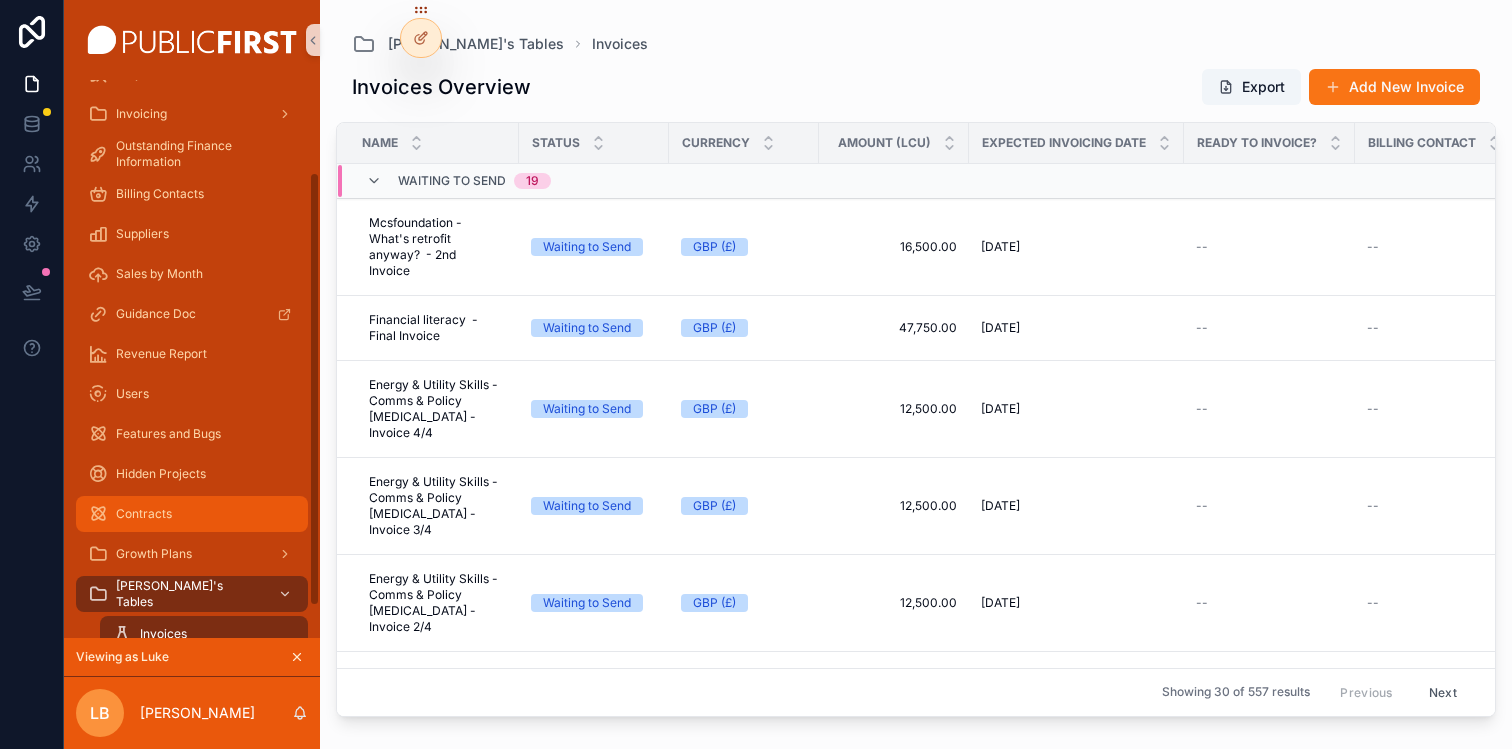 scroll, scrollTop: 158, scrollLeft: 0, axis: vertical 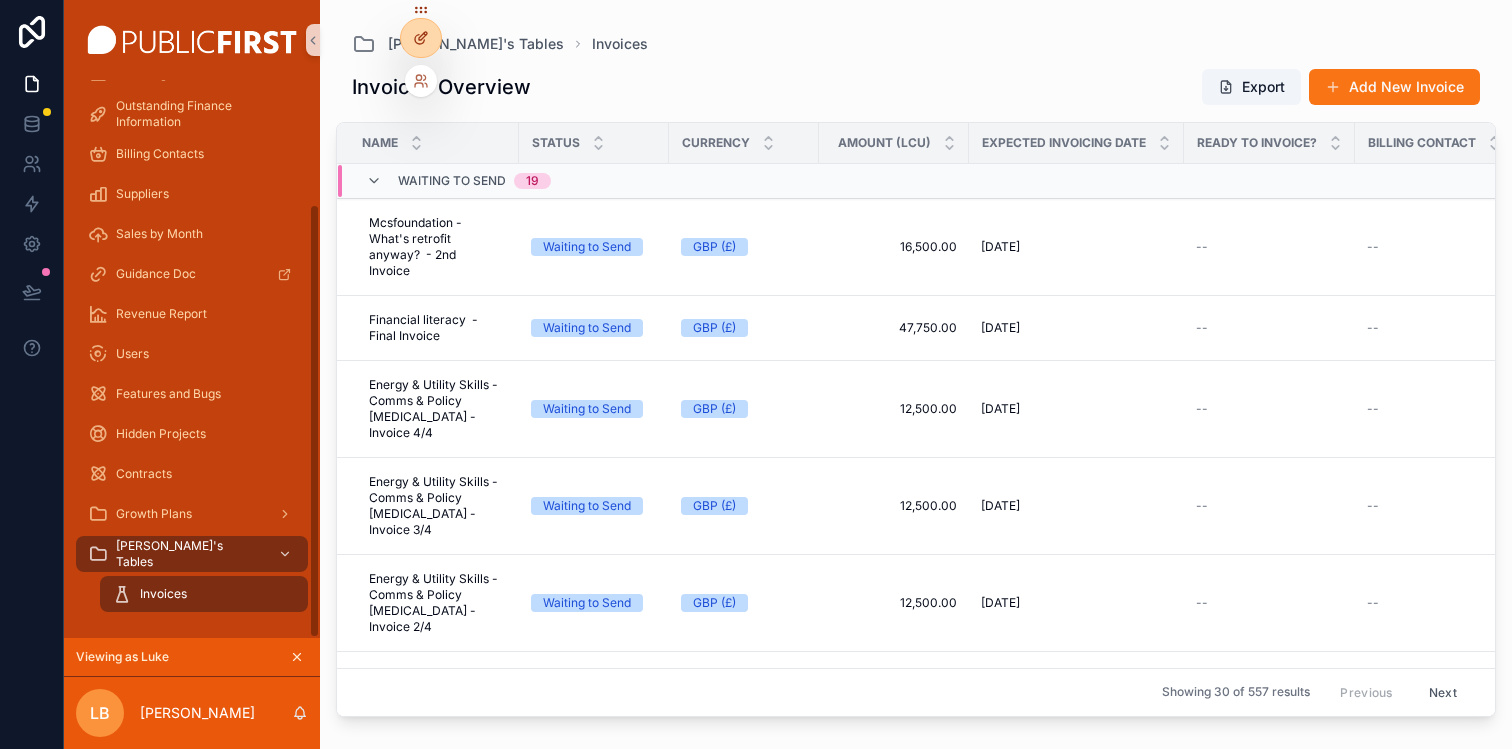 click 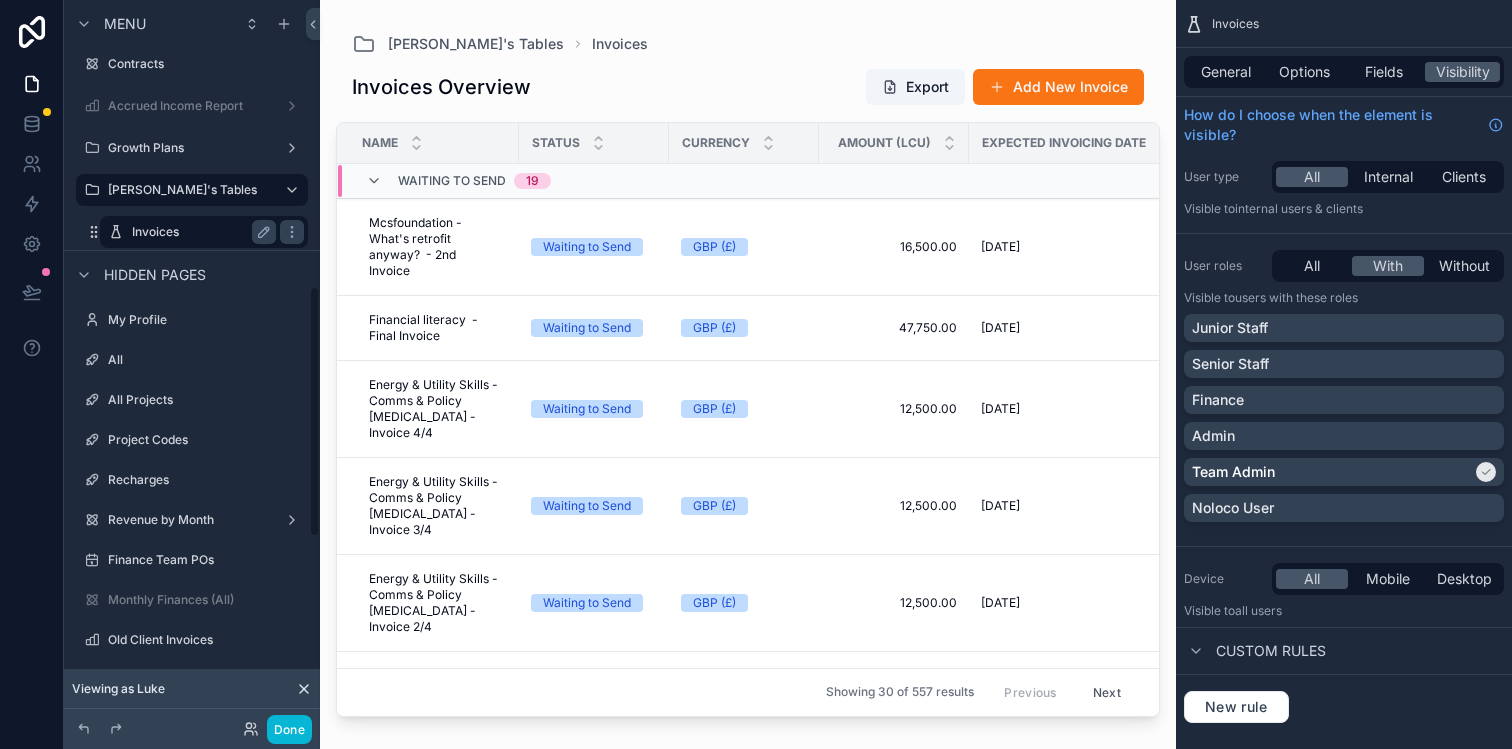 scroll, scrollTop: 842, scrollLeft: 0, axis: vertical 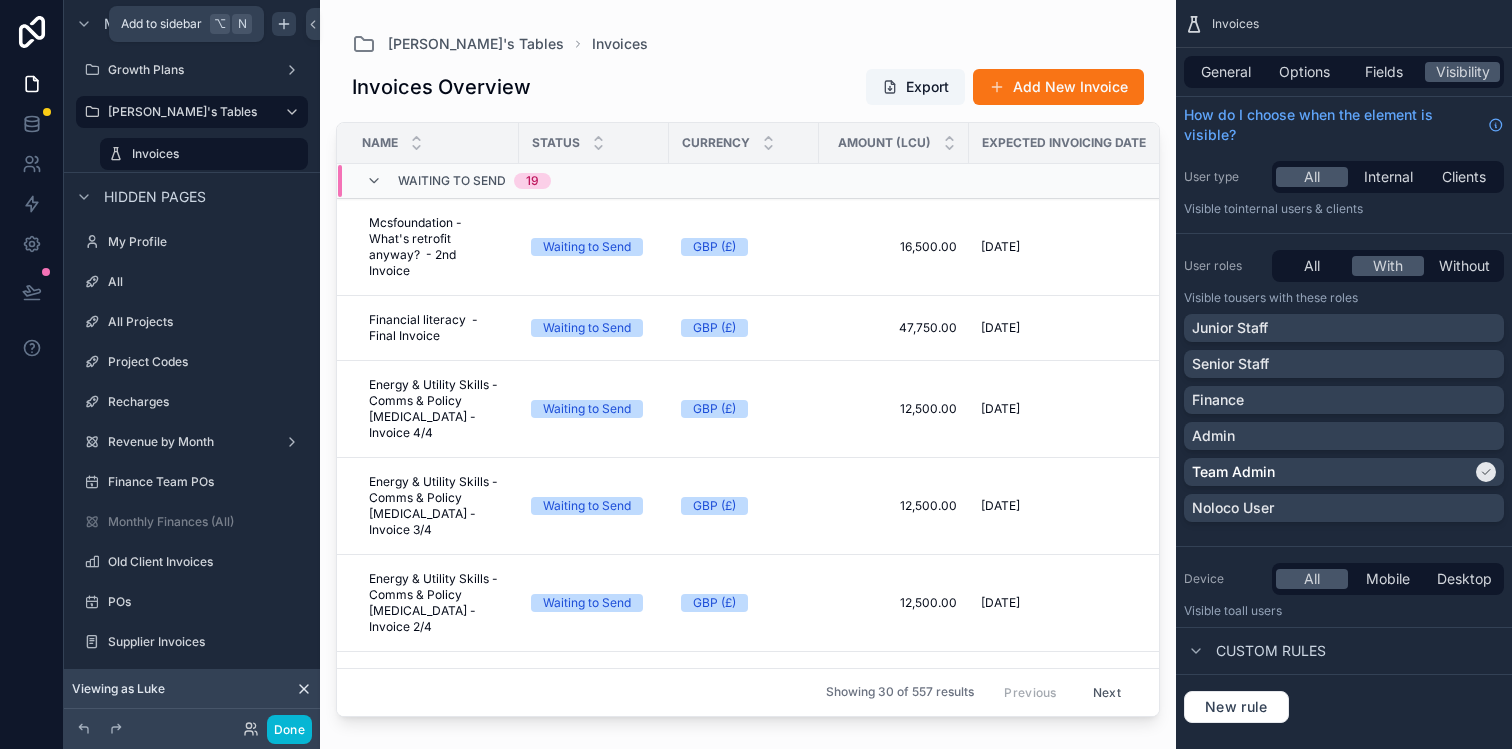 click 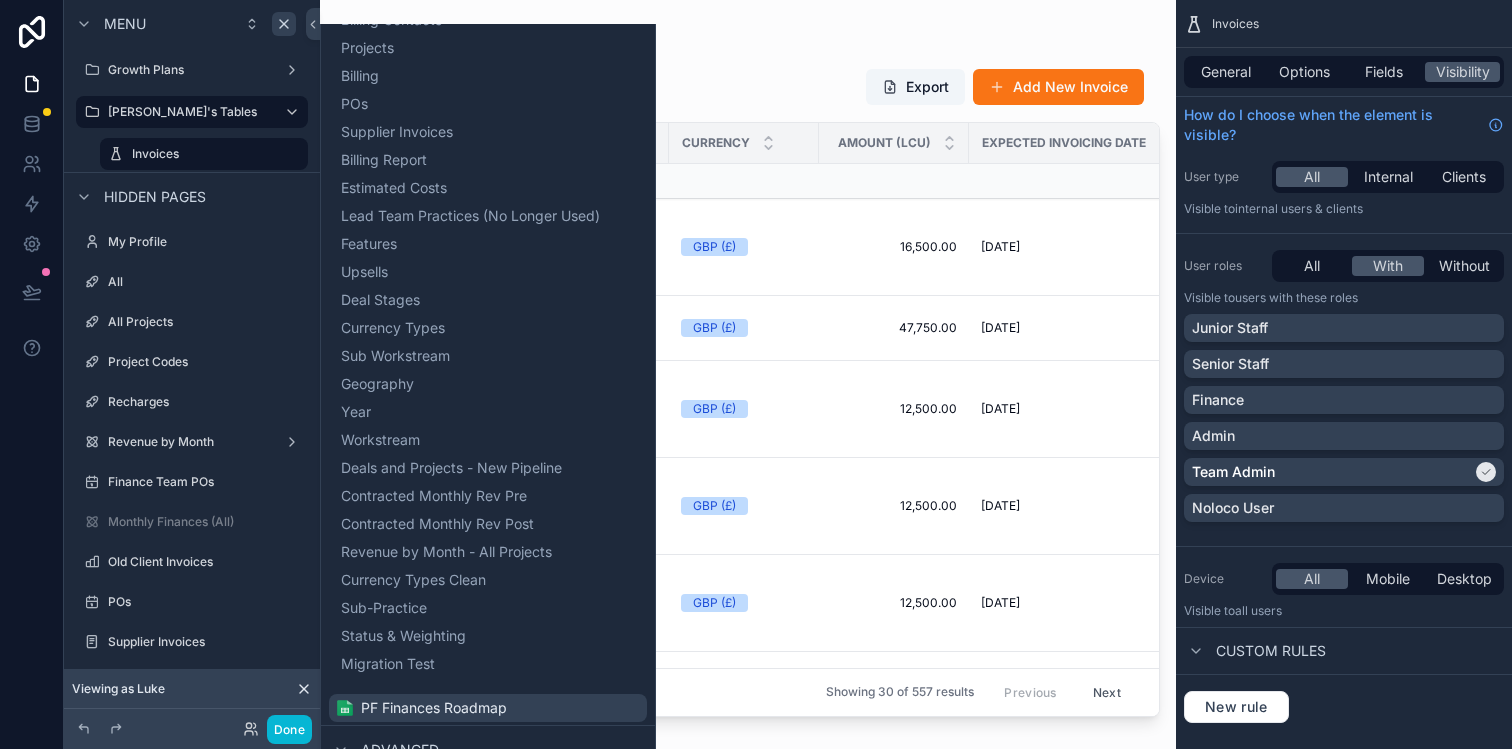 scroll, scrollTop: 629, scrollLeft: 0, axis: vertical 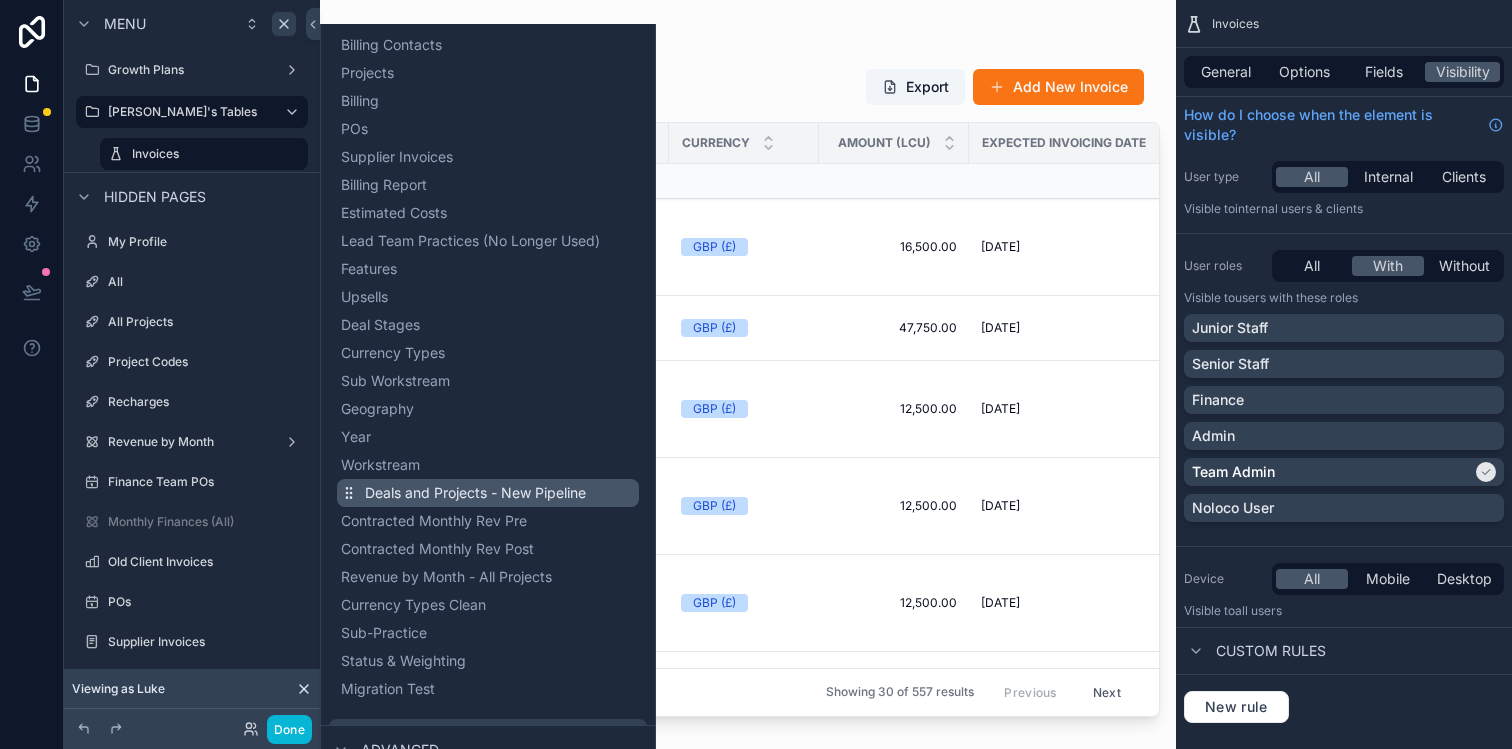 click on "Deals and Projects - New Pipeline" at bounding box center (475, 493) 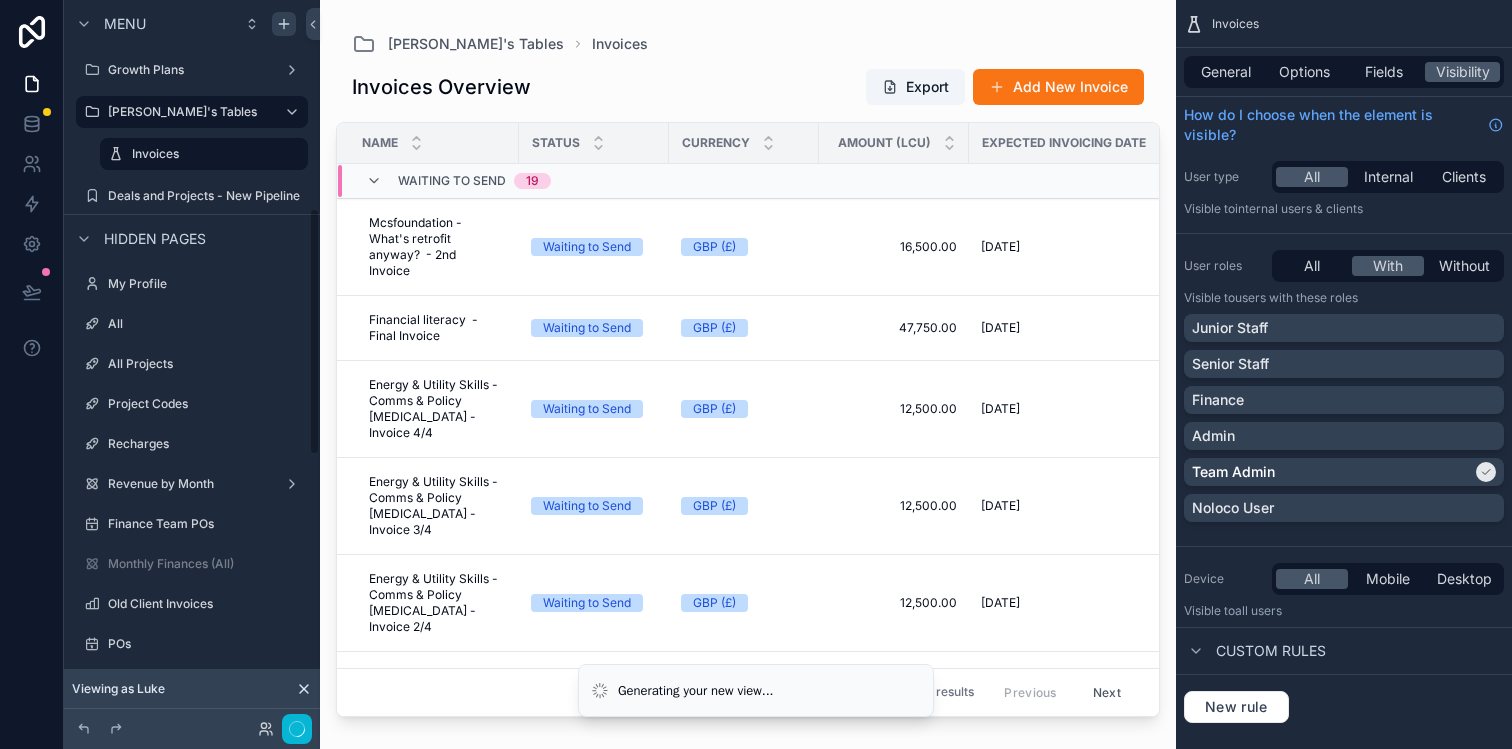 scroll, scrollTop: 612, scrollLeft: 0, axis: vertical 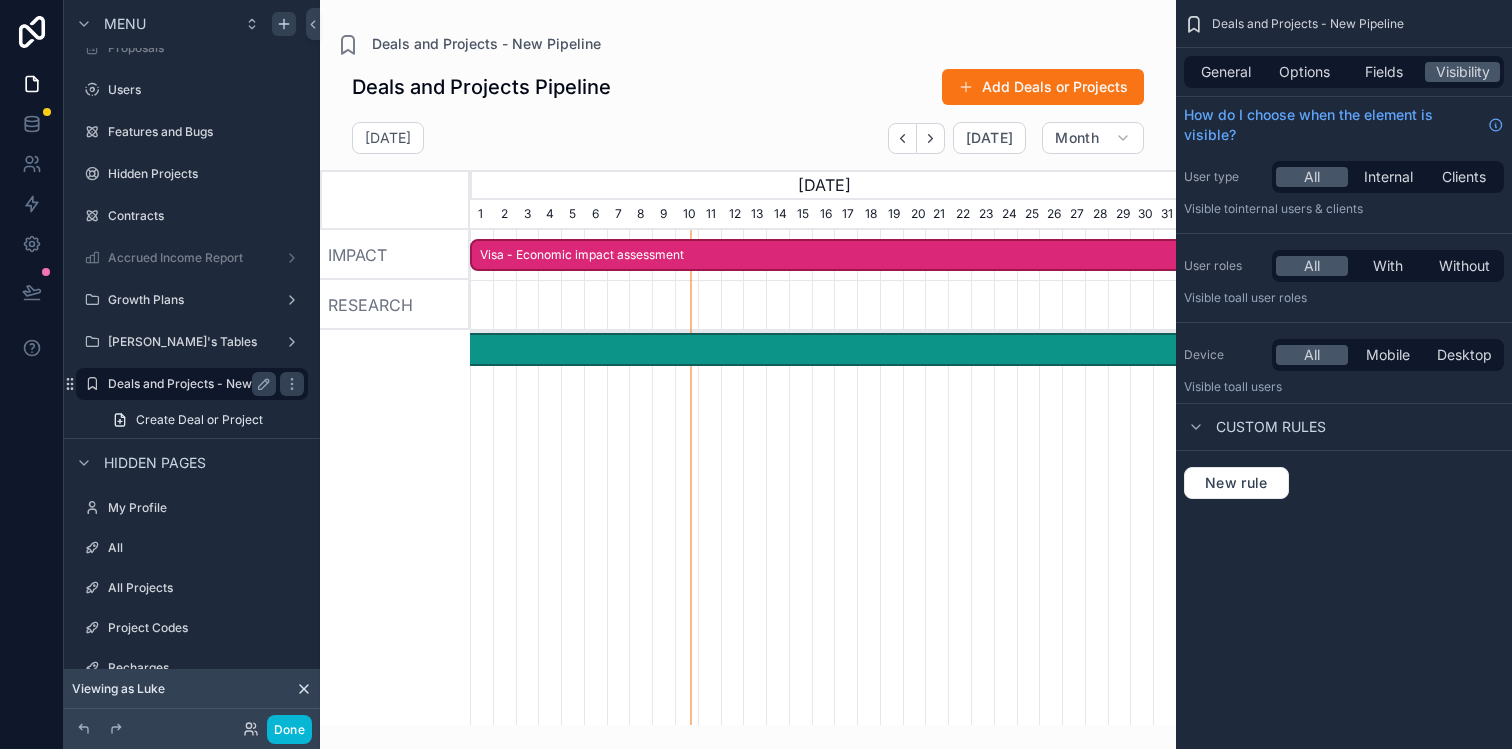 click on "Deals and Projects - New Pipeline" at bounding box center (204, 384) 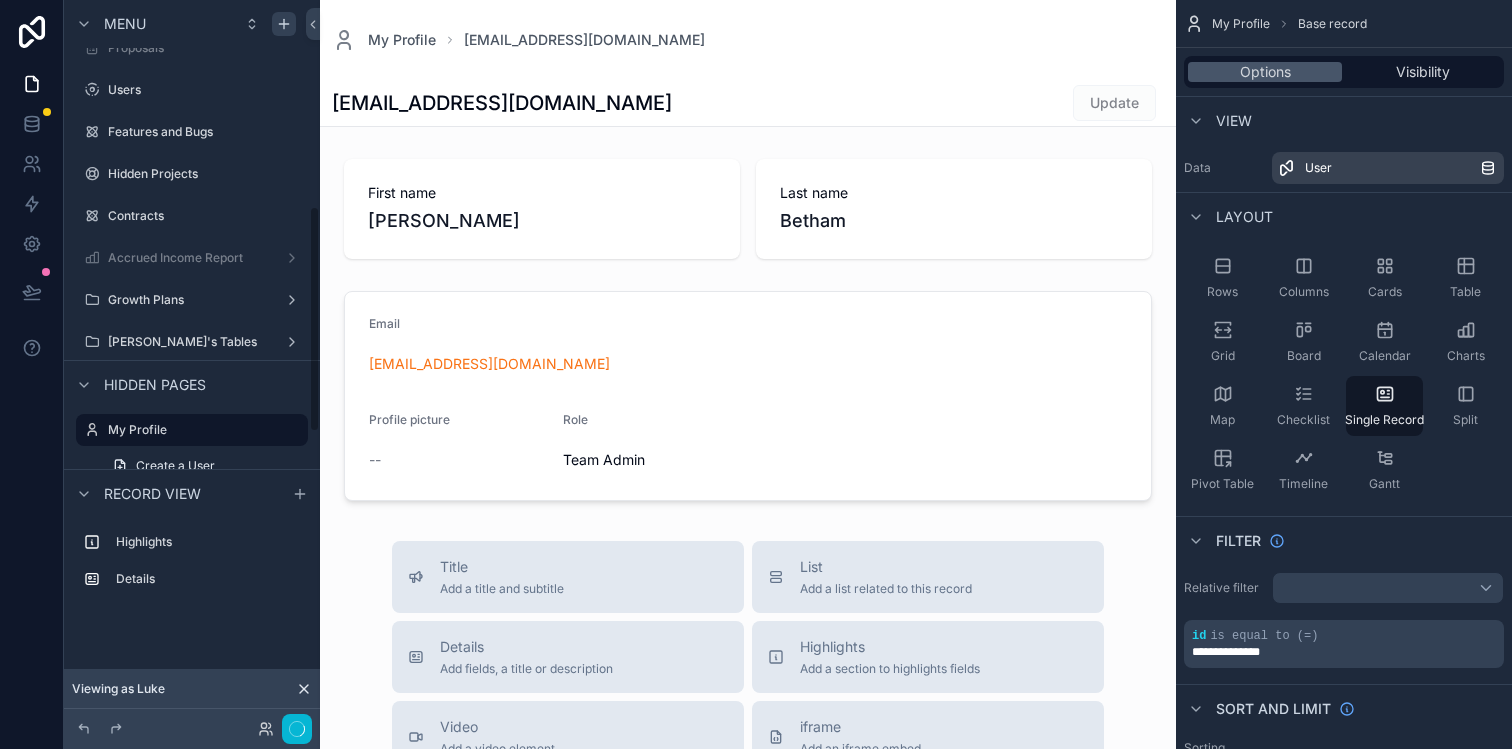scroll, scrollTop: 660, scrollLeft: 0, axis: vertical 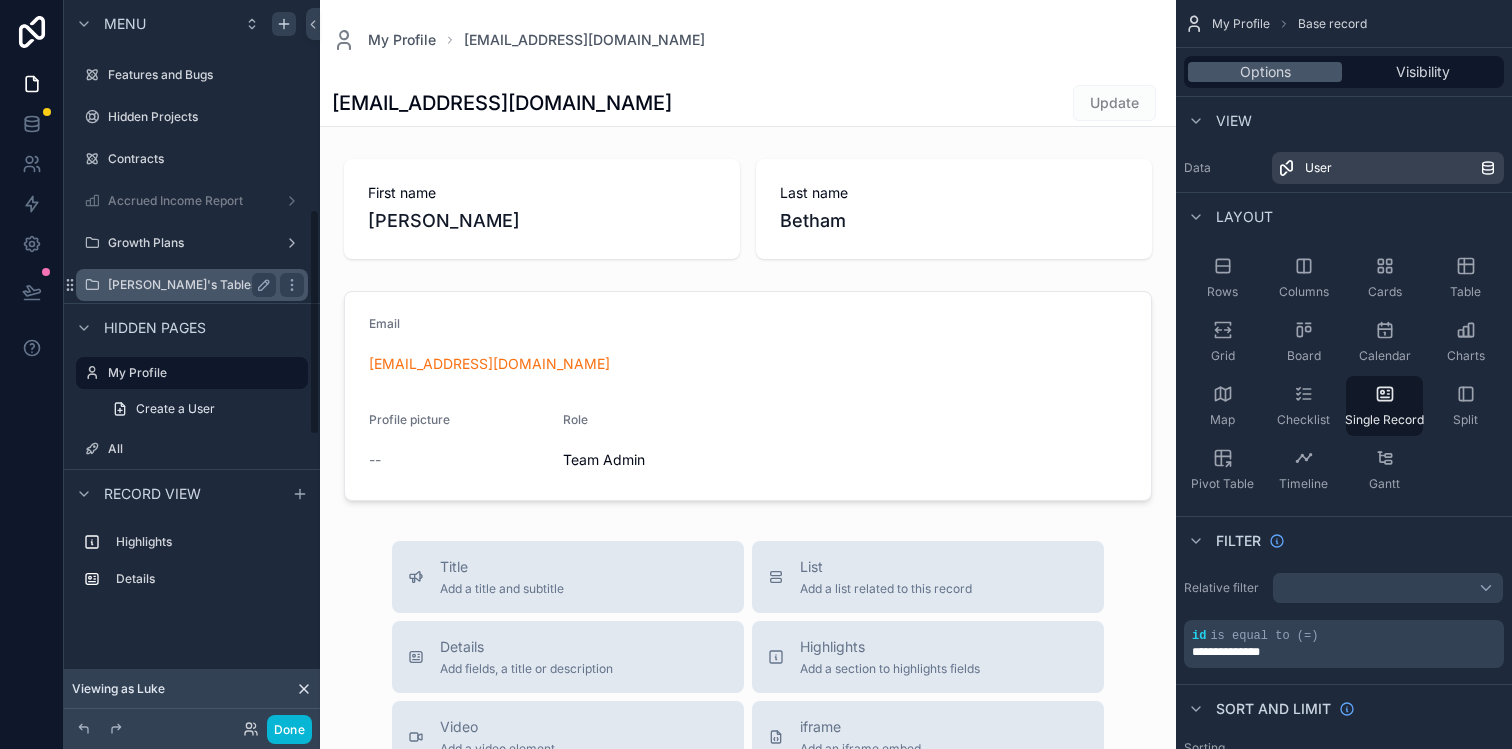 click on "[PERSON_NAME]'s Tables" at bounding box center [188, 285] 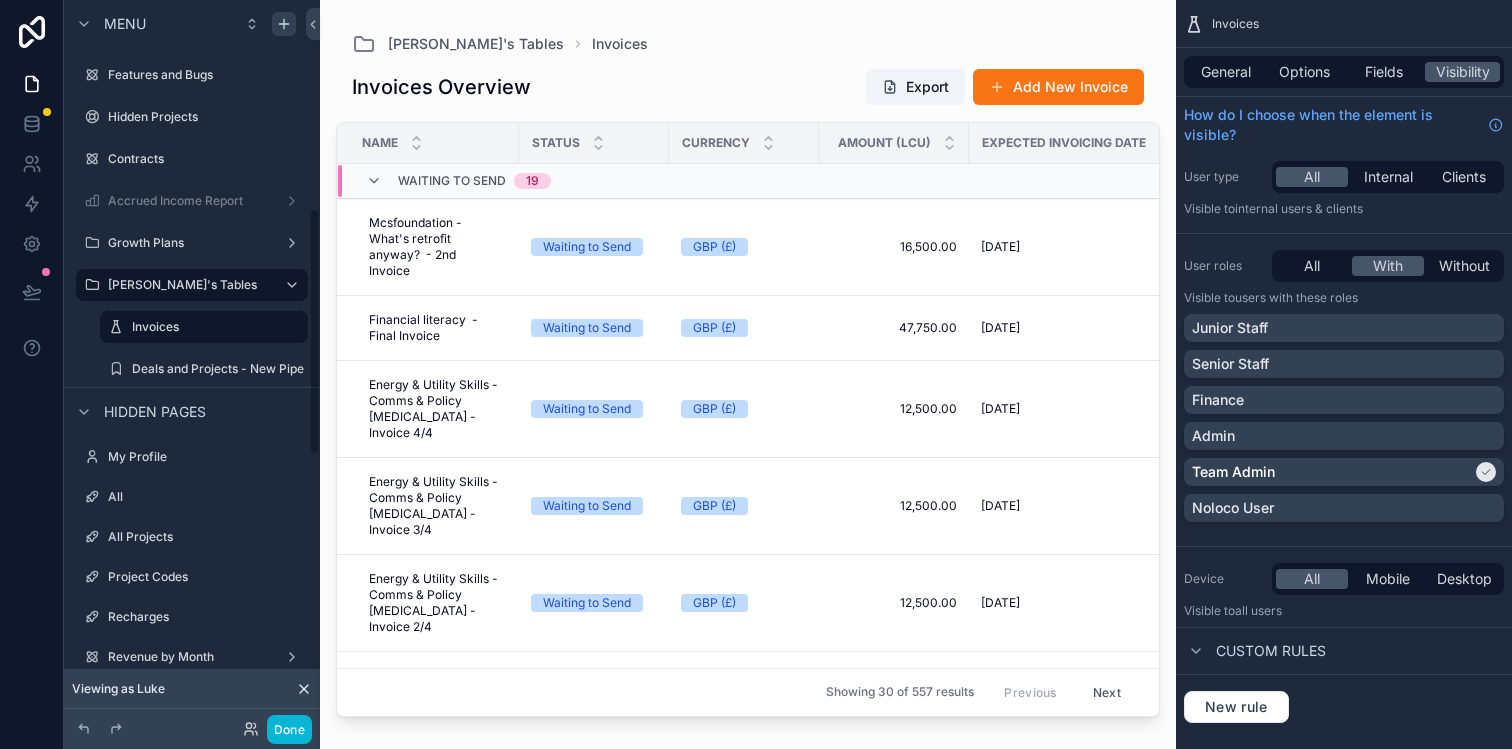 scroll, scrollTop: 612, scrollLeft: 0, axis: vertical 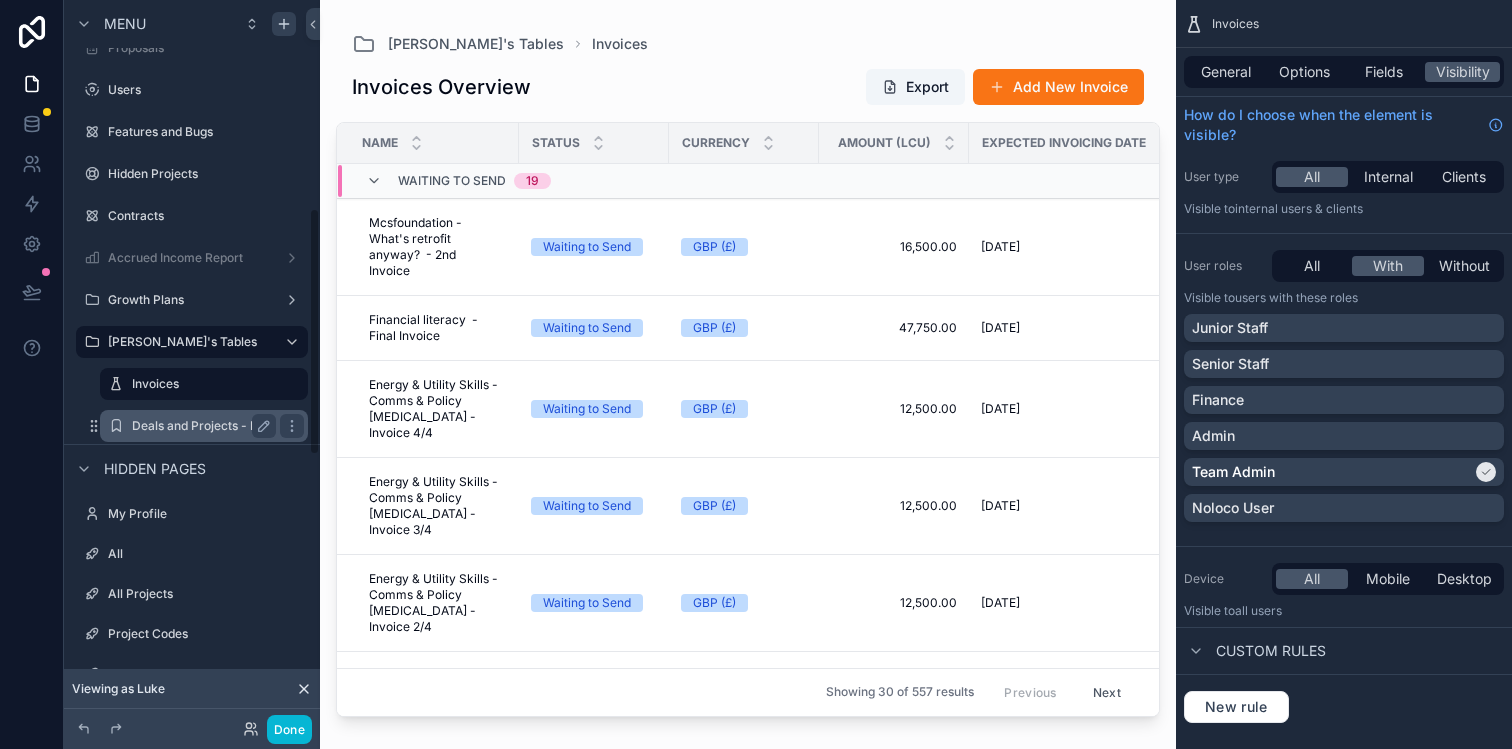 click on "Deals and Projects - New Pipeline" at bounding box center [228, 426] 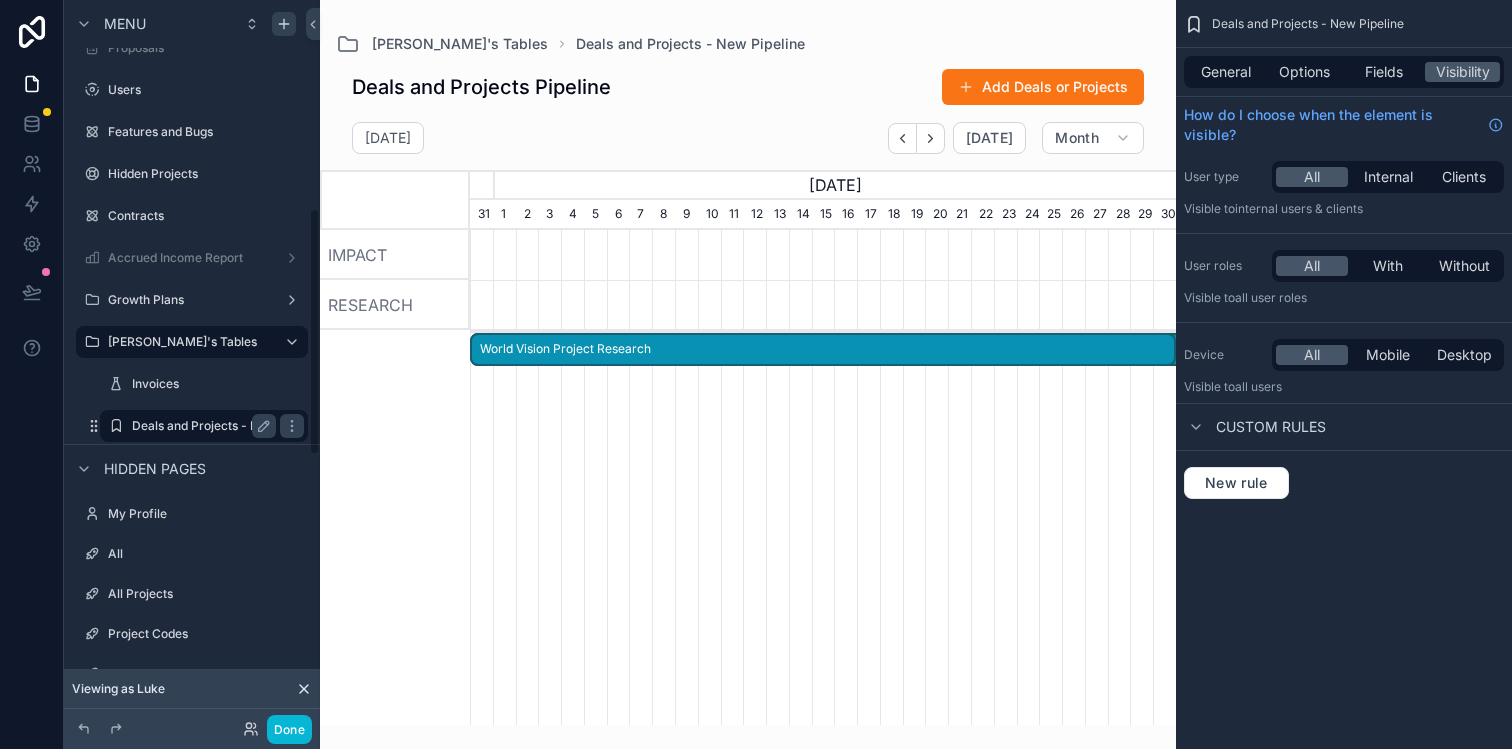 scroll, scrollTop: 0, scrollLeft: 706, axis: horizontal 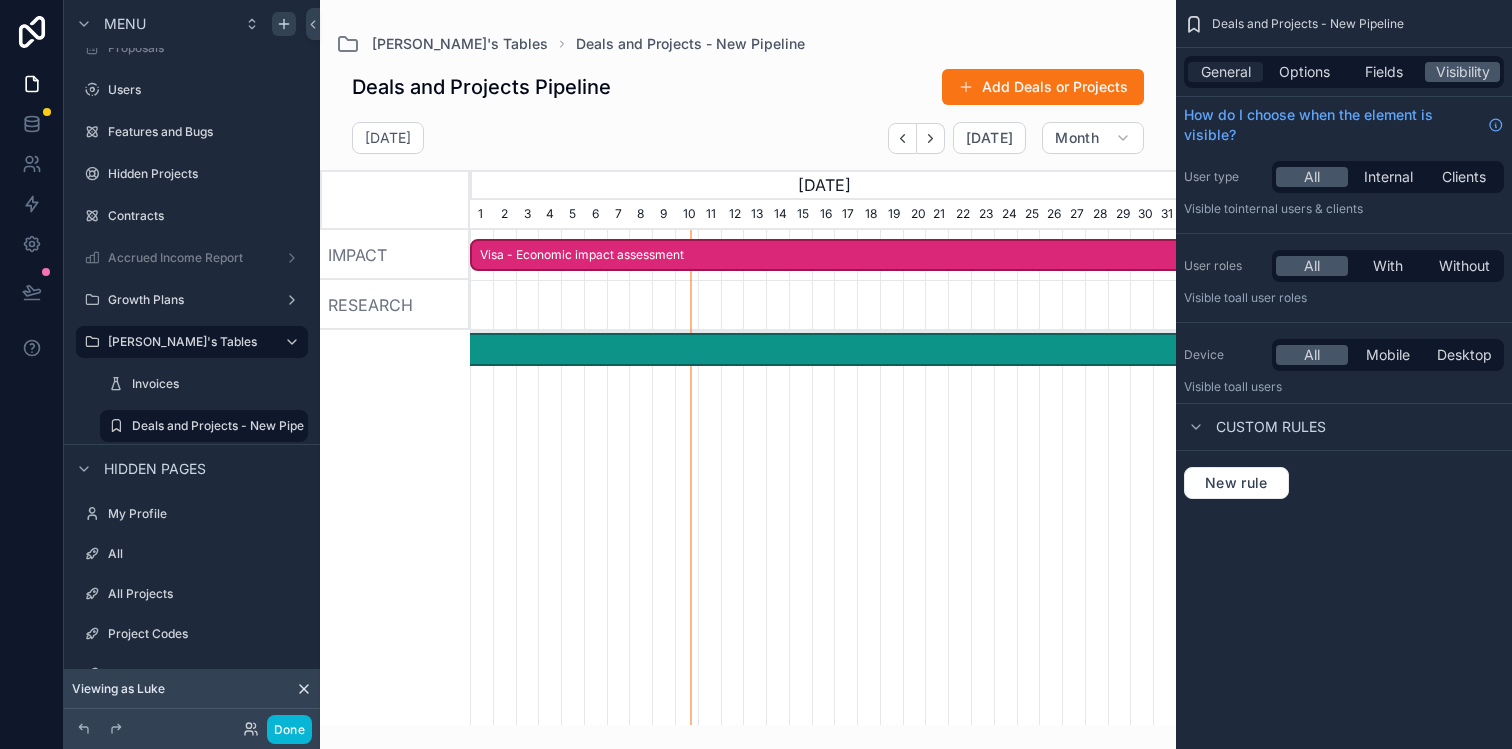 click on "General" at bounding box center [1226, 72] 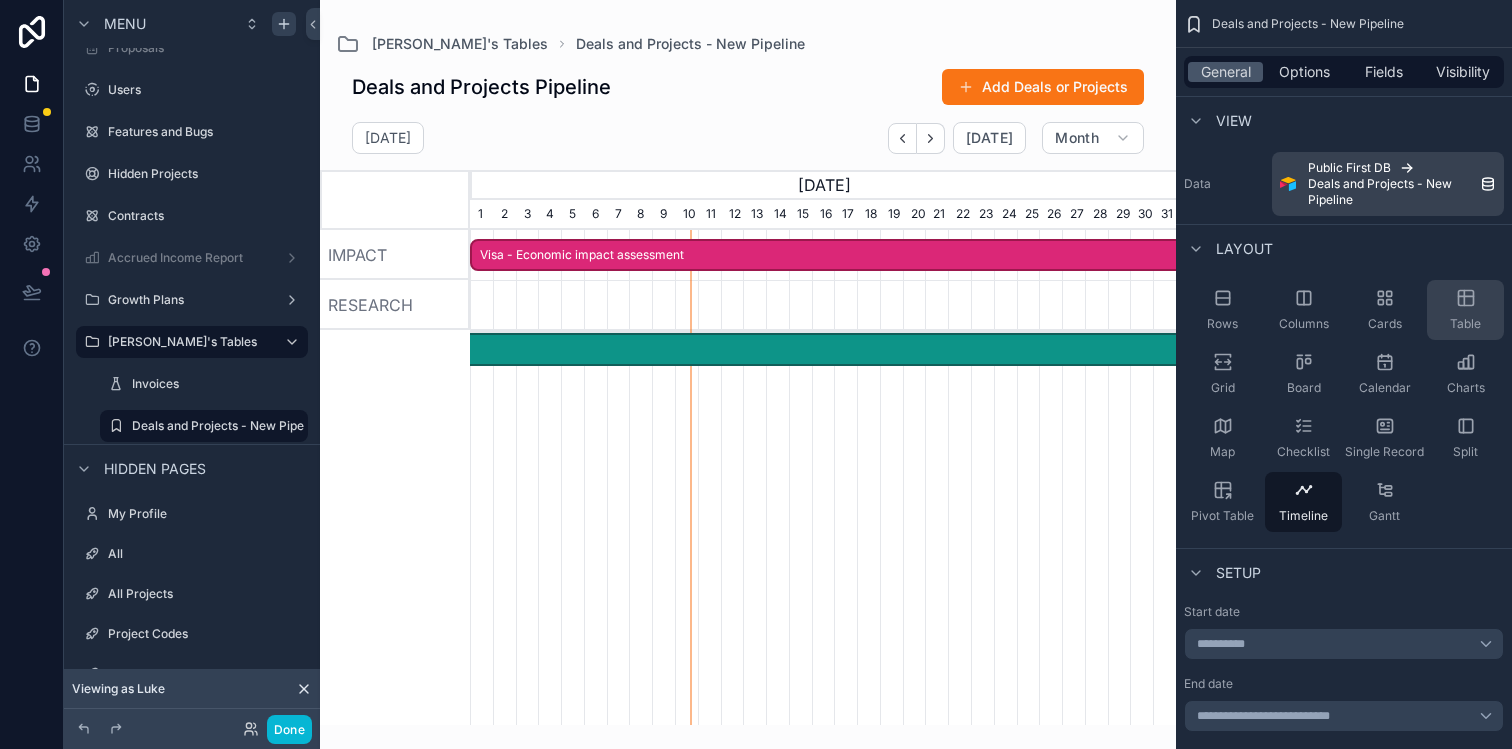 click on "Table" at bounding box center (1465, 310) 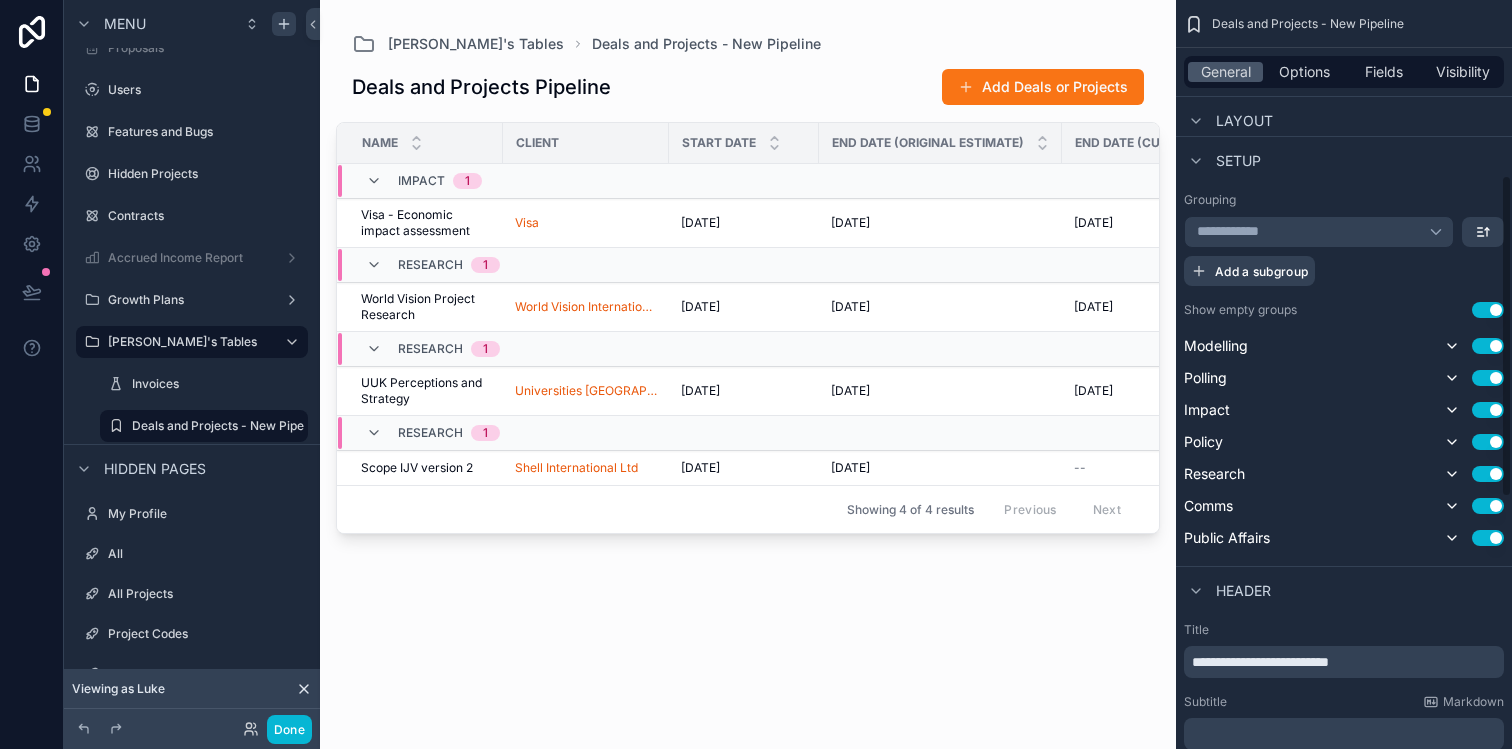 scroll, scrollTop: 355, scrollLeft: 0, axis: vertical 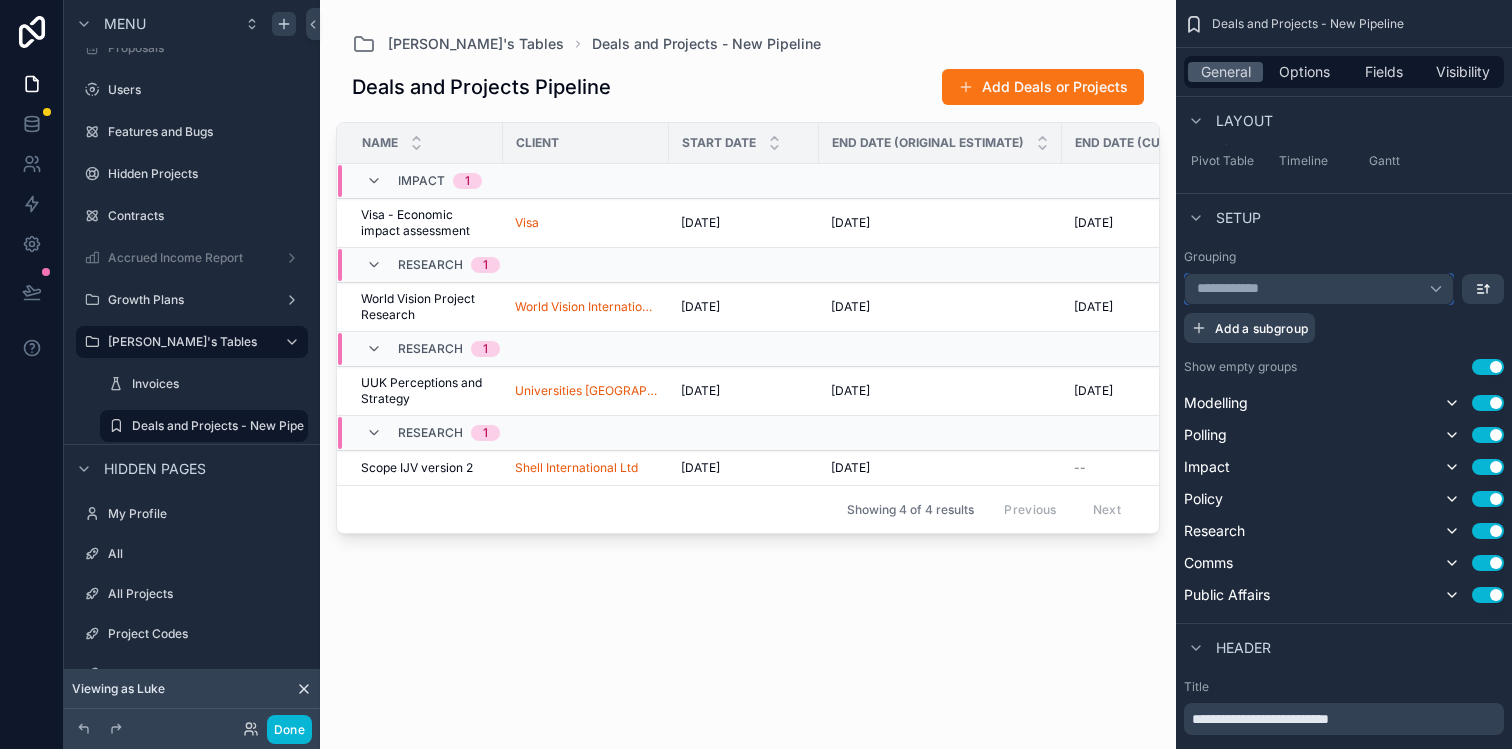 click on "**********" at bounding box center [1319, 289] 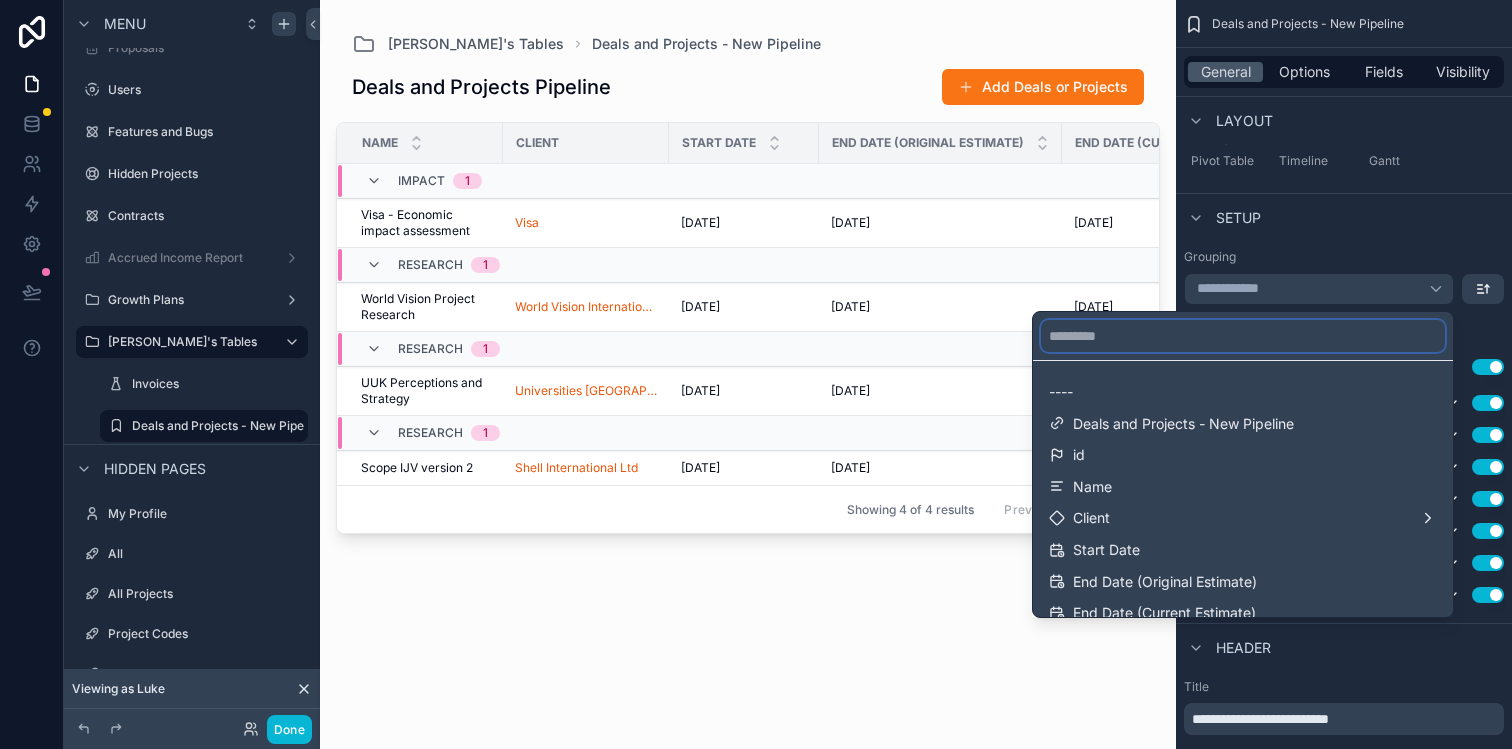 click at bounding box center (1243, 336) 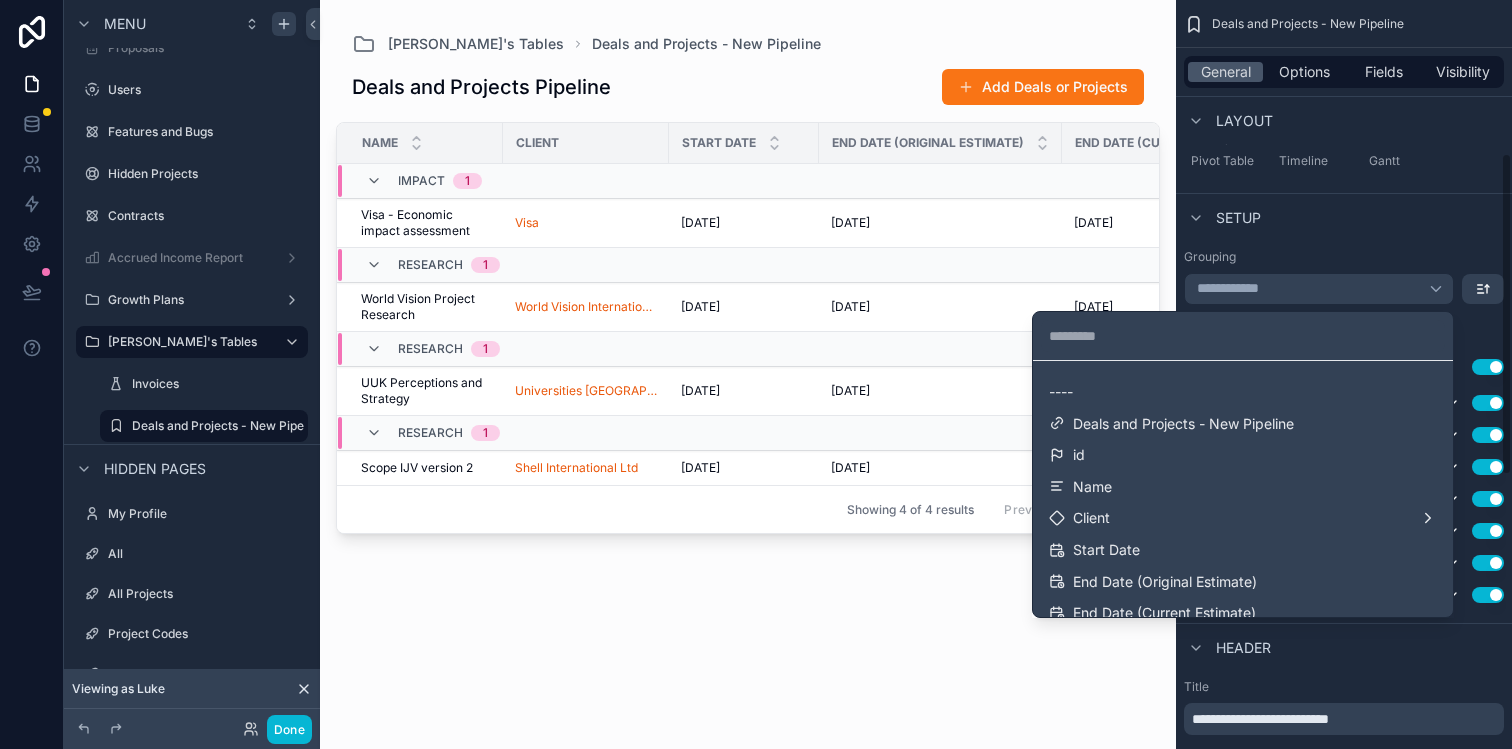 click at bounding box center [756, 374] 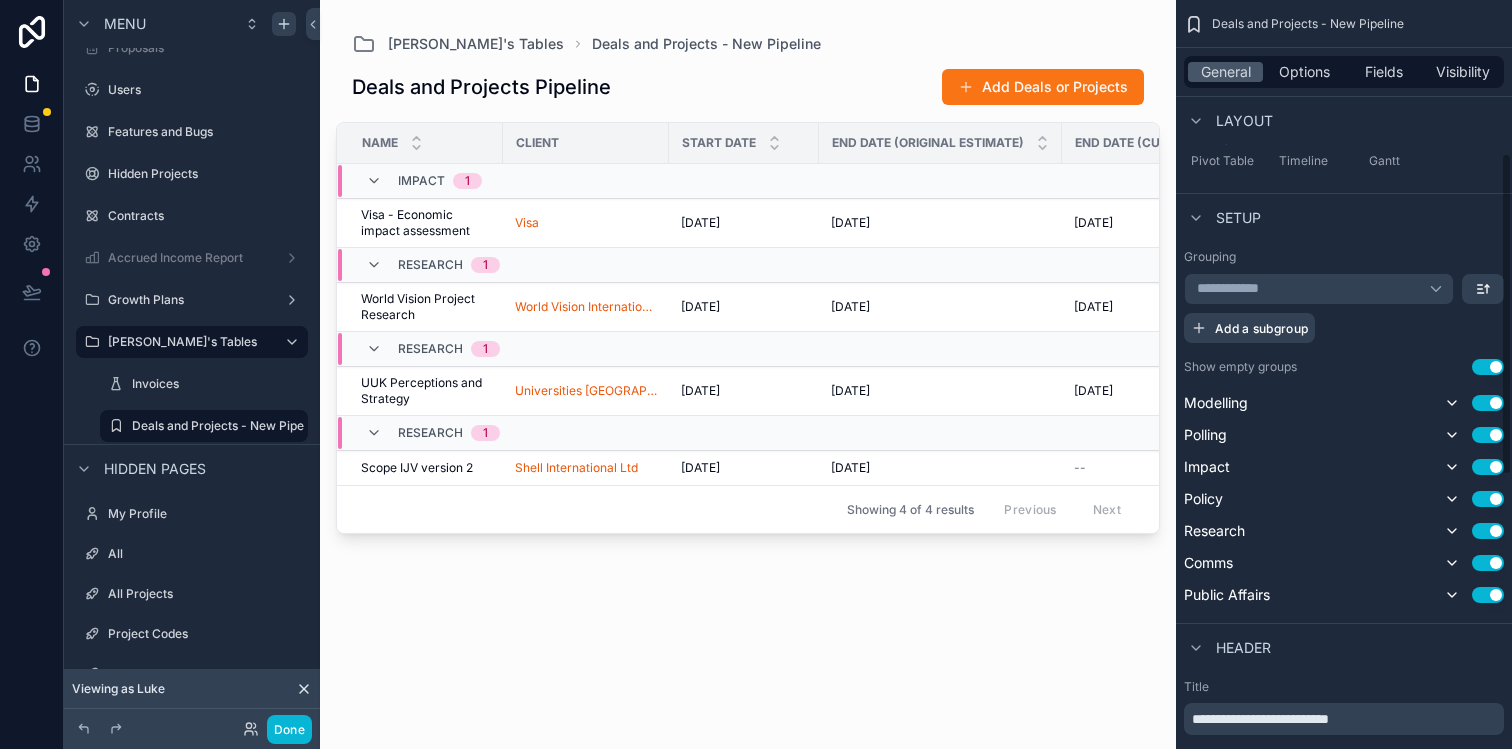 click on "Use setting" at bounding box center [1488, 367] 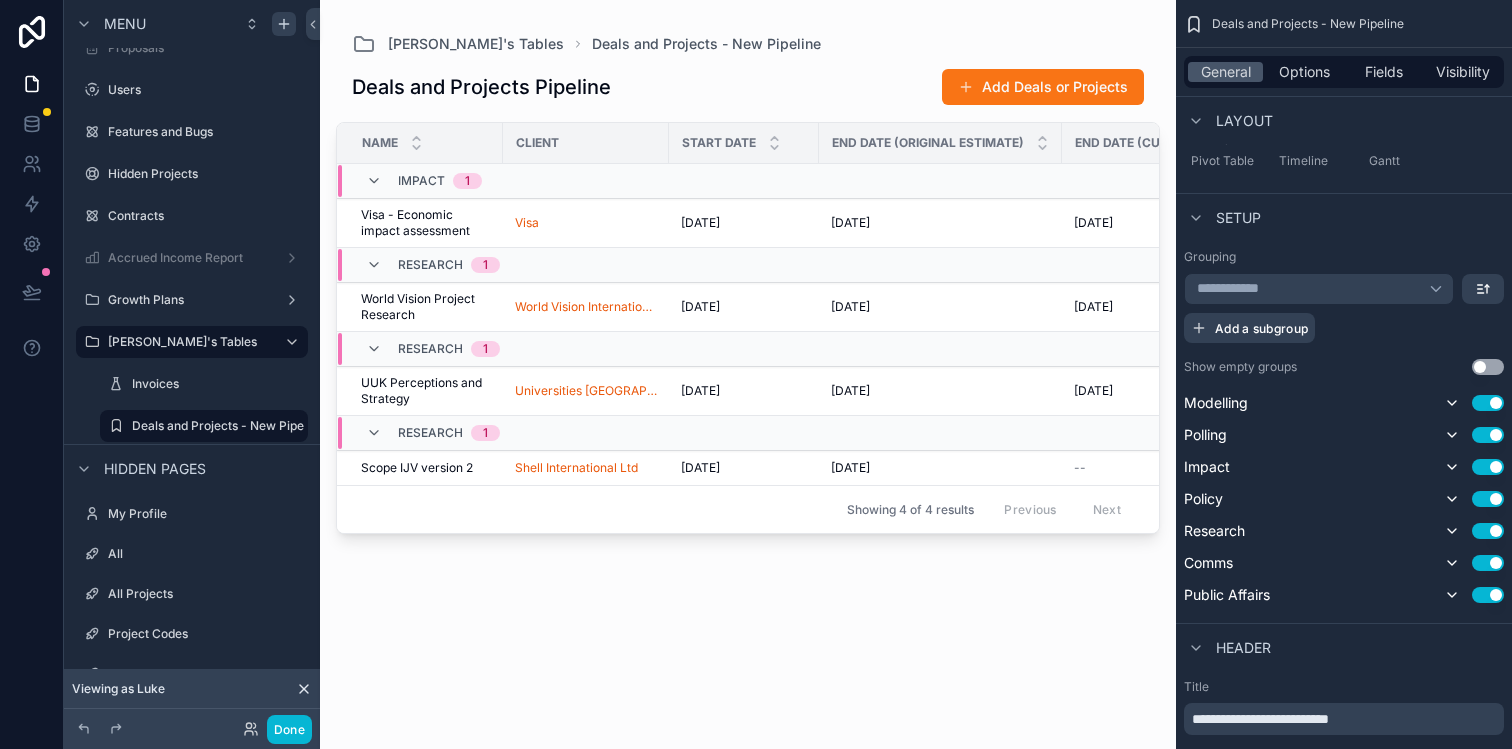 click on "Use setting" at bounding box center (1488, 367) 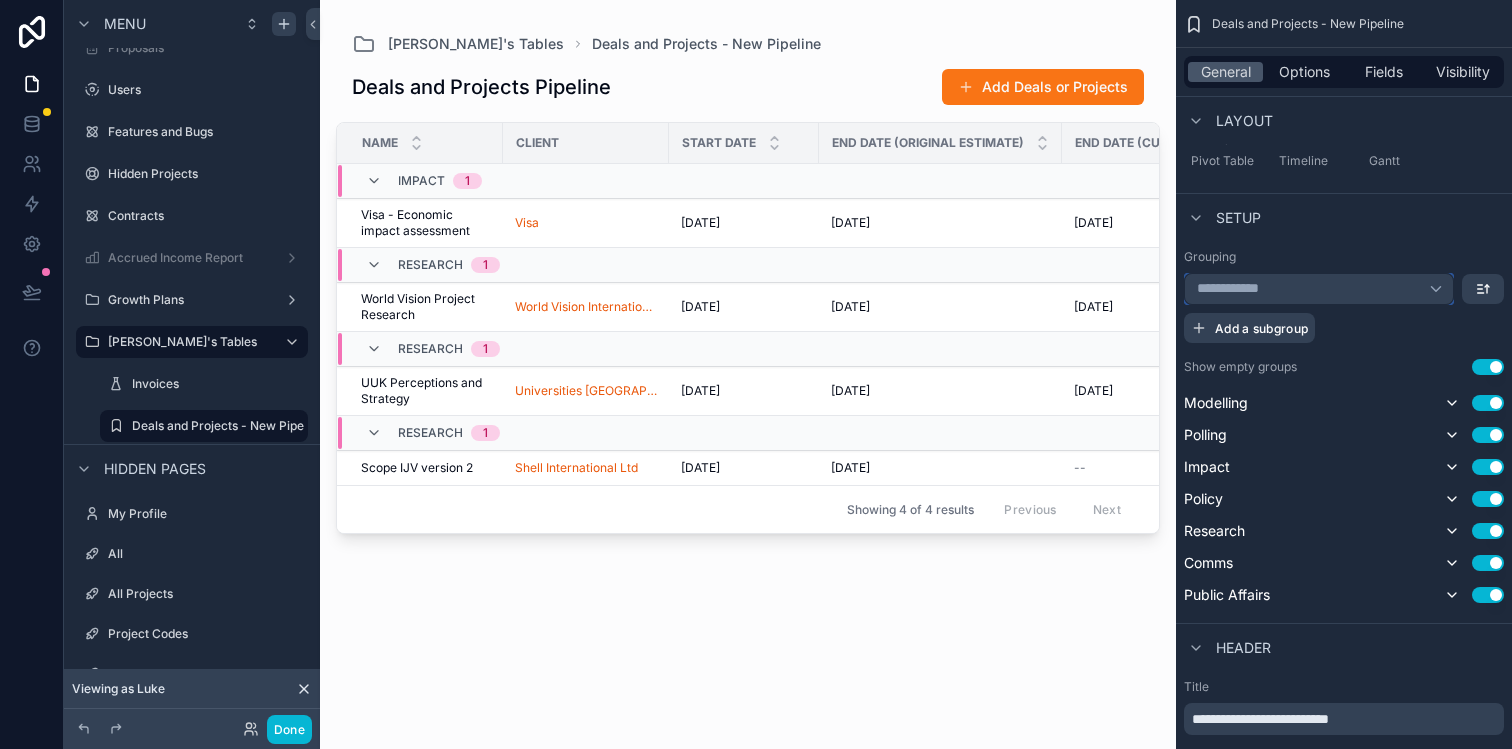 click on "**********" at bounding box center [1319, 289] 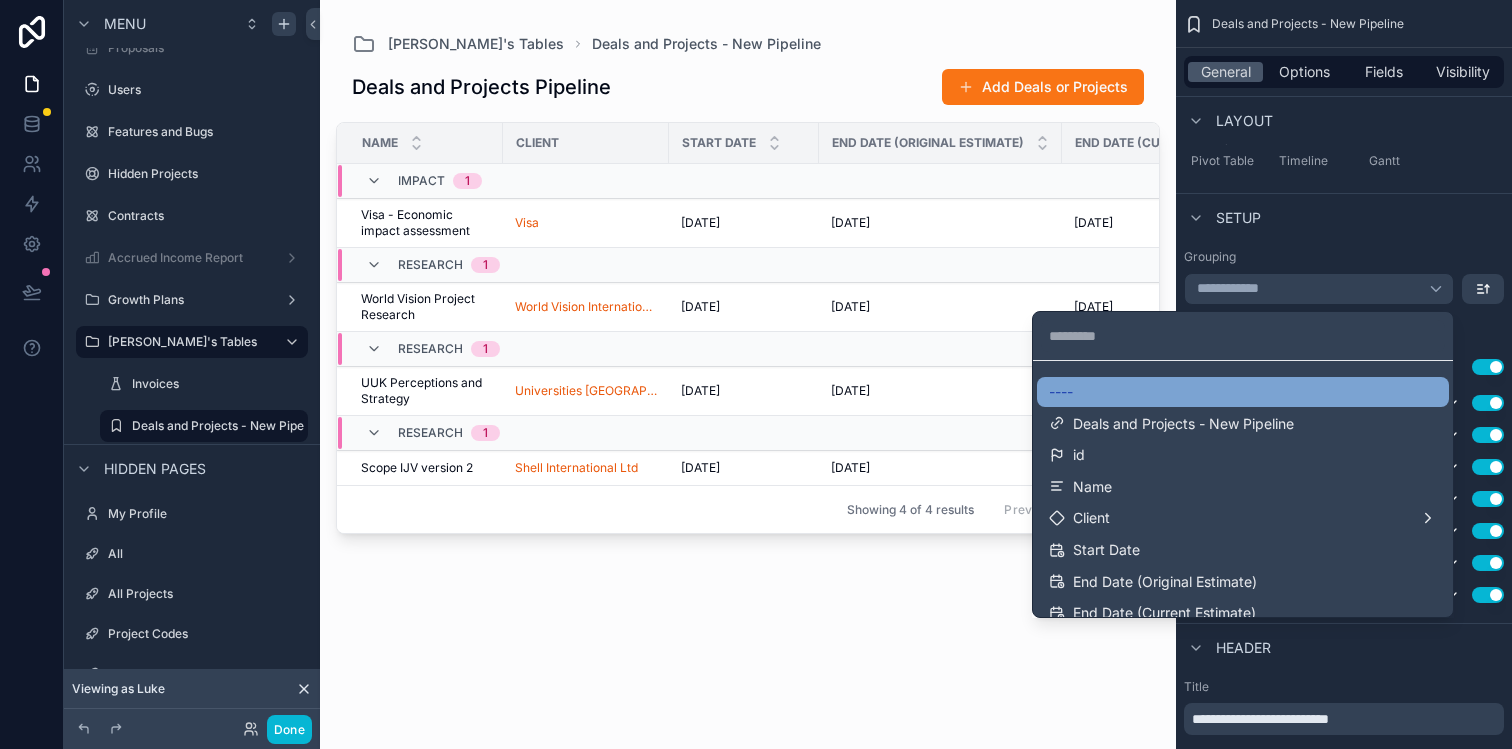 click on "----" at bounding box center (1243, 392) 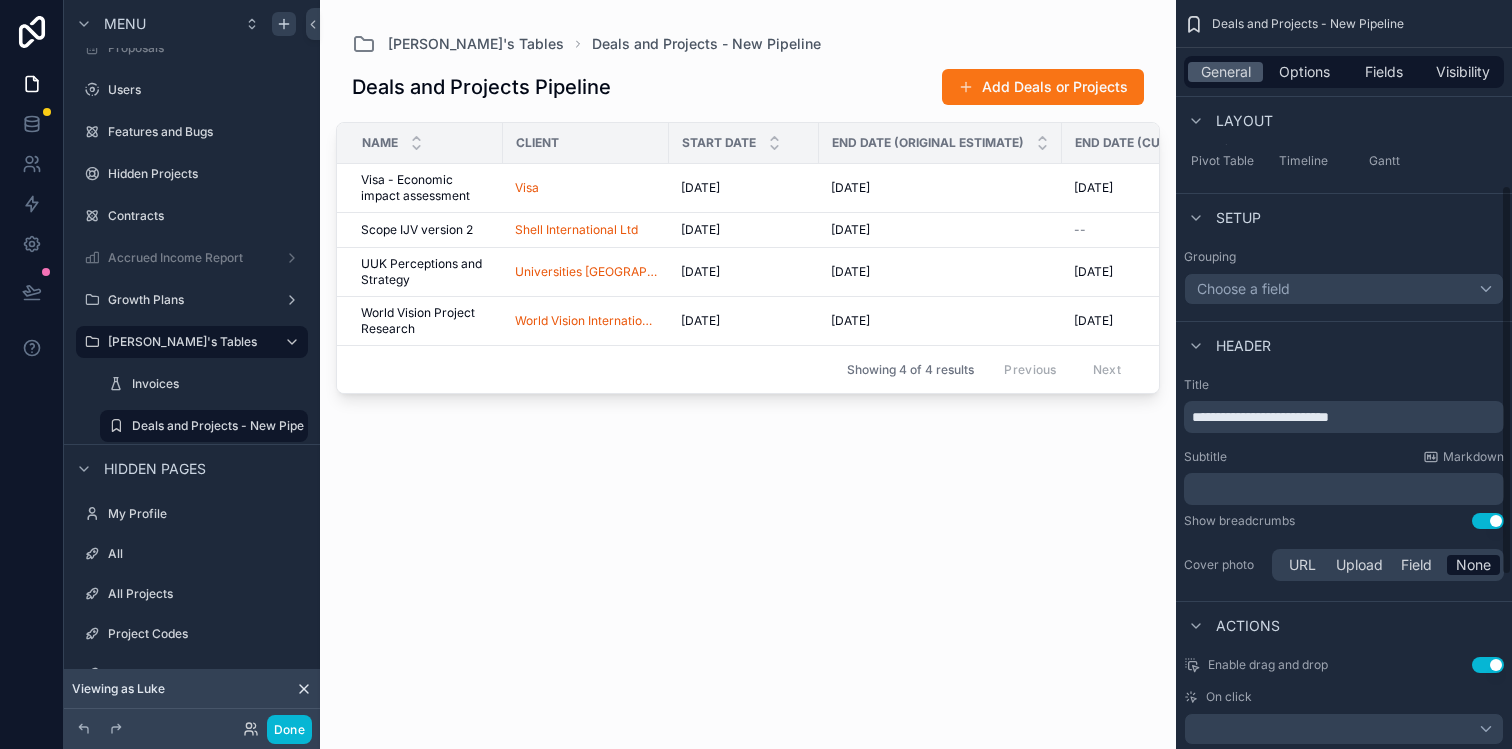 click on "General Options Fields Visibility" at bounding box center [1344, 72] 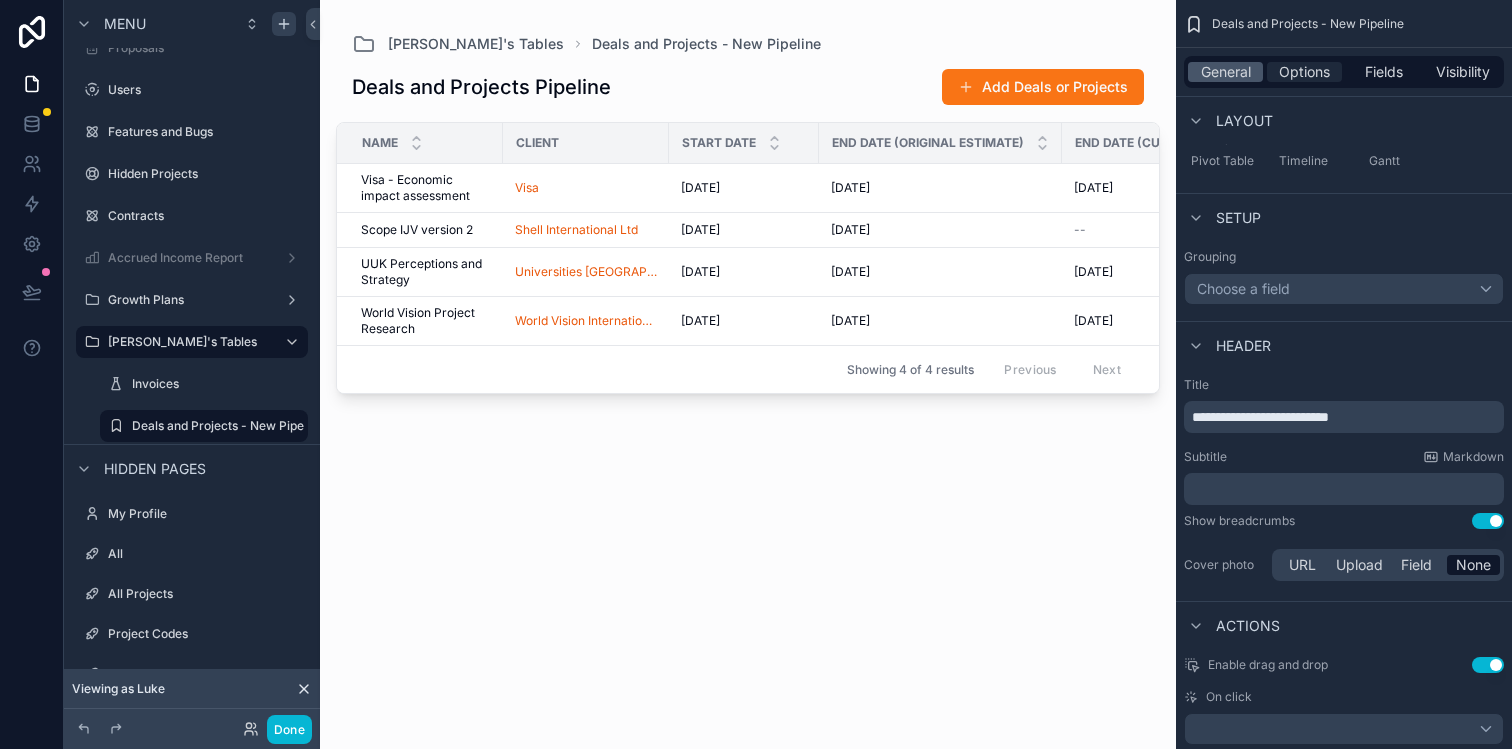 click on "Options" at bounding box center (1304, 72) 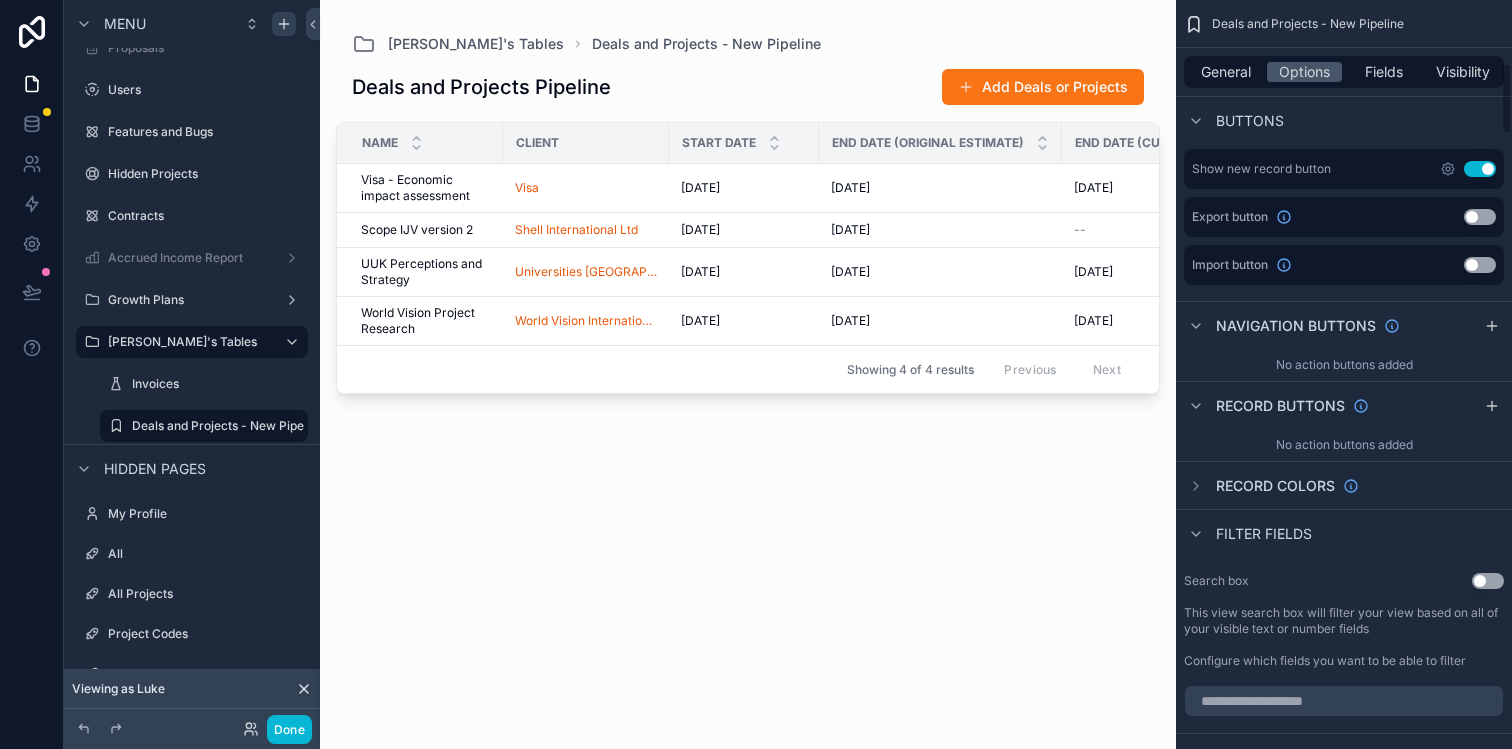 scroll, scrollTop: 639, scrollLeft: 0, axis: vertical 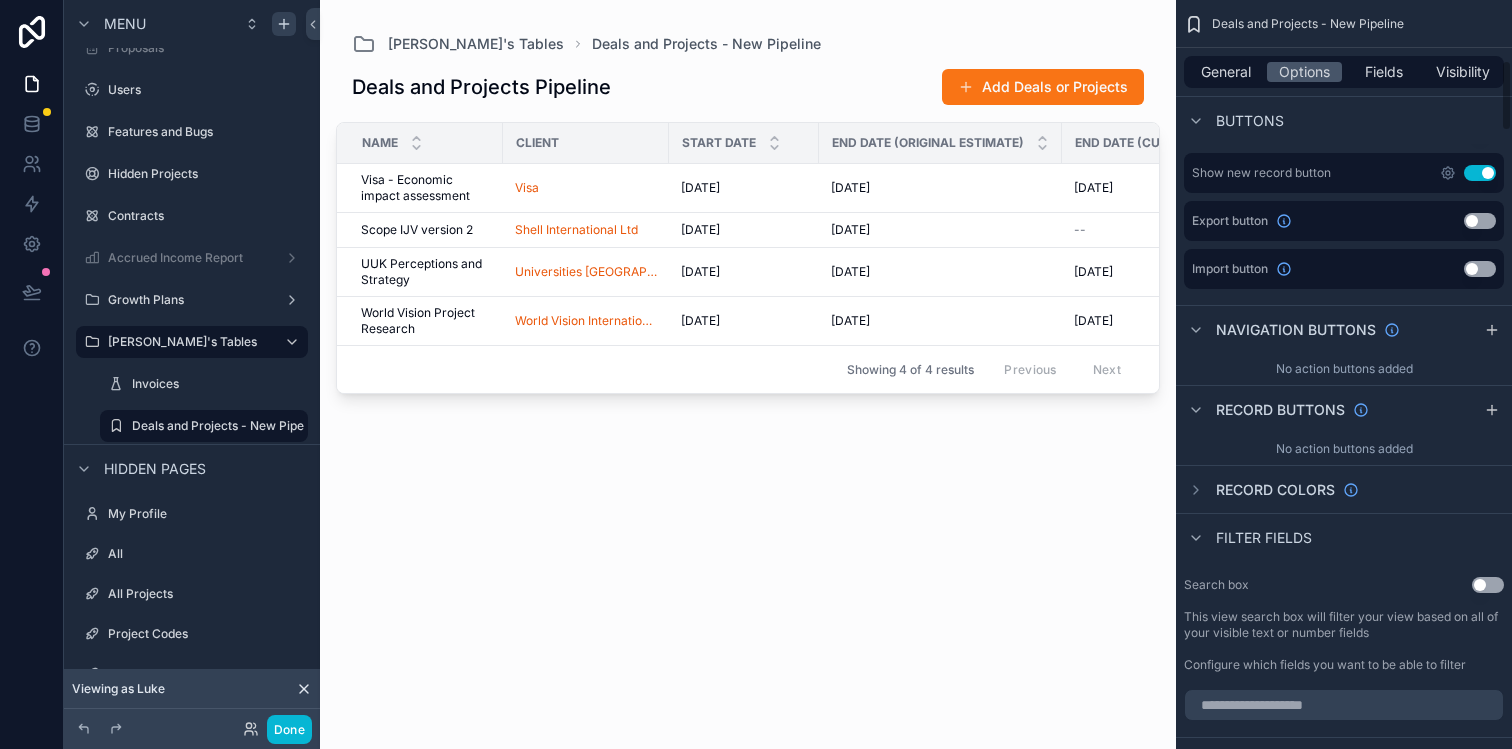 click on "Use setting" at bounding box center [1480, 221] 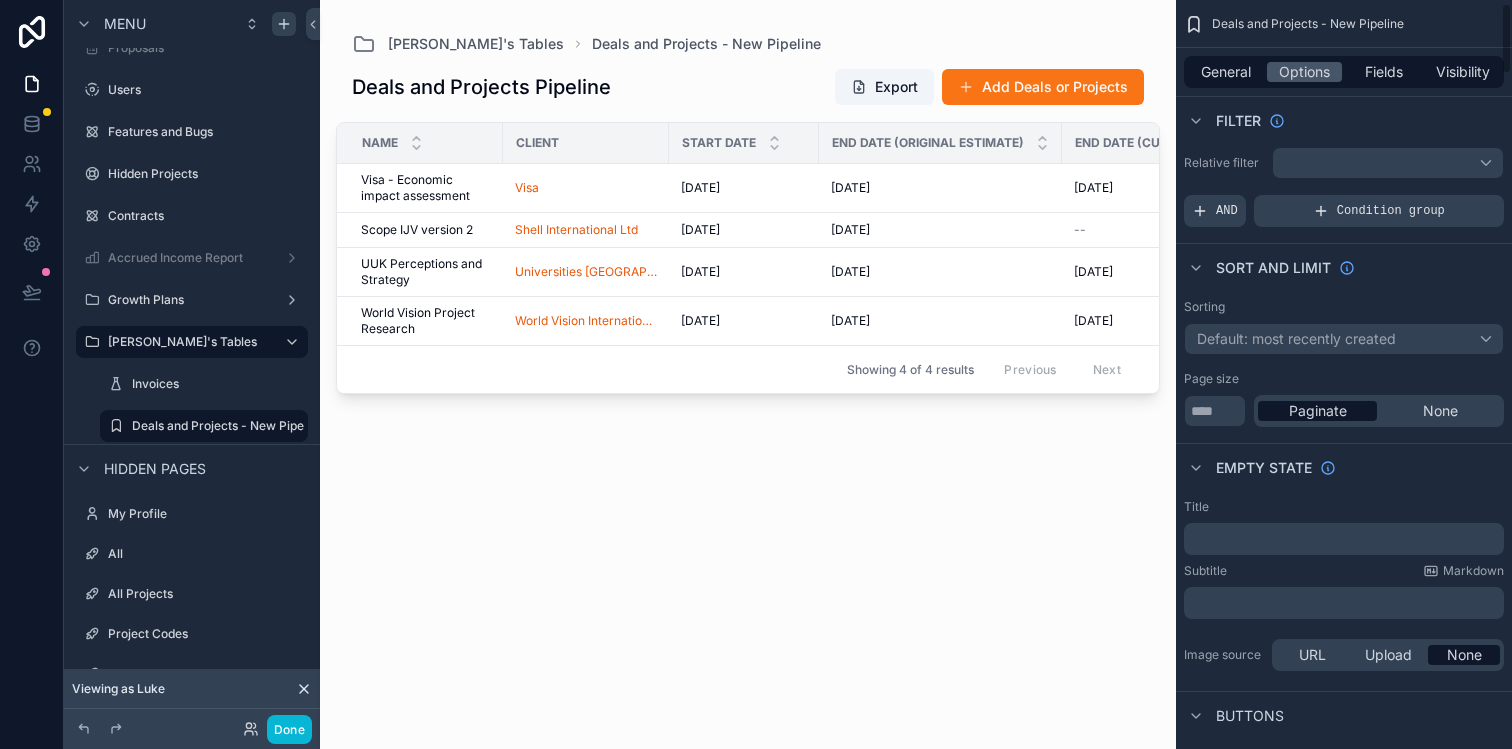 scroll, scrollTop: 0, scrollLeft: 0, axis: both 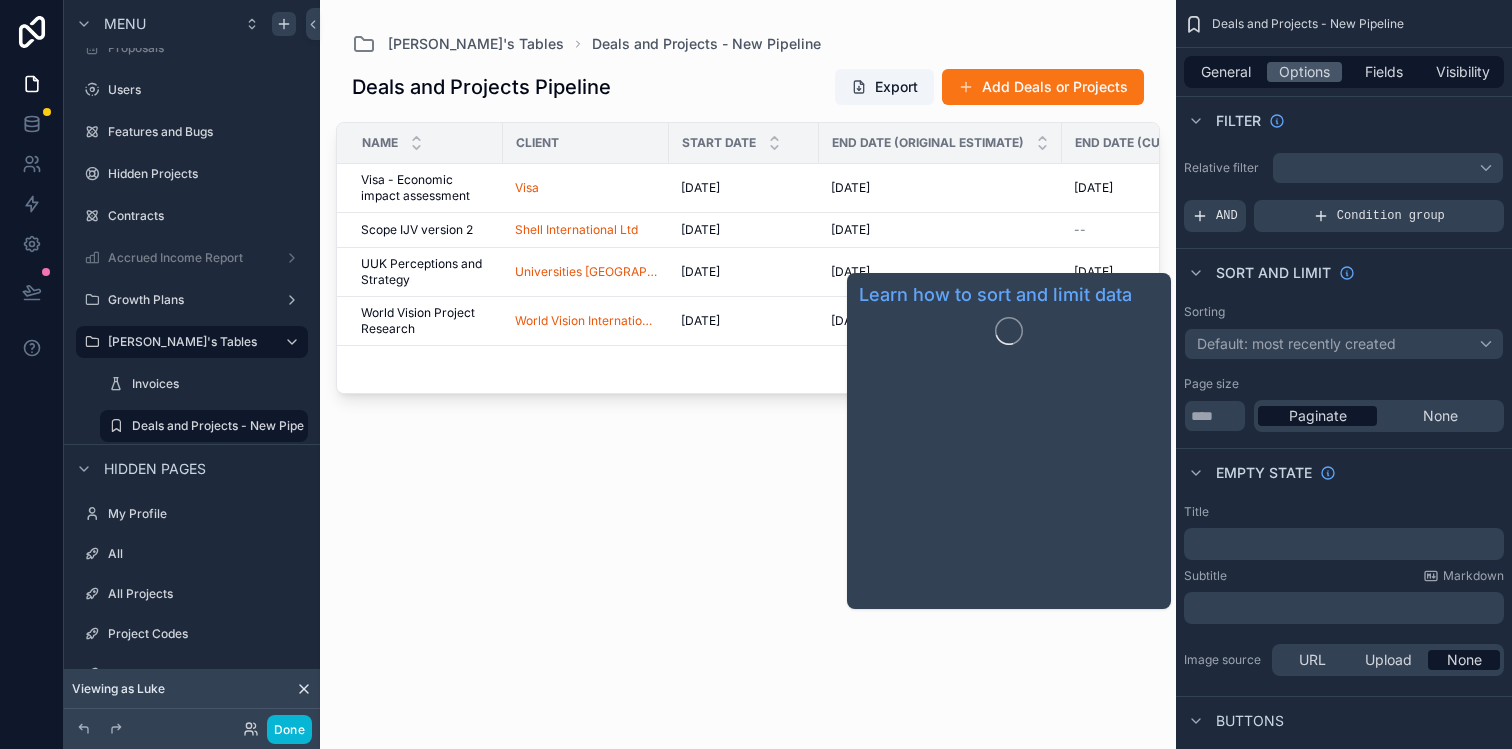 click on "Filter" at bounding box center [1234, 121] 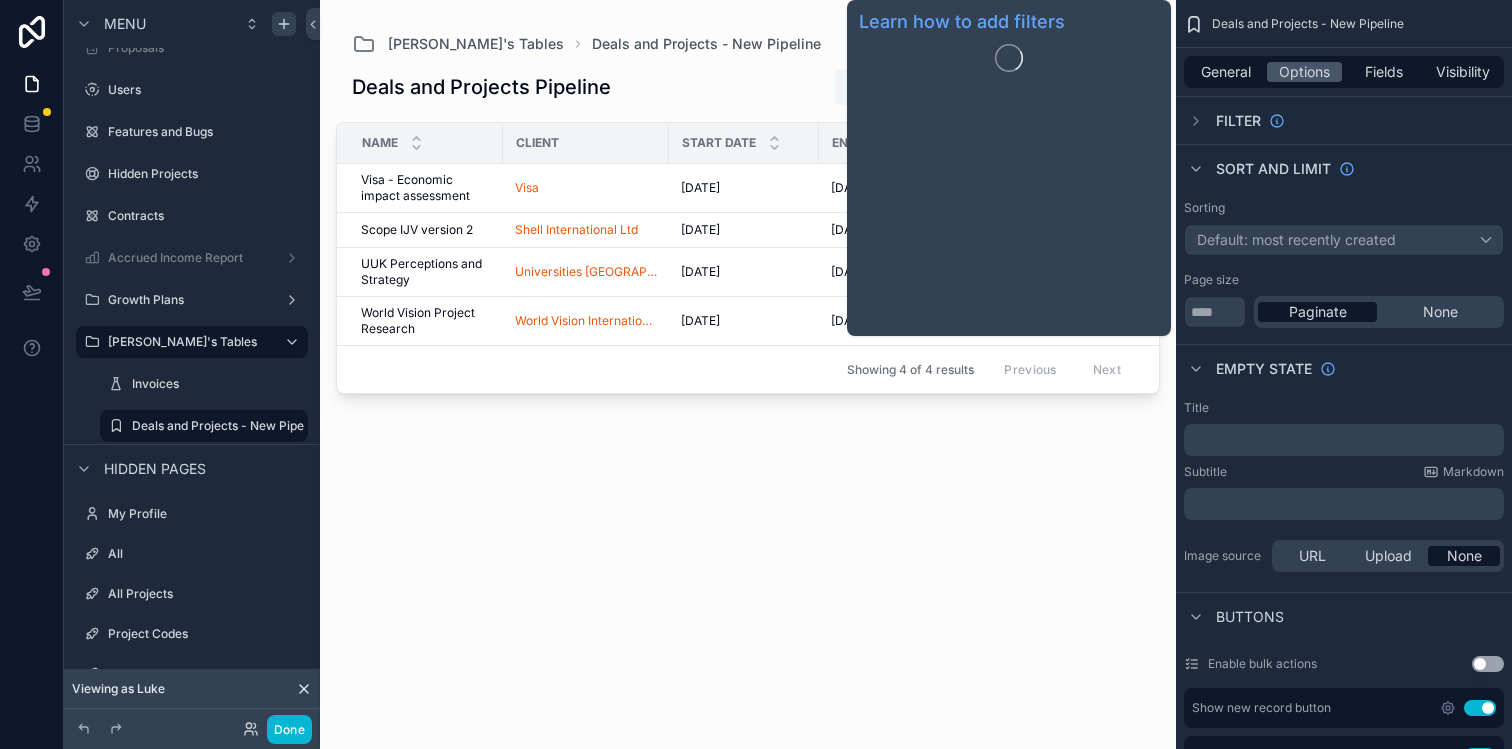 click on "Filter" at bounding box center [1238, 121] 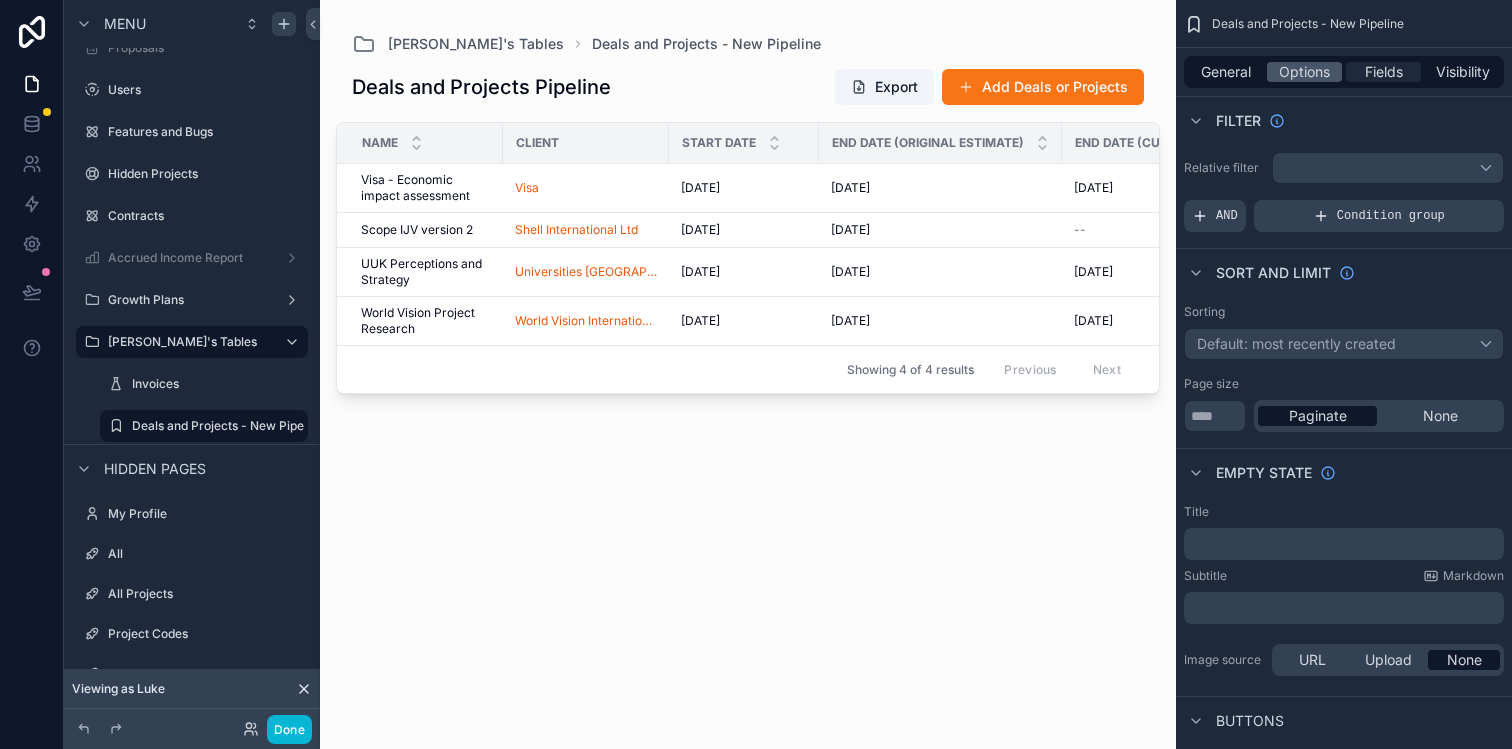 click on "Fields" at bounding box center (1384, 72) 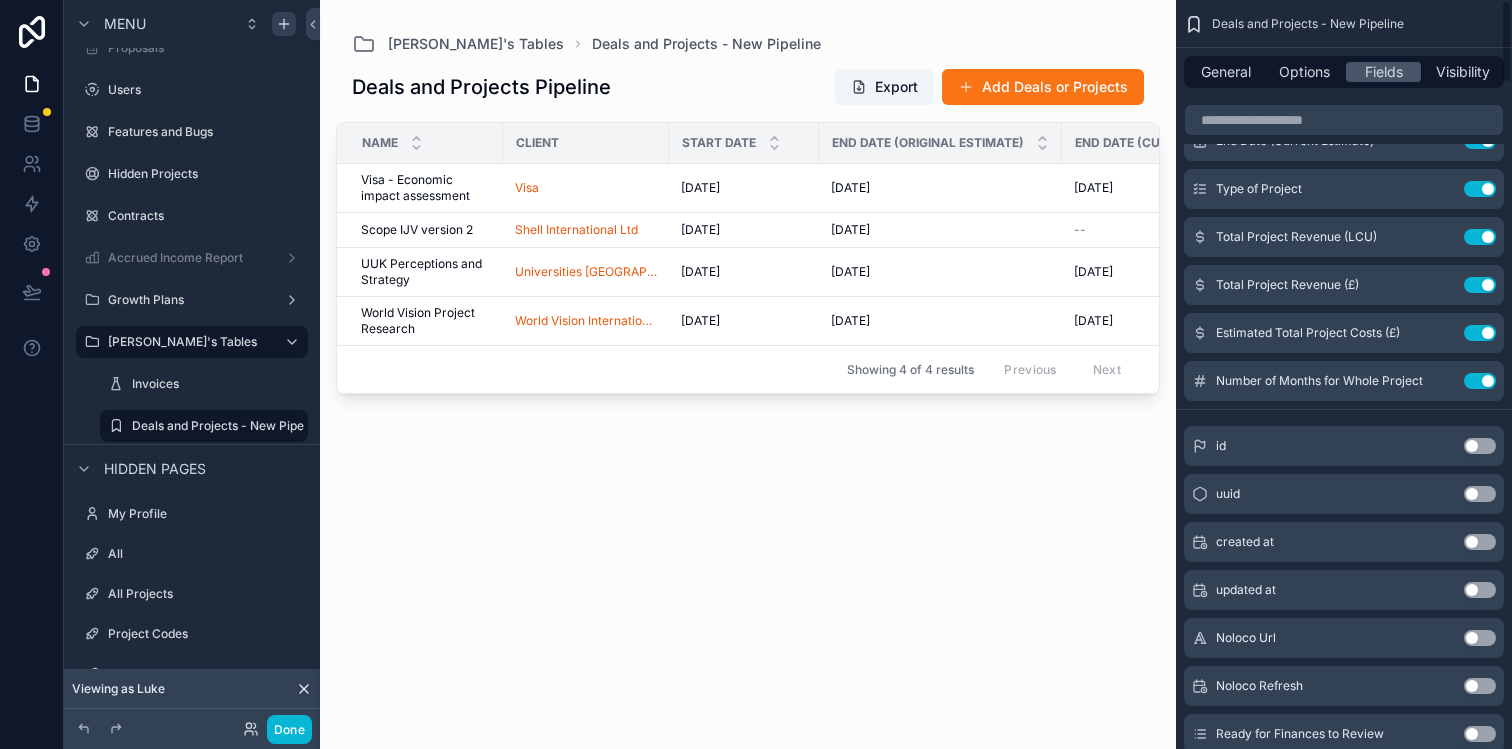scroll, scrollTop: 0, scrollLeft: 0, axis: both 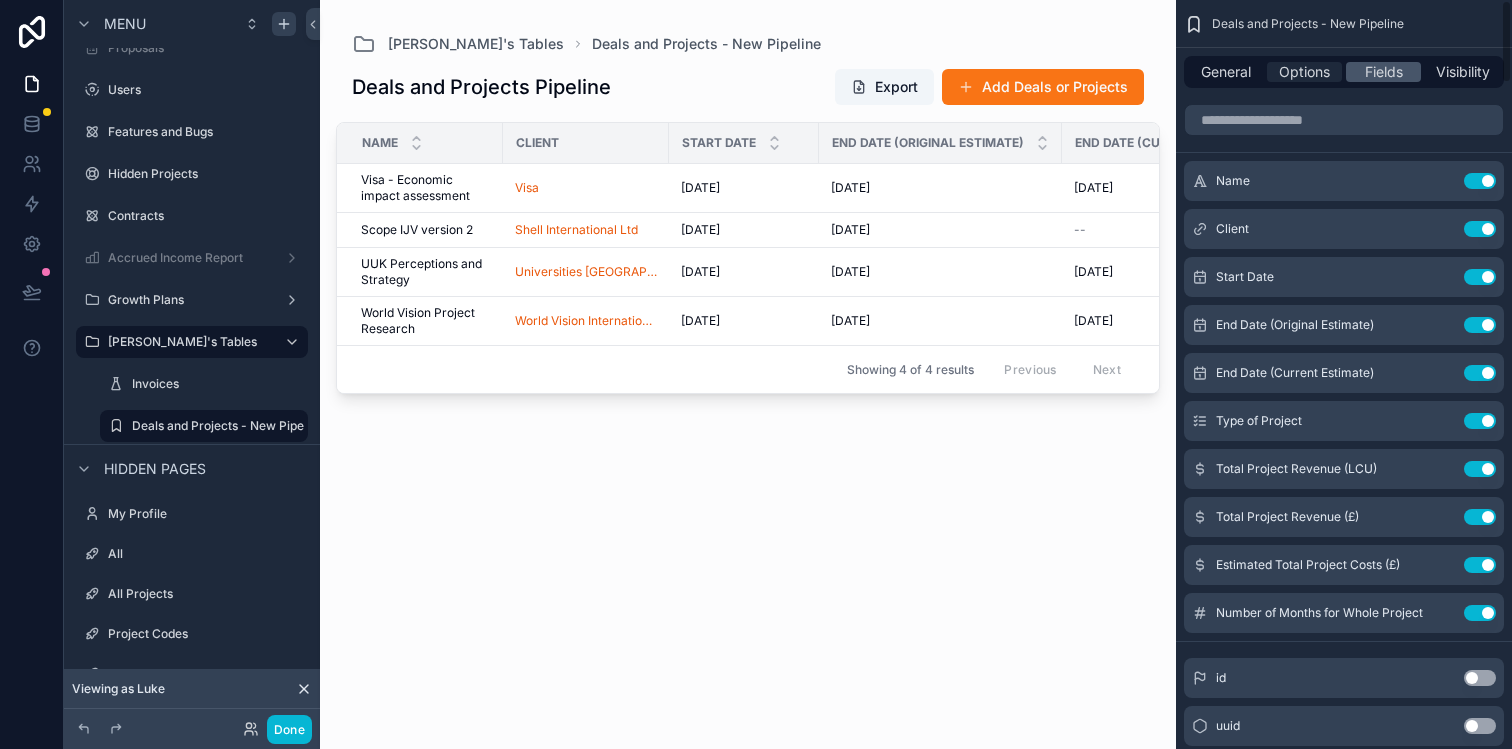 click on "Options" at bounding box center (1304, 72) 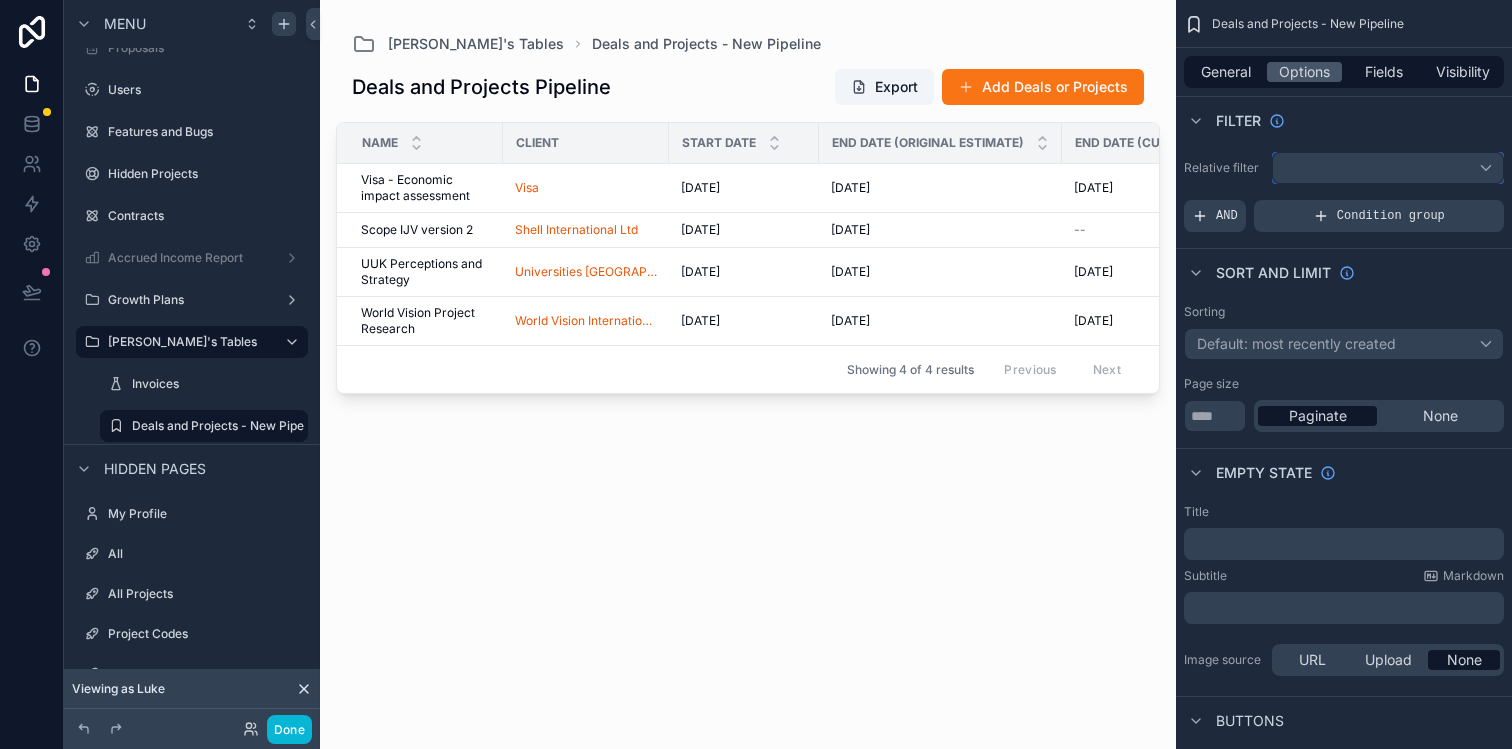 click at bounding box center [1388, 168] 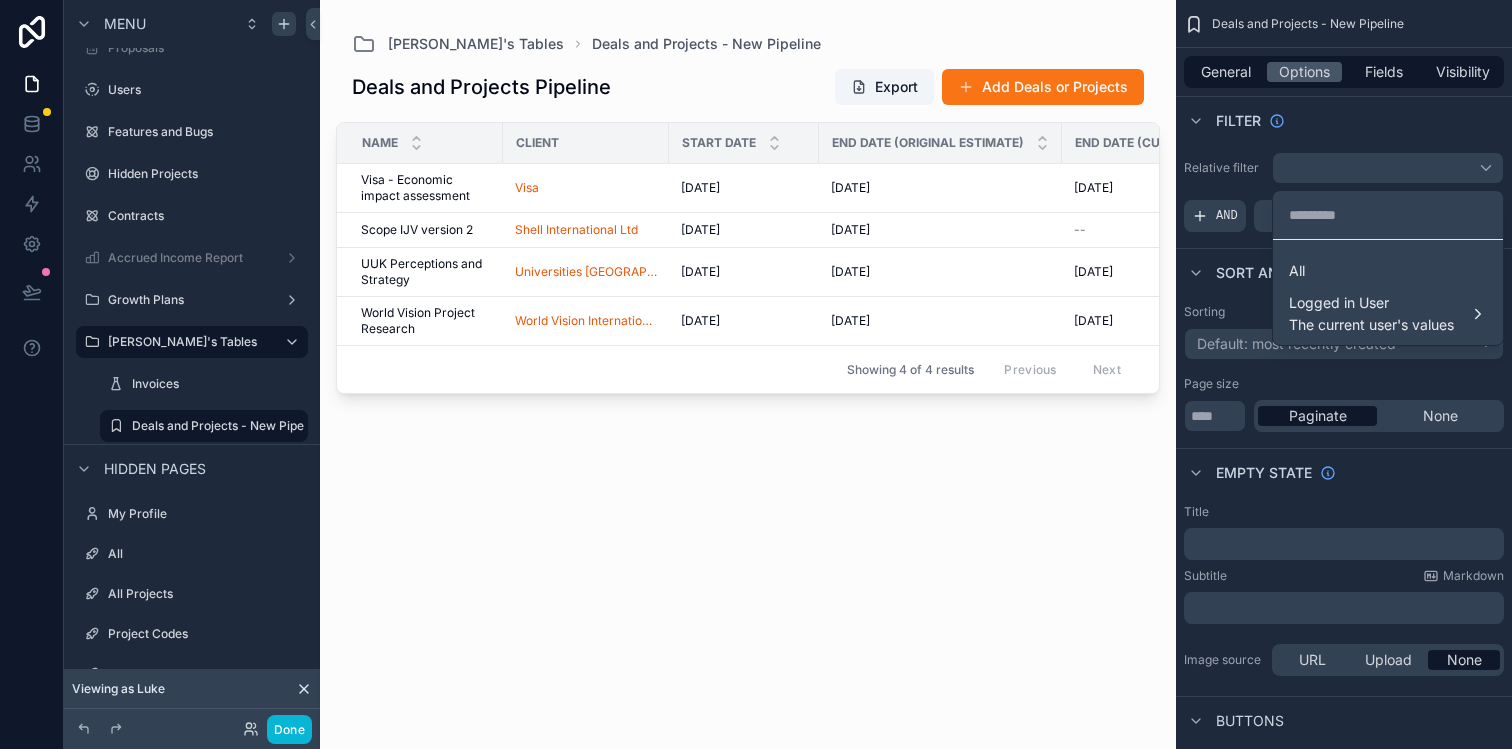 click at bounding box center (756, 374) 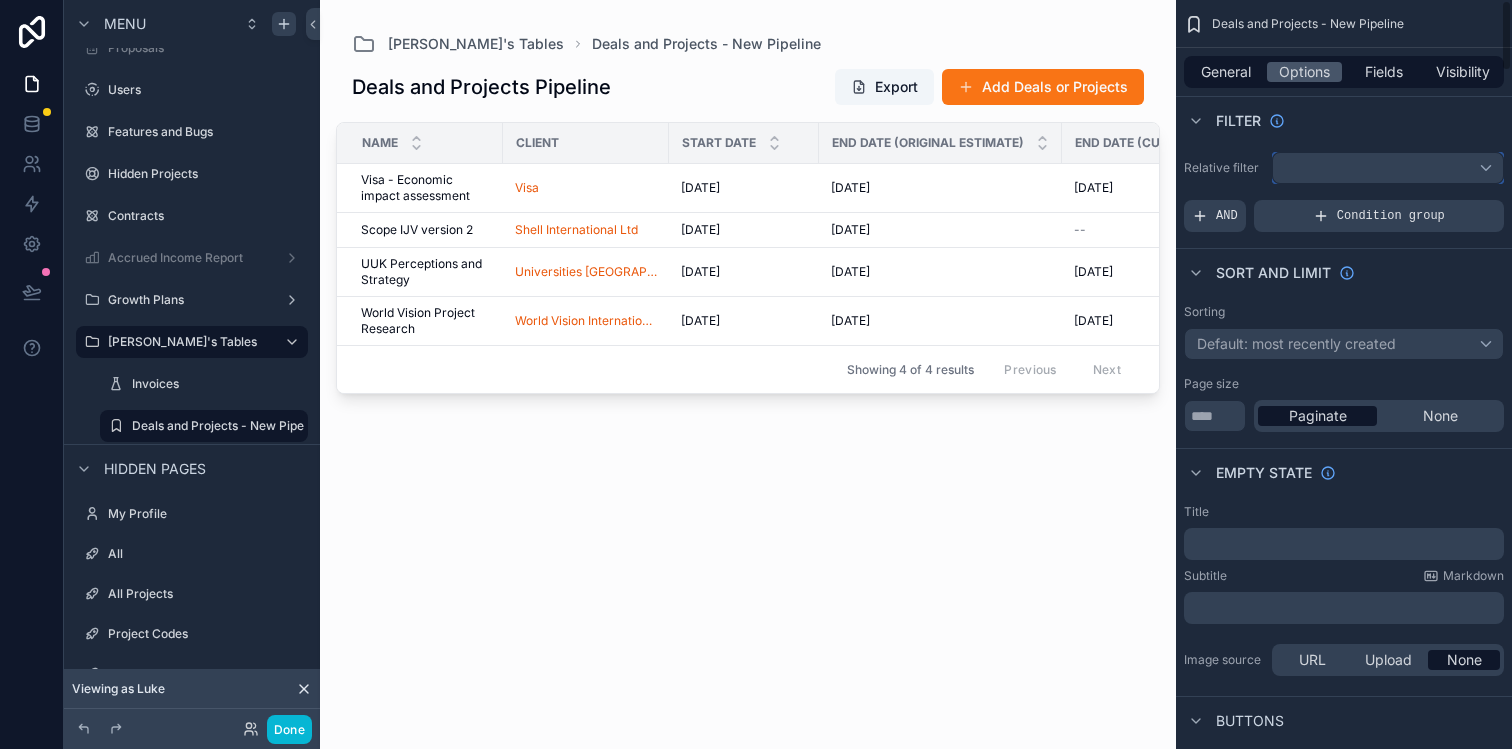 click at bounding box center [1388, 168] 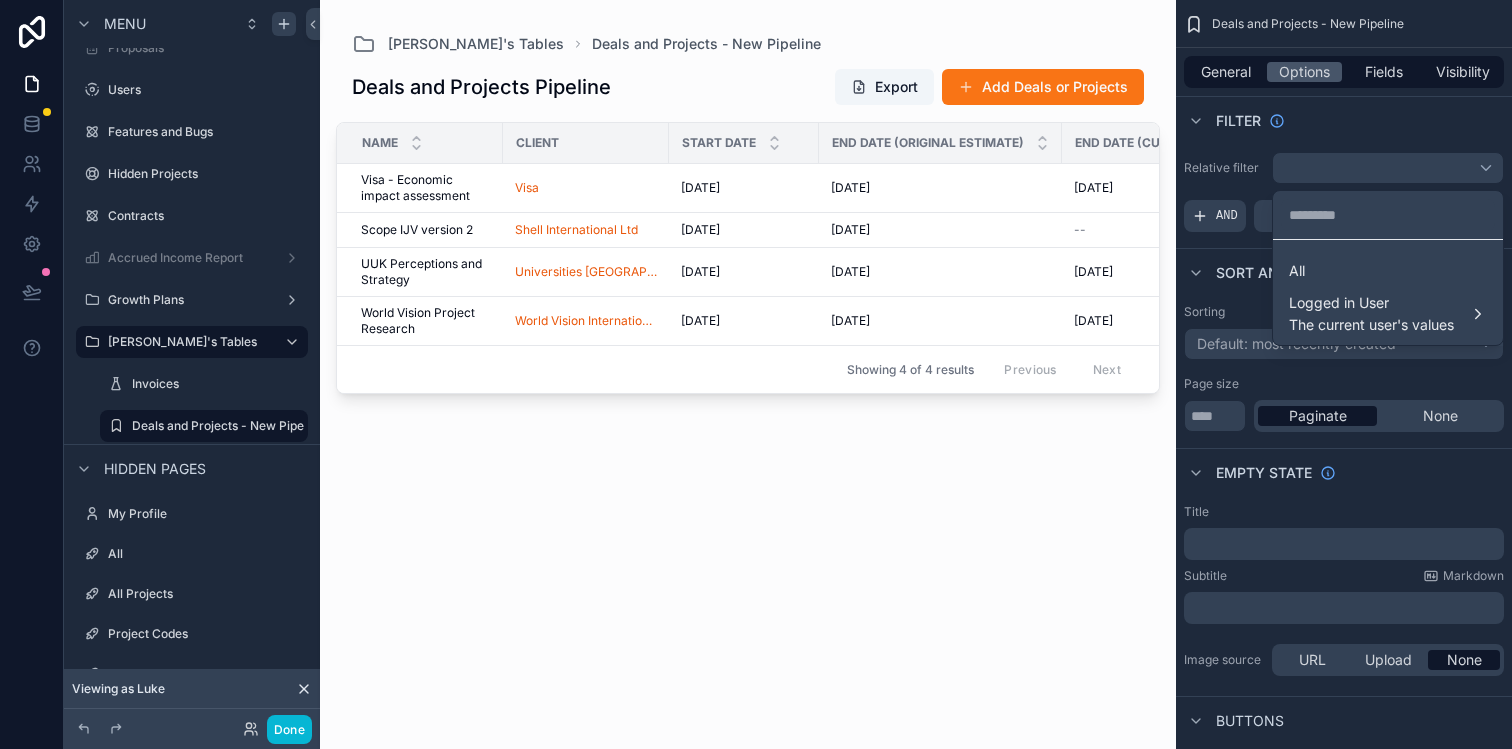 click at bounding box center [756, 374] 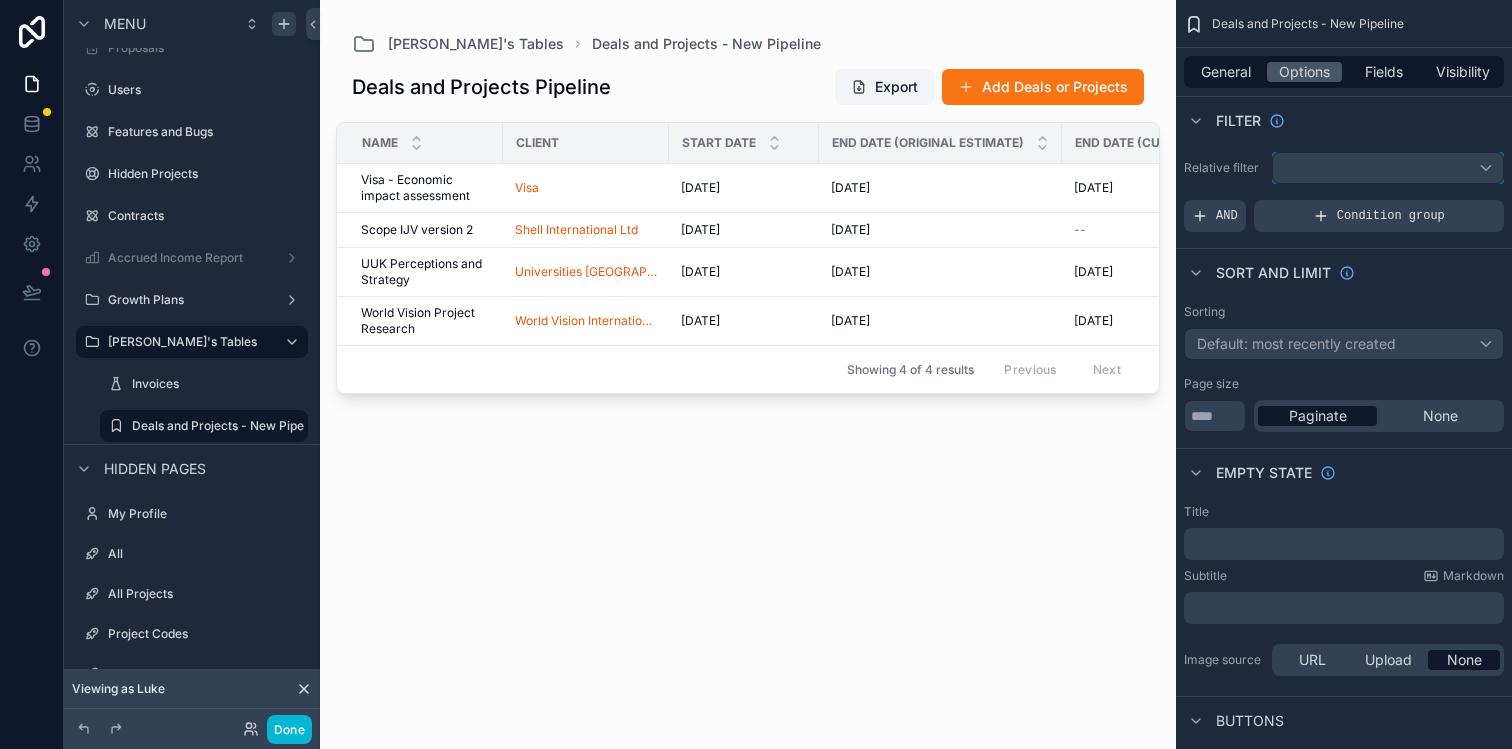 click at bounding box center [1388, 168] 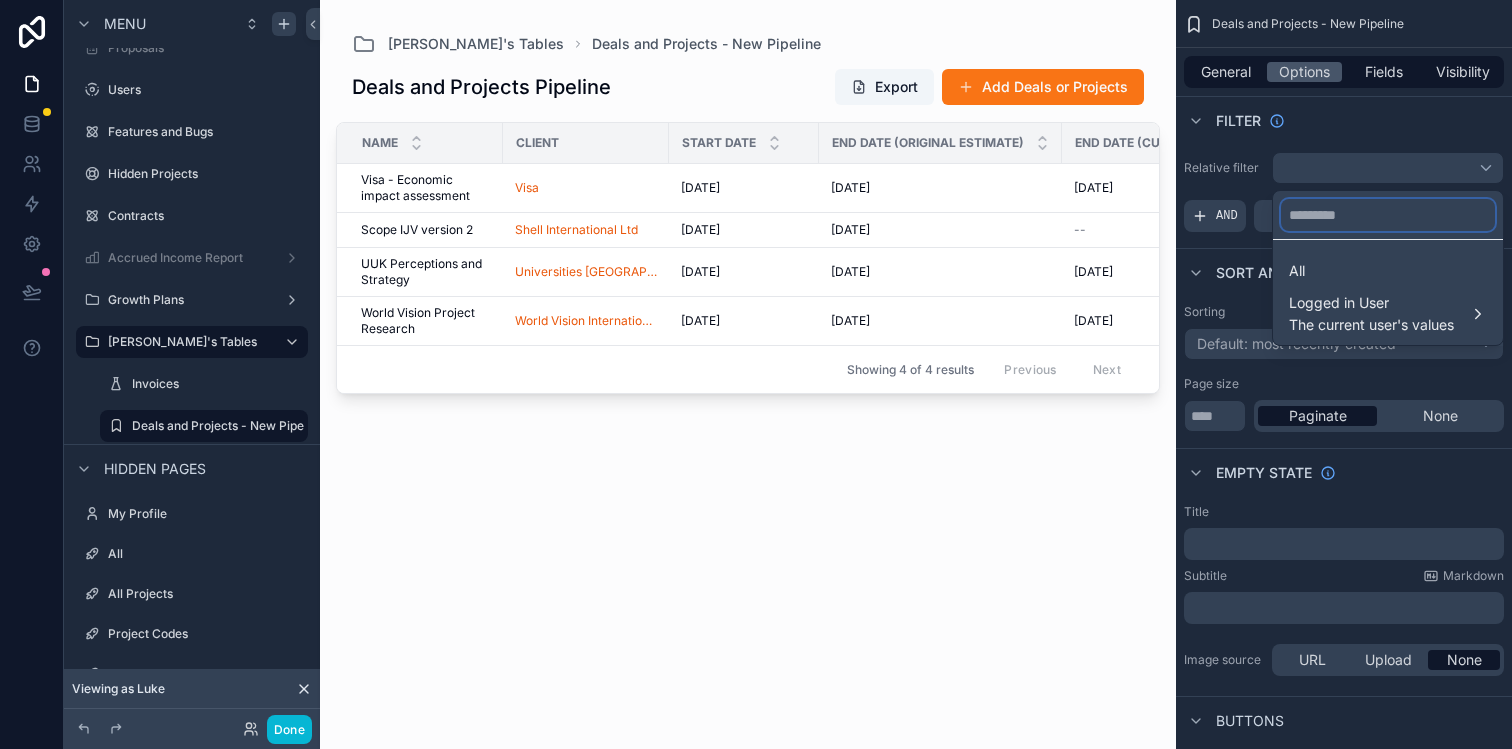 click at bounding box center (1388, 215) 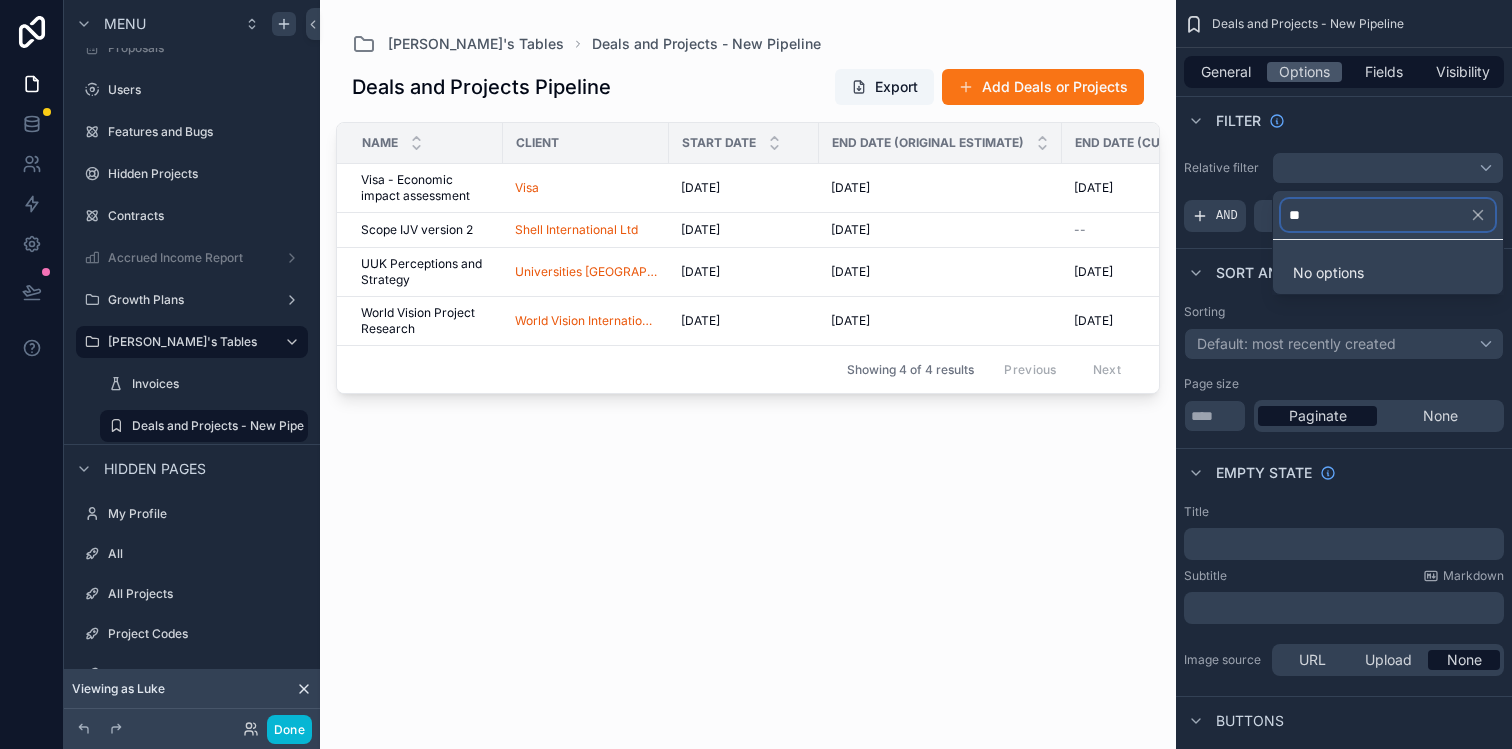 type on "*" 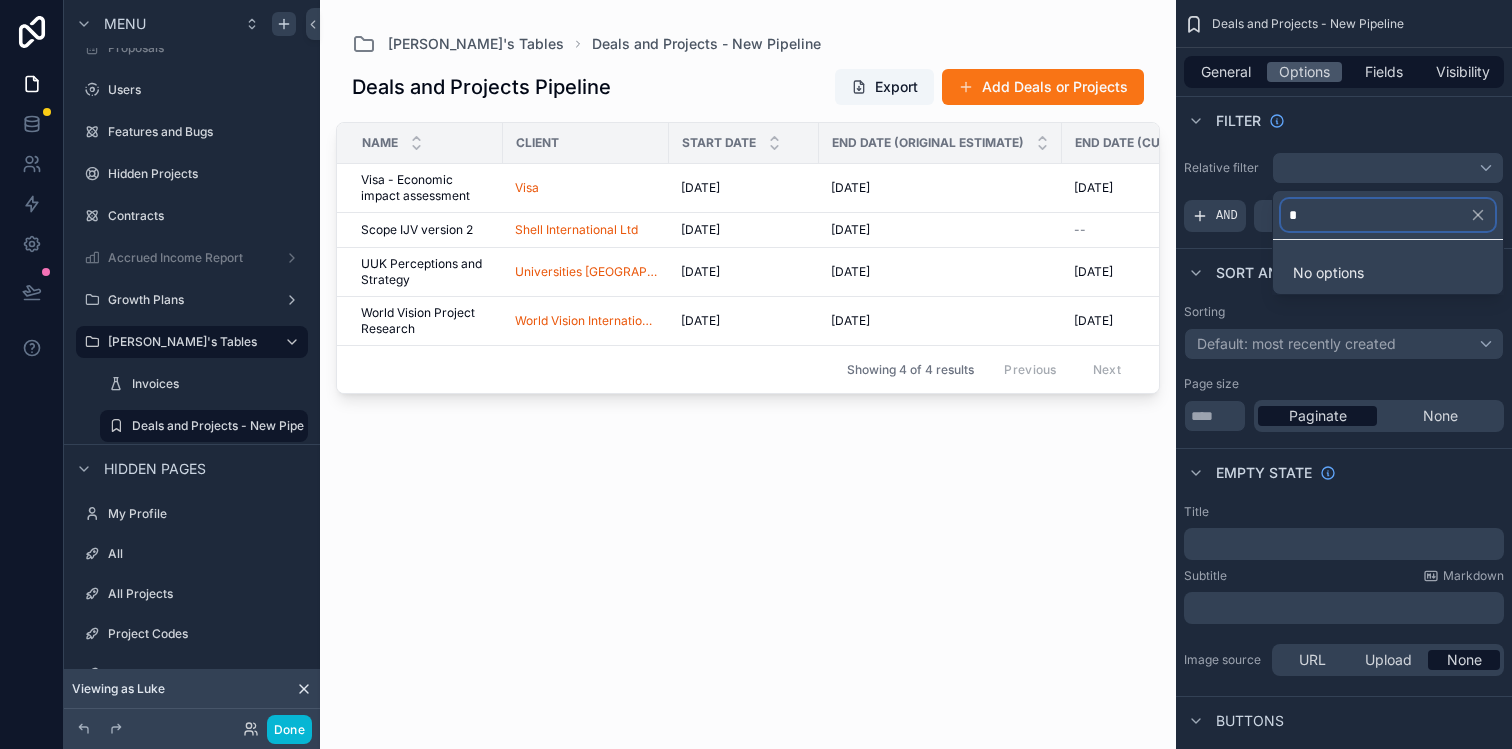 type 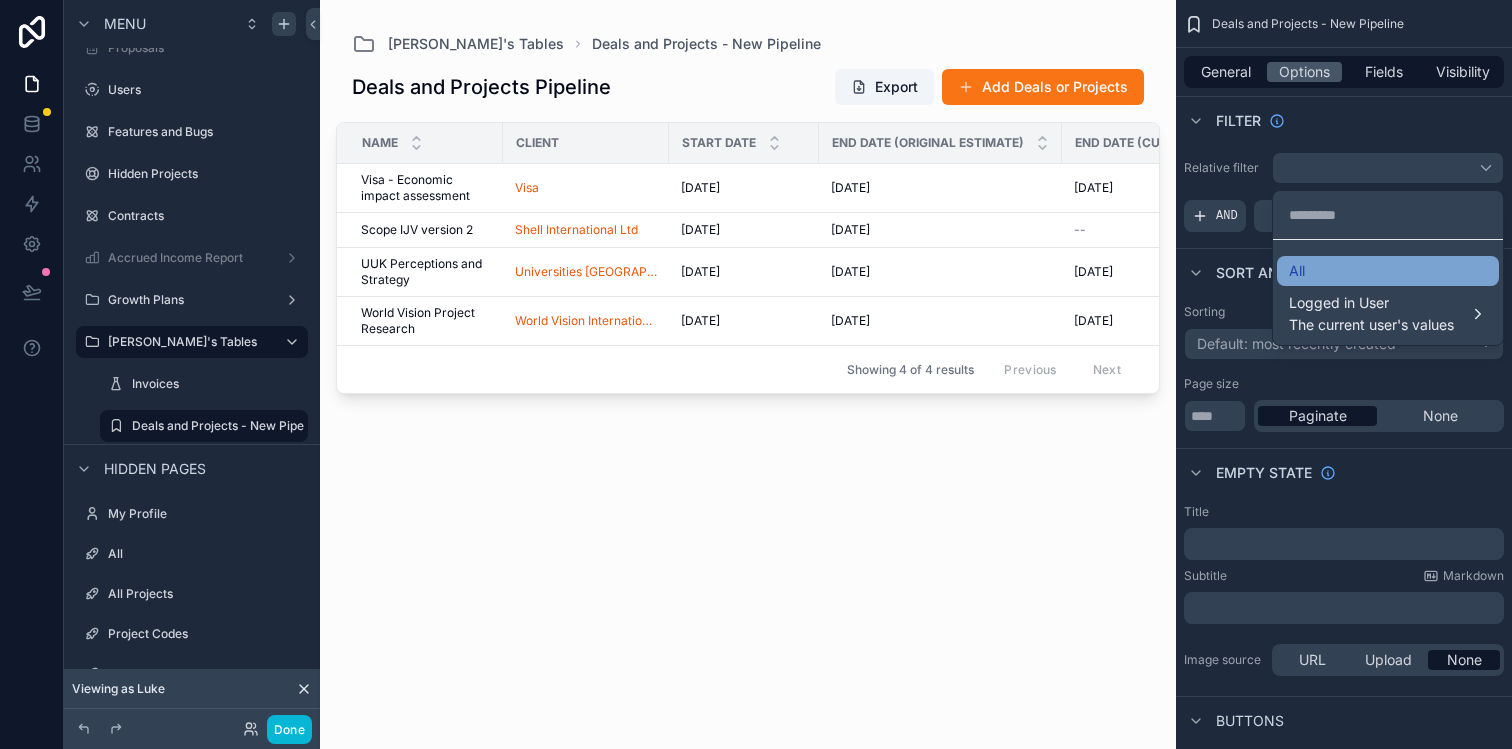 click on "All" at bounding box center [1388, 271] 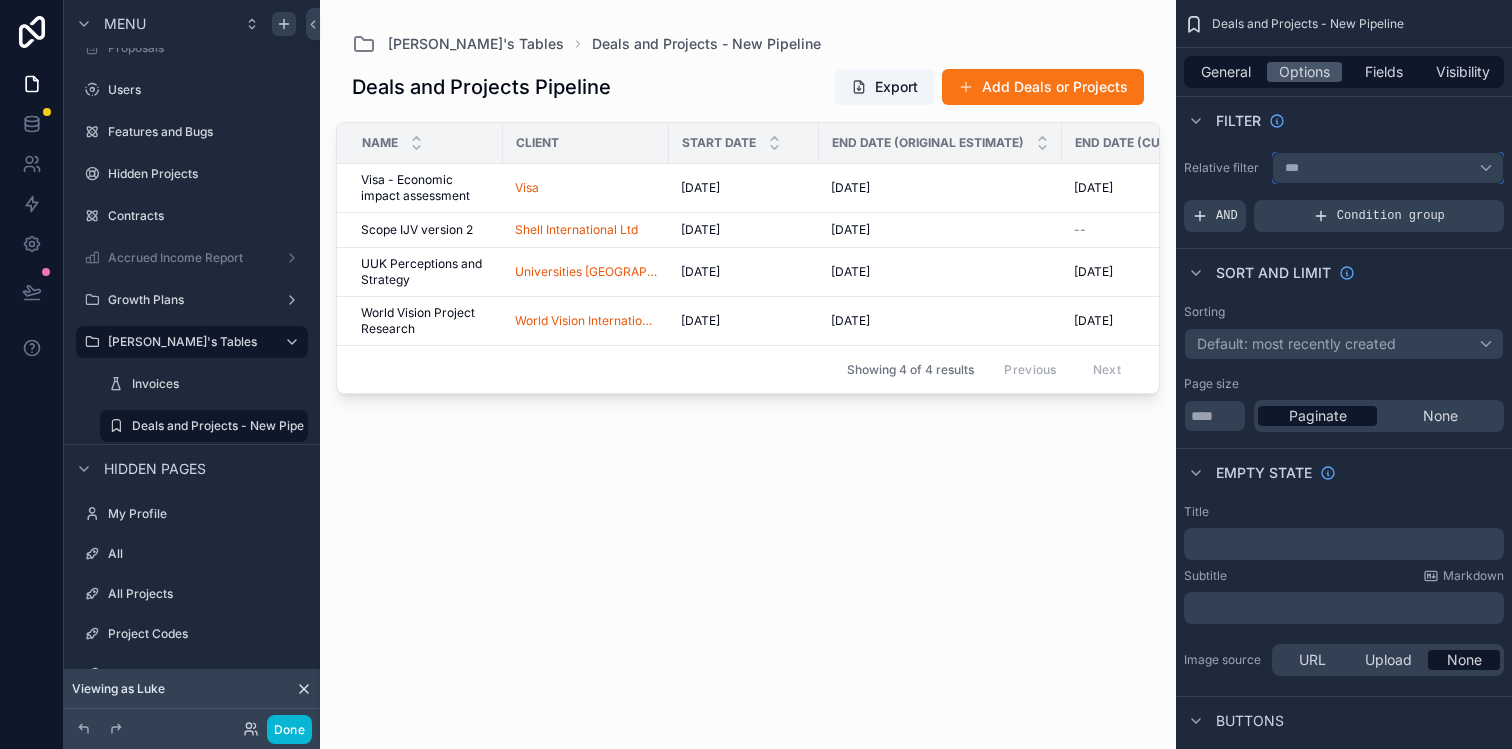 click on "***" at bounding box center [1388, 168] 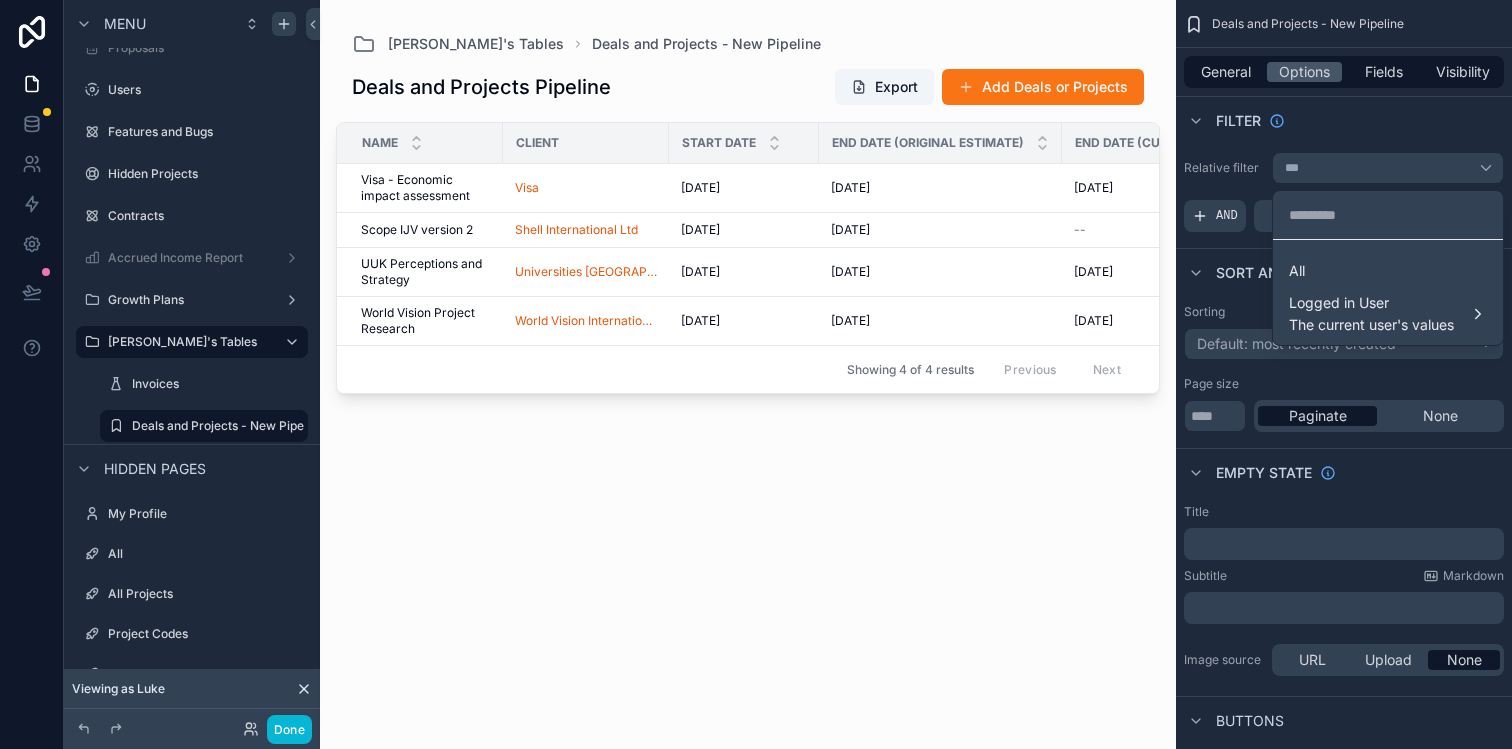 click at bounding box center [756, 374] 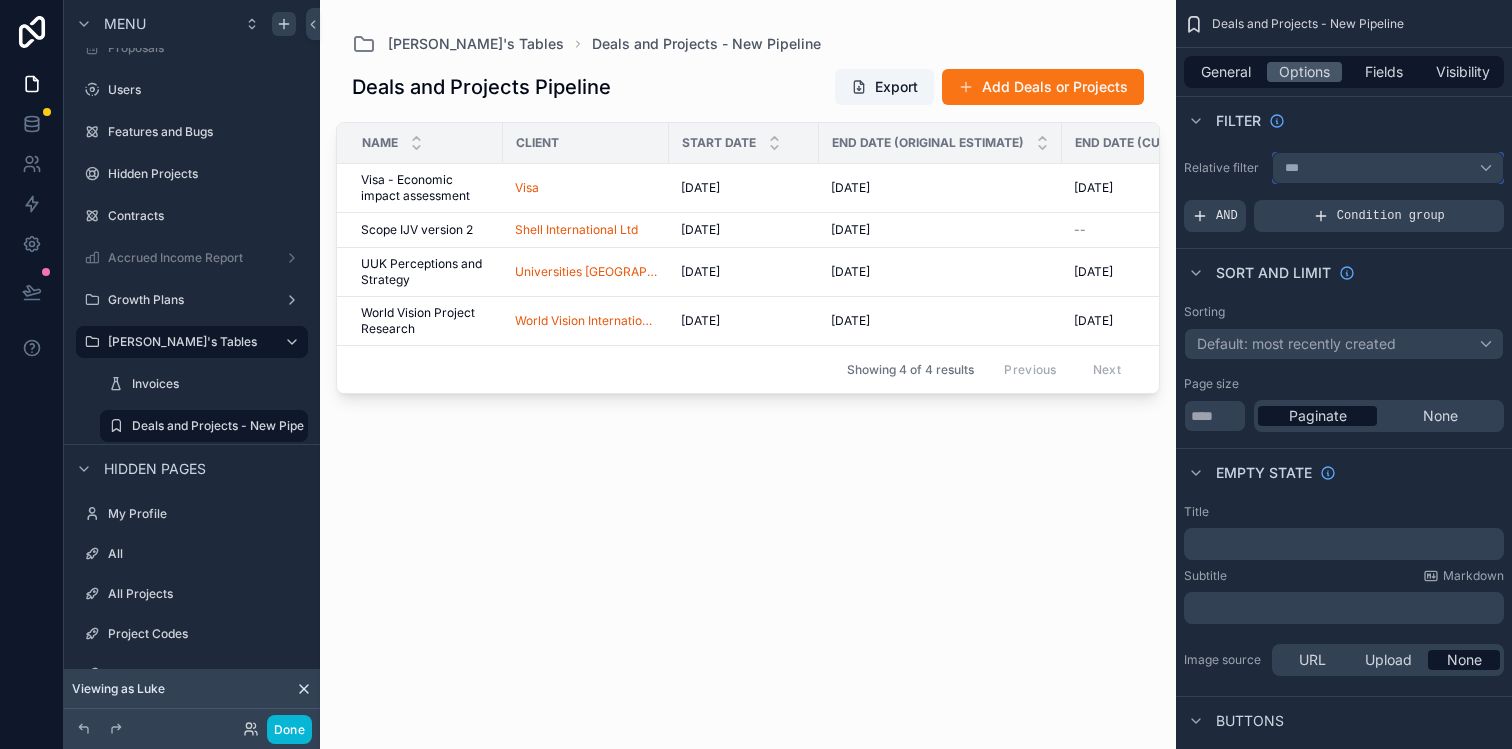 click on "***" at bounding box center [1388, 168] 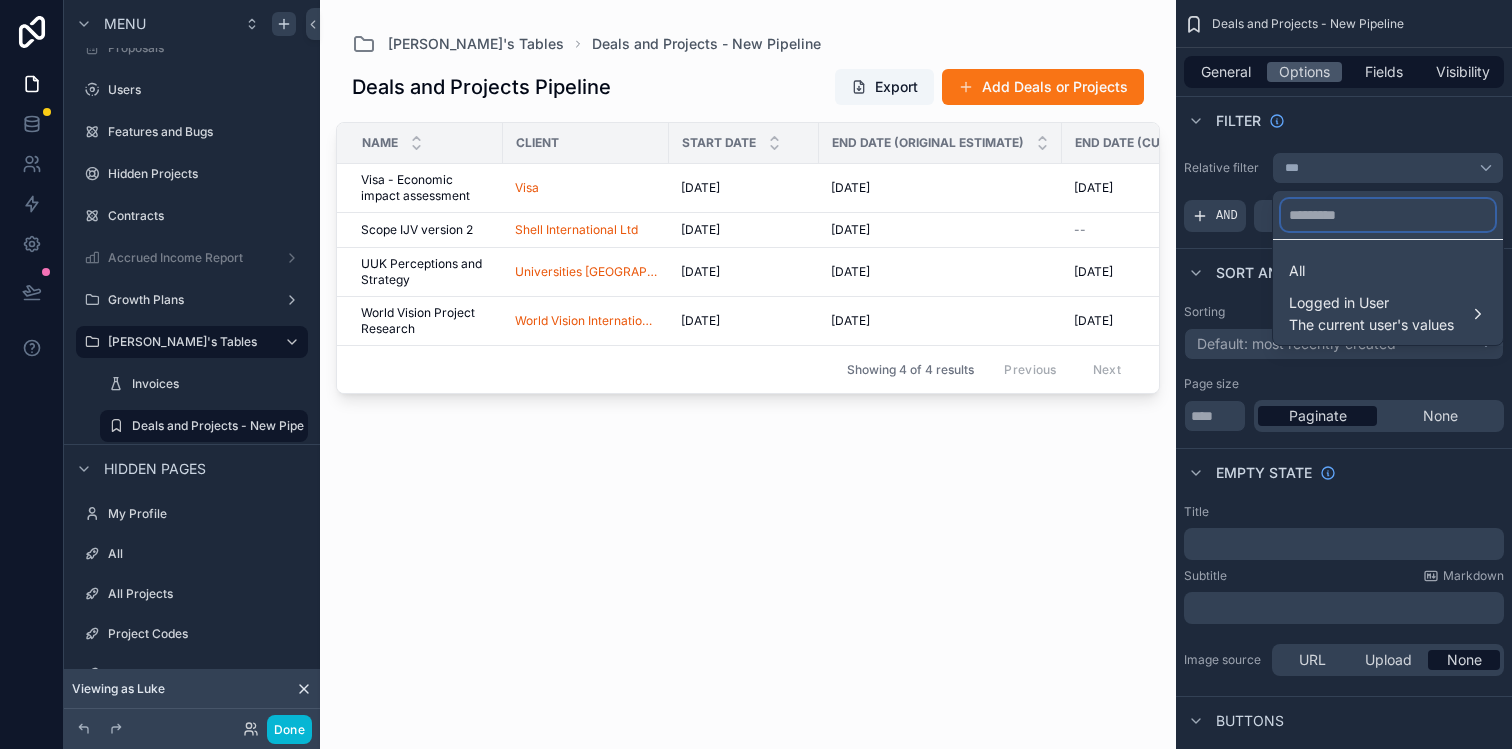 click at bounding box center (1388, 215) 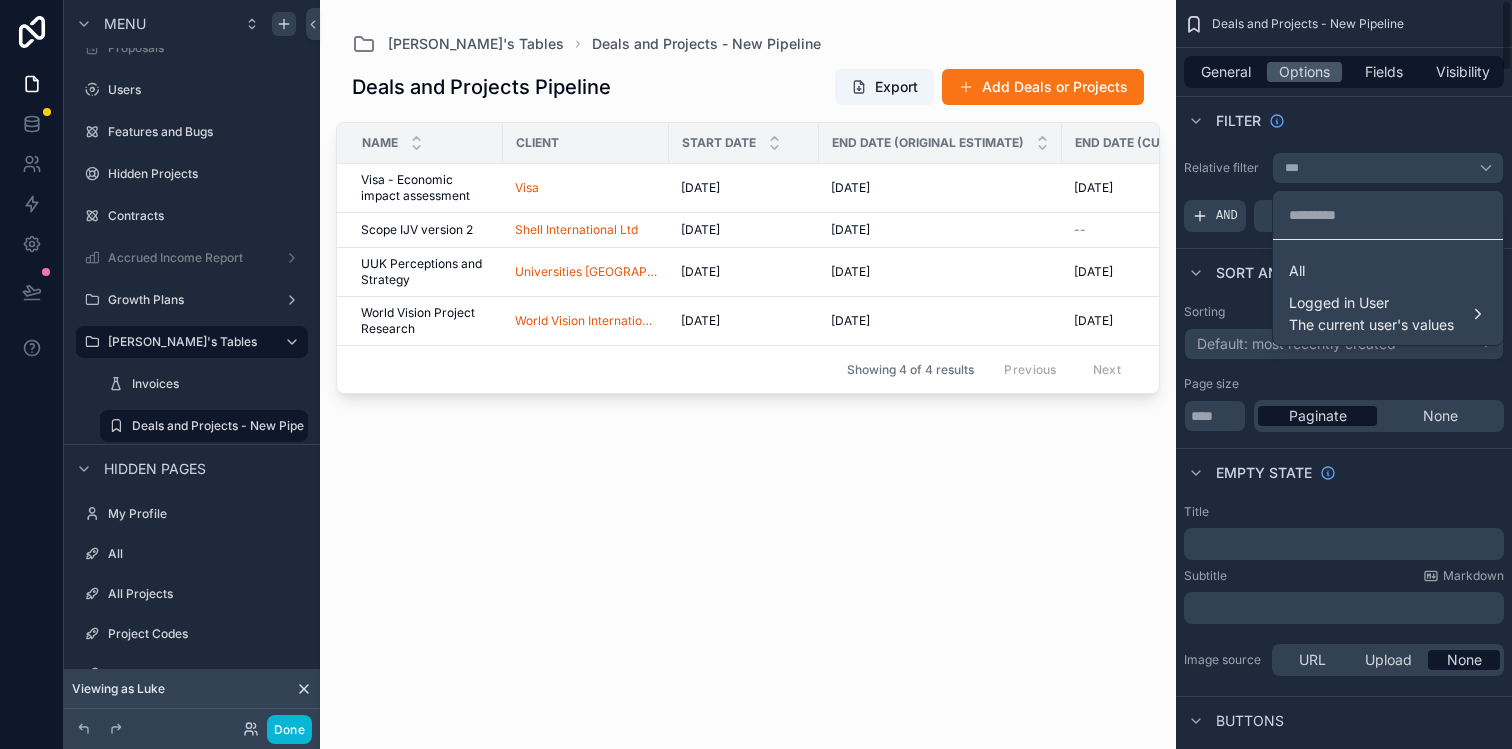 click at bounding box center [756, 374] 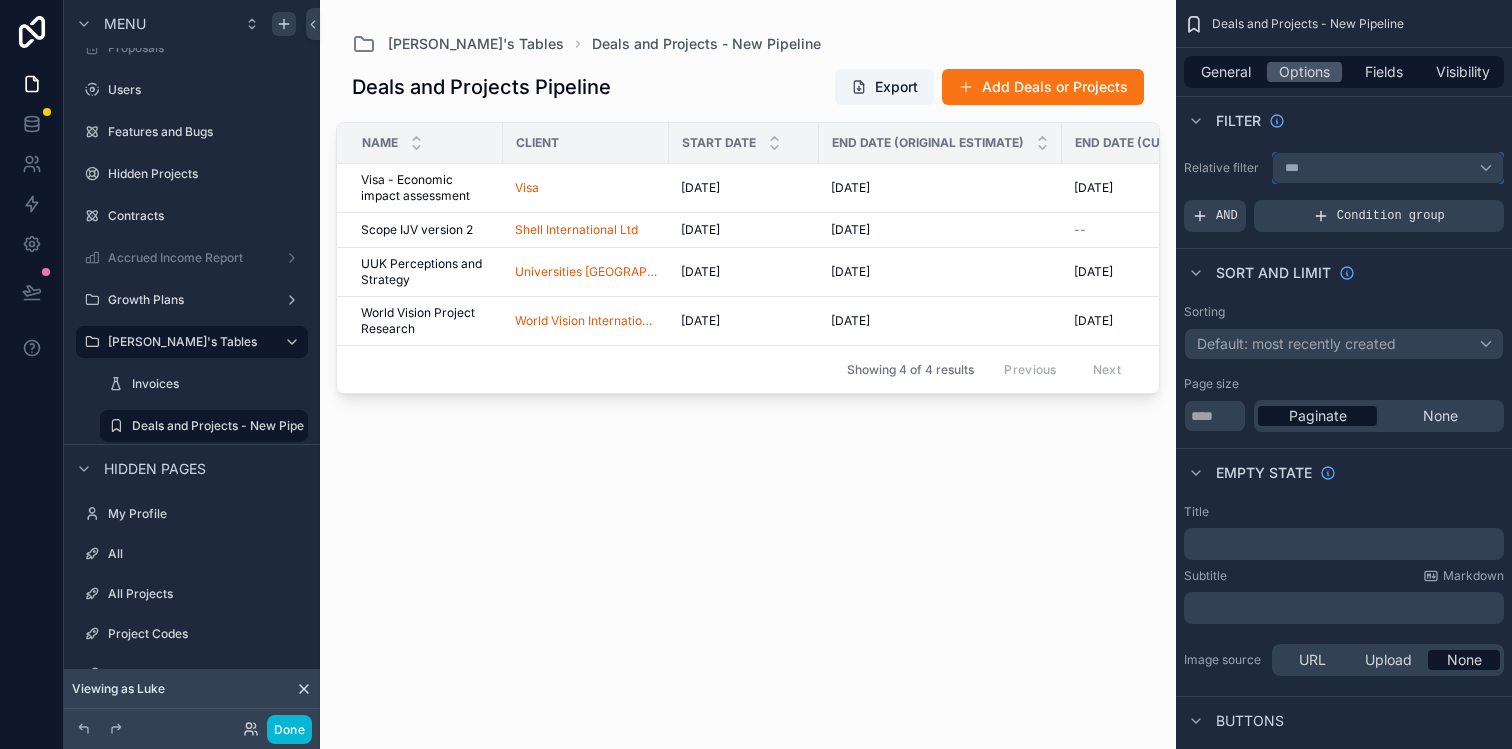 click on "***" at bounding box center (1388, 168) 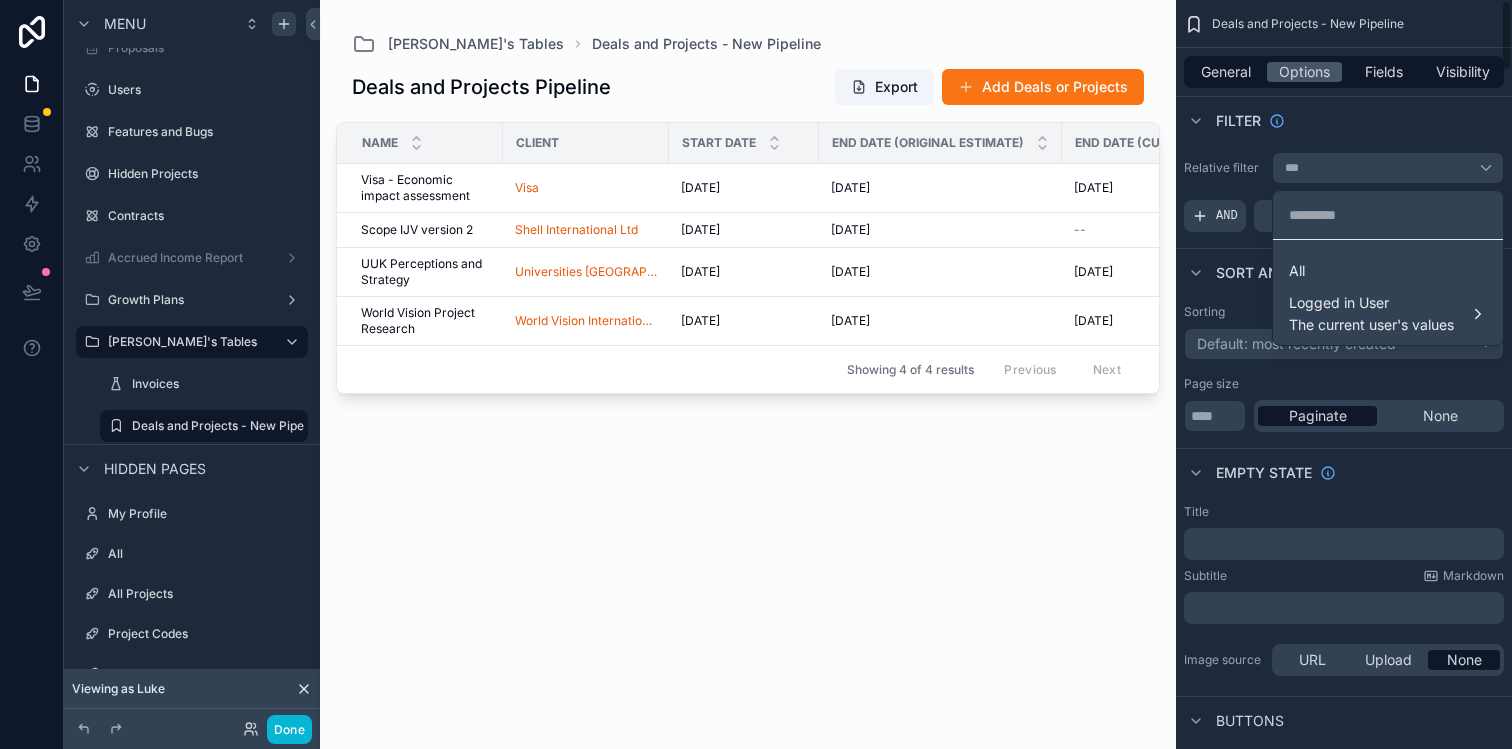 click at bounding box center [756, 374] 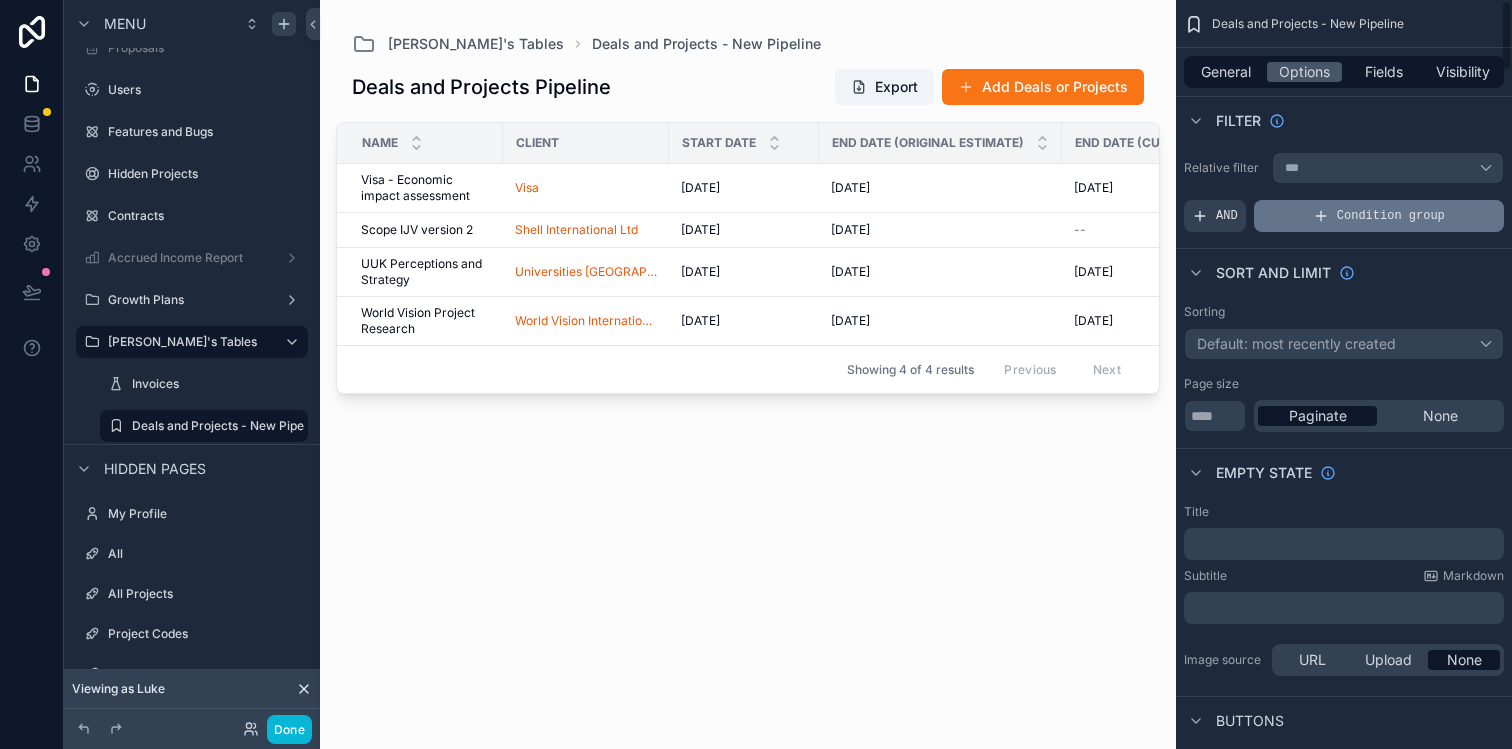 click on "Condition group" at bounding box center (1379, 216) 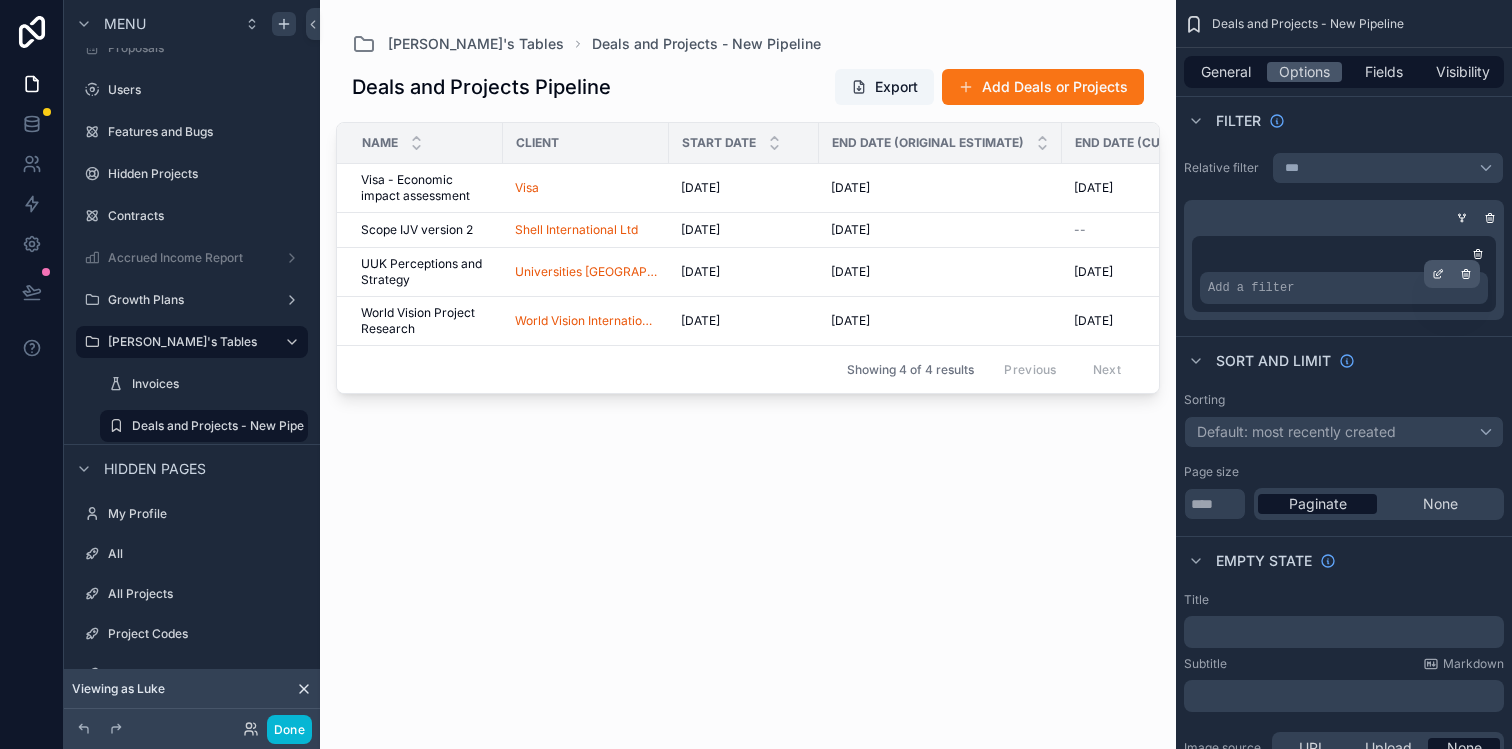 click on "Add a filter" at bounding box center (1344, 288) 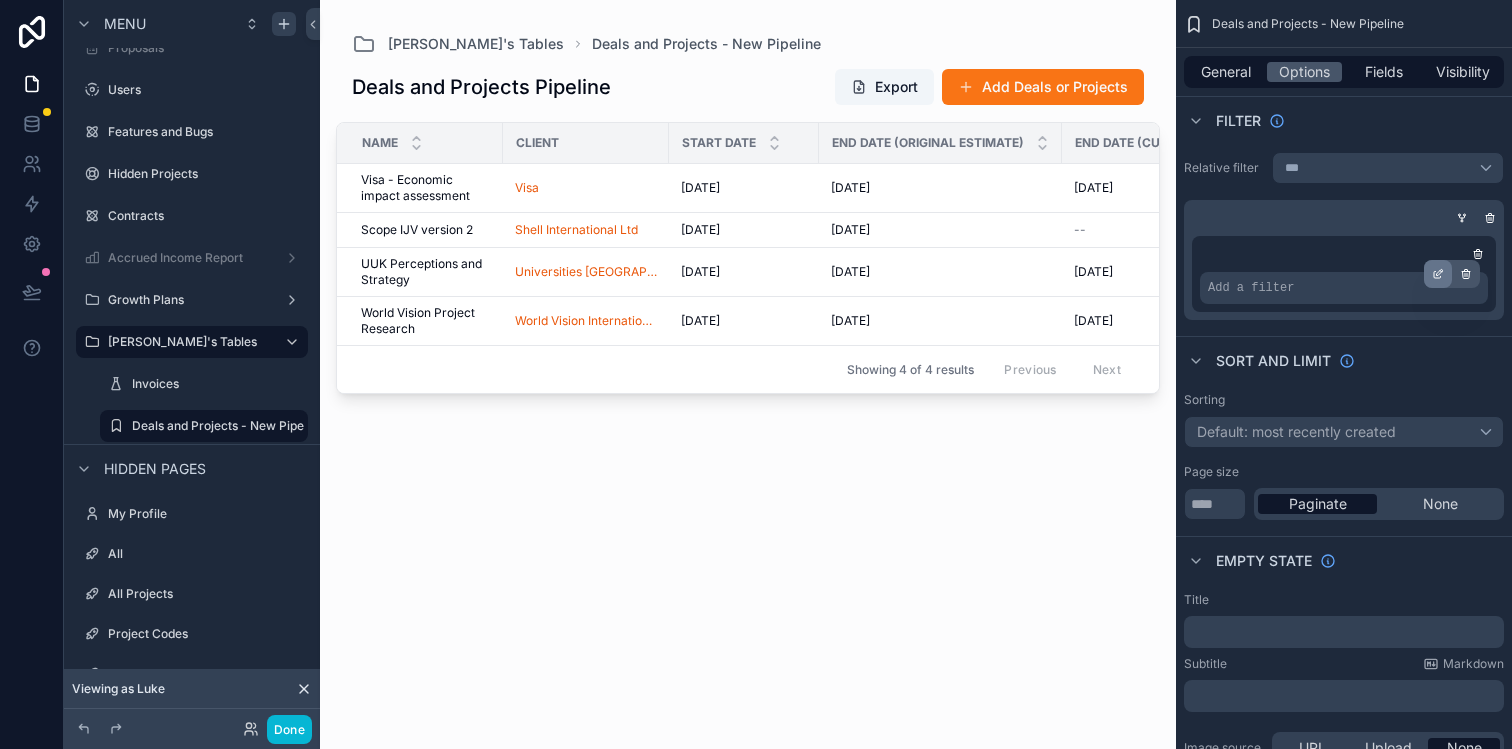 click 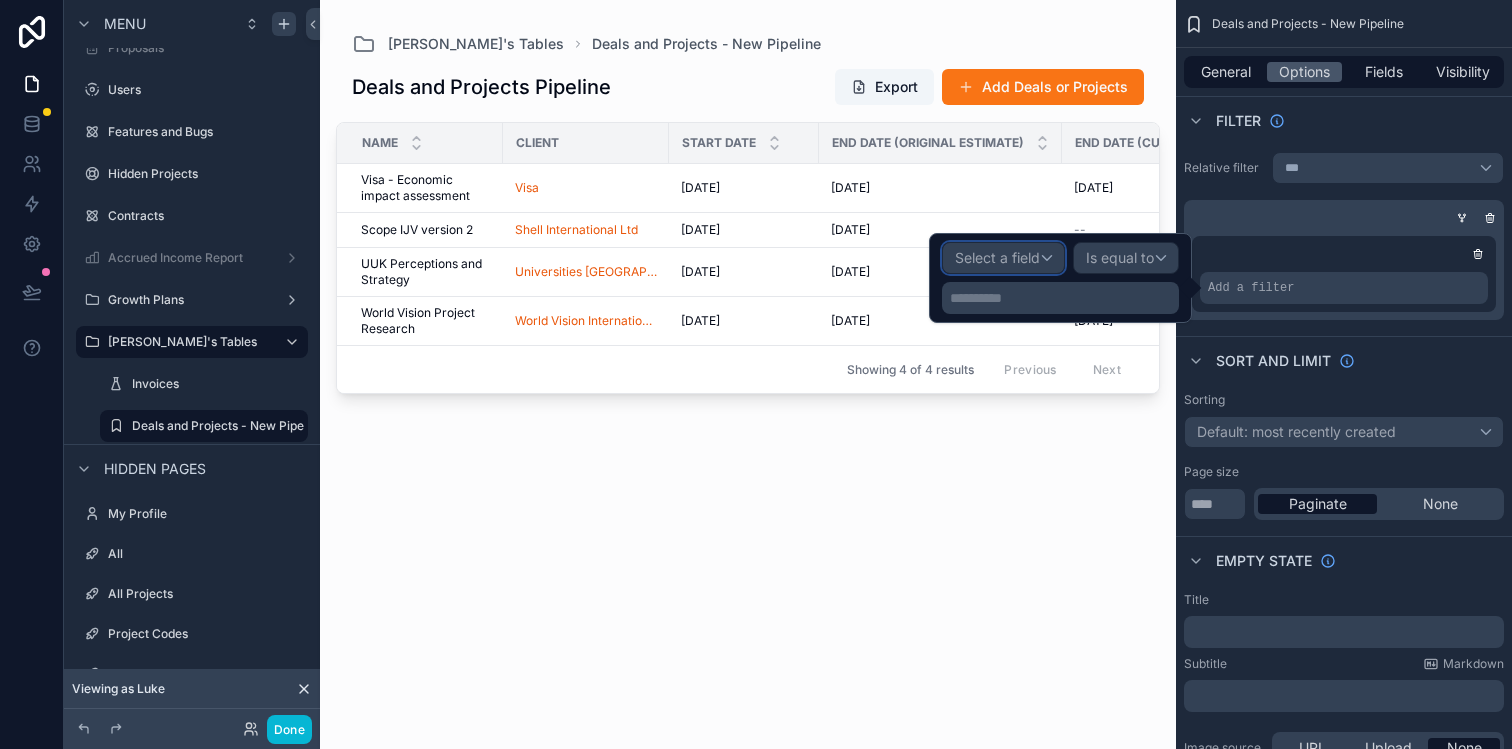 click on "Select a field" at bounding box center [1003, 258] 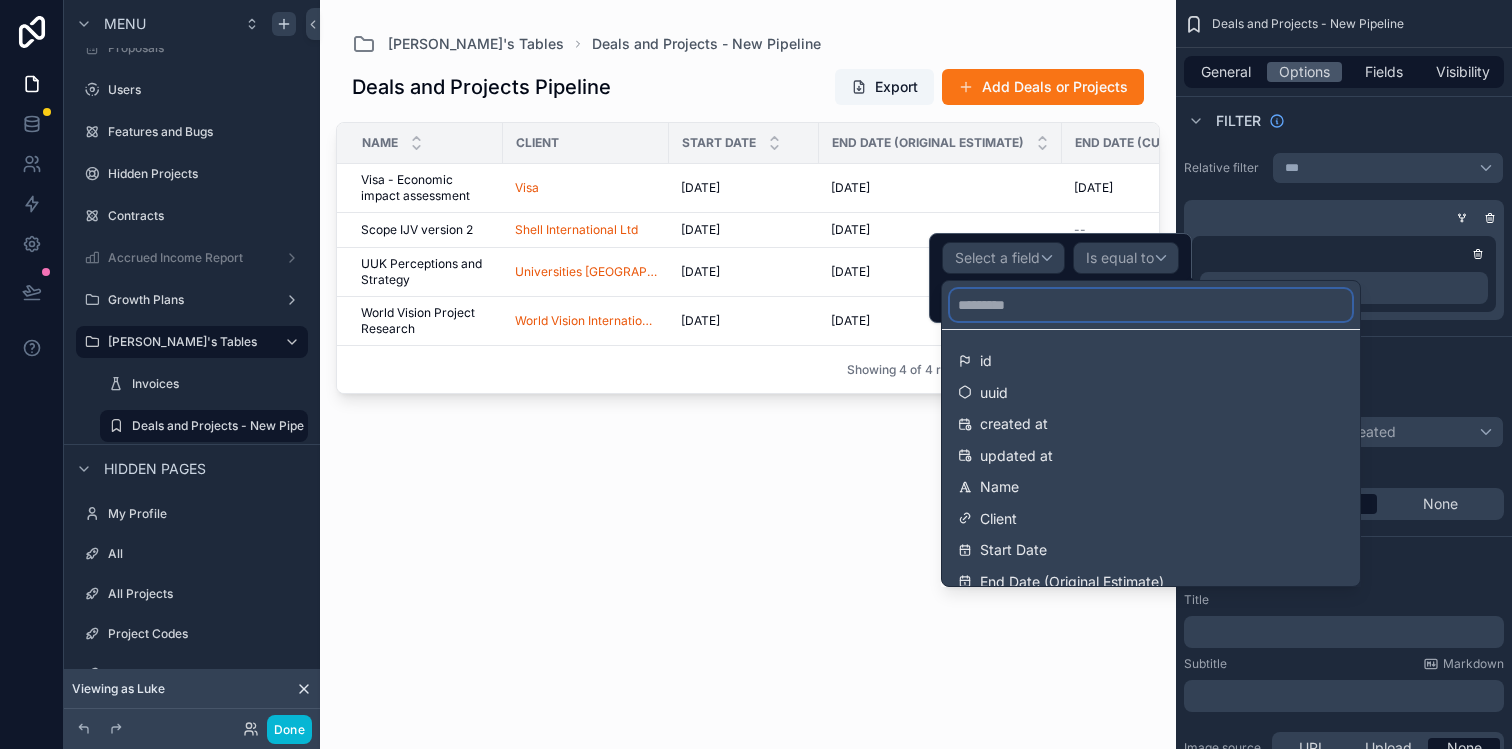 click at bounding box center (1151, 305) 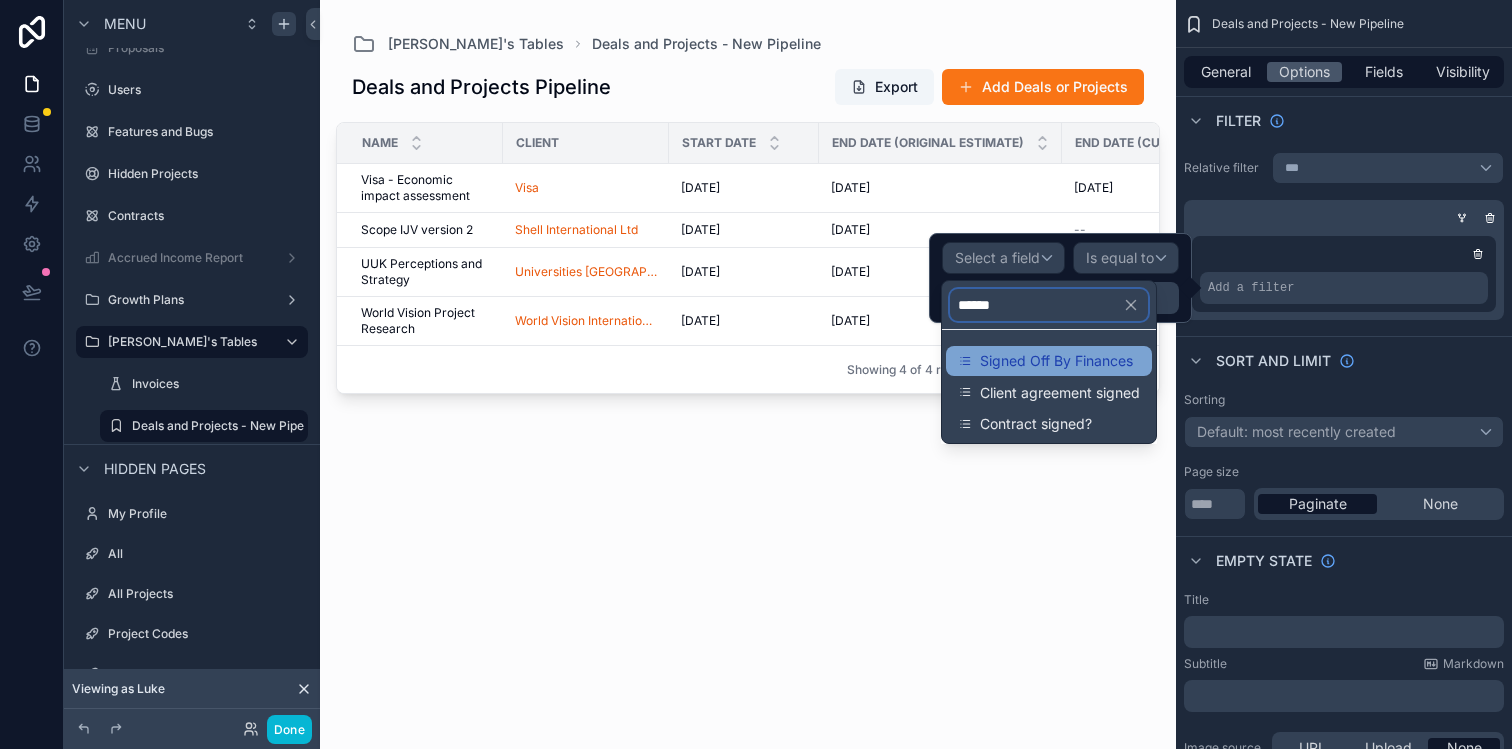 type on "******" 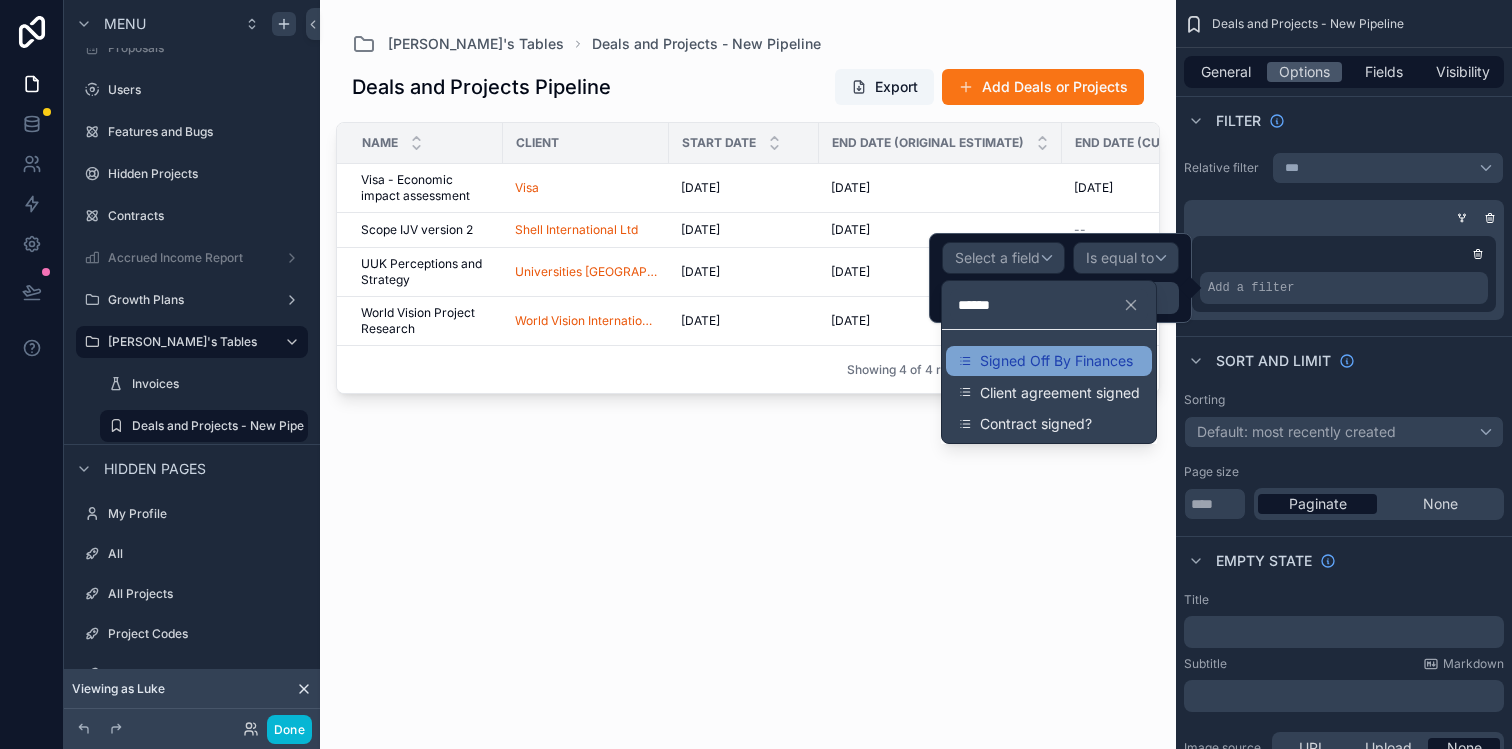 click on "Signed Off By Finances" at bounding box center [1056, 361] 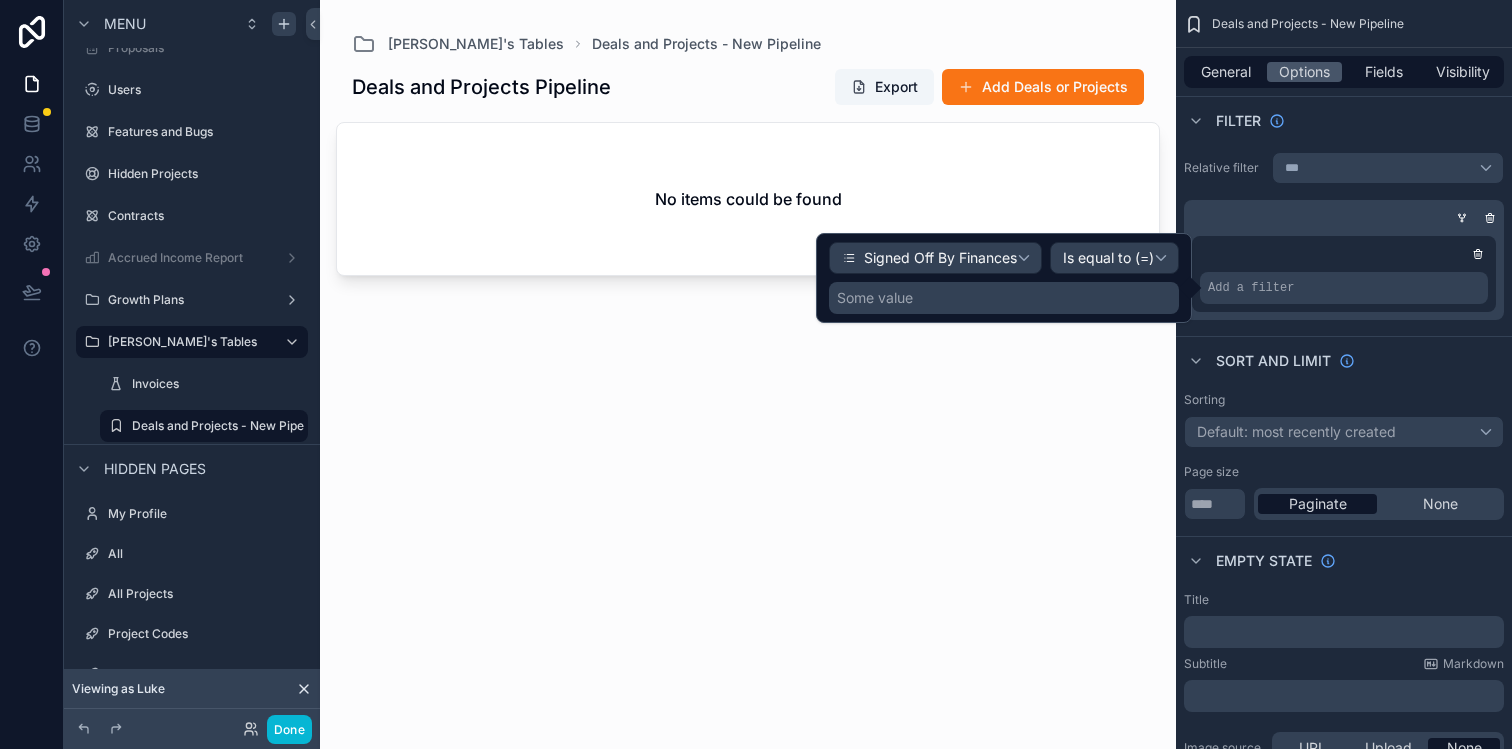click on "Some value" at bounding box center (1004, 298) 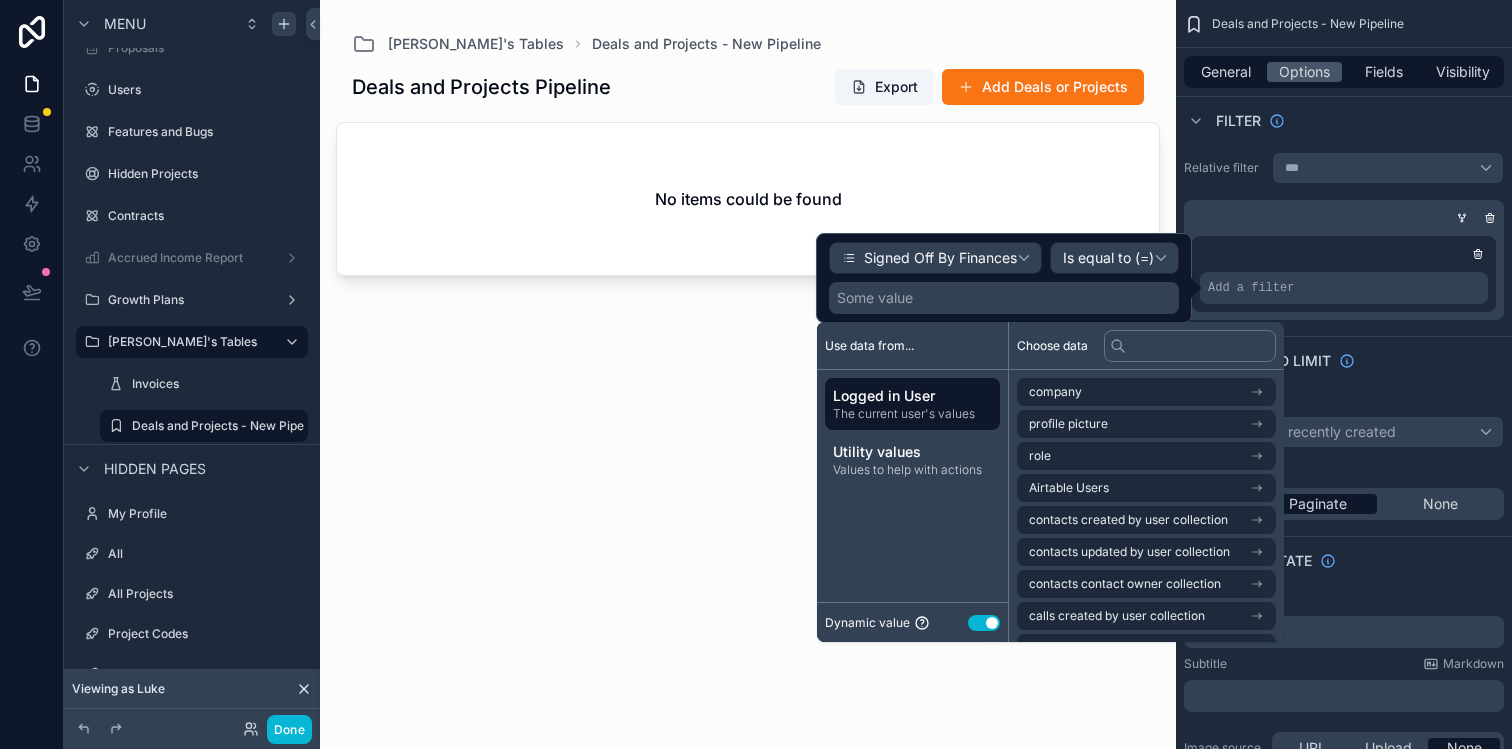 click on "Use setting" at bounding box center (984, 623) 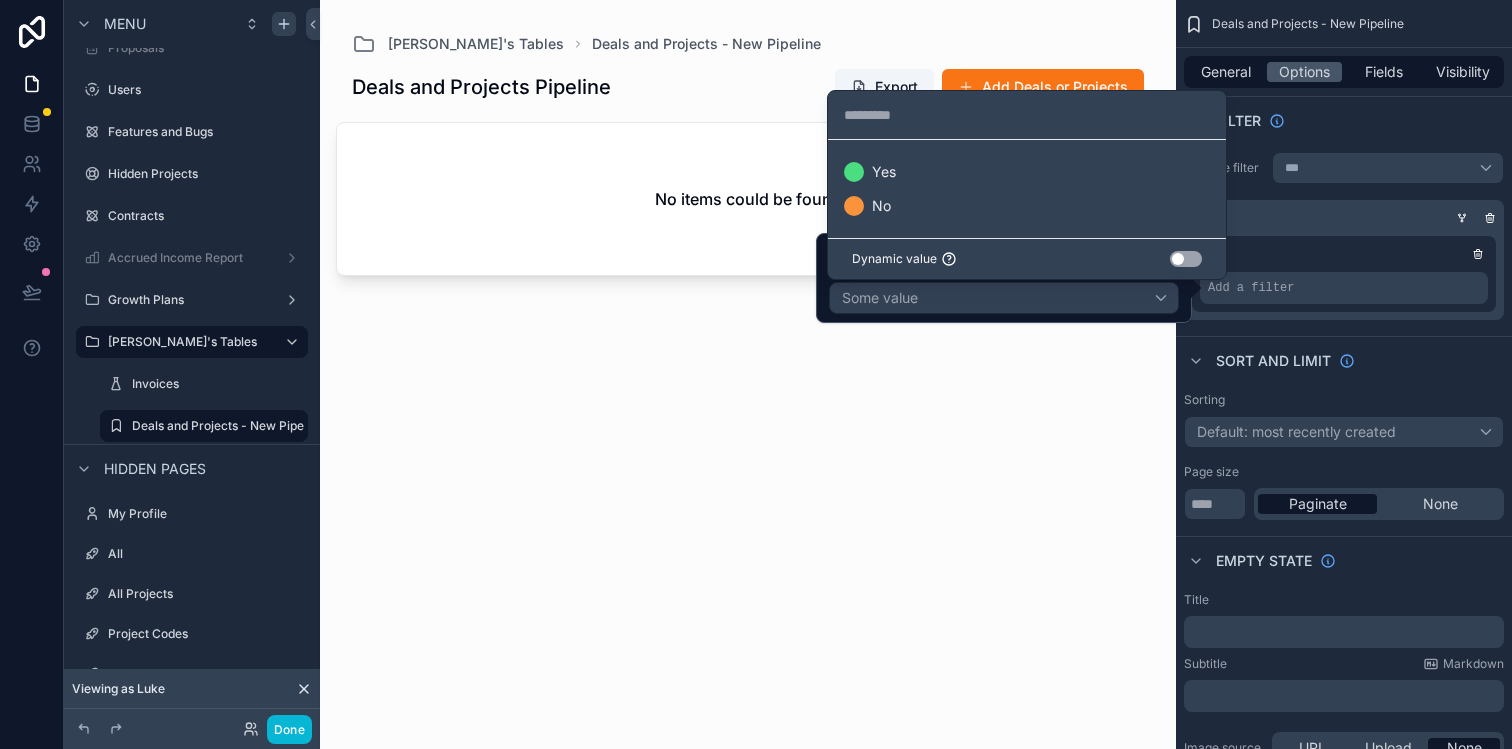 click on "Use setting" at bounding box center [1186, 259] 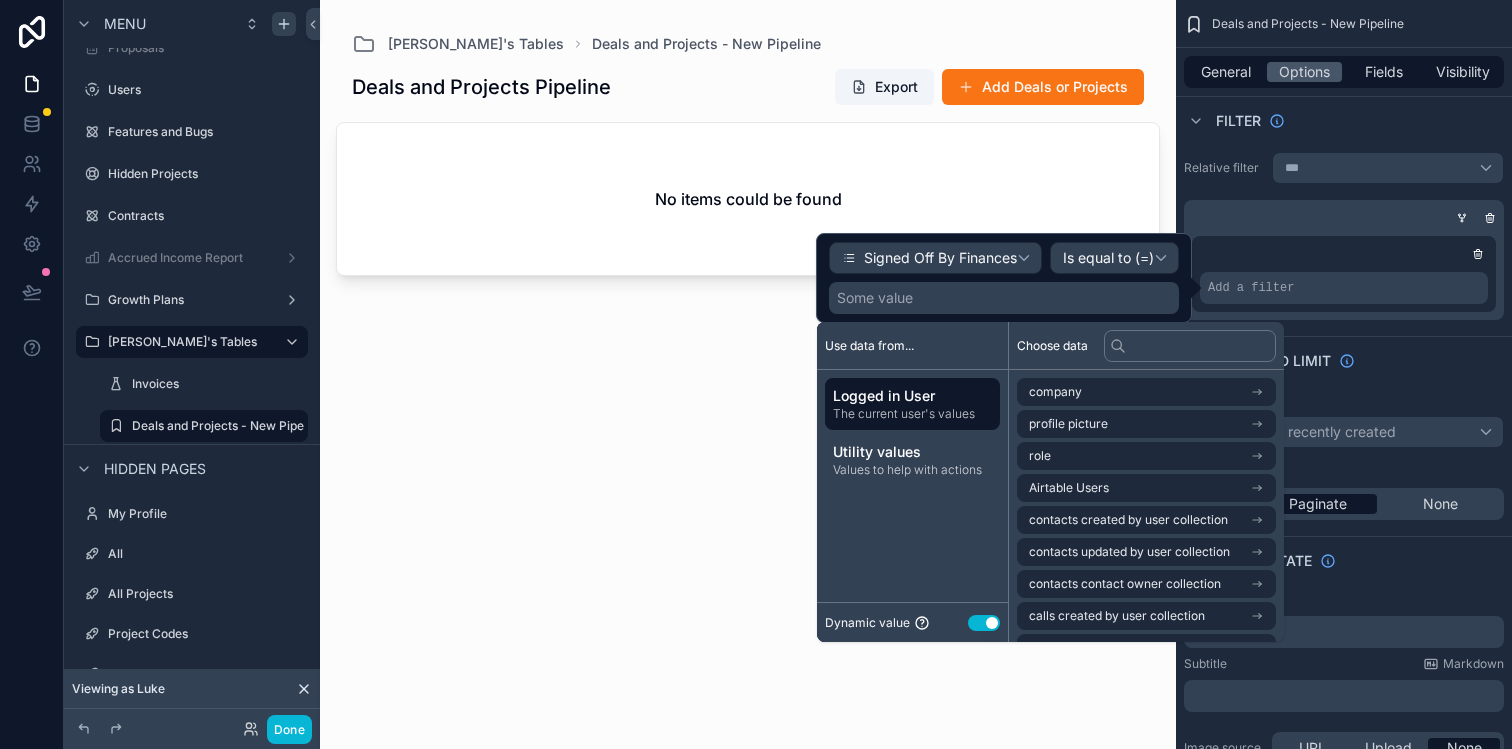 click on "Use setting" at bounding box center [984, 623] 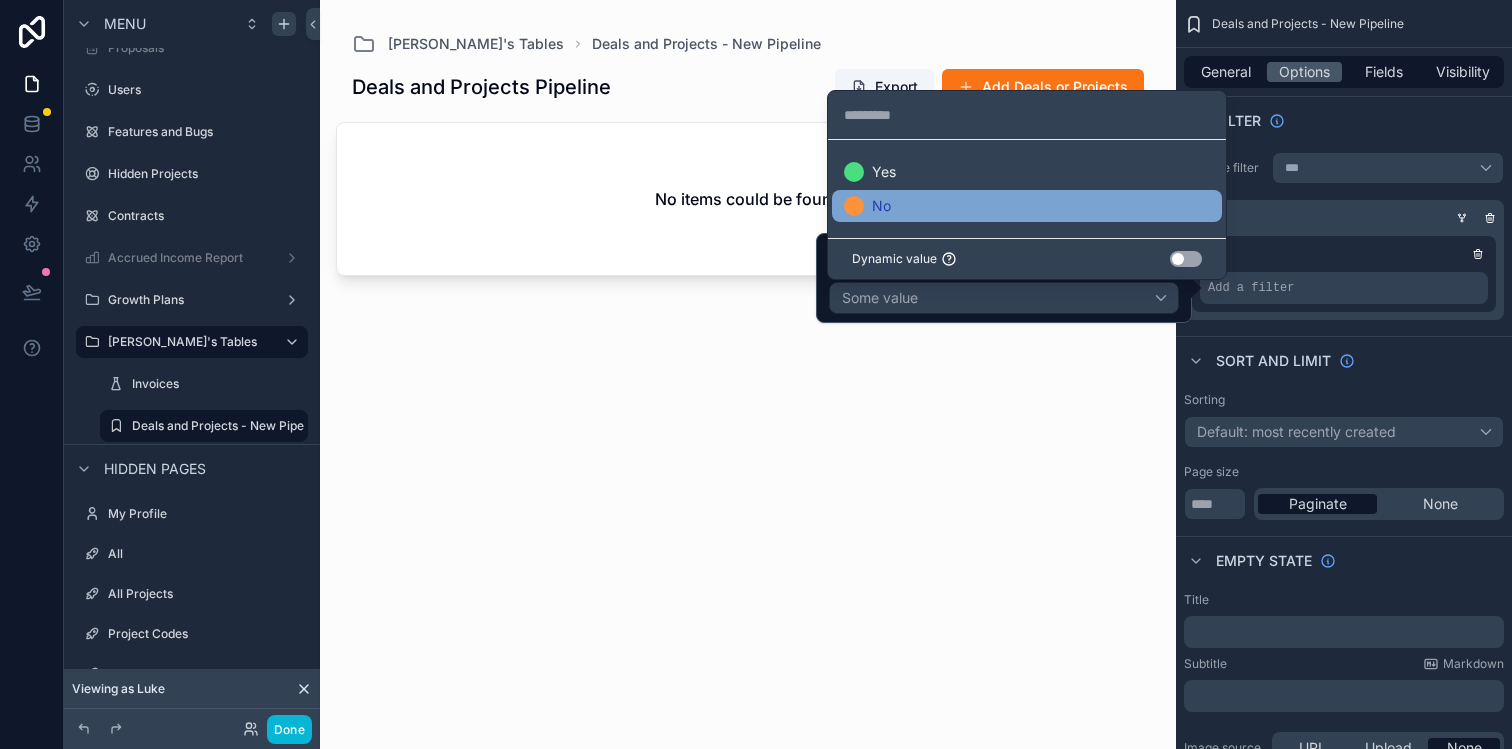 click on "No" at bounding box center [1027, 206] 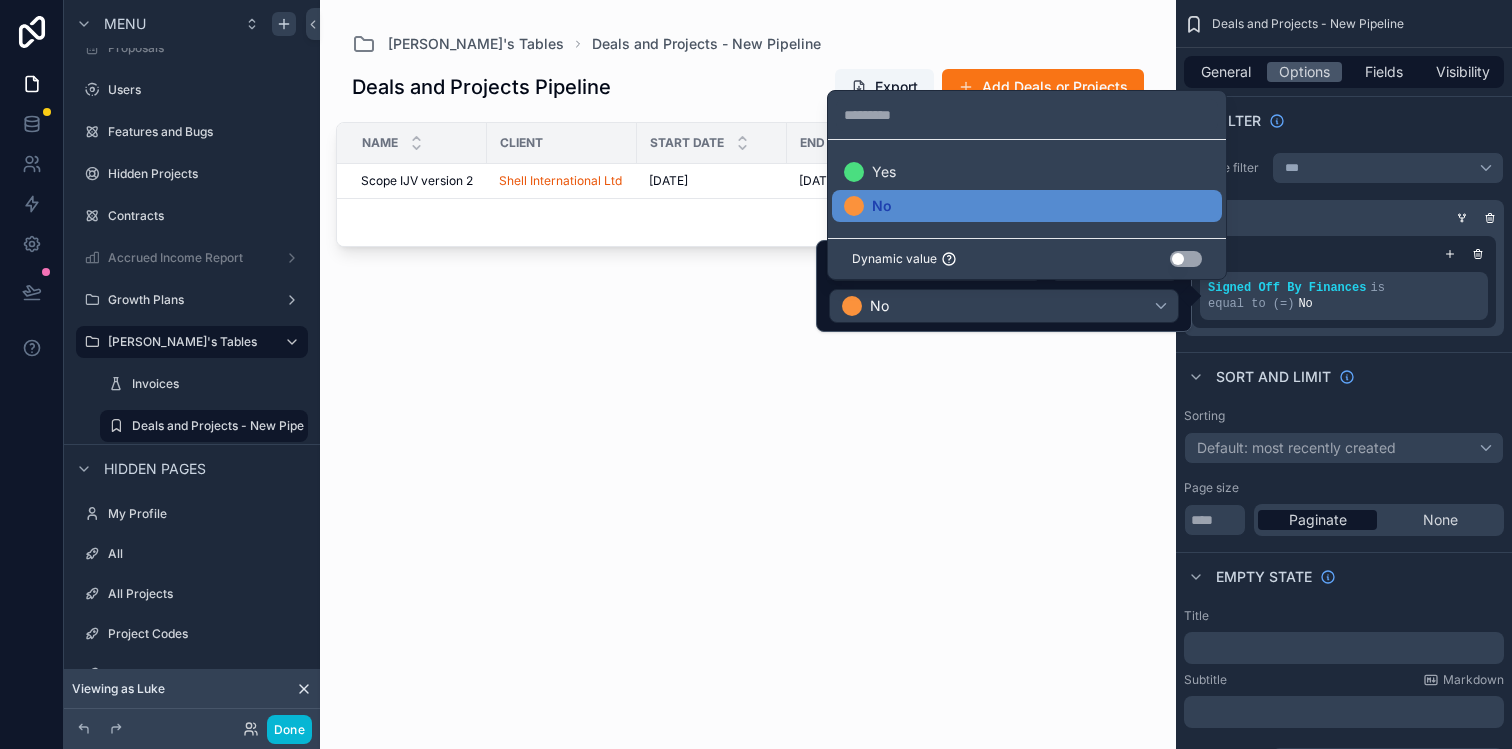 click on "Sort And Limit" at bounding box center [1344, 376] 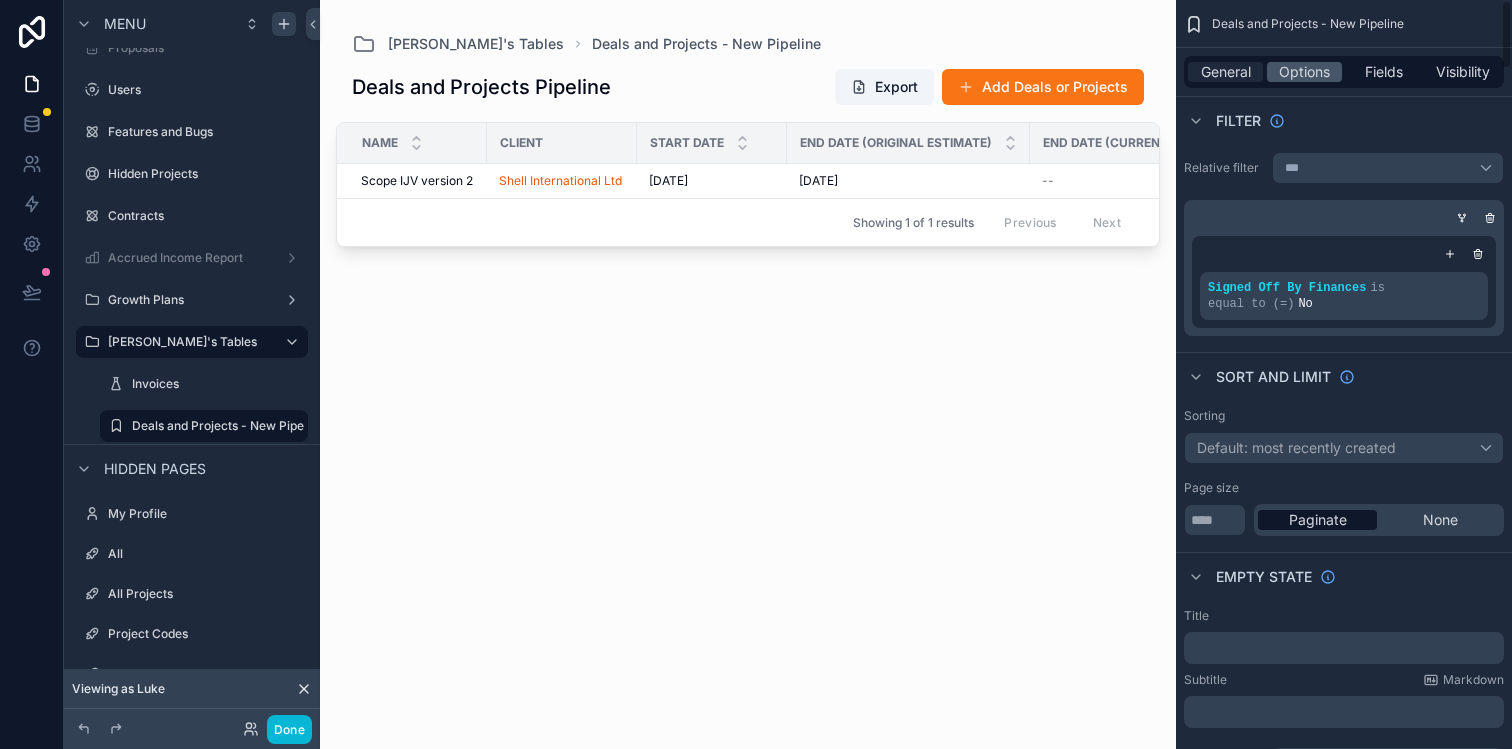 click on "General" at bounding box center (1226, 72) 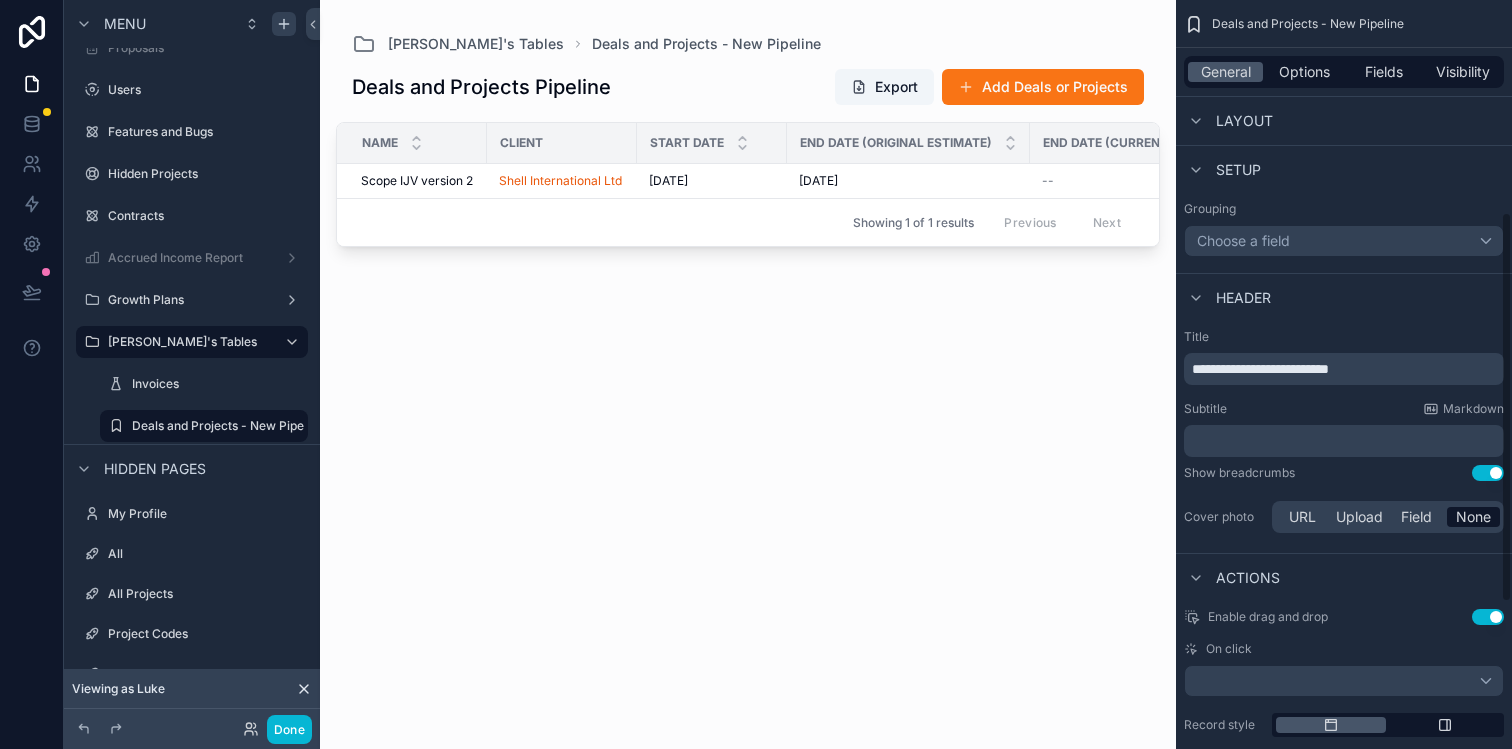 scroll, scrollTop: 471, scrollLeft: 0, axis: vertical 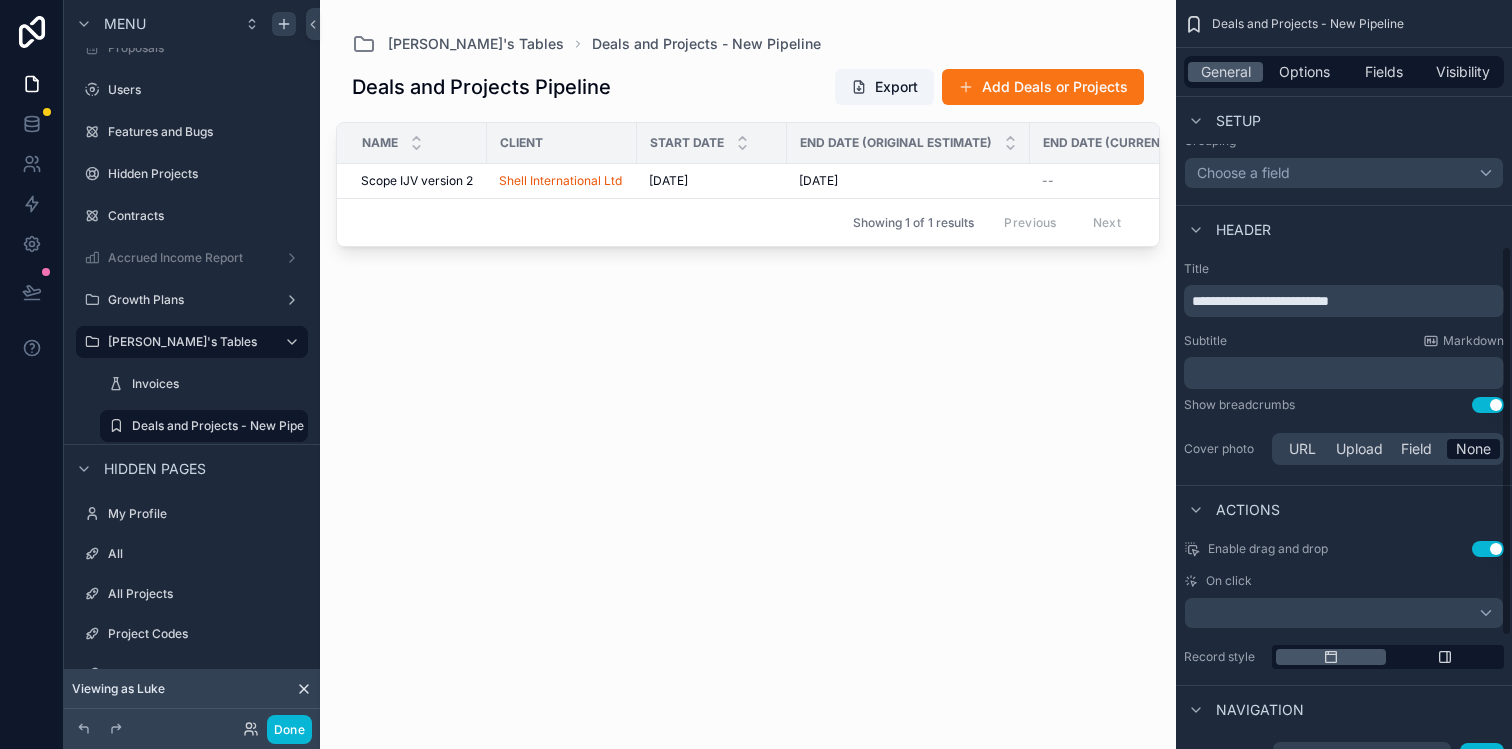 click on "**********" at bounding box center [1344, 365] 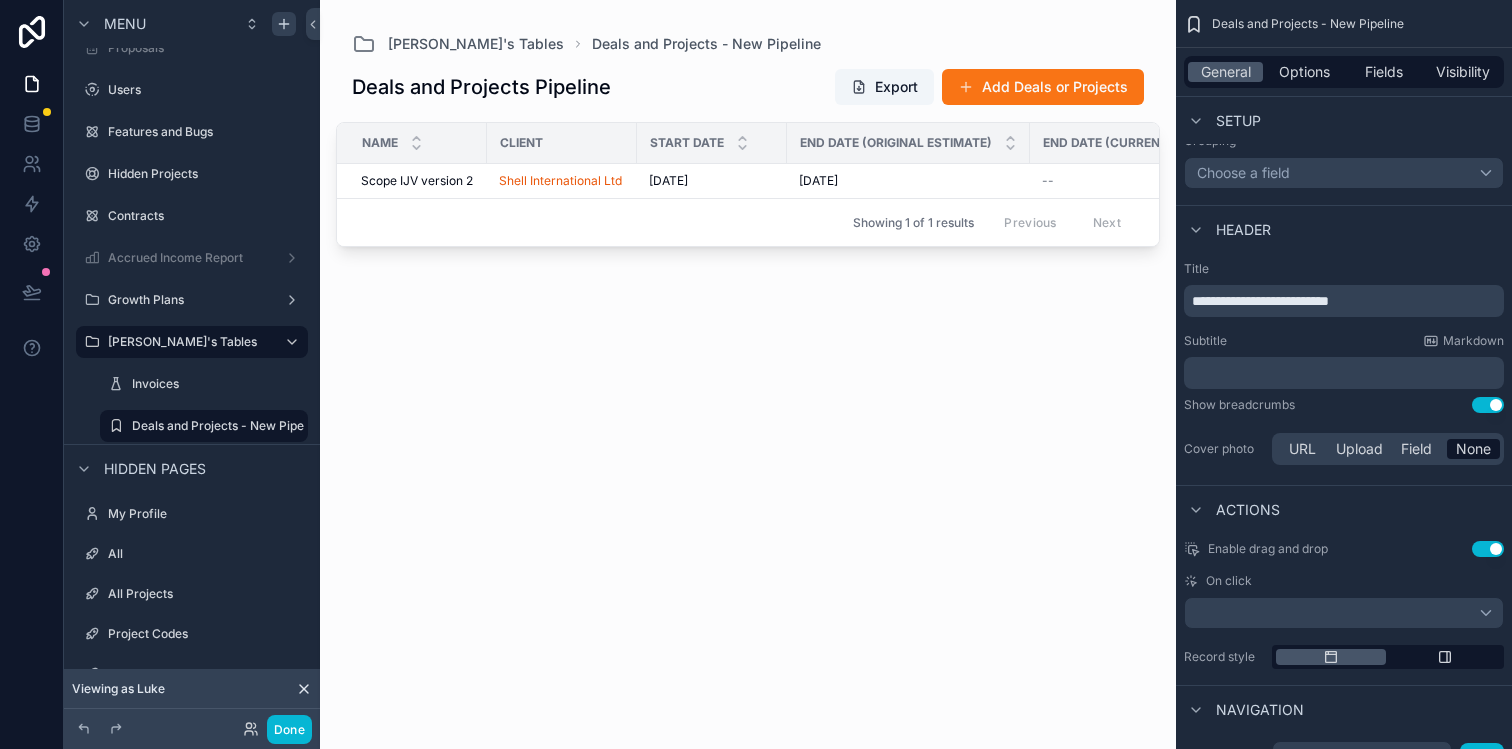 click on "**********" at bounding box center [1346, 301] 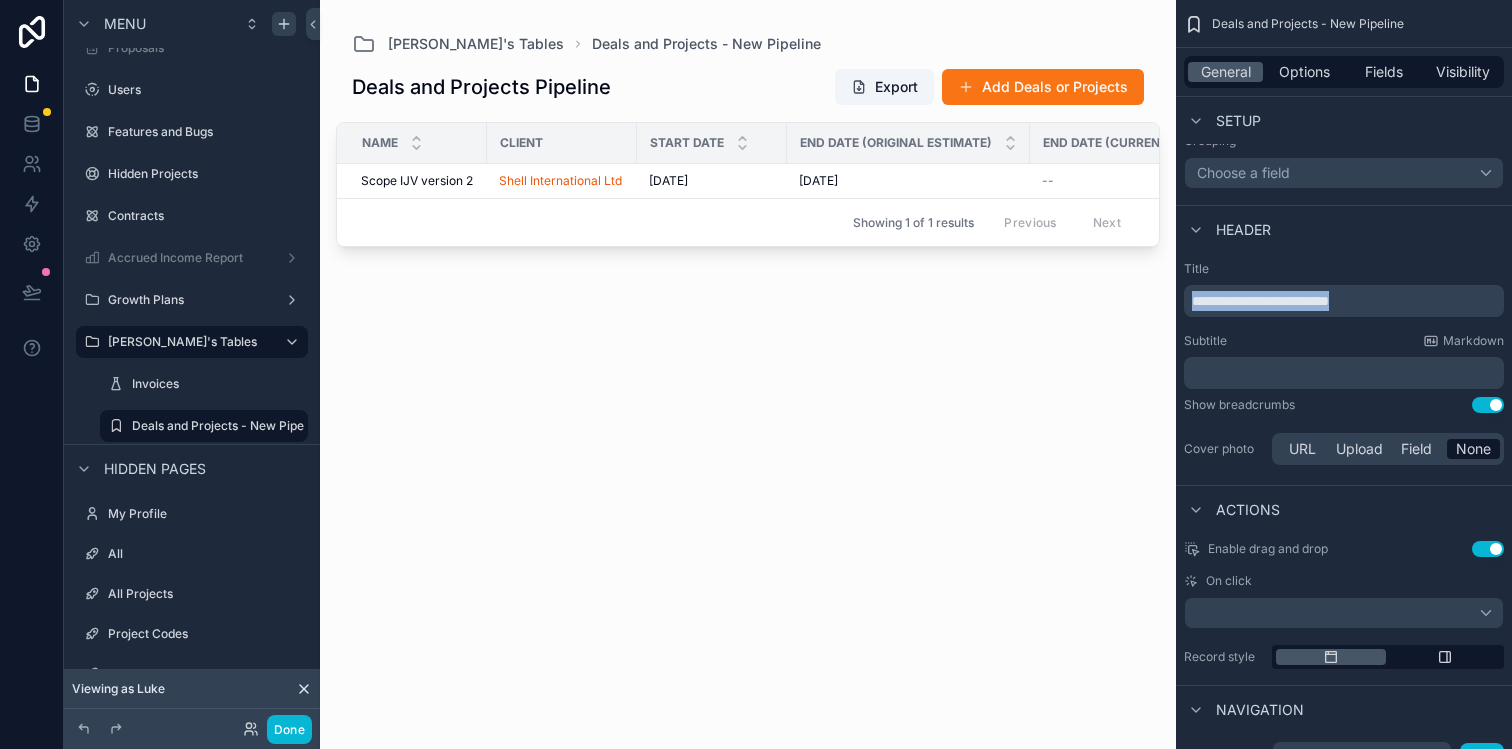 drag, startPoint x: 1412, startPoint y: 300, endPoint x: 1151, endPoint y: 295, distance: 261.04788 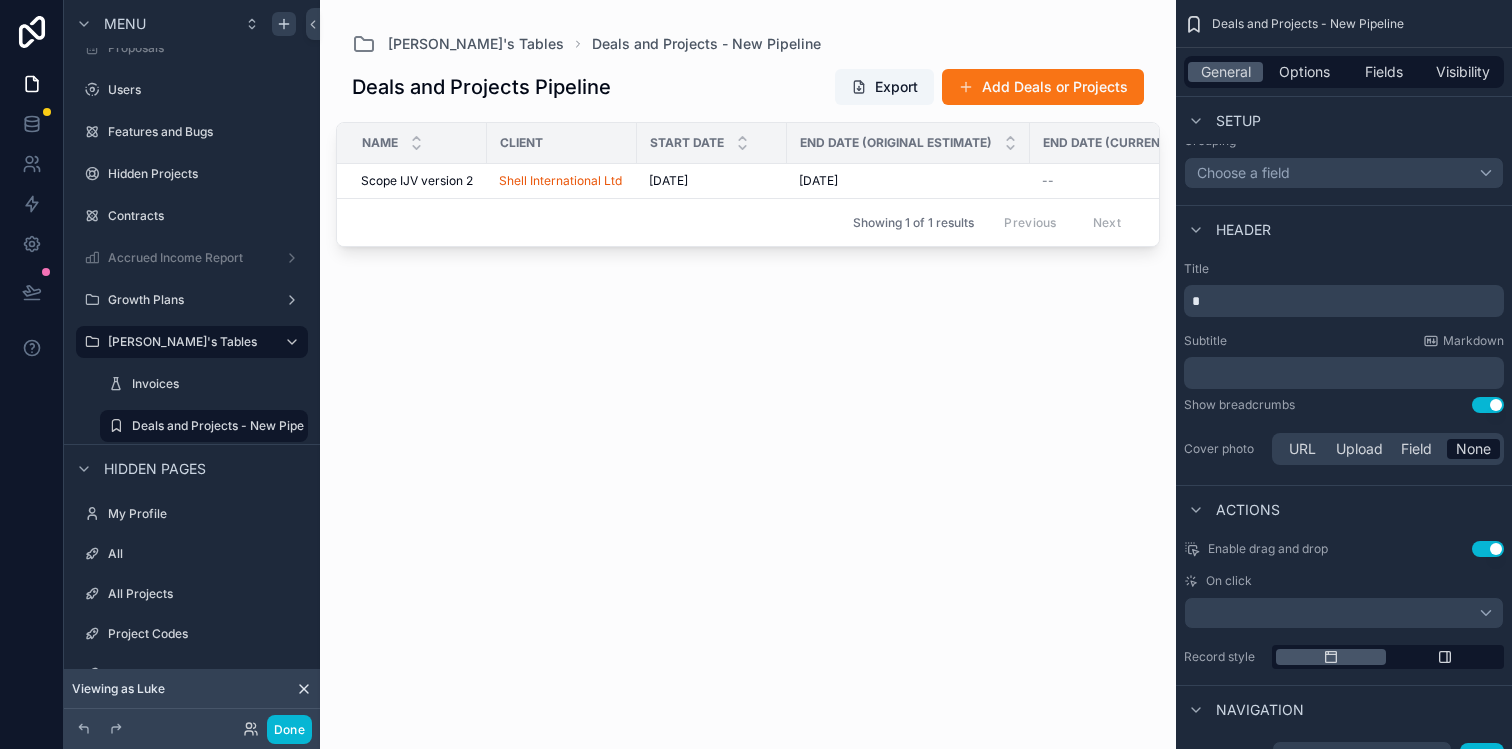 type 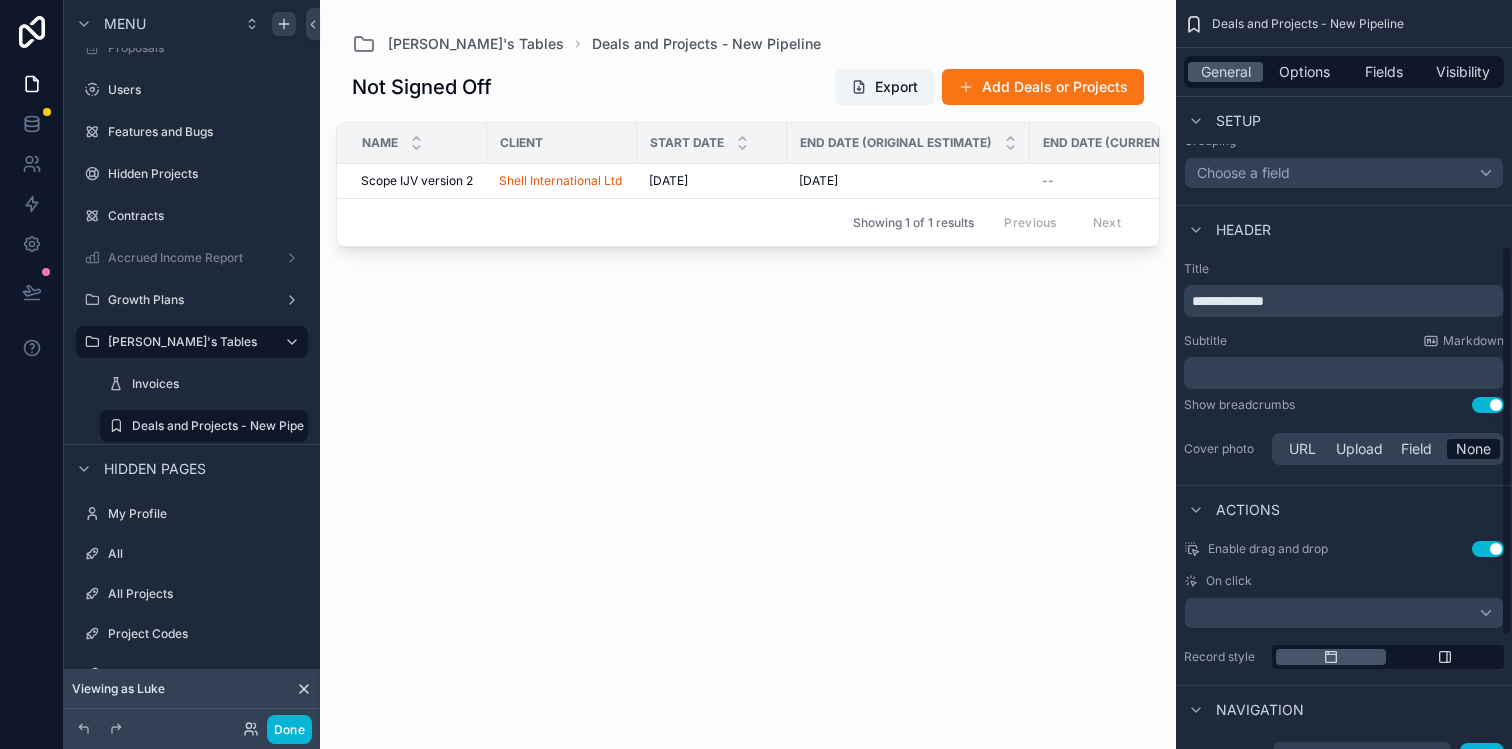 click on "Header" at bounding box center (1344, 229) 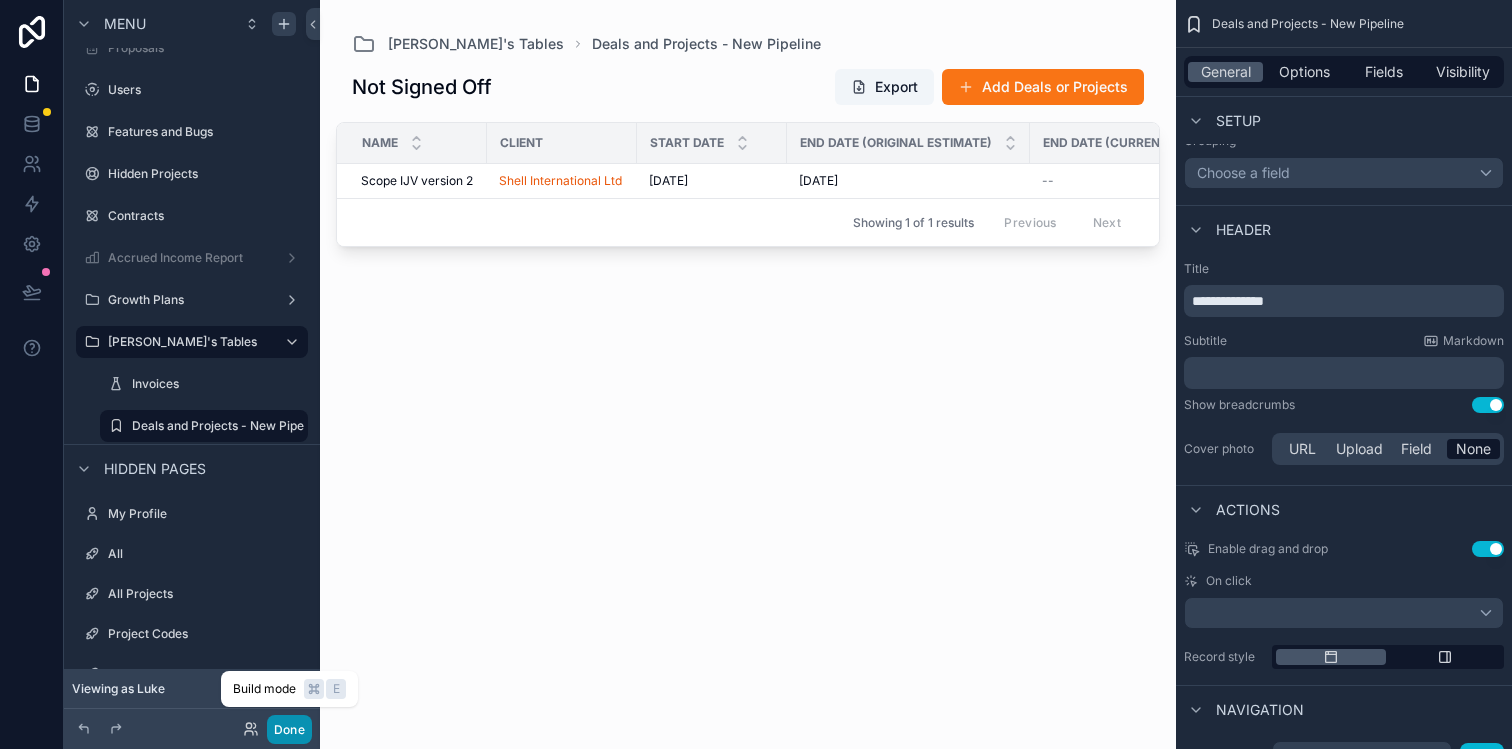 click on "Done" at bounding box center (289, 729) 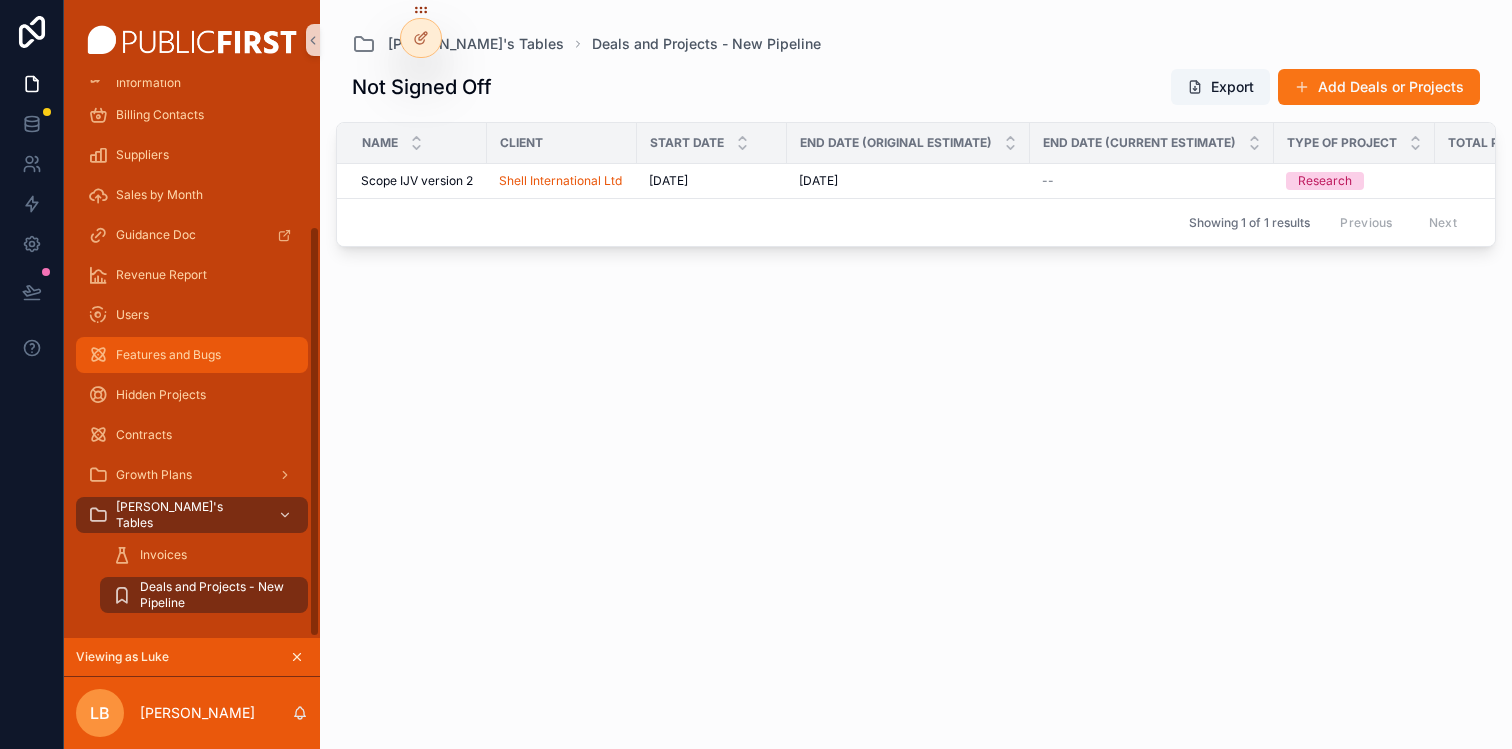 scroll, scrollTop: 0, scrollLeft: 0, axis: both 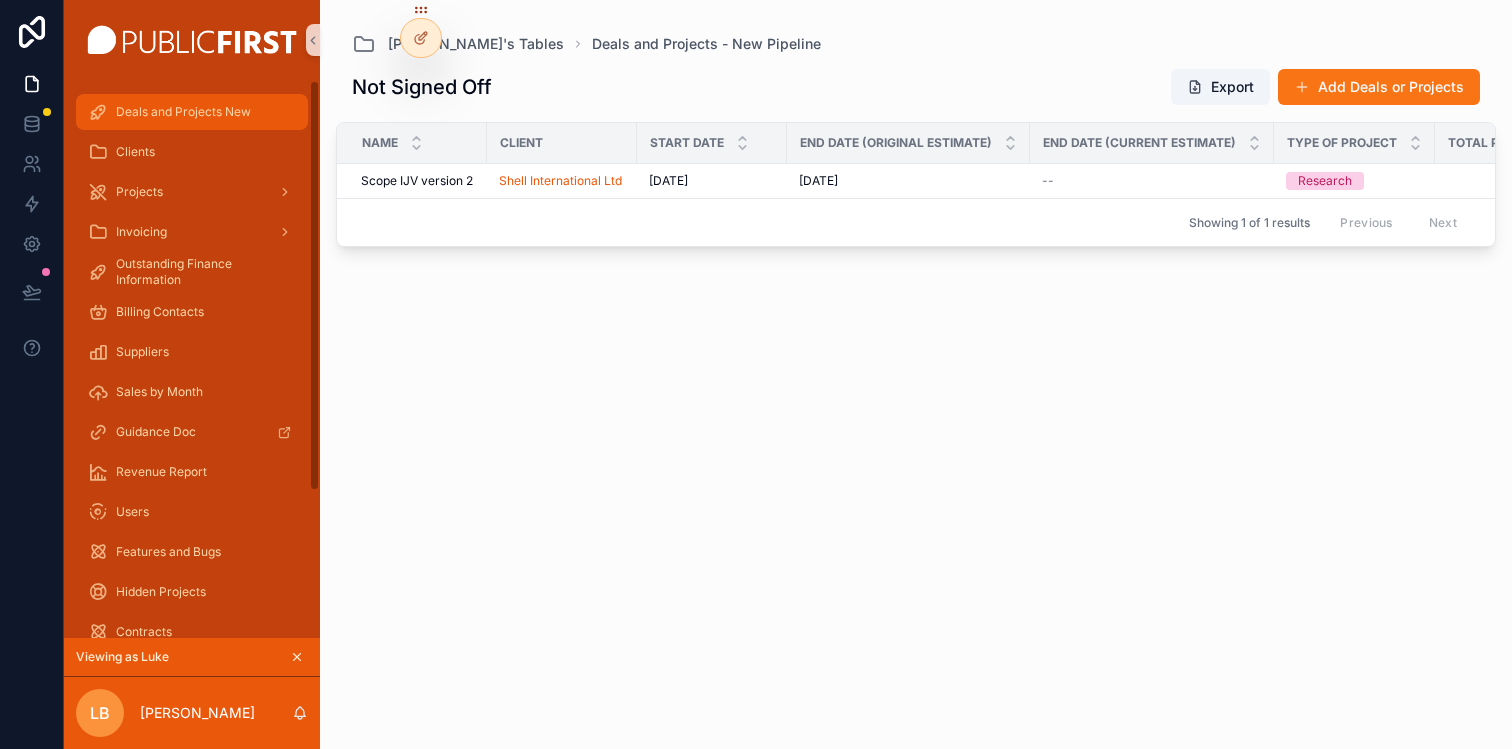 click on "Deals and Projects New" at bounding box center (183, 112) 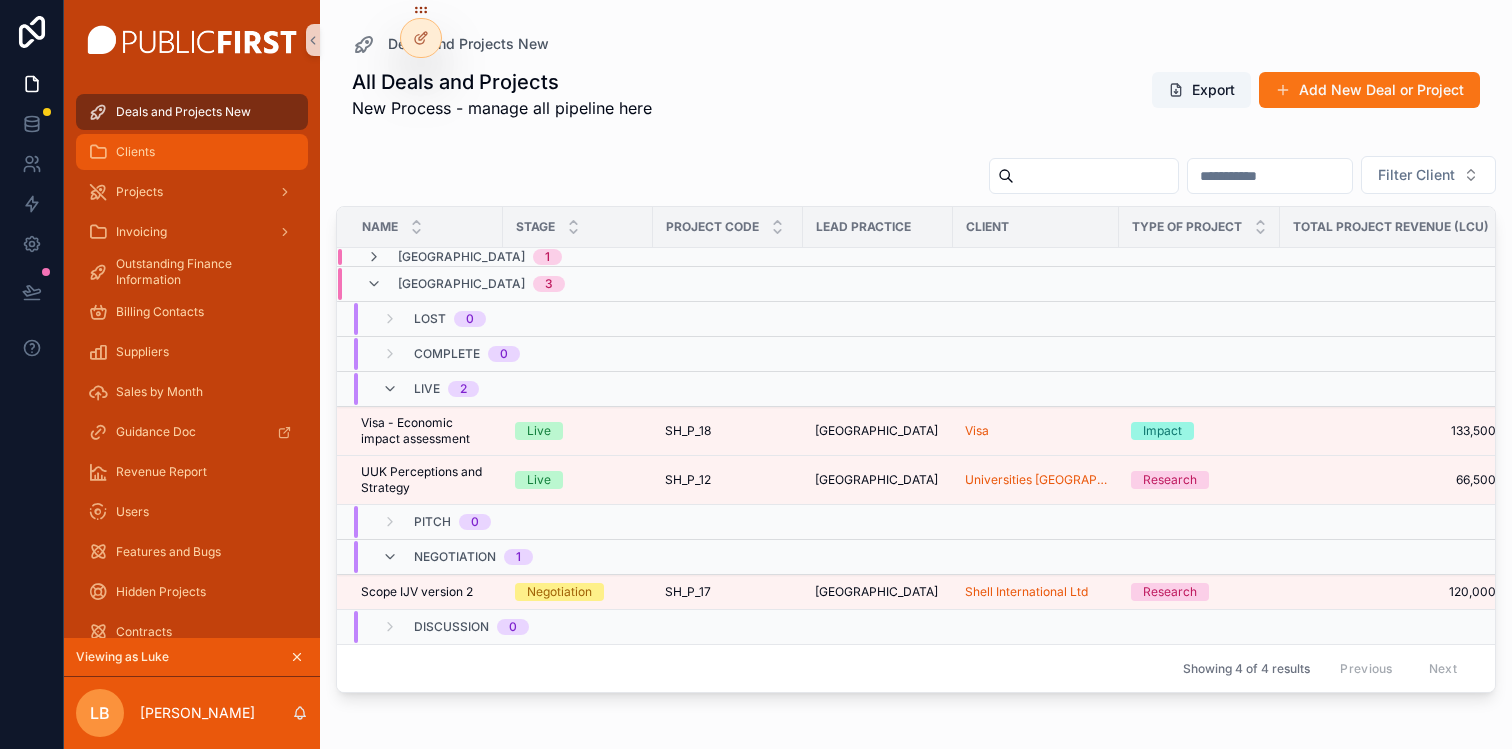 scroll, scrollTop: 118, scrollLeft: 0, axis: vertical 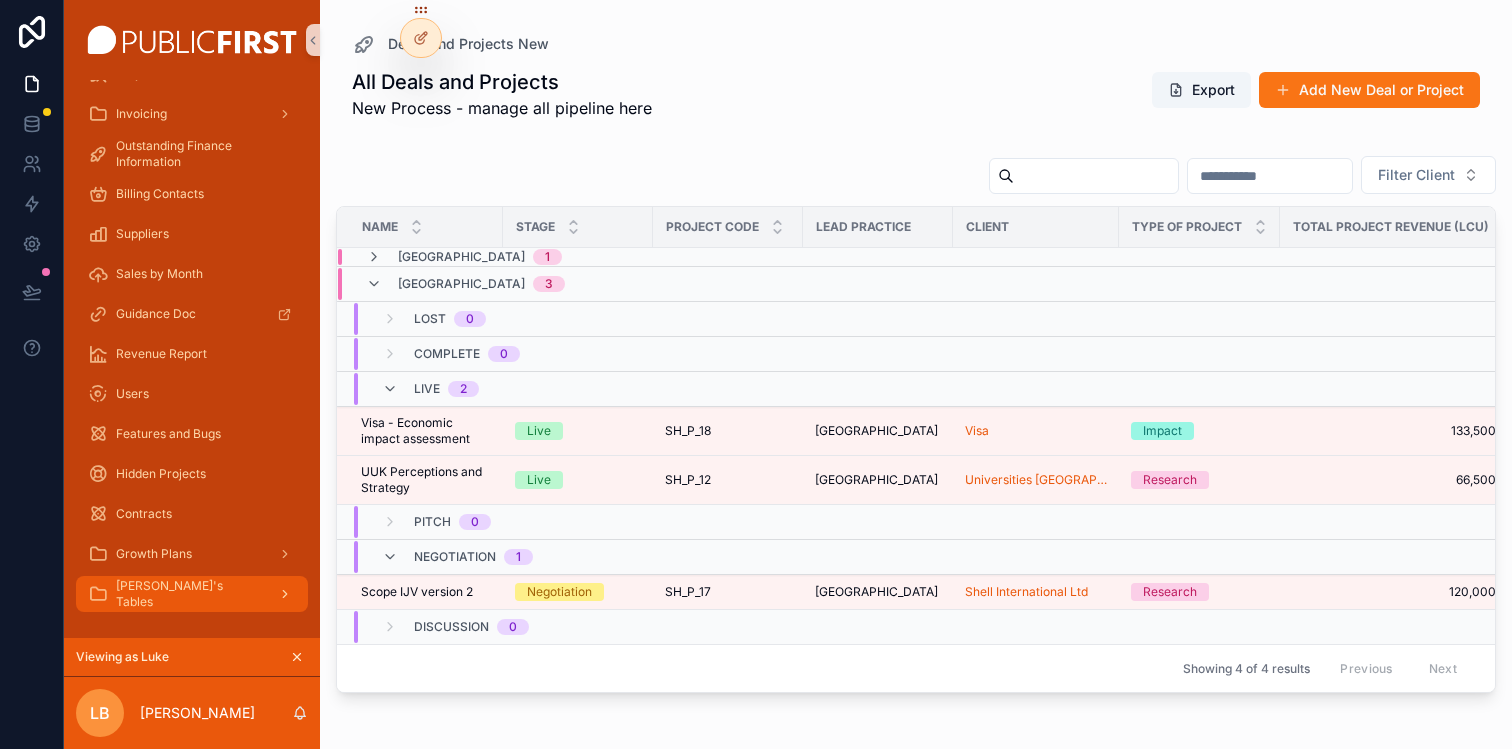 click on "[PERSON_NAME]'s Tables" at bounding box center (192, 594) 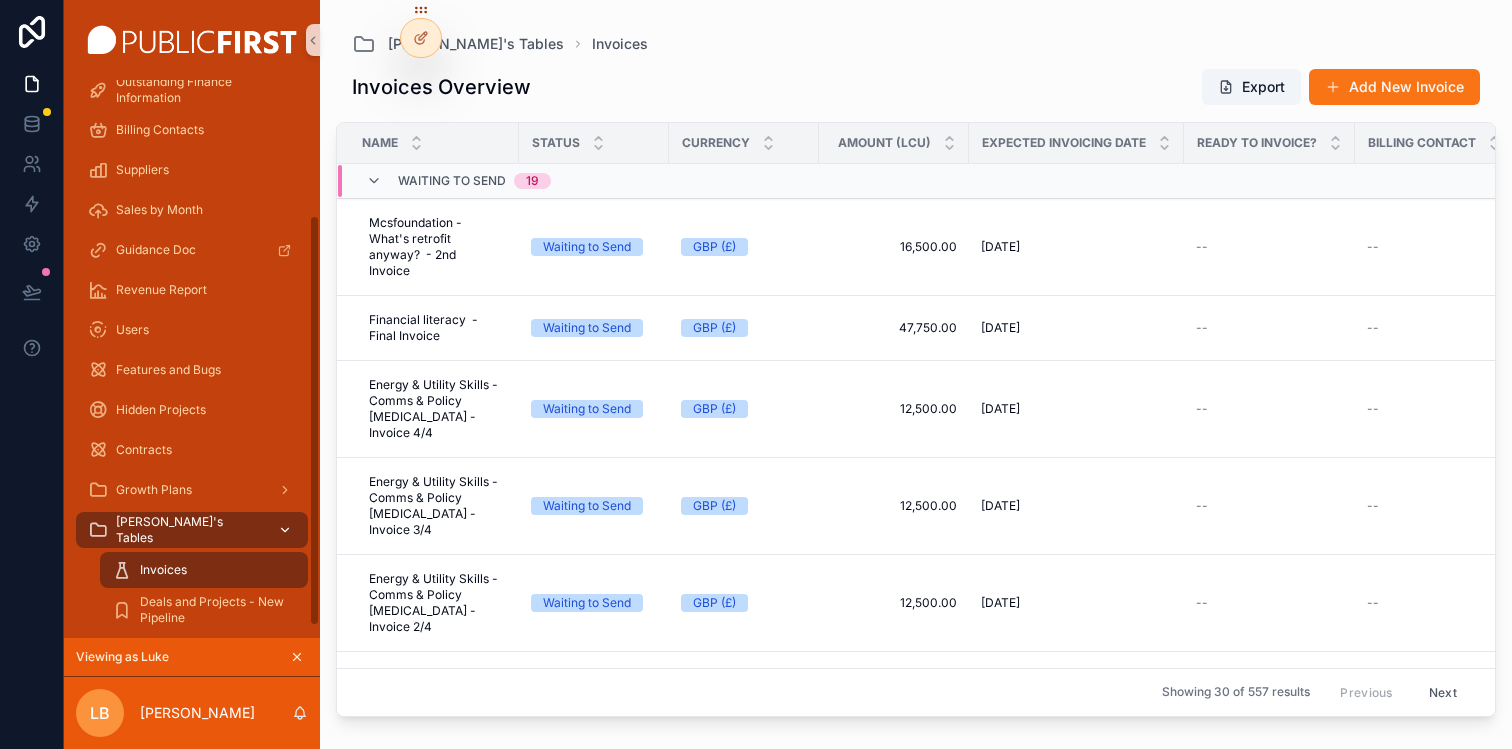 scroll, scrollTop: 198, scrollLeft: 0, axis: vertical 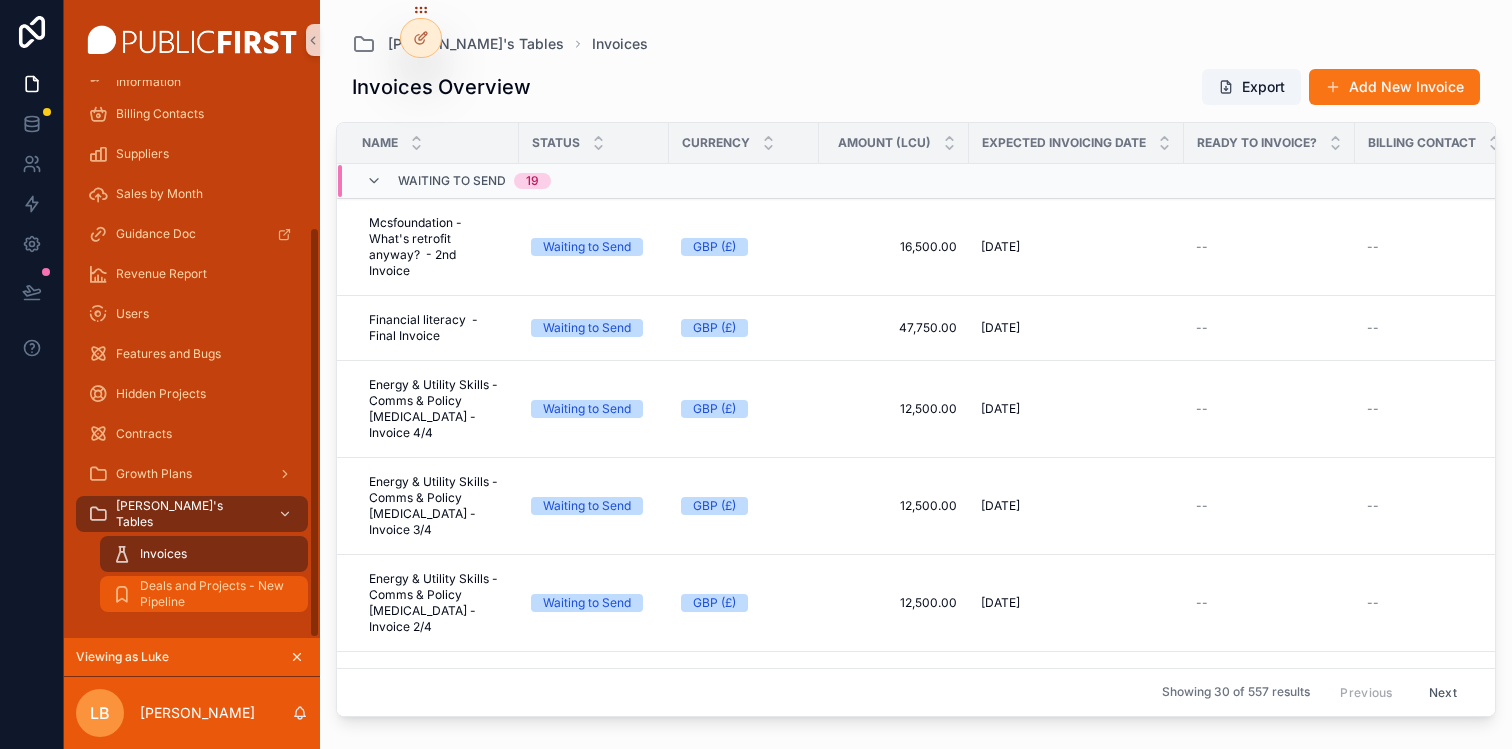 click on "Deals and Projects - New Pipeline" at bounding box center [214, 594] 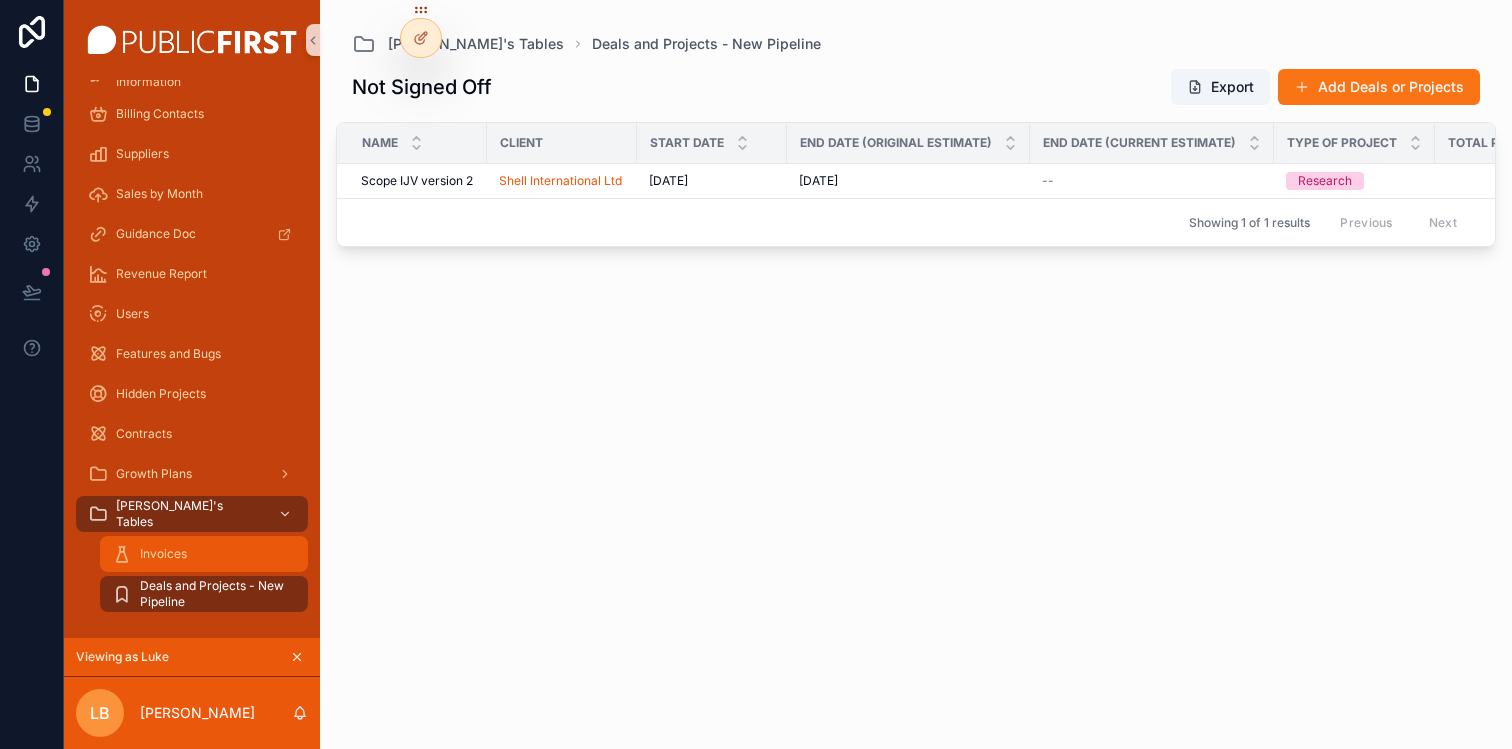 click on "Invoices" at bounding box center (204, 554) 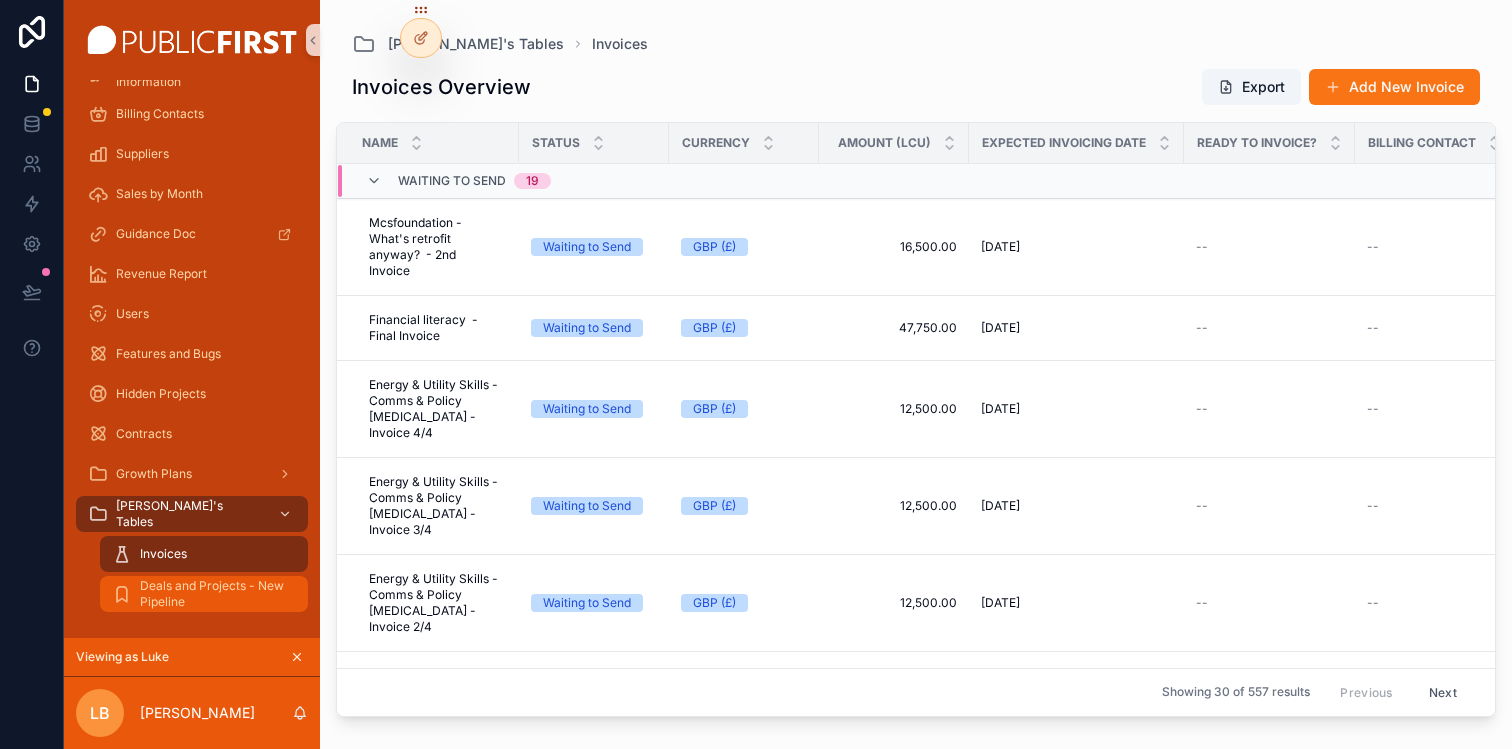 click on "Deals and Projects - New Pipeline" at bounding box center (214, 594) 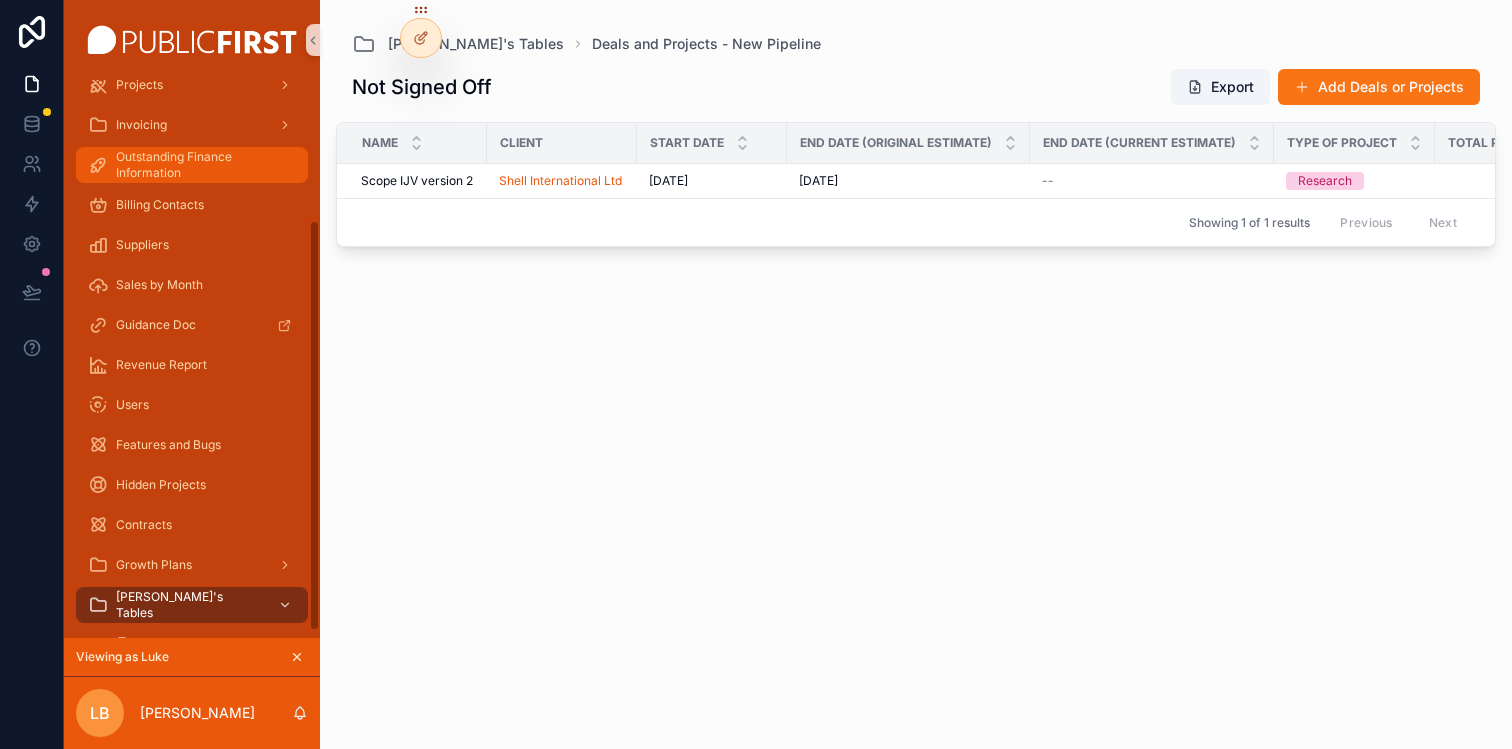 scroll, scrollTop: 198, scrollLeft: 0, axis: vertical 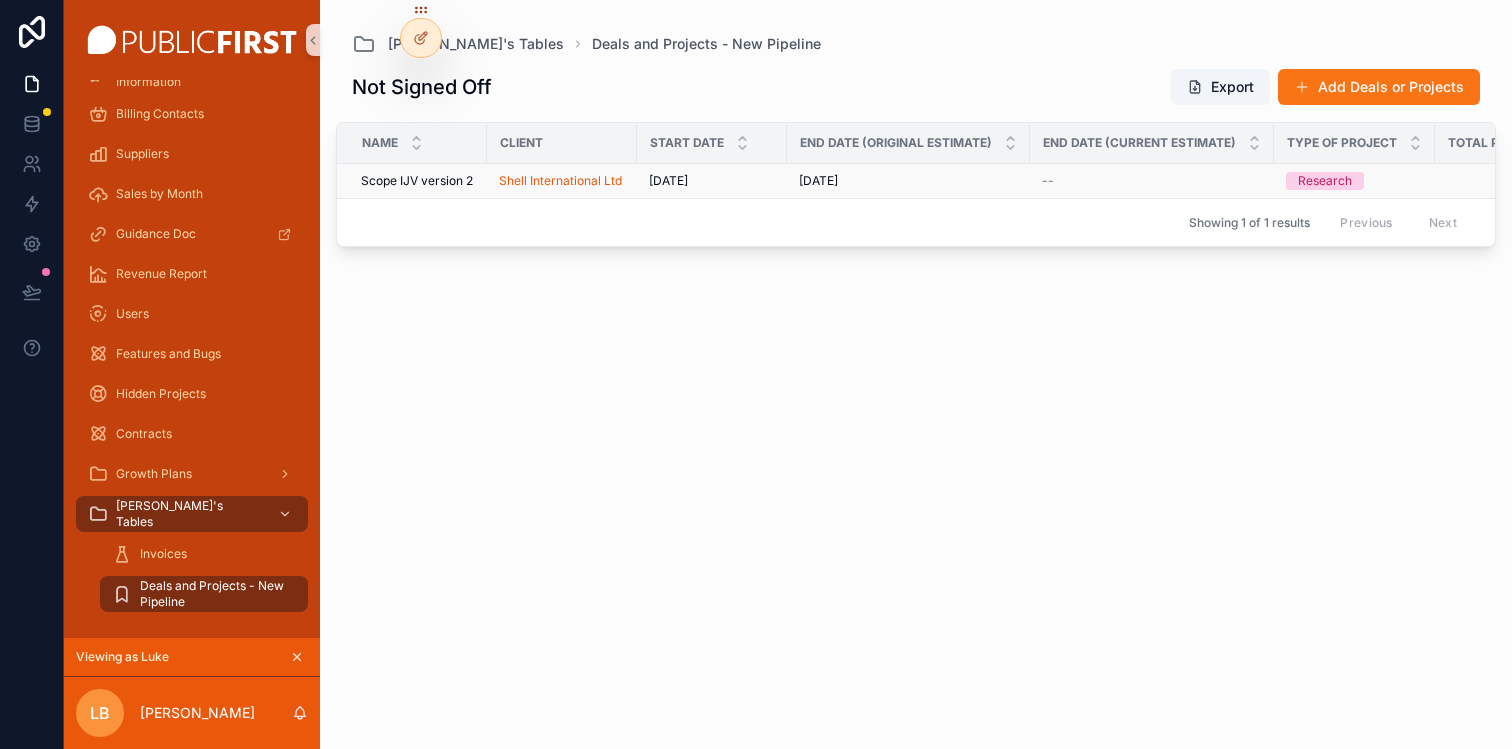 click on "[DATE]" at bounding box center [818, 181] 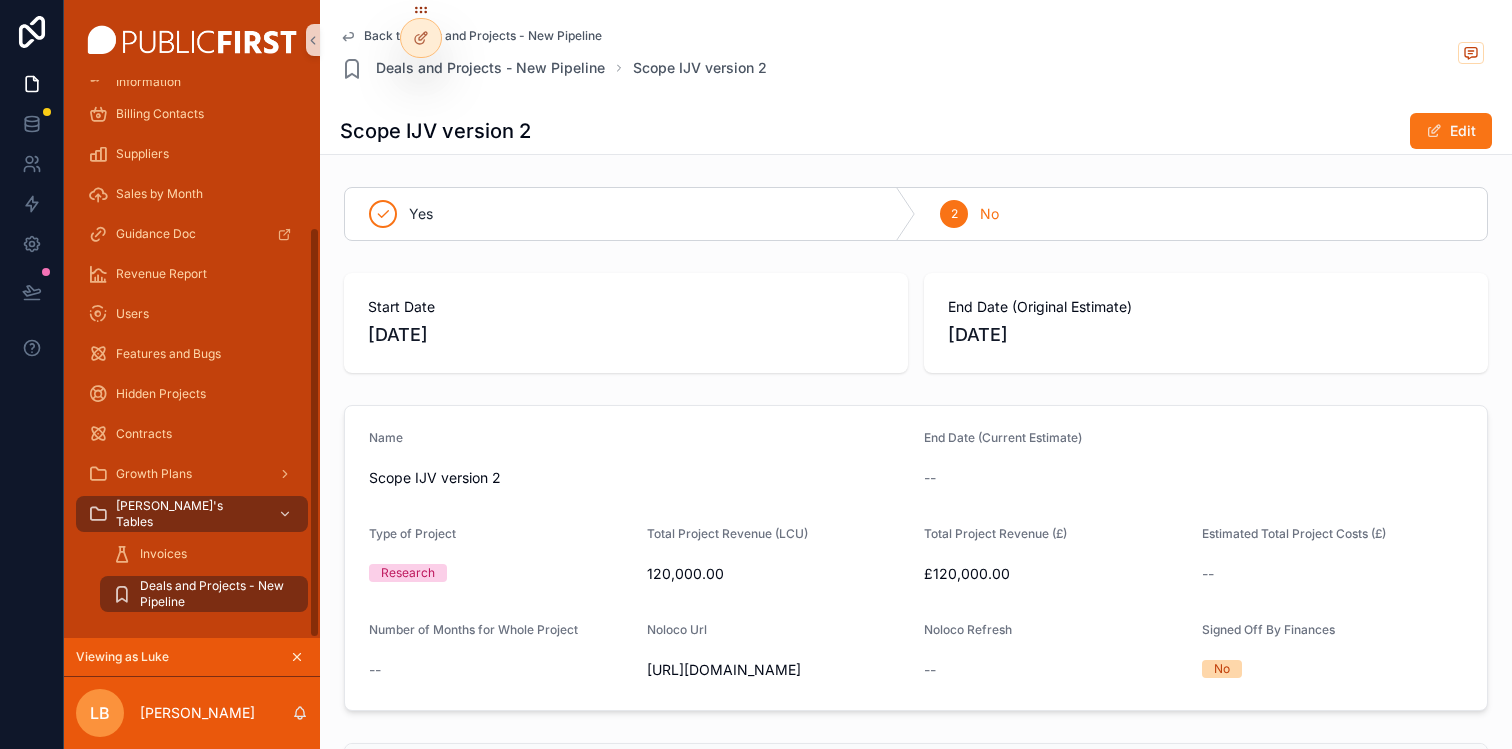 click on "Deals and Projects - New Pipeline" at bounding box center [214, 594] 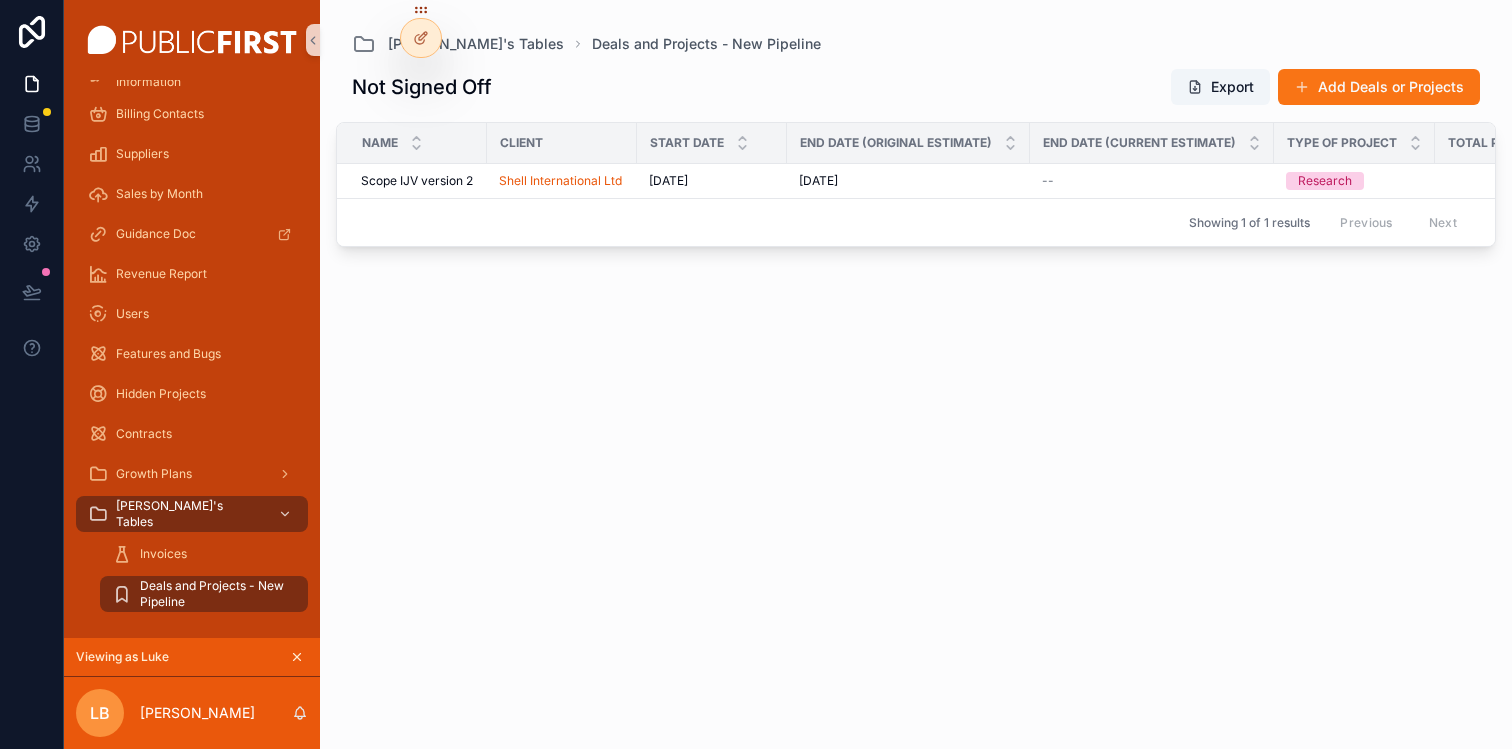 click on "Not Signed Off Export Add Deals or Projects Name Client Start Date End Date (Original Estimate) End Date (Current Estimate) Type of Project Total Project Revenue (LCU) Total Project Revenue (£) Estimated Total Project Costs (£) Number of Months for Whole Project Scope IJV version 2 Scope IJV version 2 Shell International Ltd [DATE] [DATE] [DATE] [DATE] -- Research 120,000.00 120,000.00 £120,000.00 £120,000.00 -- -- Showing 1 of 1 results Previous Next" at bounding box center (916, 396) 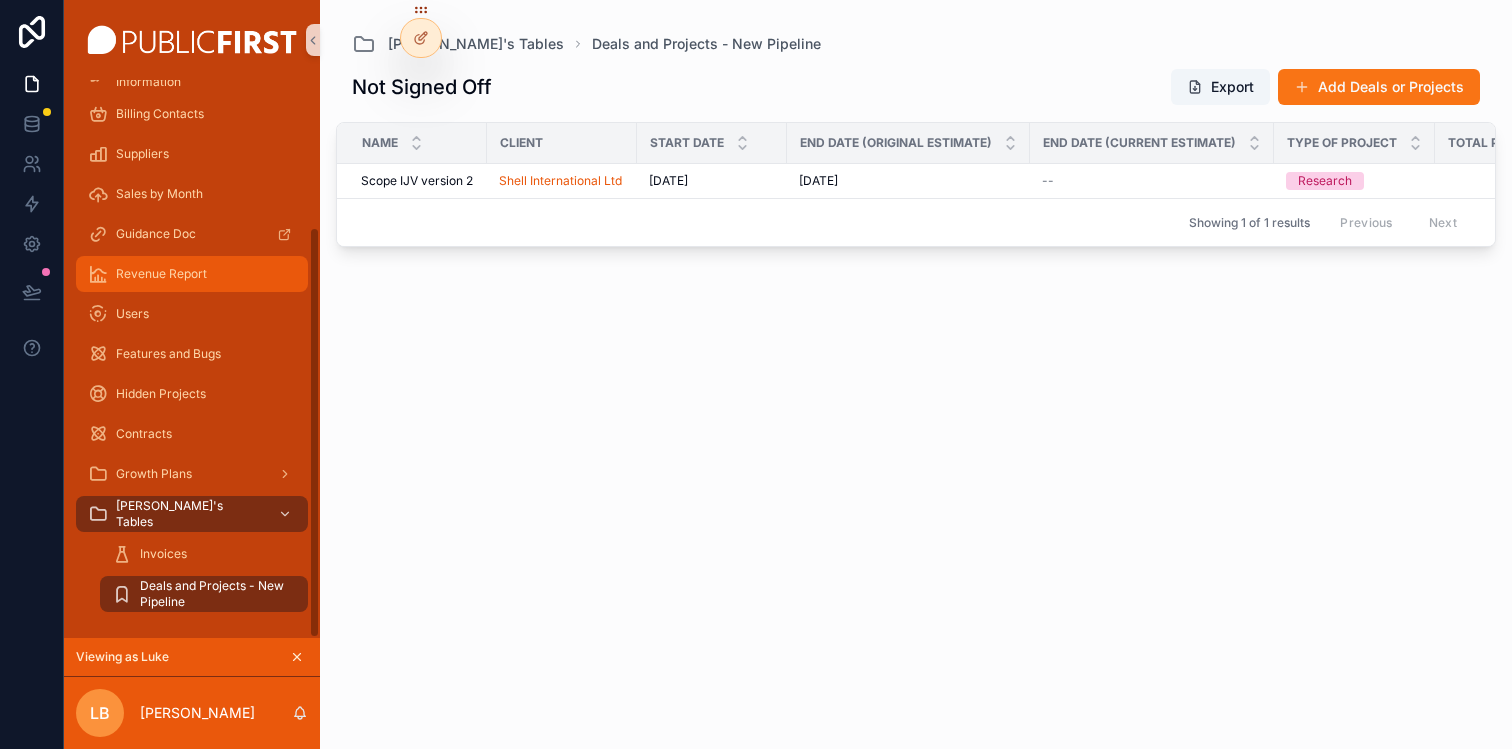 scroll, scrollTop: 0, scrollLeft: 0, axis: both 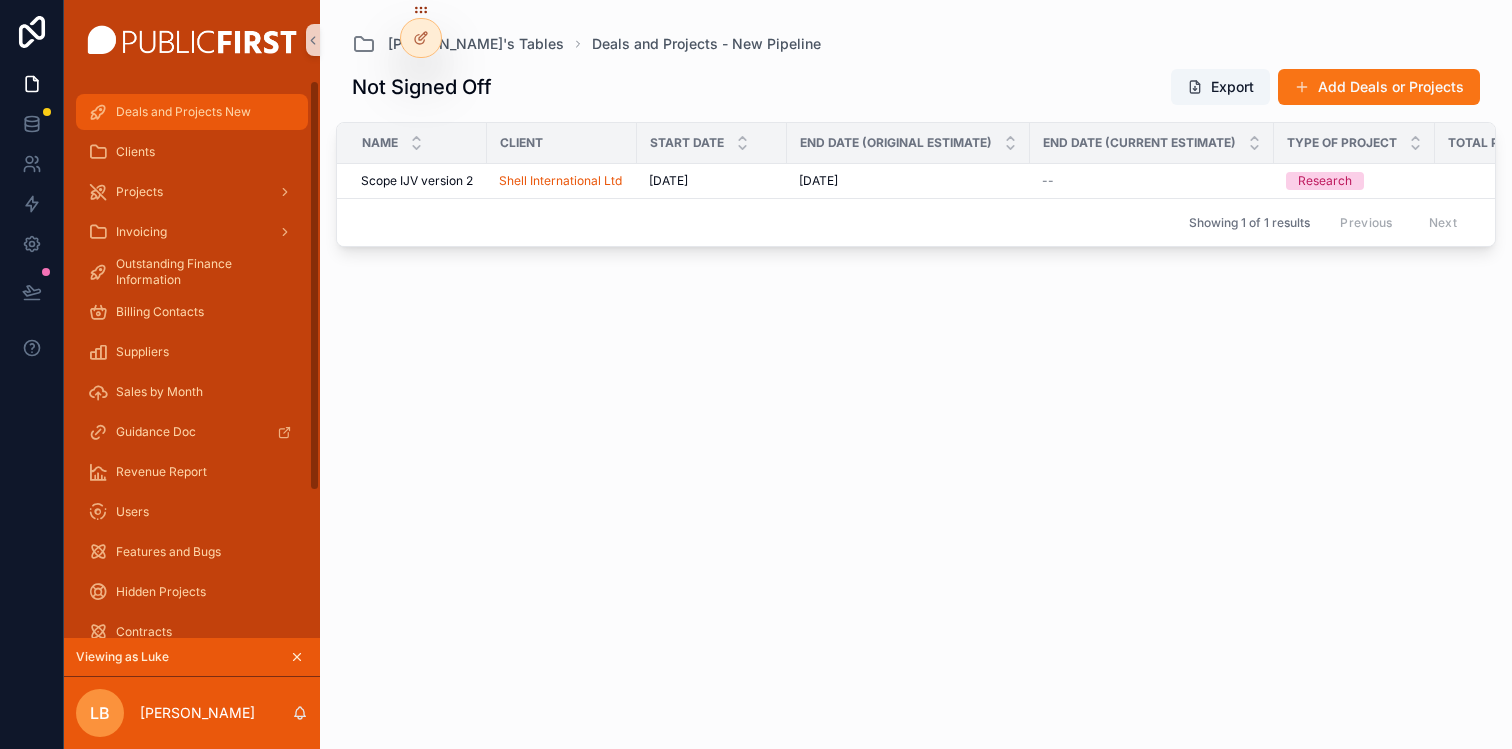 click on "Deals and Projects New" at bounding box center [183, 112] 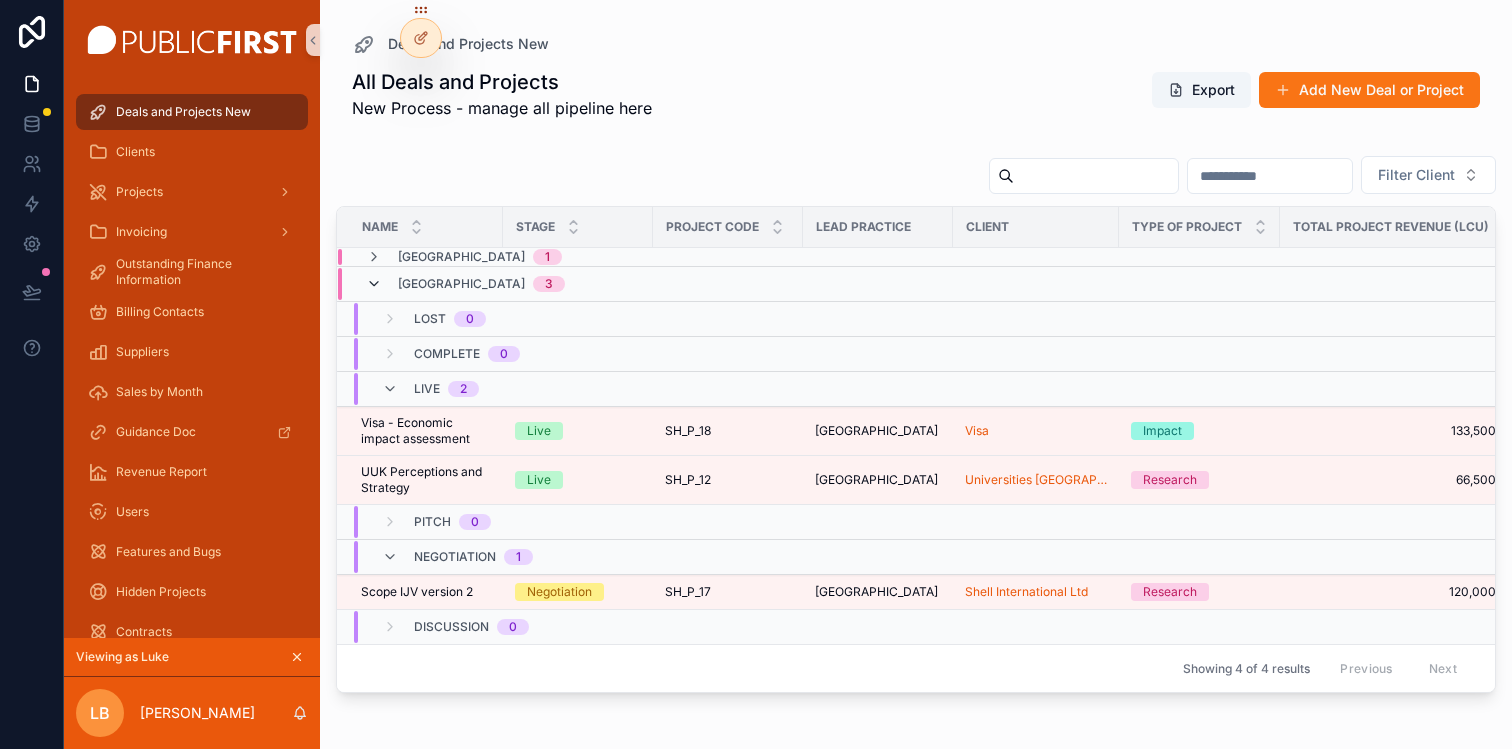 click at bounding box center [374, 284] 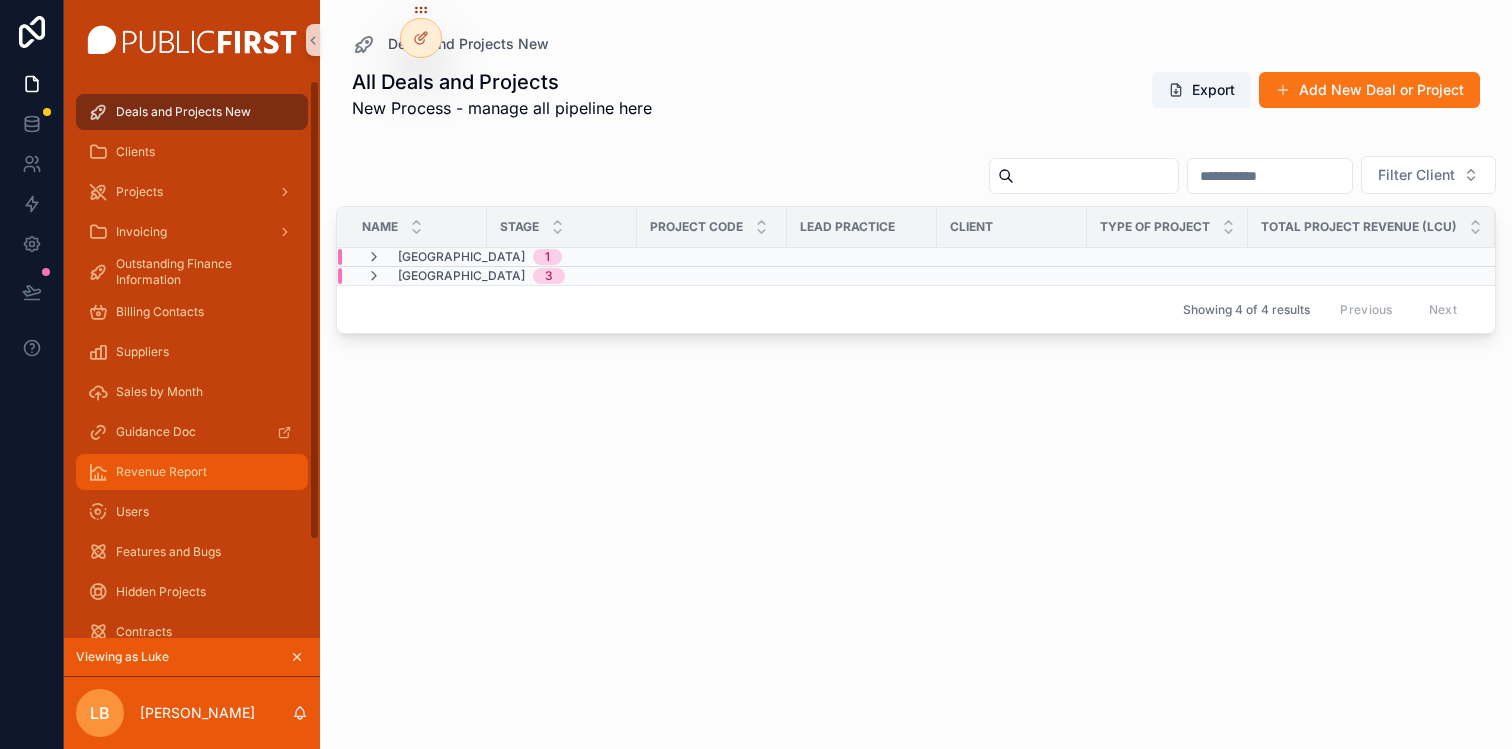 scroll, scrollTop: 118, scrollLeft: 0, axis: vertical 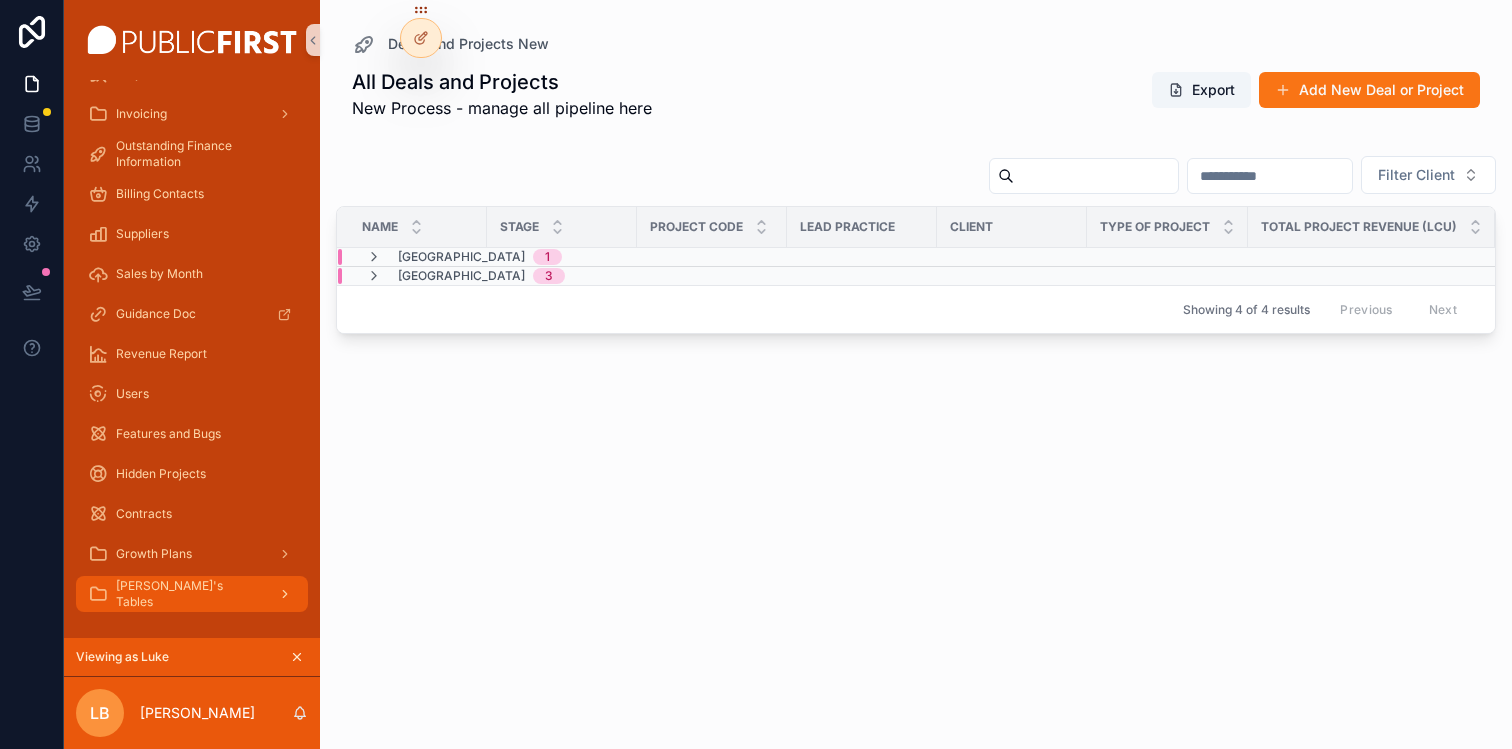 click on "[PERSON_NAME]'s Tables" at bounding box center [189, 594] 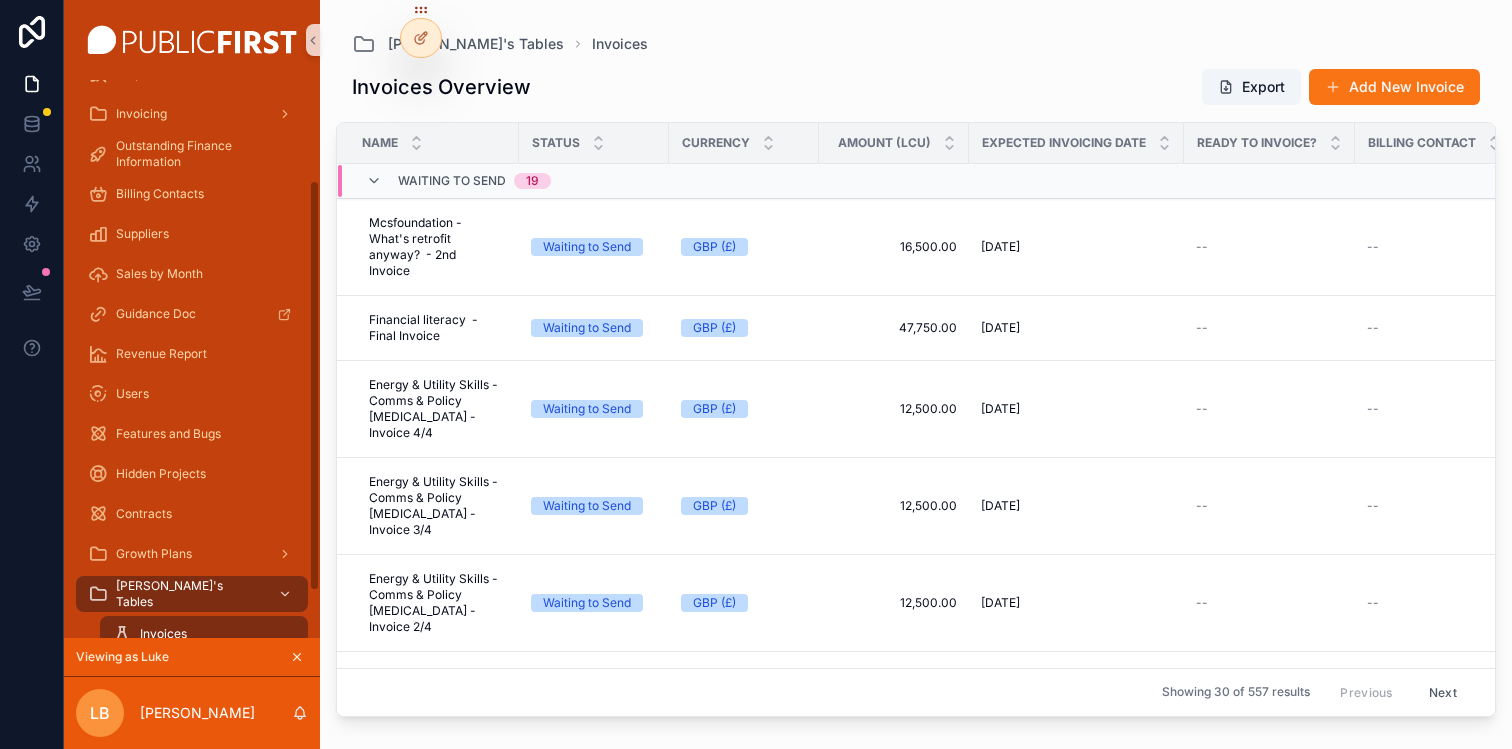 scroll, scrollTop: 198, scrollLeft: 0, axis: vertical 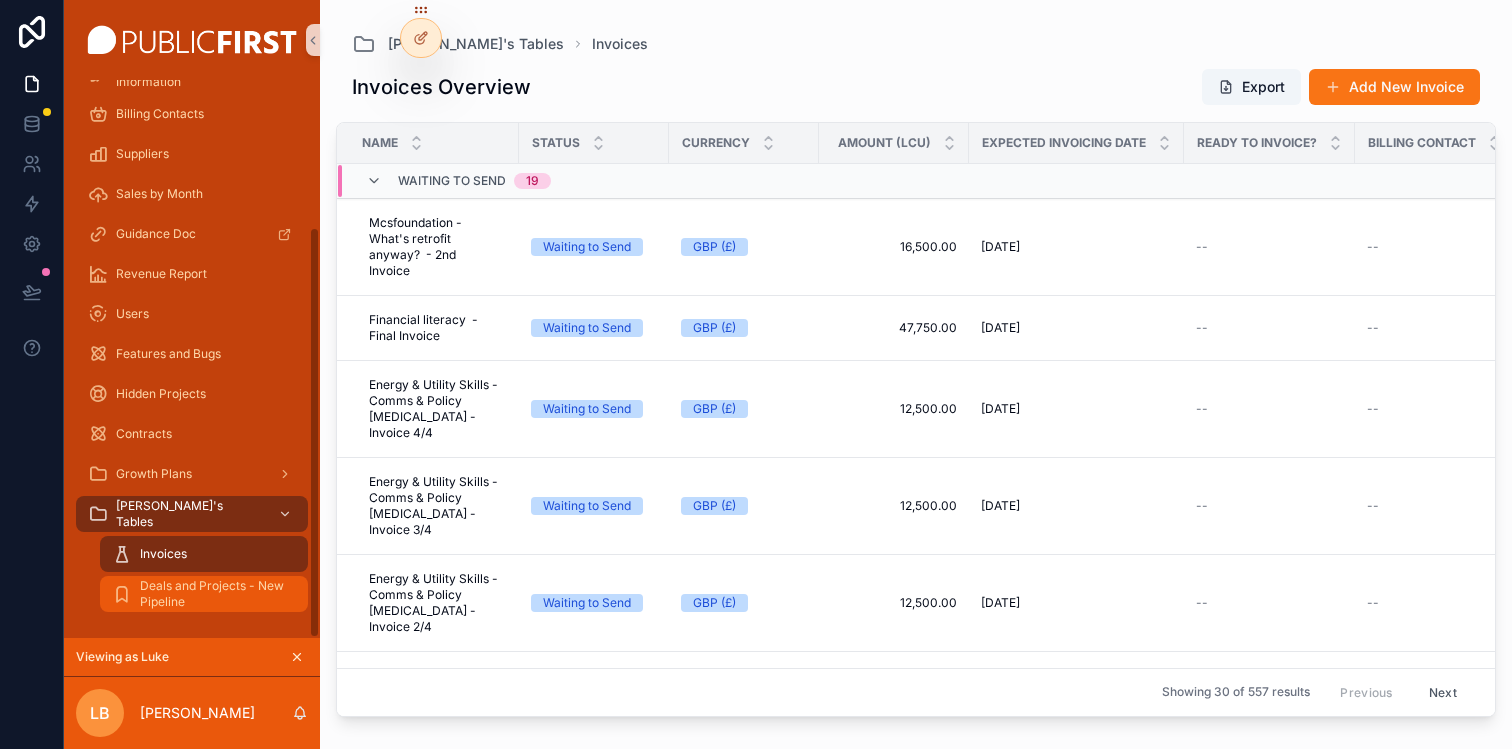 click on "Deals and Projects - New Pipeline" at bounding box center (214, 594) 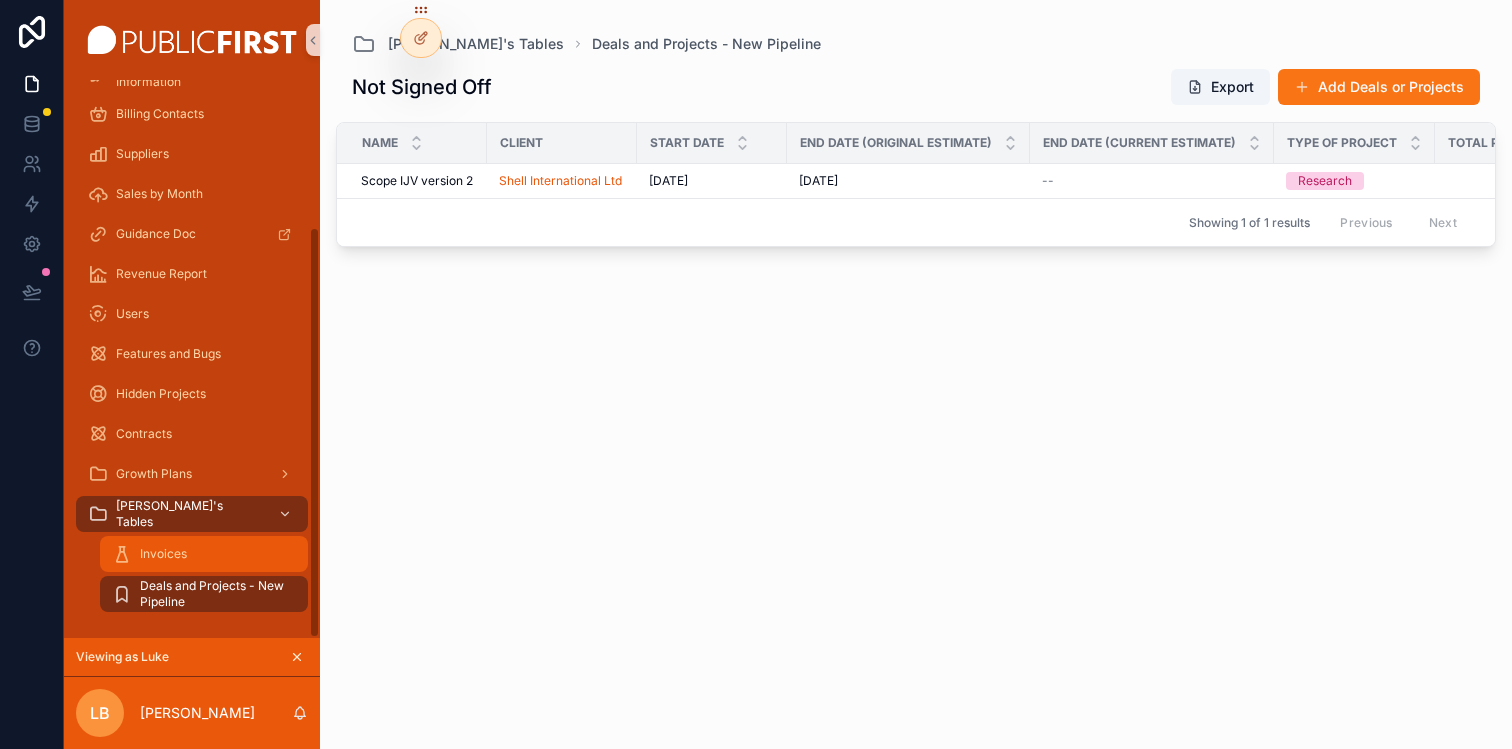 click on "Invoices" at bounding box center (204, 554) 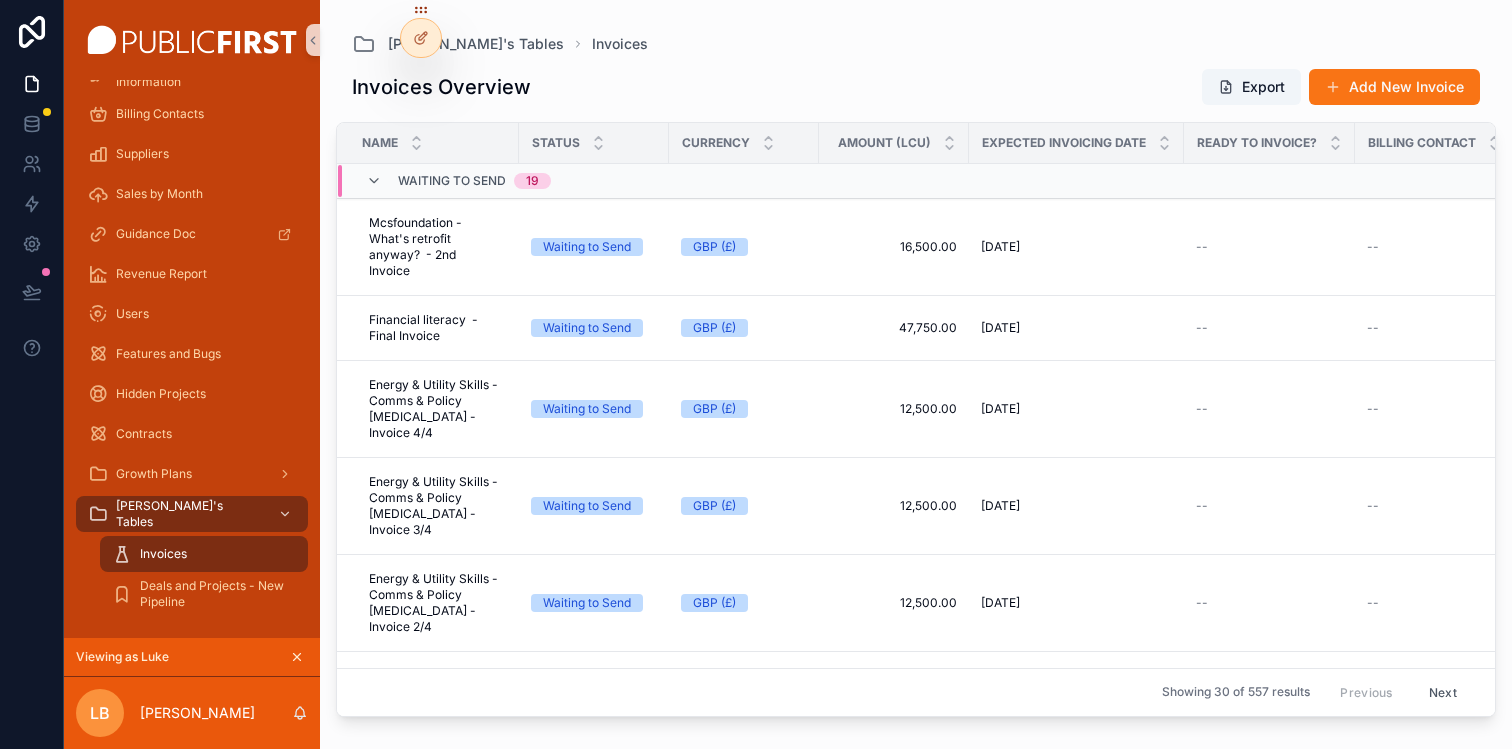 click on "Waiting to Send 19" at bounding box center [458, 181] 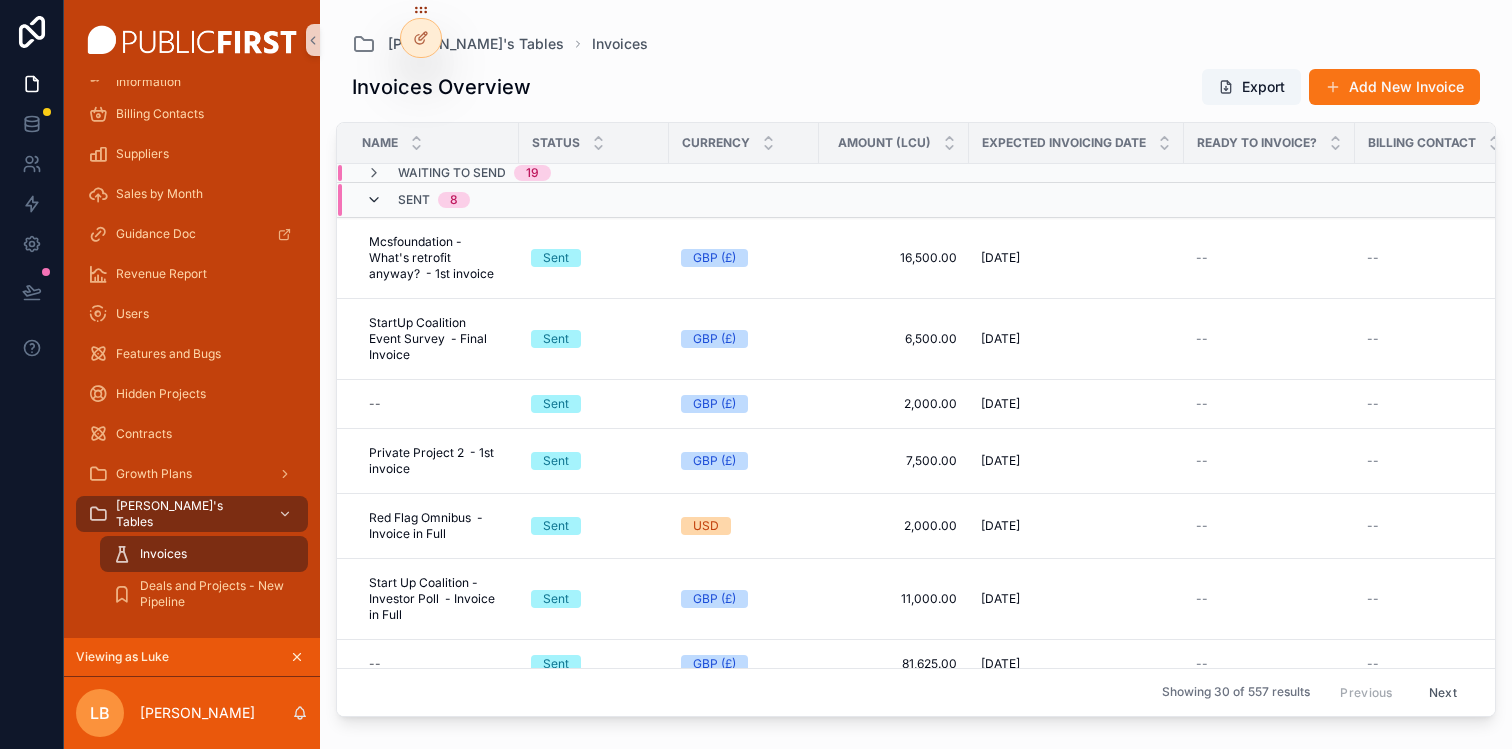 click at bounding box center [374, 200] 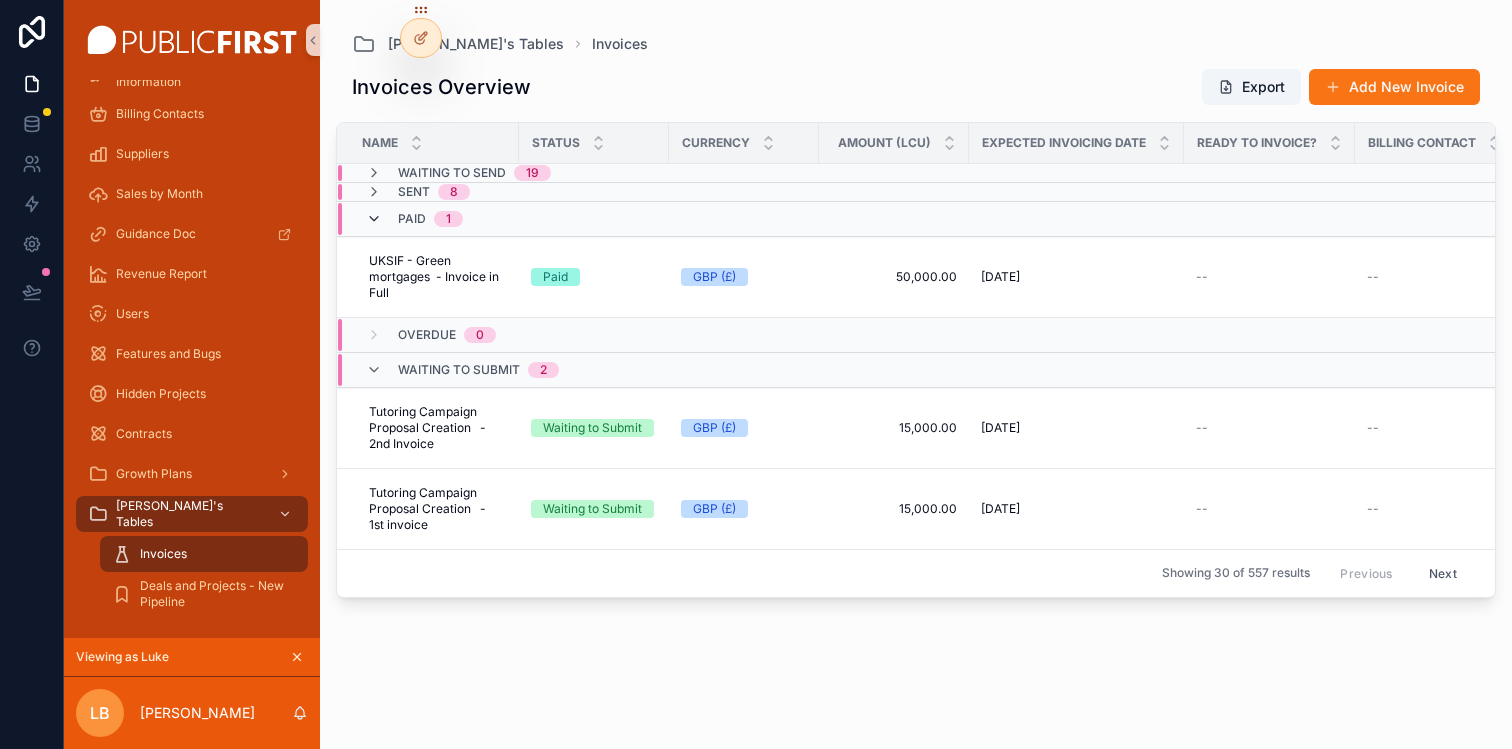 click at bounding box center (374, 219) 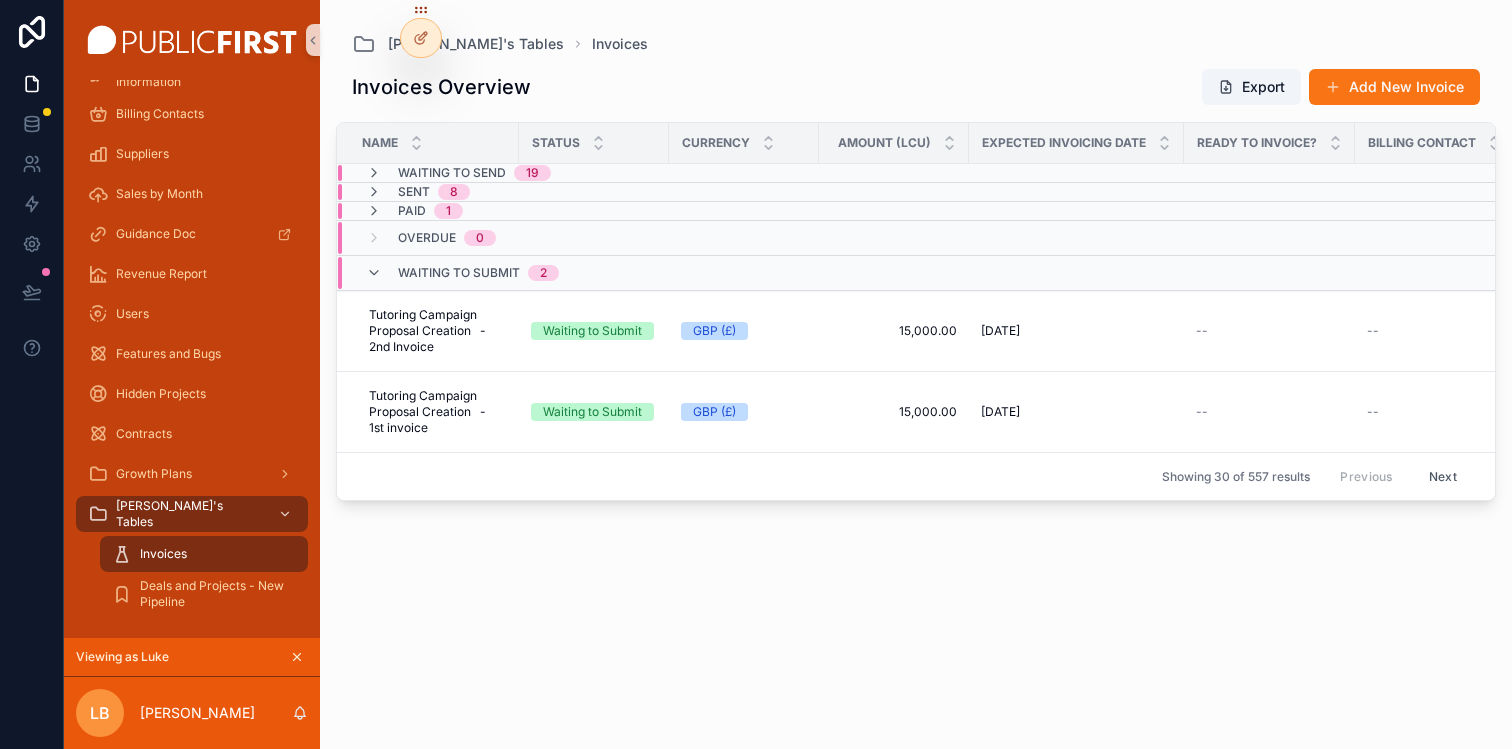 click on "Waiting to Submit 2" at bounding box center (462, 273) 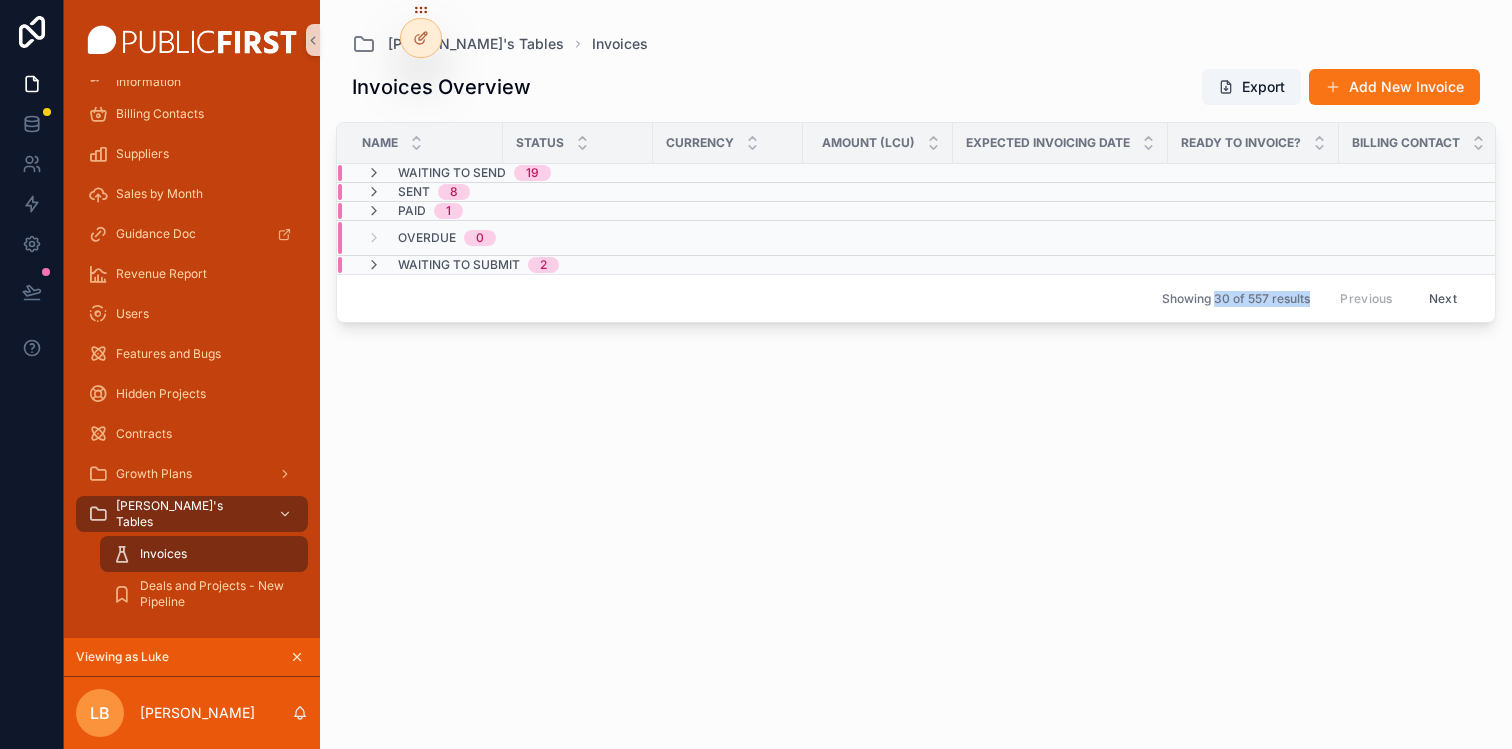 drag, startPoint x: 1214, startPoint y: 297, endPoint x: 1310, endPoint y: 297, distance: 96 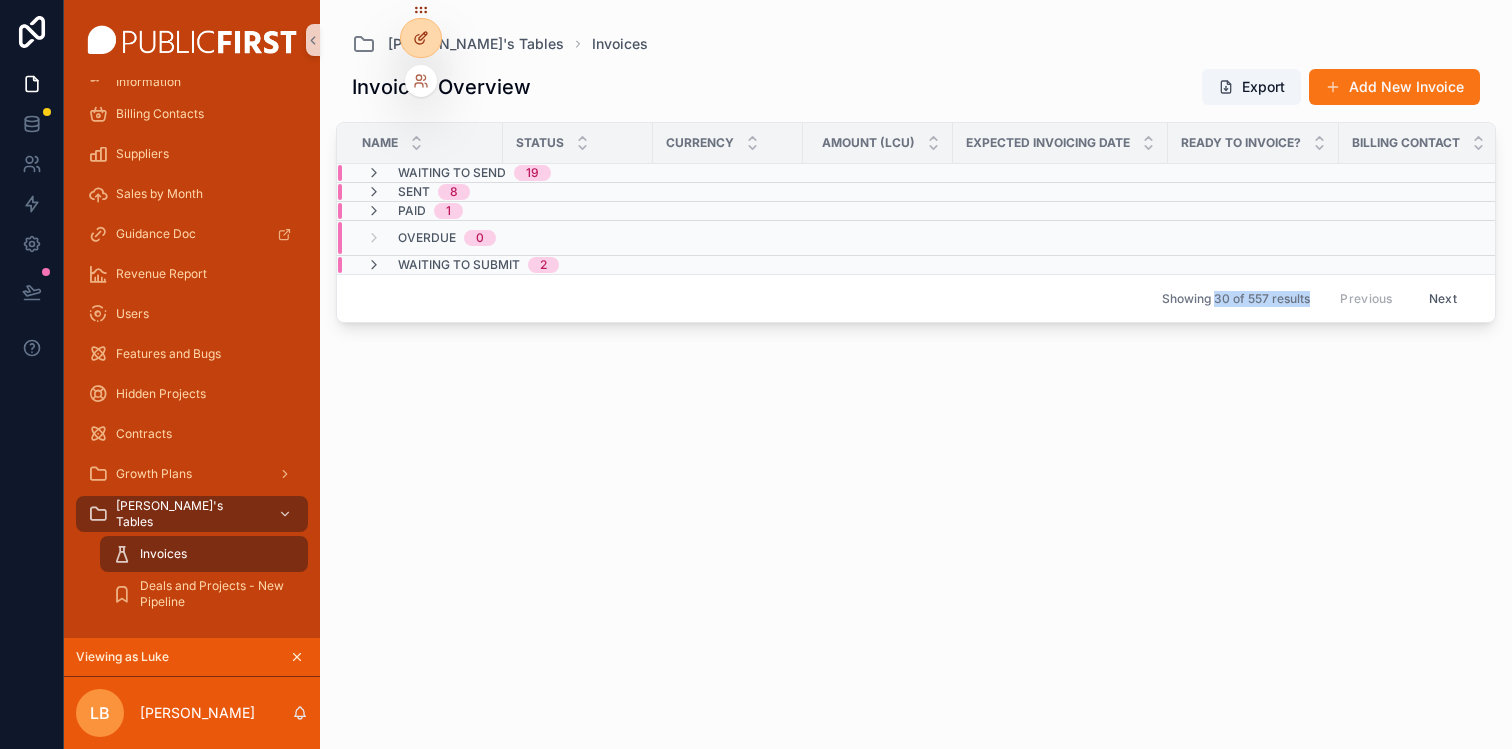 click 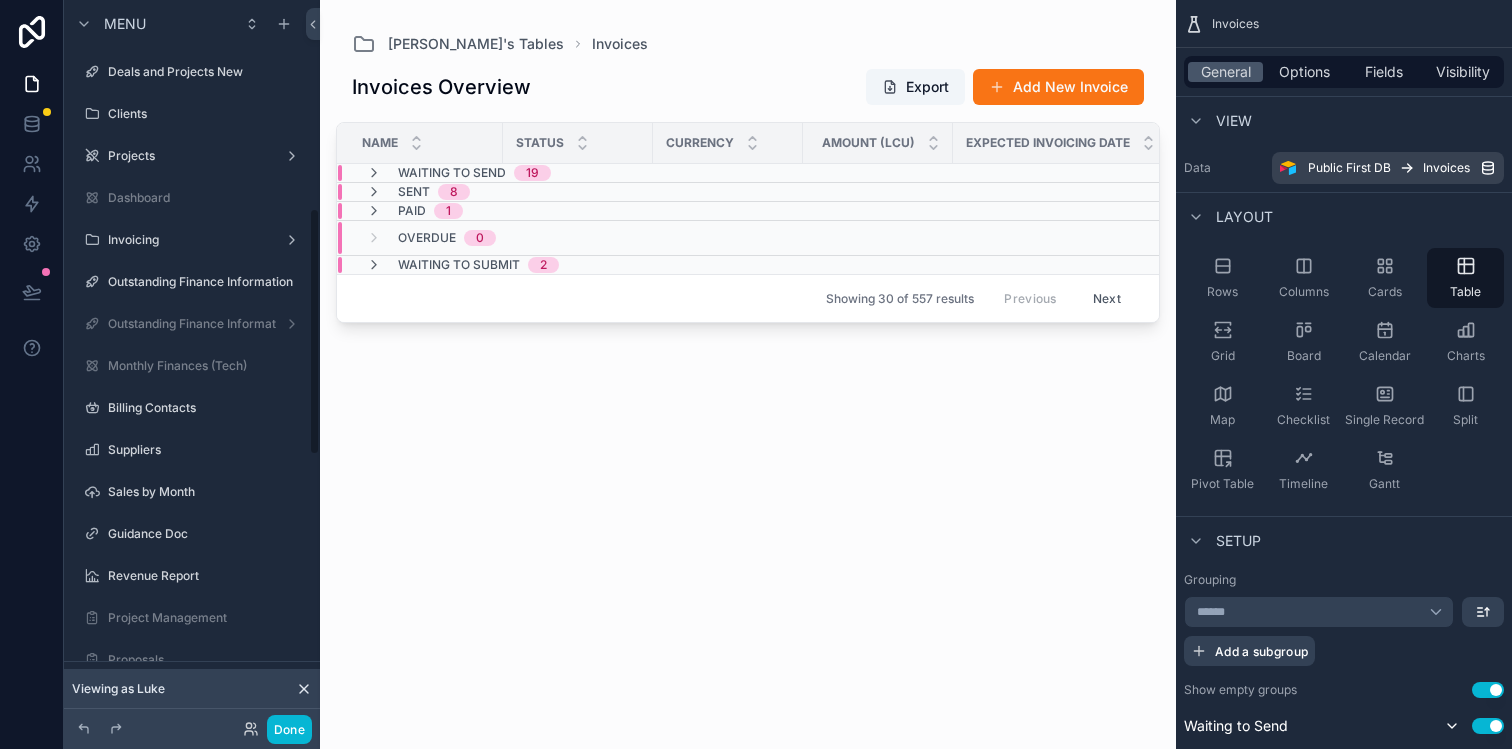 scroll, scrollTop: 612, scrollLeft: 0, axis: vertical 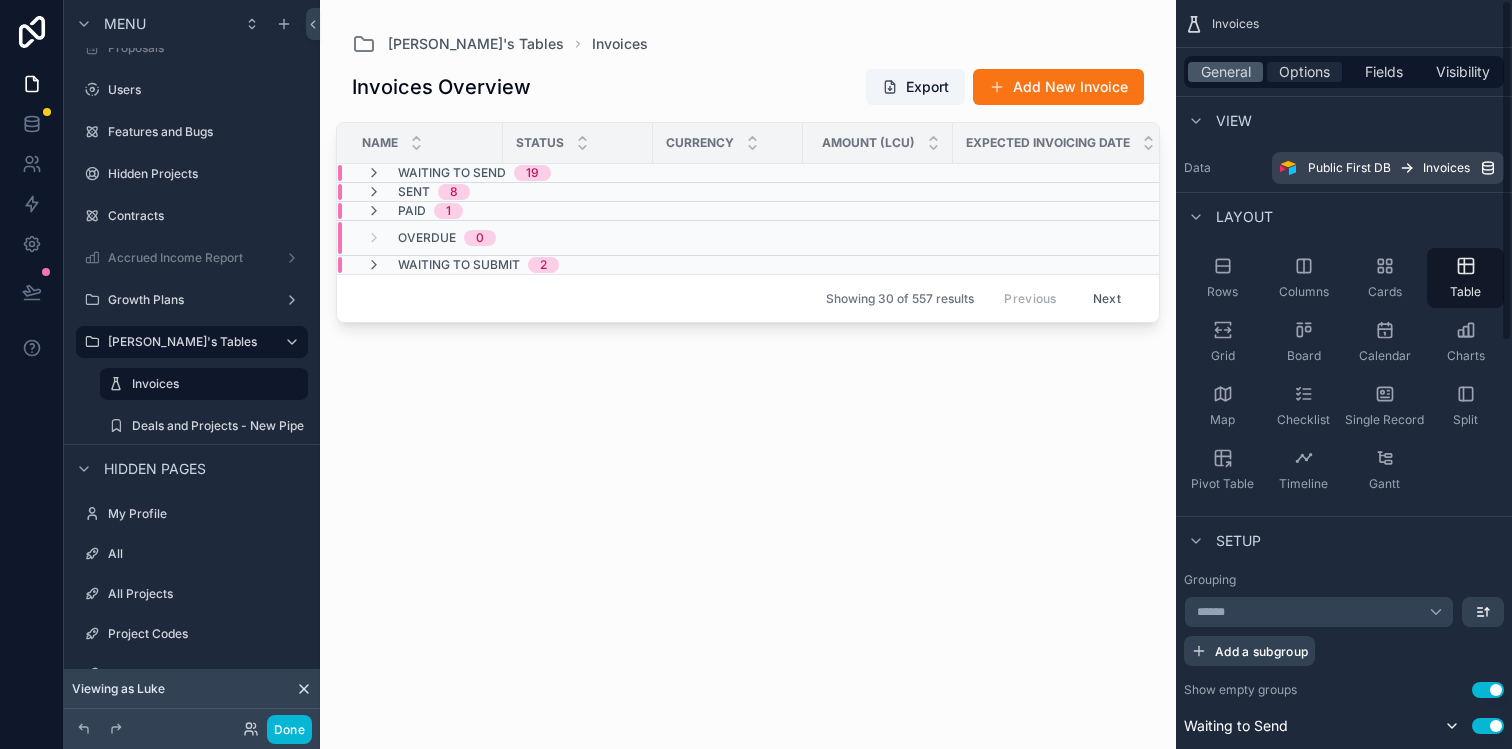 click on "Options" at bounding box center (1304, 72) 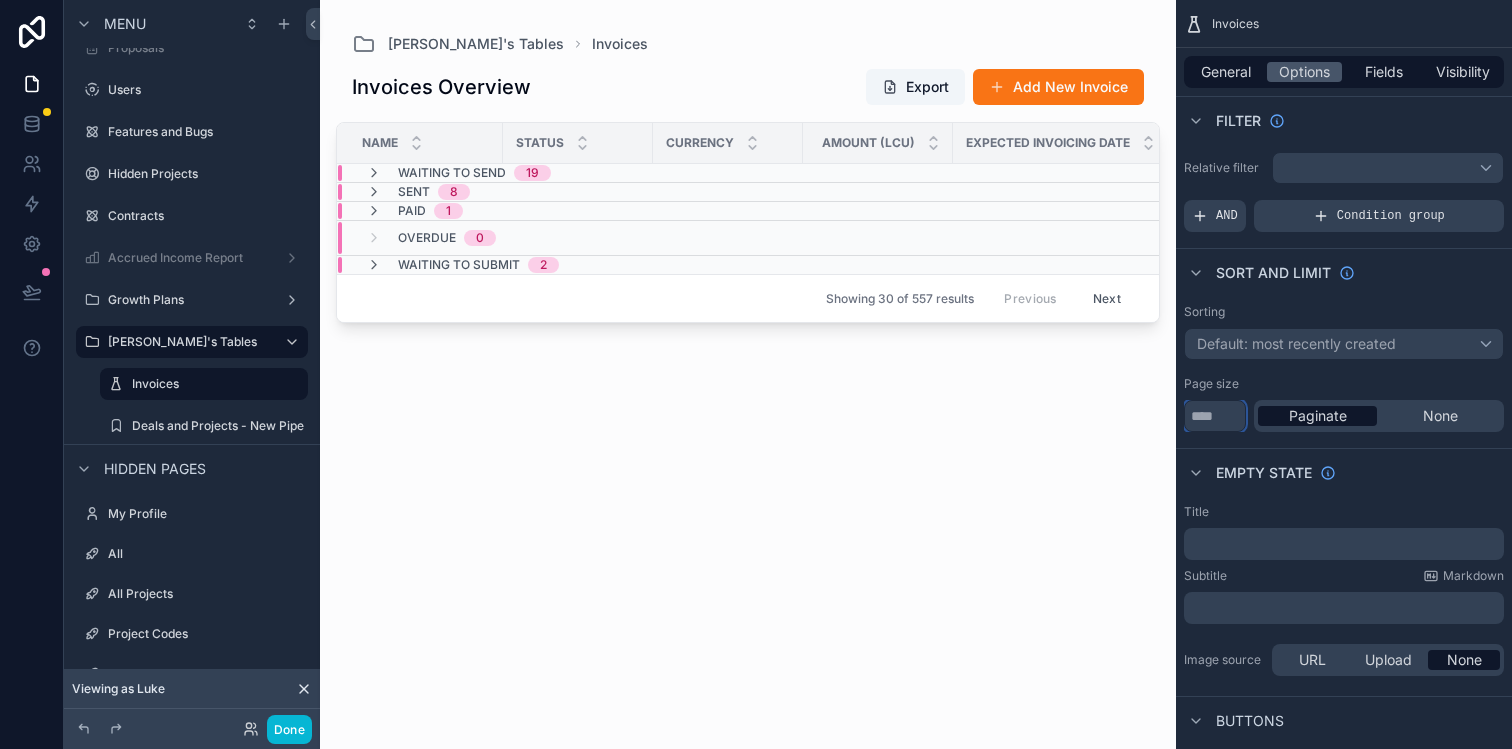 click on "**" at bounding box center [1215, 416] 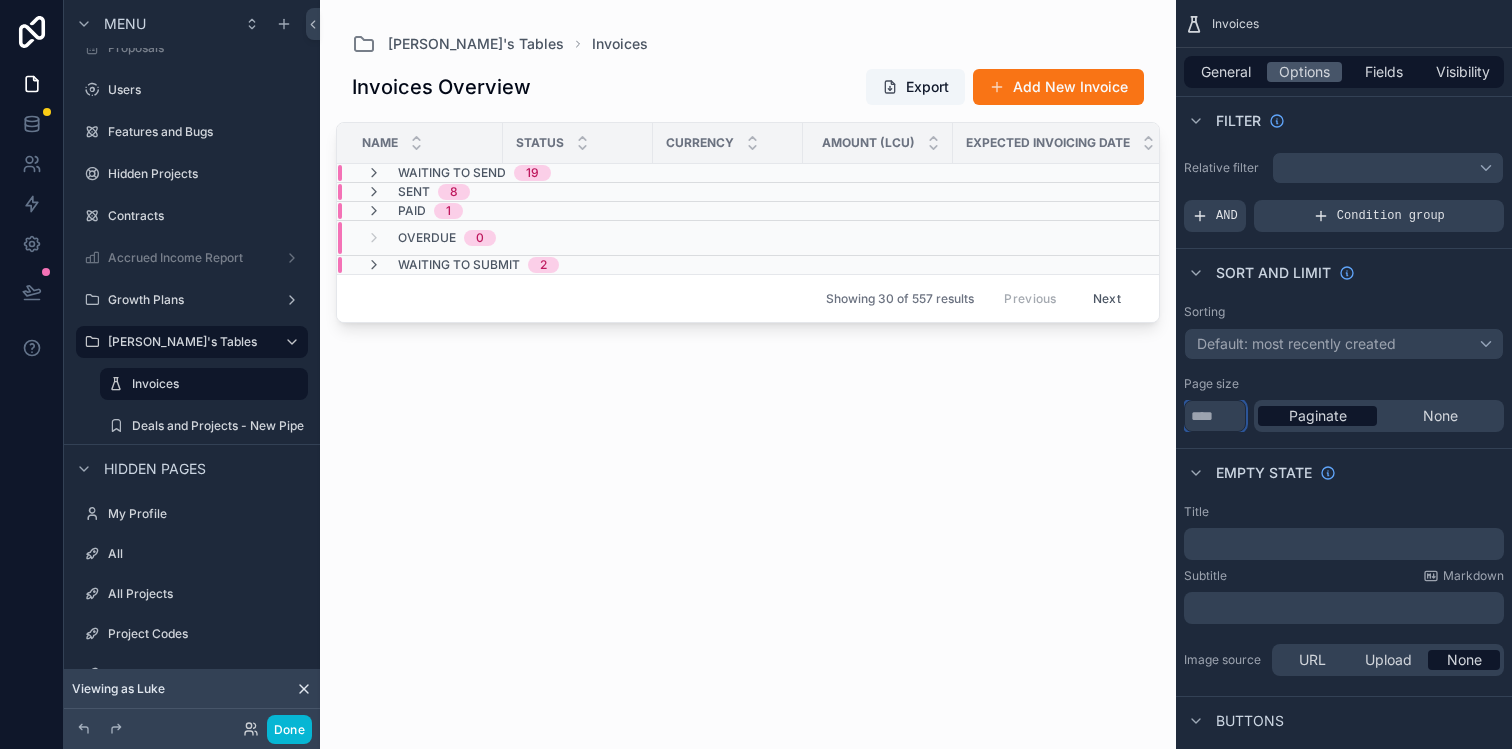 drag, startPoint x: 1226, startPoint y: 415, endPoint x: 1154, endPoint y: 415, distance: 72 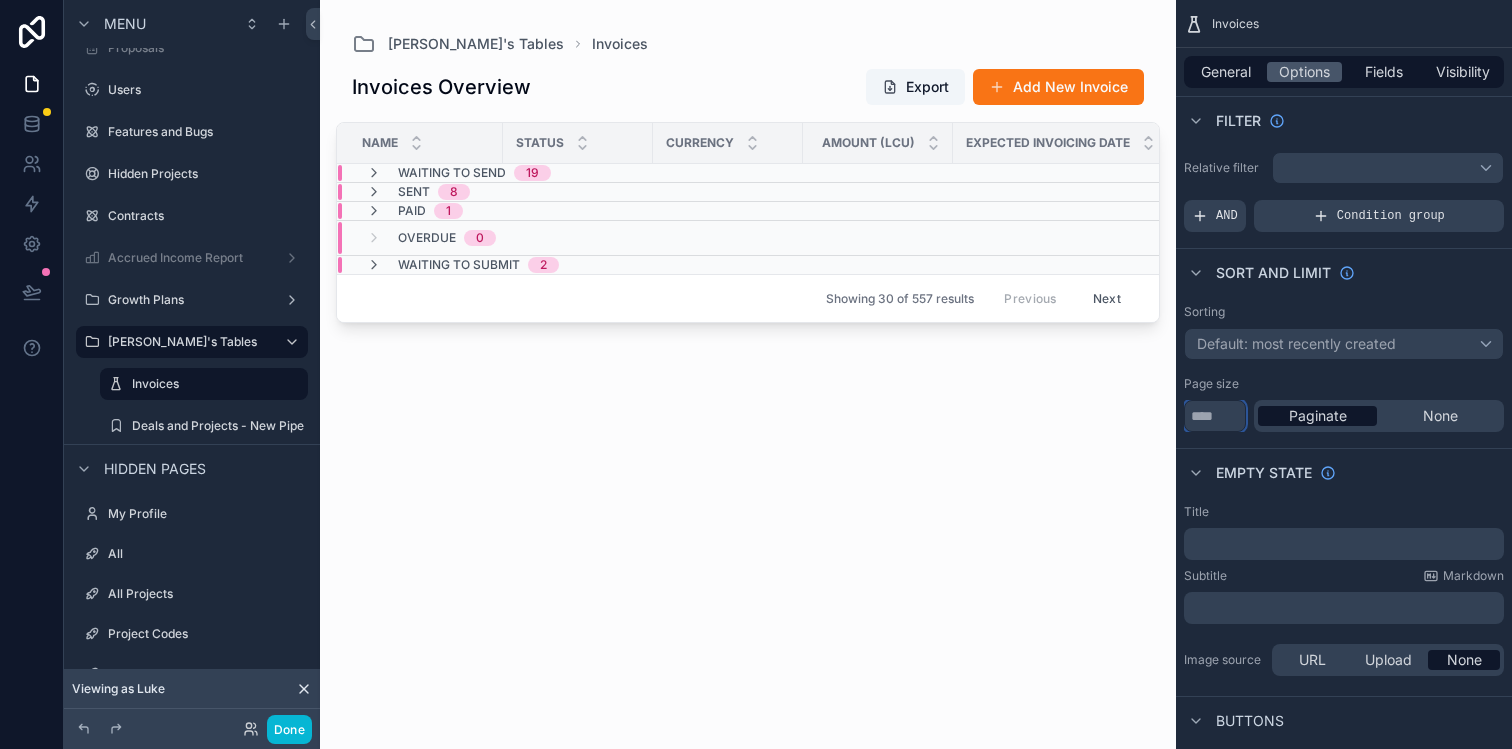 click on "**" at bounding box center [1215, 416] 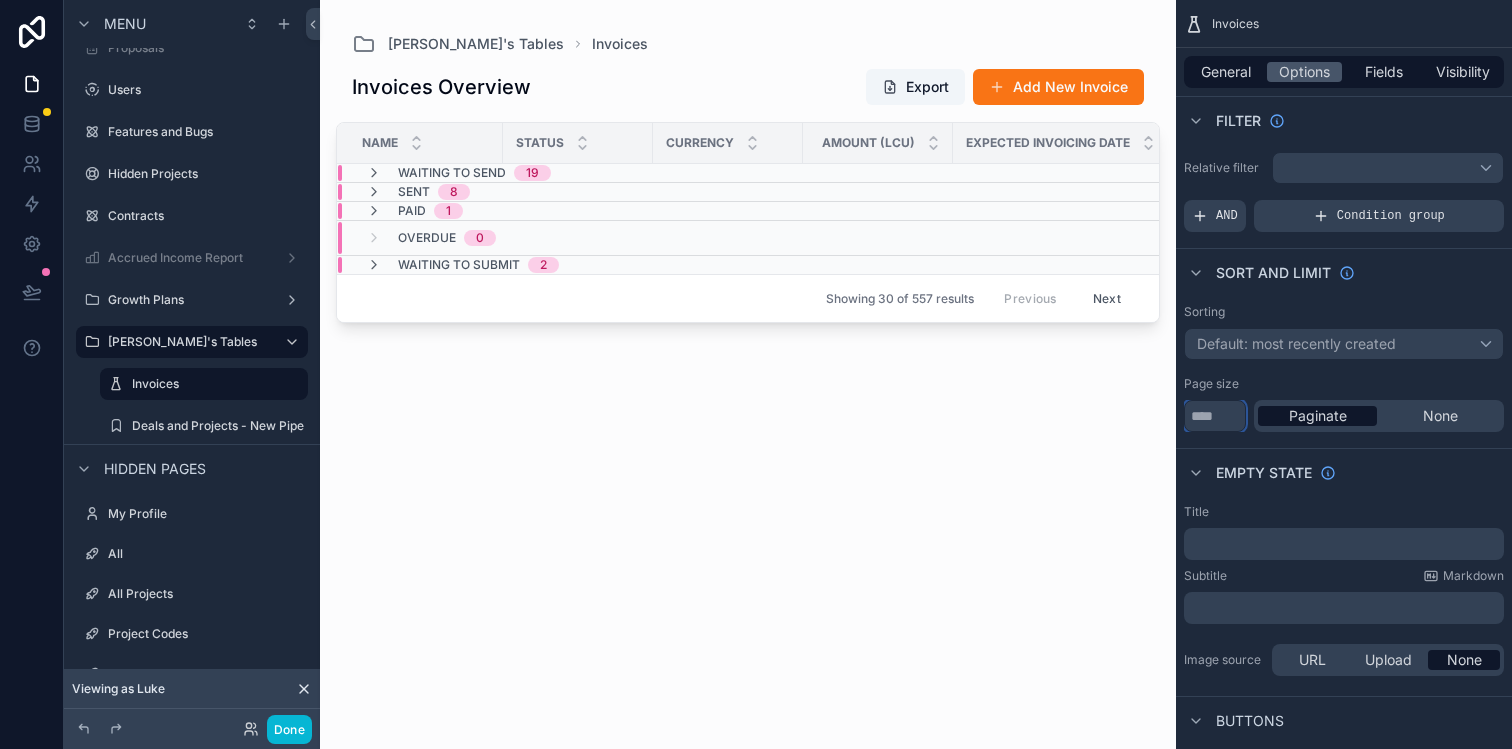 drag, startPoint x: 1231, startPoint y: 419, endPoint x: 1144, endPoint y: 419, distance: 87 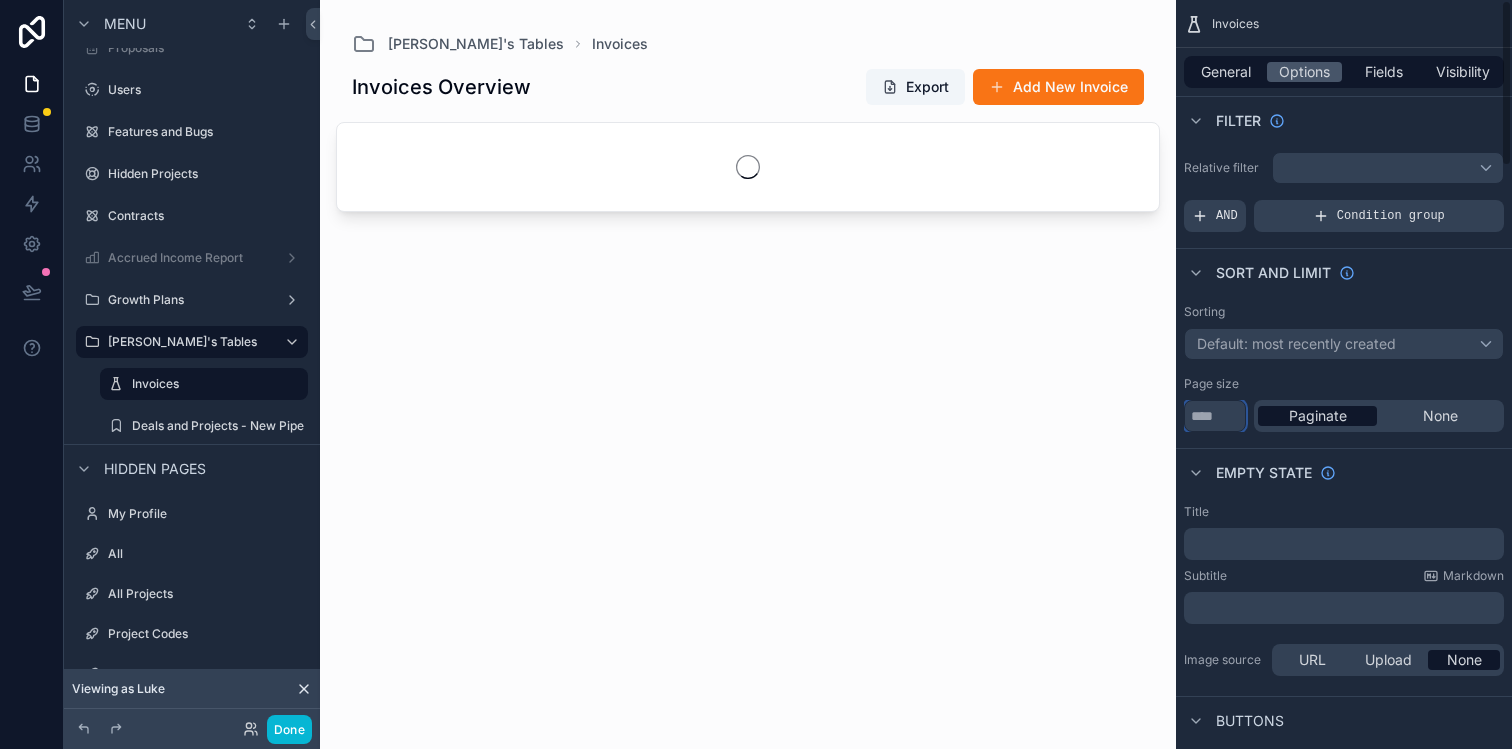 type on "****" 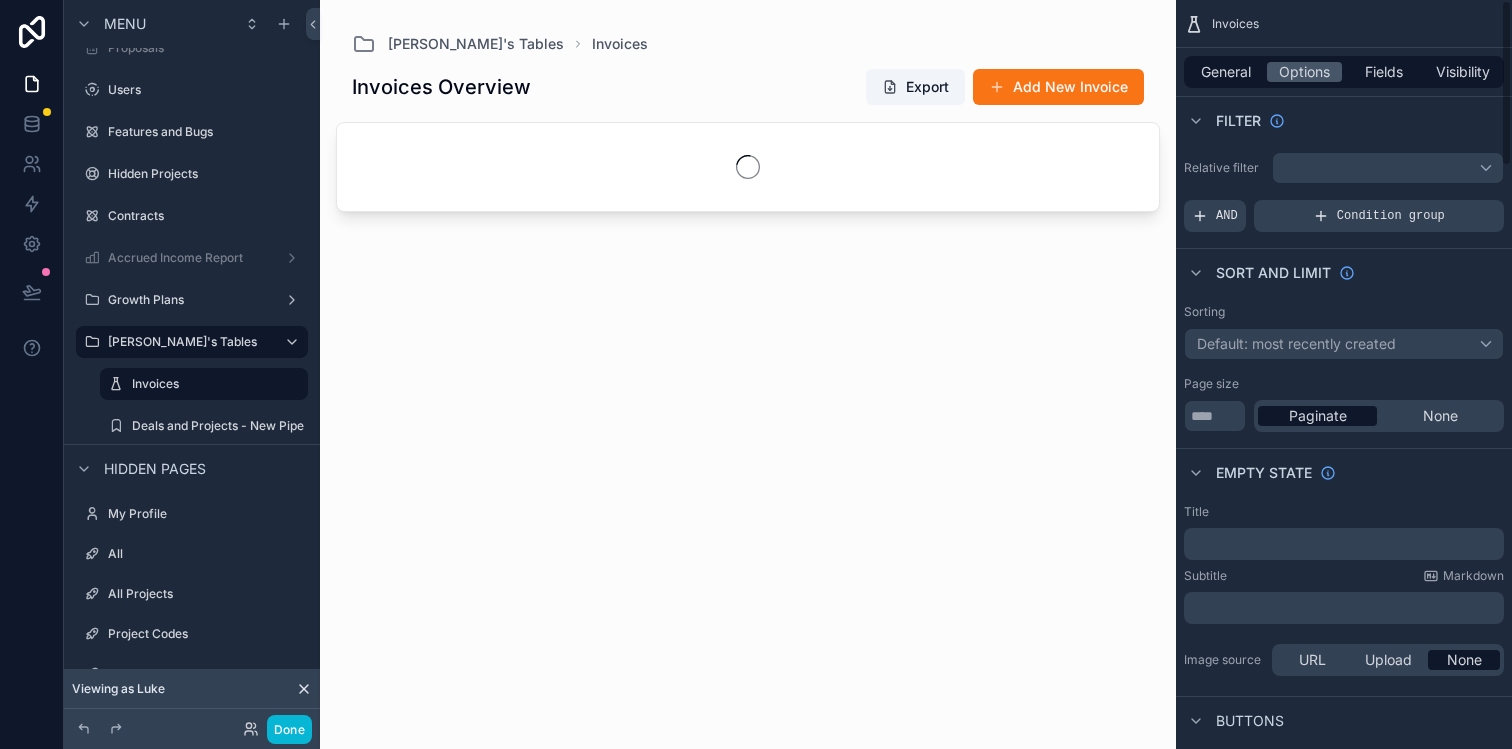 click on "Page size" at bounding box center (1344, 384) 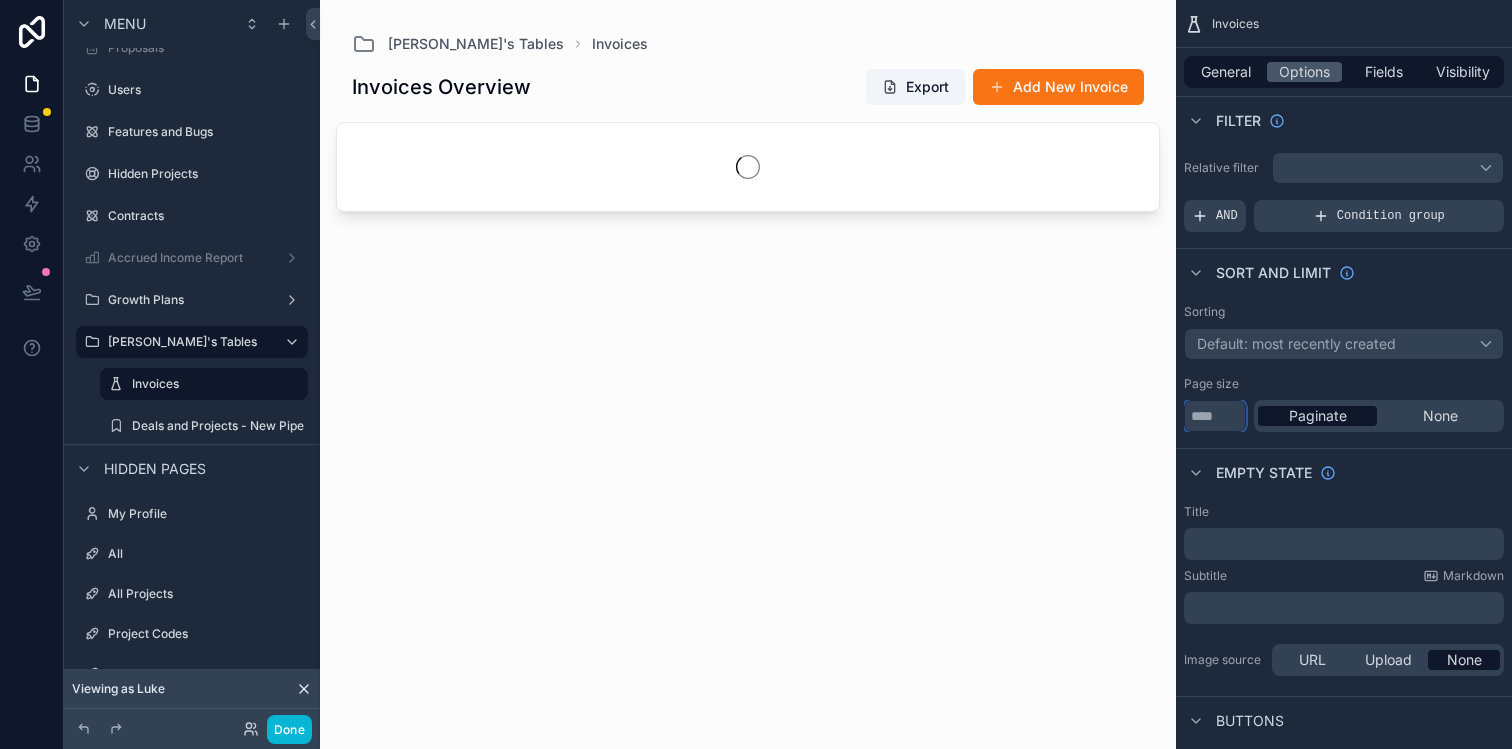 click on "****" at bounding box center (1215, 416) 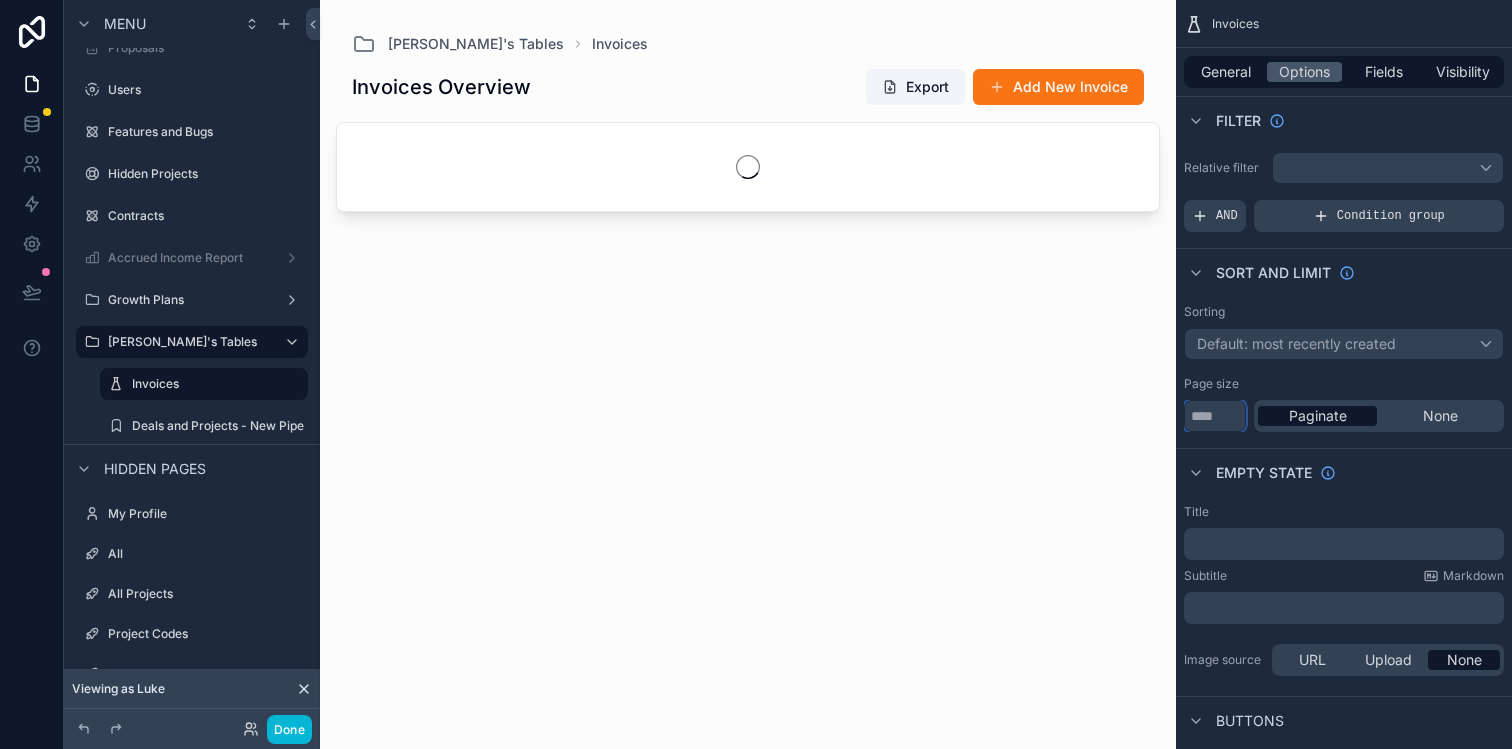 drag, startPoint x: 1232, startPoint y: 415, endPoint x: 1144, endPoint y: 415, distance: 88 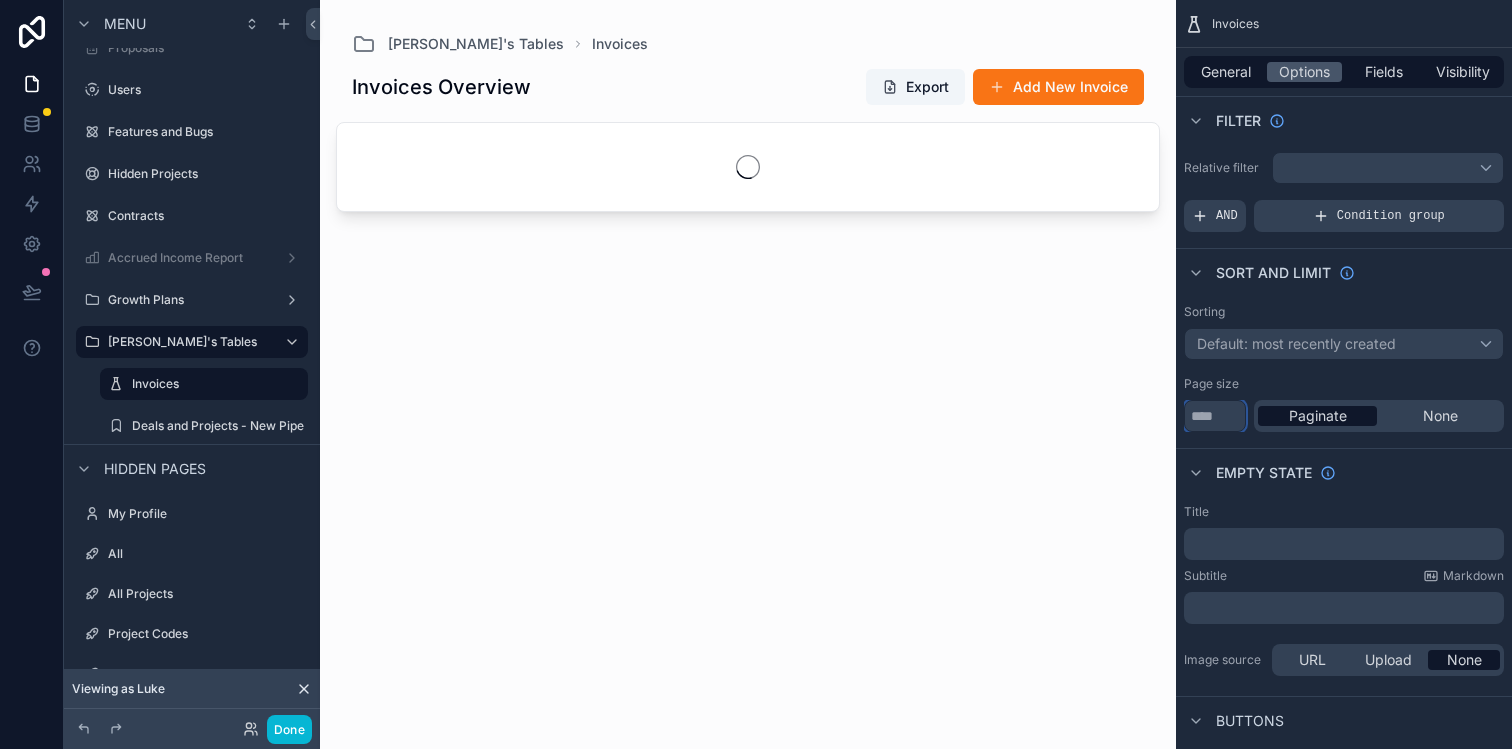 click on "Deals and Projects New Clients Projects Dashboard Invoicing Outstanding Finance Information Outstanding Finance Information (Education) Monthly Finances (Tech) Billing Contacts Suppliers Sales by Month Guidance Doc Revenue Report Project Management Proposals Users Features and Bugs Hidden Projects Contracts Accrued Income Report Growth Plans [PERSON_NAME]'s Tables Invoices Deals and Projects - New Pipeline My Profile All All Projects Project Codes Recharges Revenue by Month Finance Team POs Monthly Finances (All) Old Client Invoices POs Supplier Invoices Pipeline Projects Deprecated Estimated Costs Estimated Costs (clone) Dashboard Iframe Upsells Upsells (clone) Email Communication Note Task Call Viewing as [PERSON_NAME] [PERSON_NAME]'s Tables Invoices Invoices Overview Export Add New Invoice Invoices General Options Fields Visibility Filter Relative filter   AND Condition group Sort And Limit Sorting Default: most recently created Page size **** Paginate None Empty state Title ﻿ Subtitle Markdown ﻿ Image source URL" at bounding box center [916, 374] 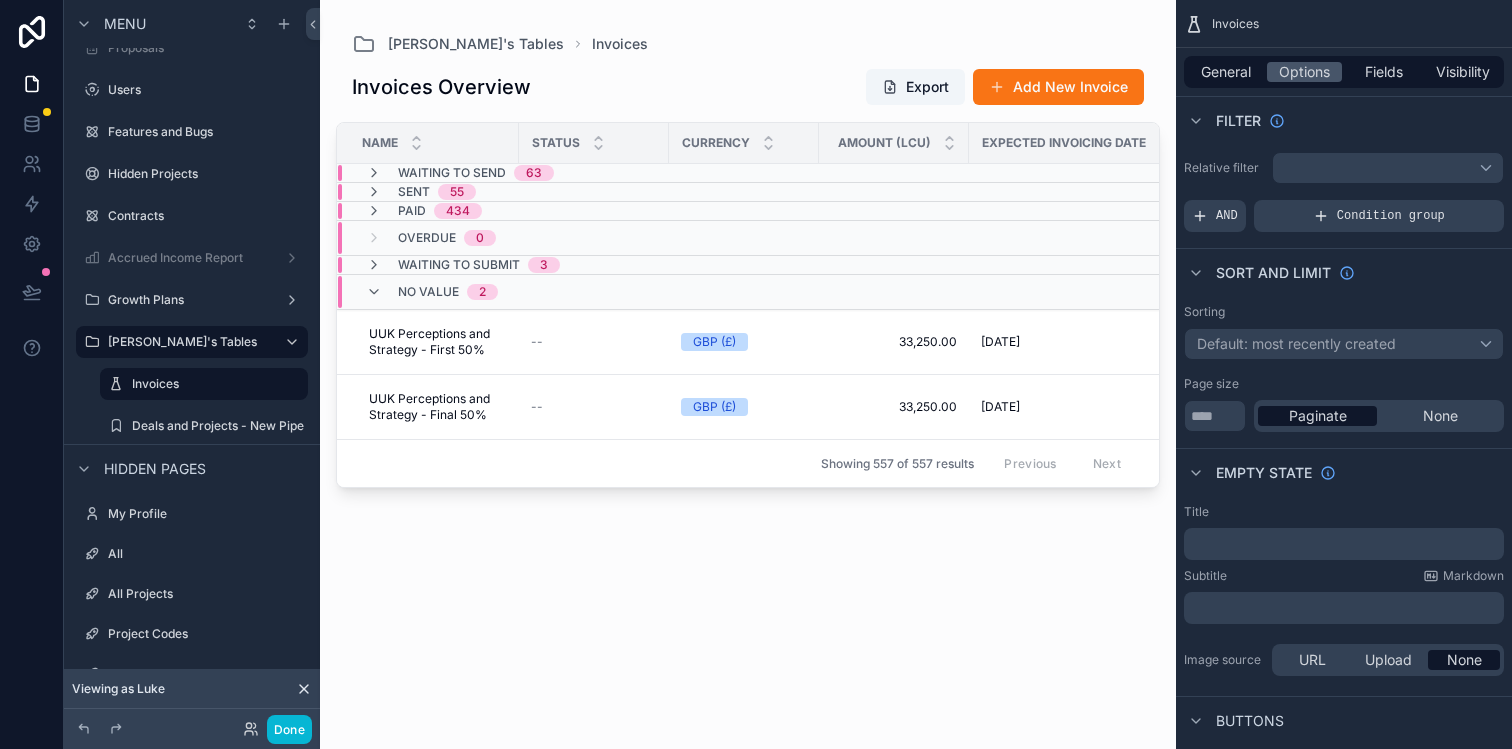 click on "Page size" at bounding box center [1344, 384] 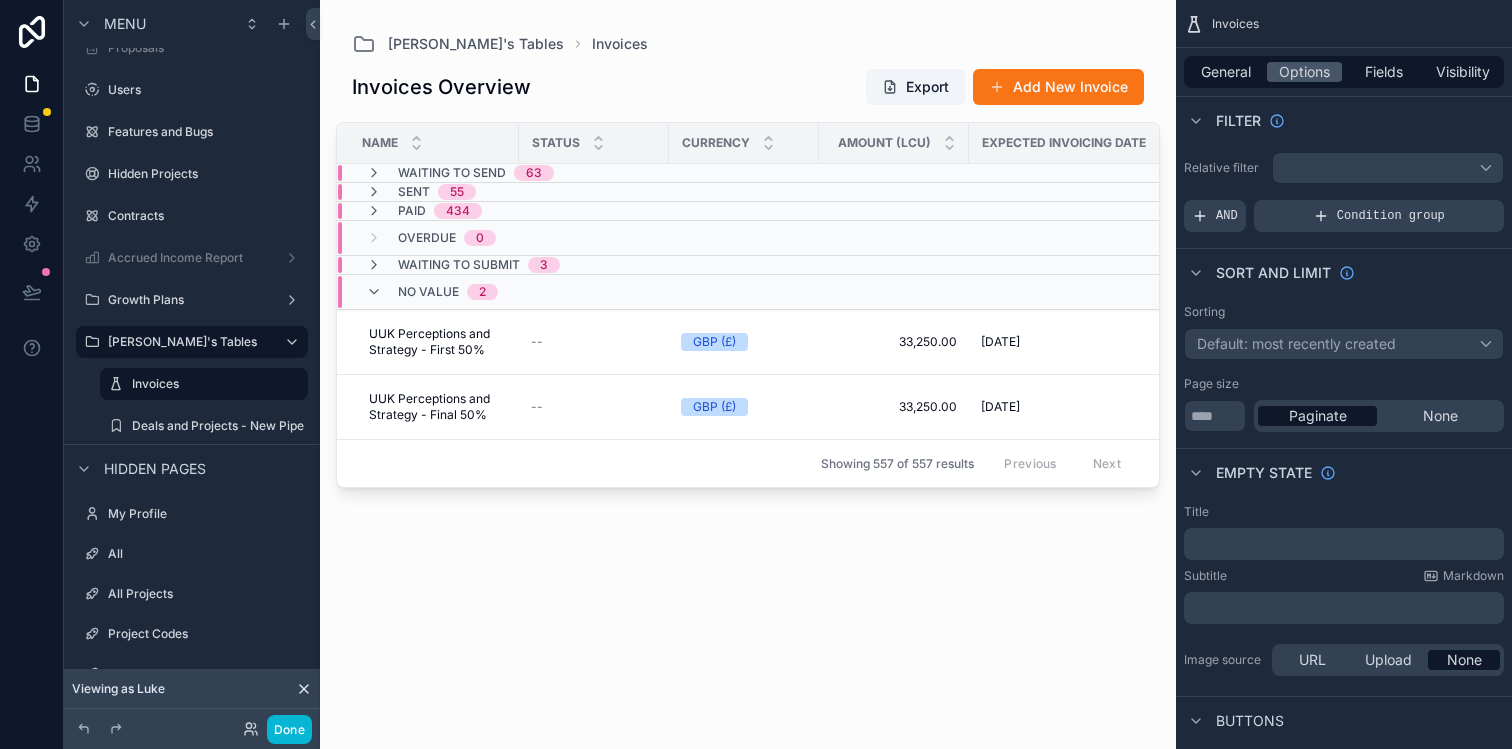 click at bounding box center (748, 362) 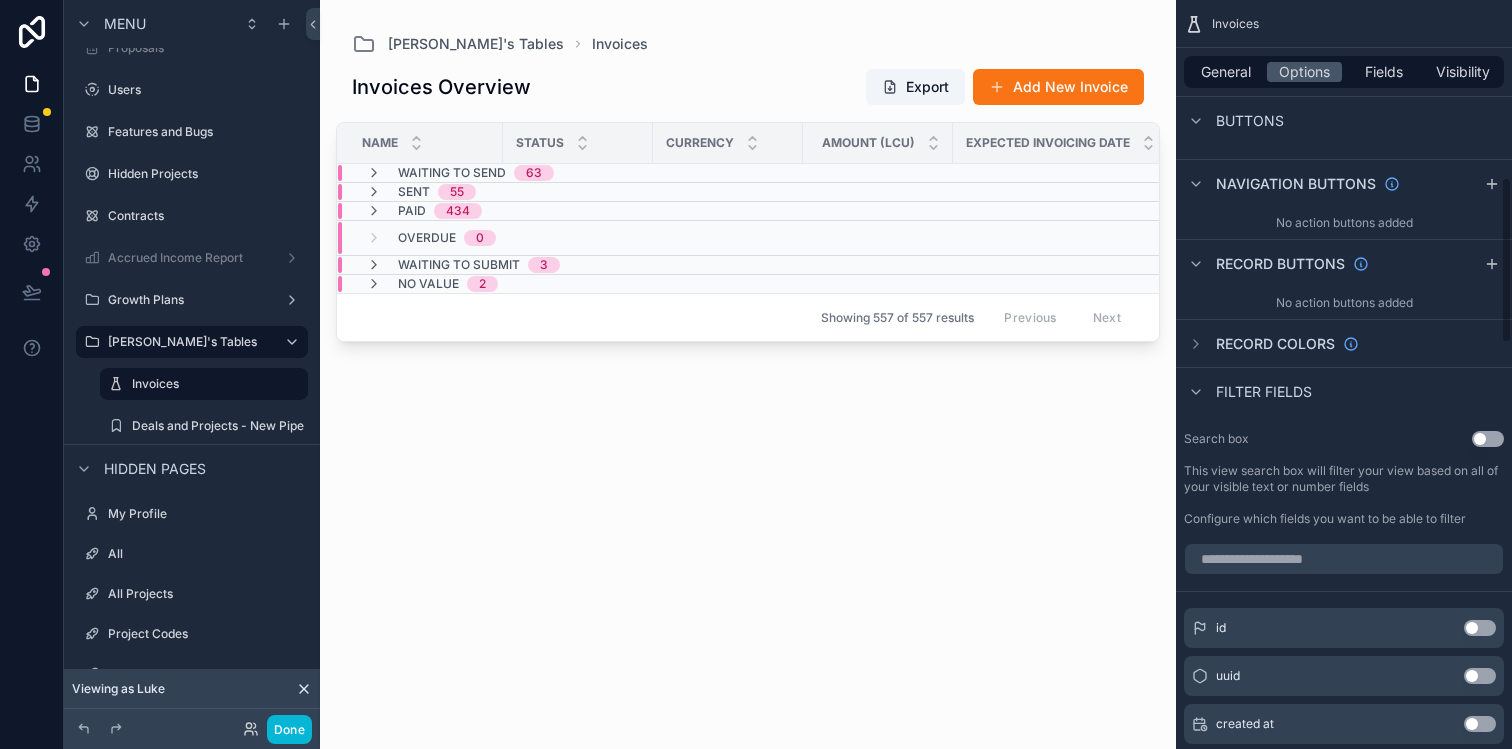 scroll, scrollTop: 811, scrollLeft: 0, axis: vertical 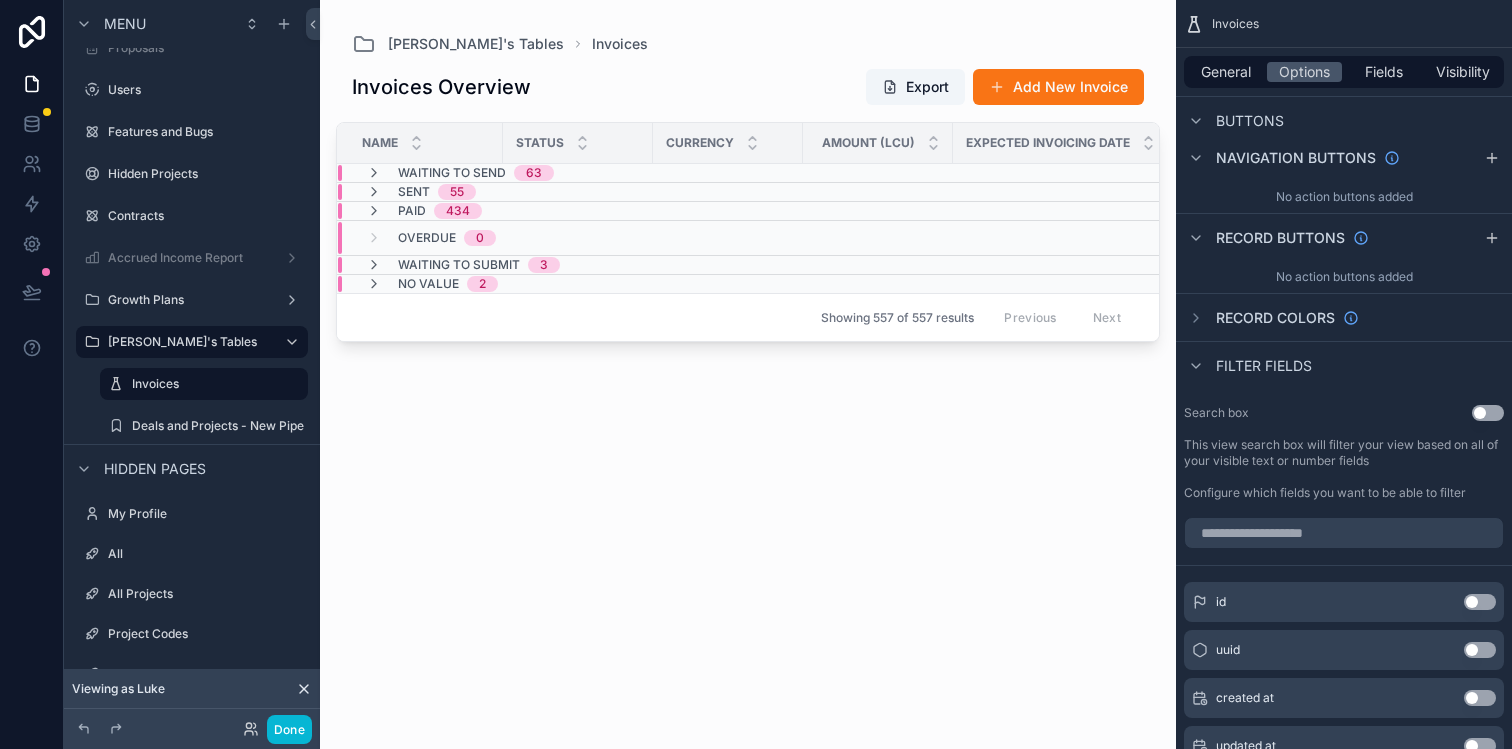 click on "Use setting" at bounding box center (1488, 413) 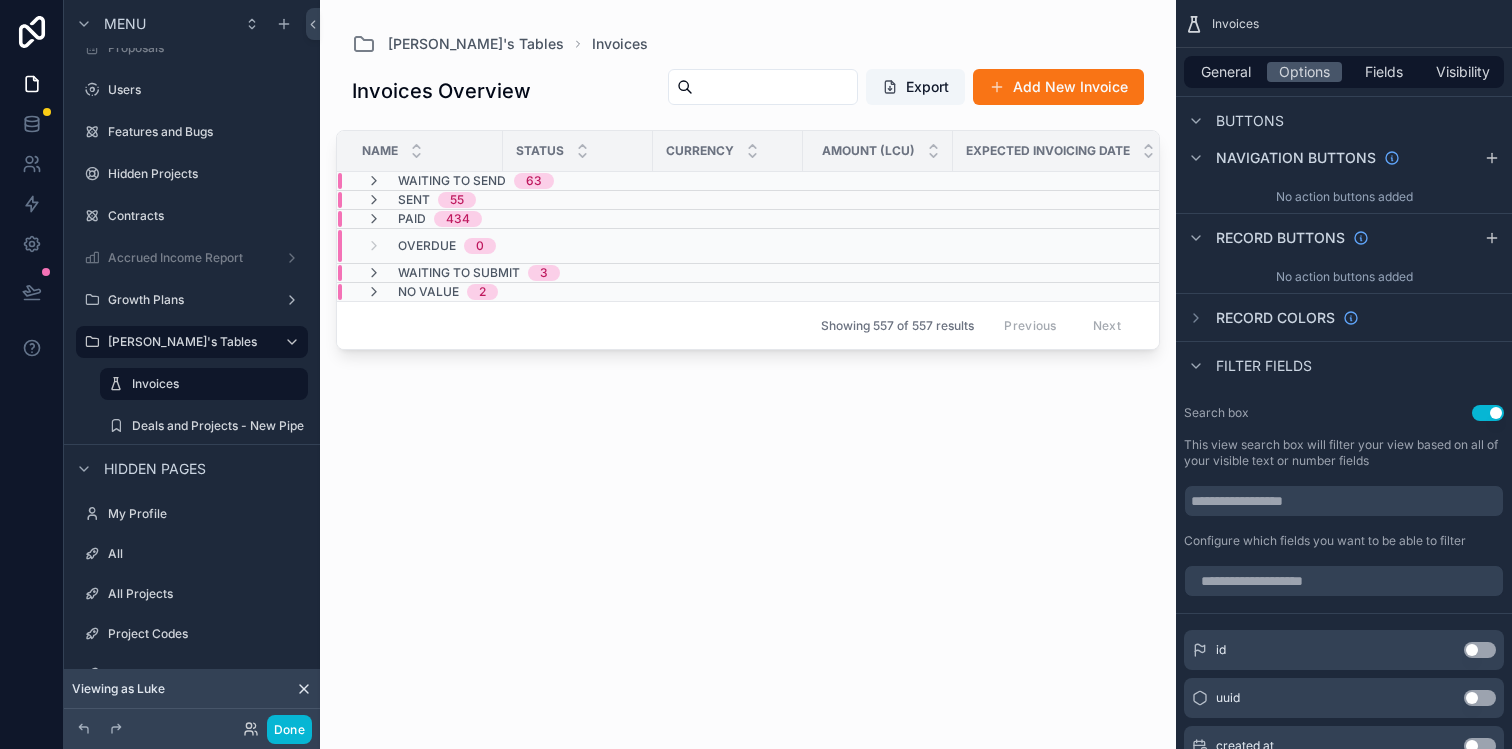 click at bounding box center [775, 87] 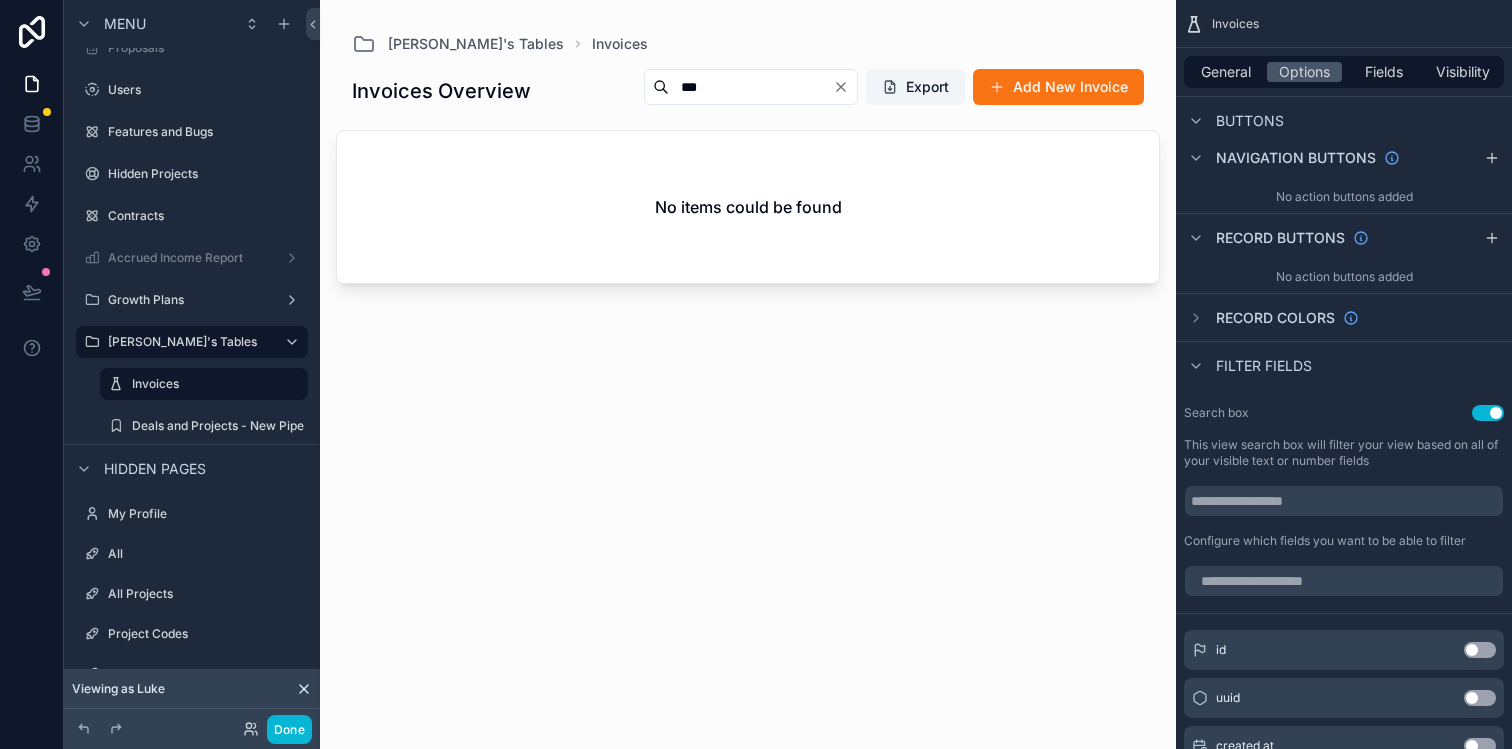 type on "***" 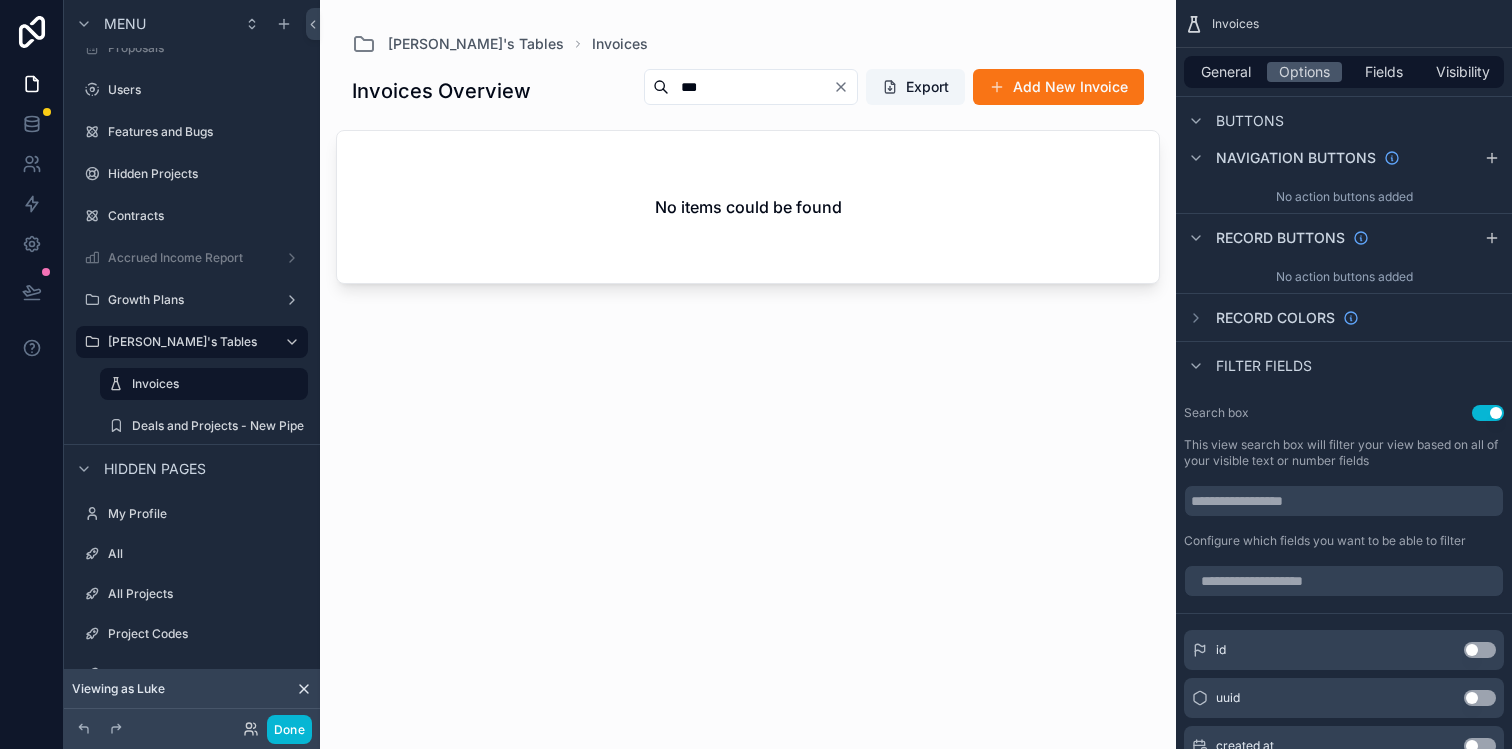 click on "No items could be found" at bounding box center (748, 207) 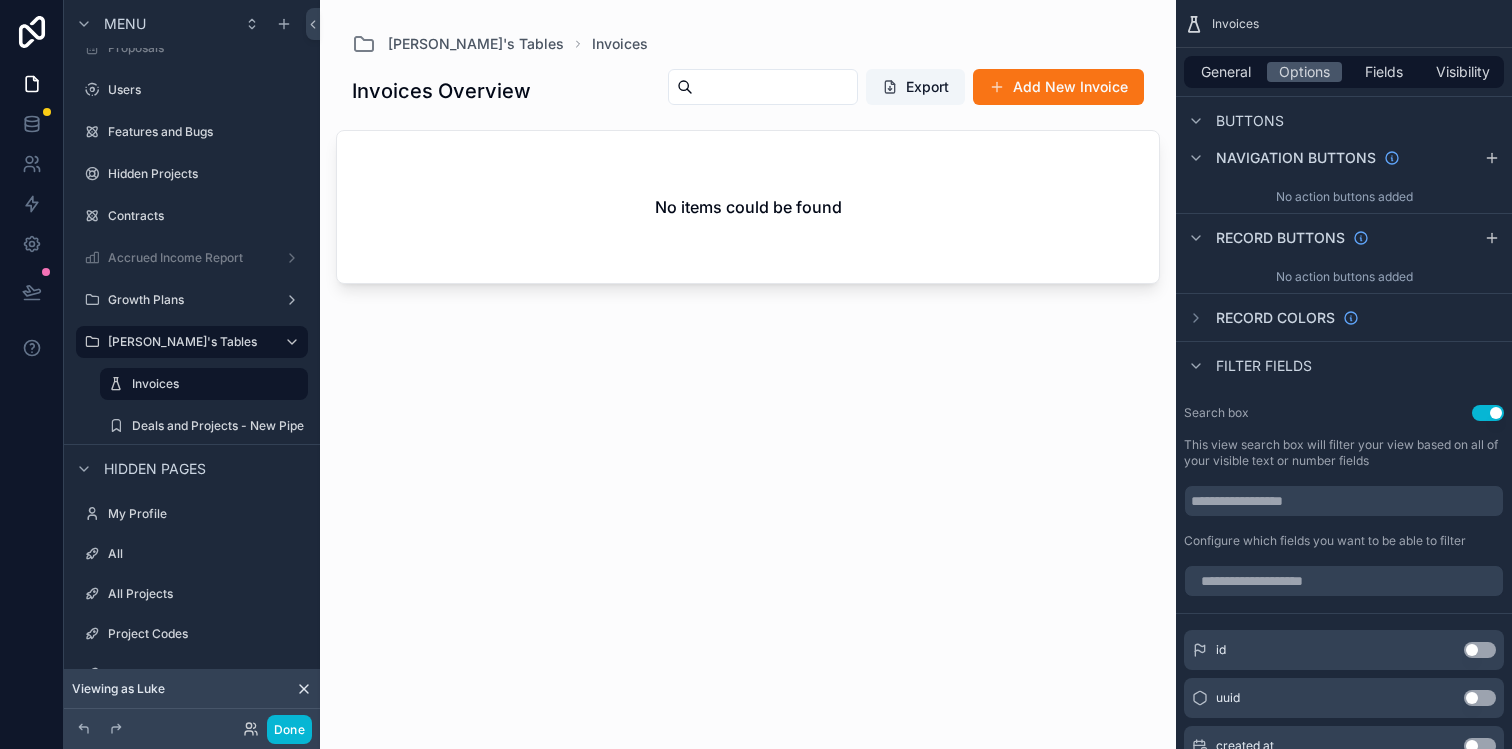 type 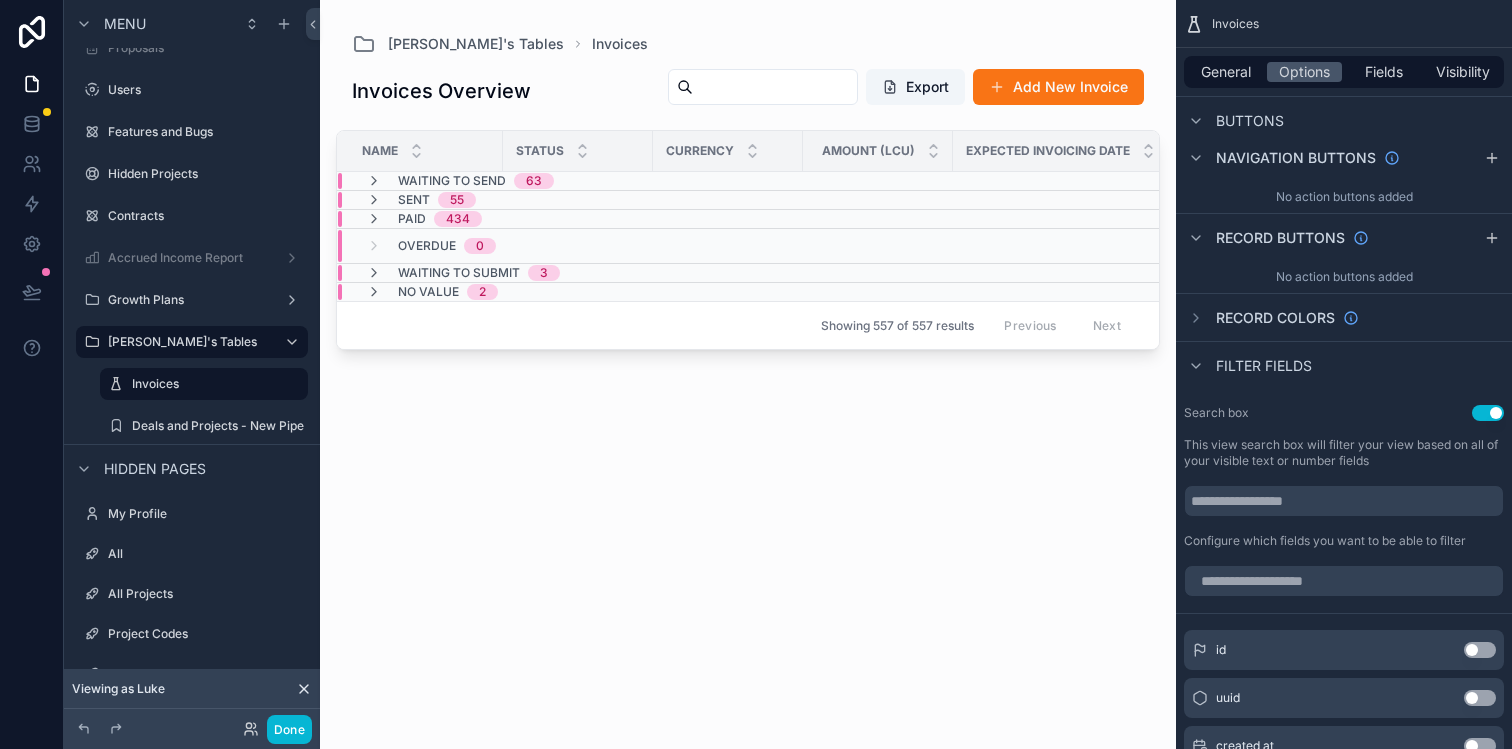 click on "Invoices Overview Export Add New Invoice Name Status Currency Amount (LCU) Expected Invoicing Date Ready to invoice? Billing Contact Project Client PO PF Invoice Number Waiting to Send 63 Sent 55 Paid 434 Overdue 0 Waiting to Submit 3 No value 2 Showing 557 of 557 results Previous Next" at bounding box center (748, 396) 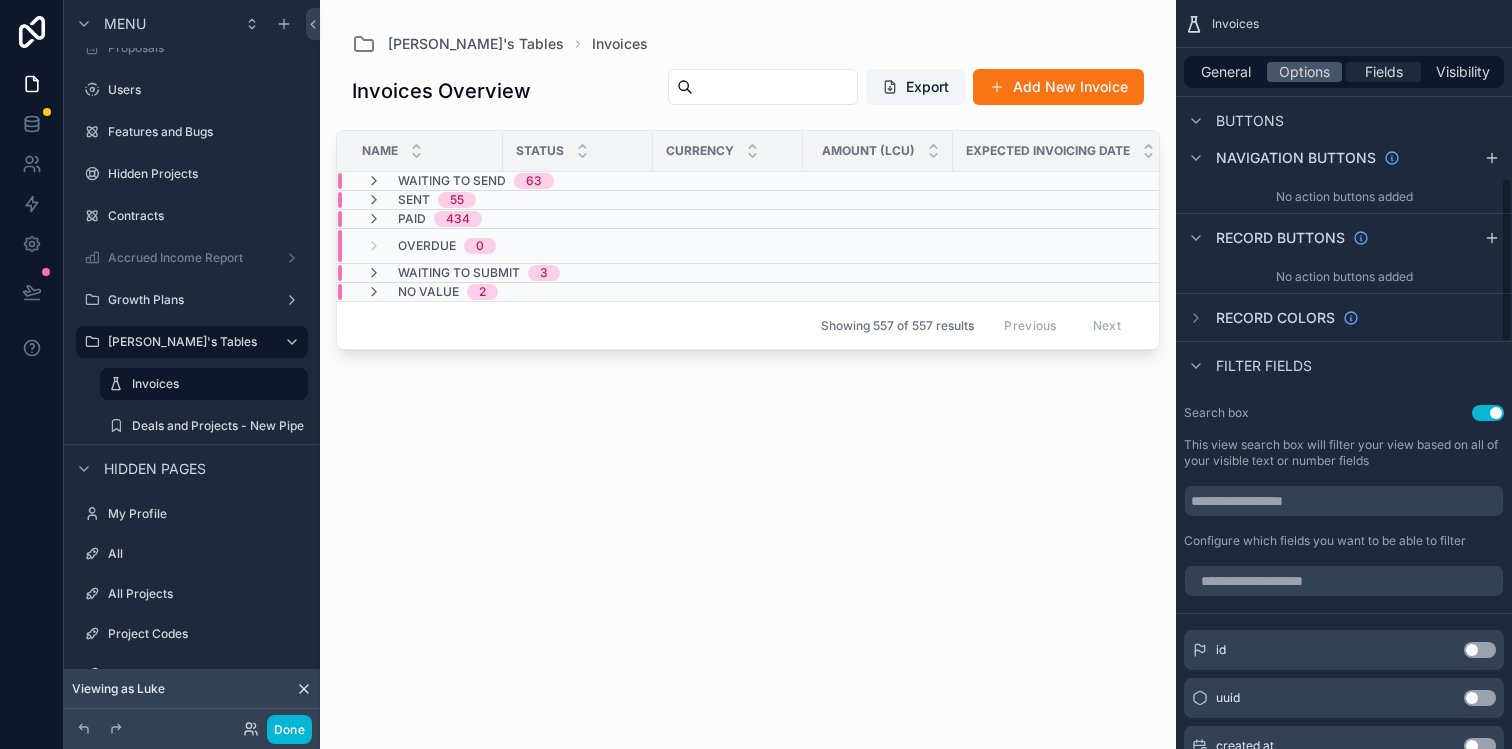 click on "Fields" at bounding box center (1384, 72) 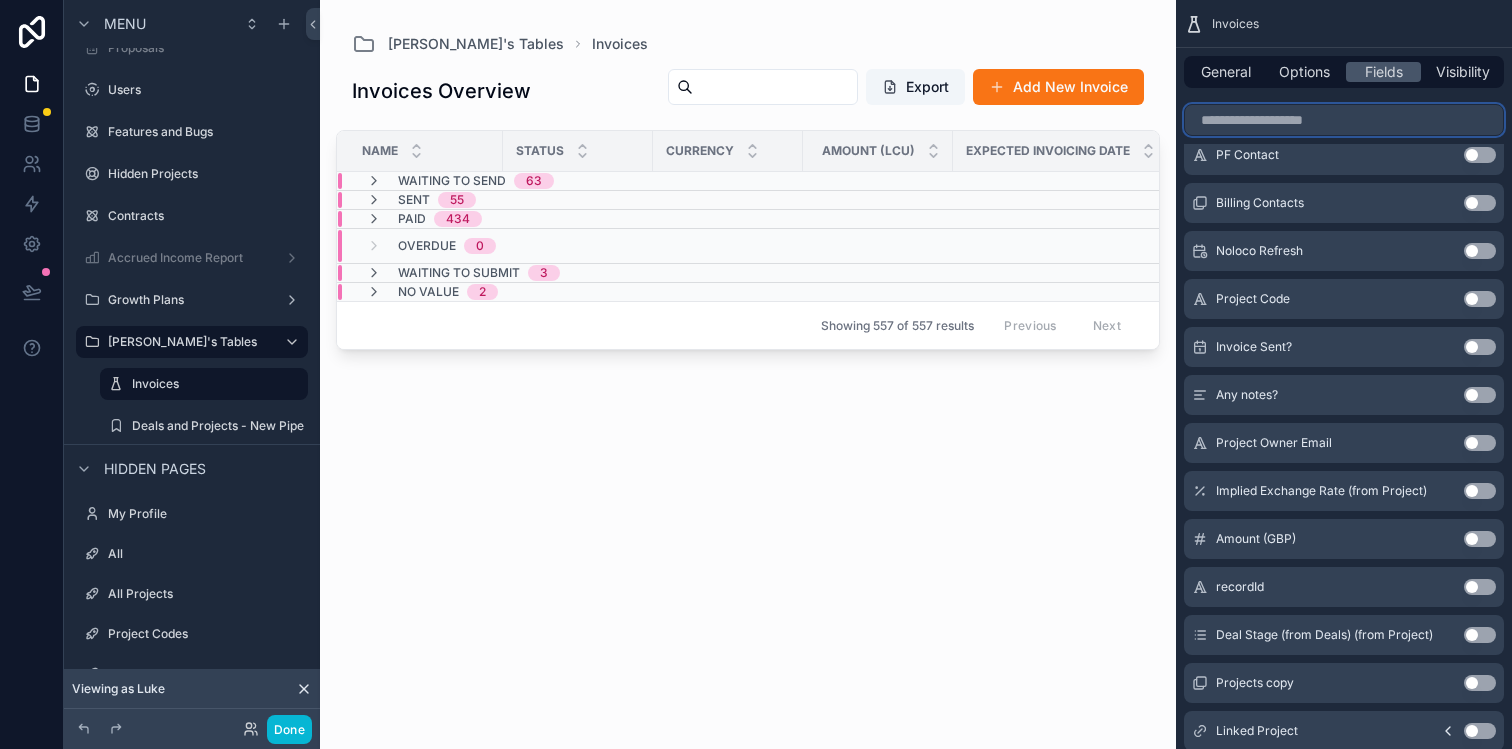 click at bounding box center (1344, 120) 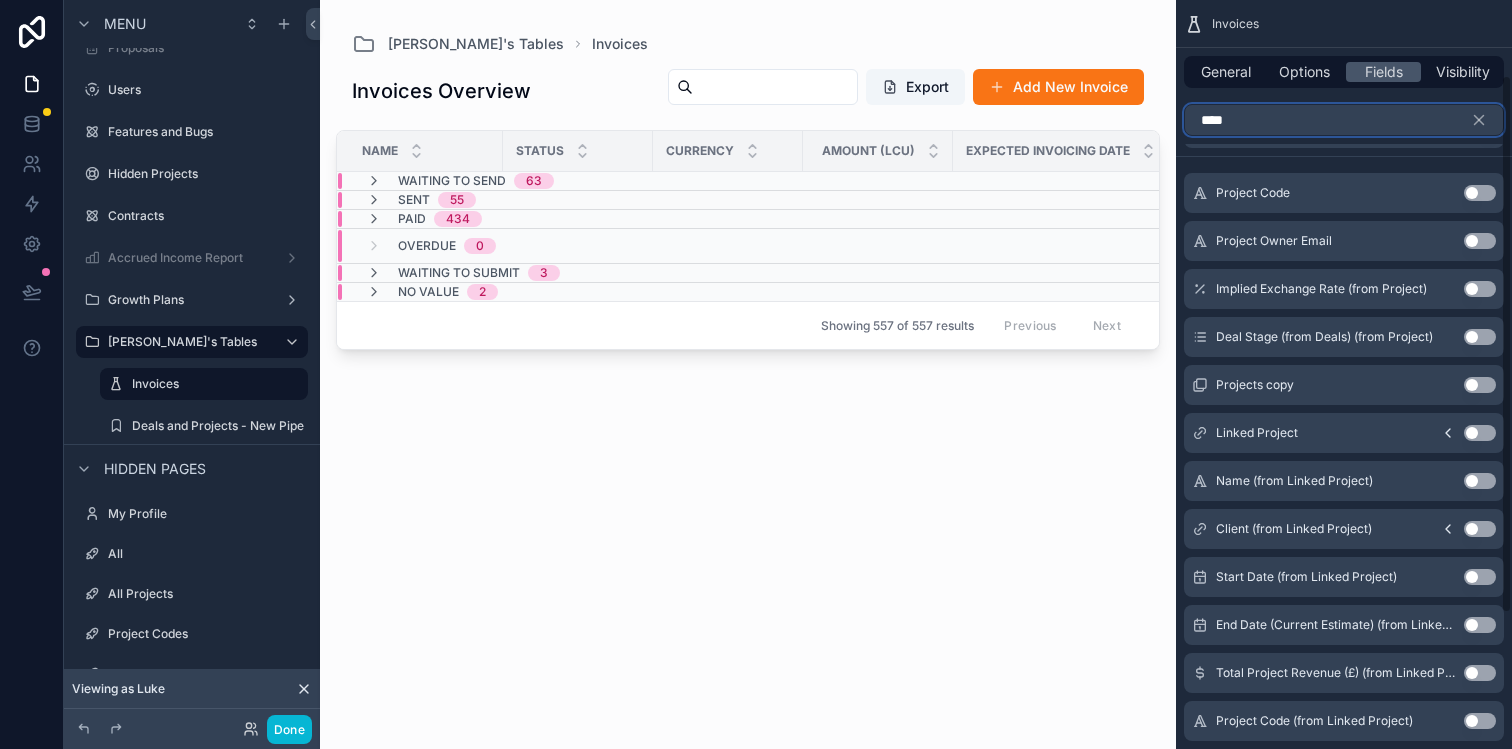 scroll, scrollTop: 48, scrollLeft: 0, axis: vertical 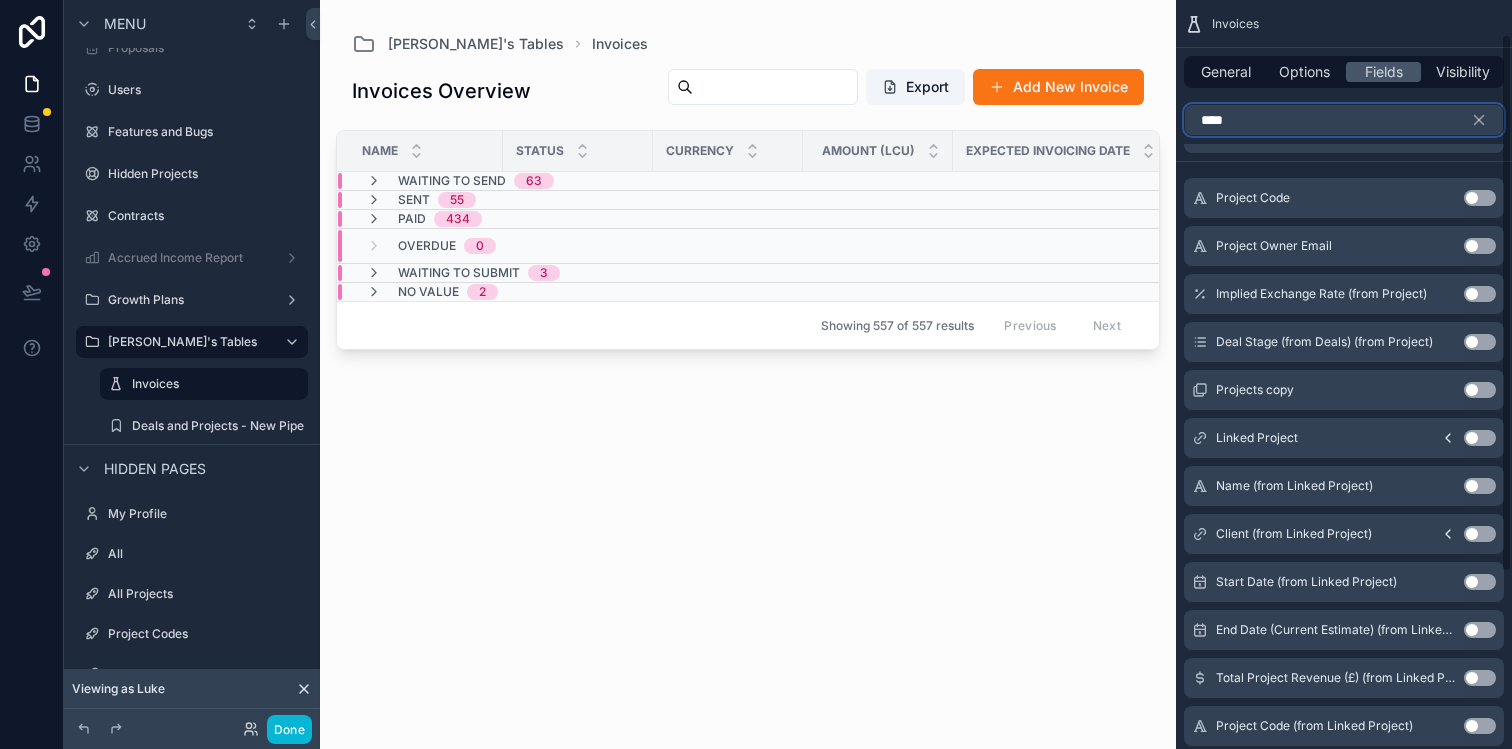 type on "****" 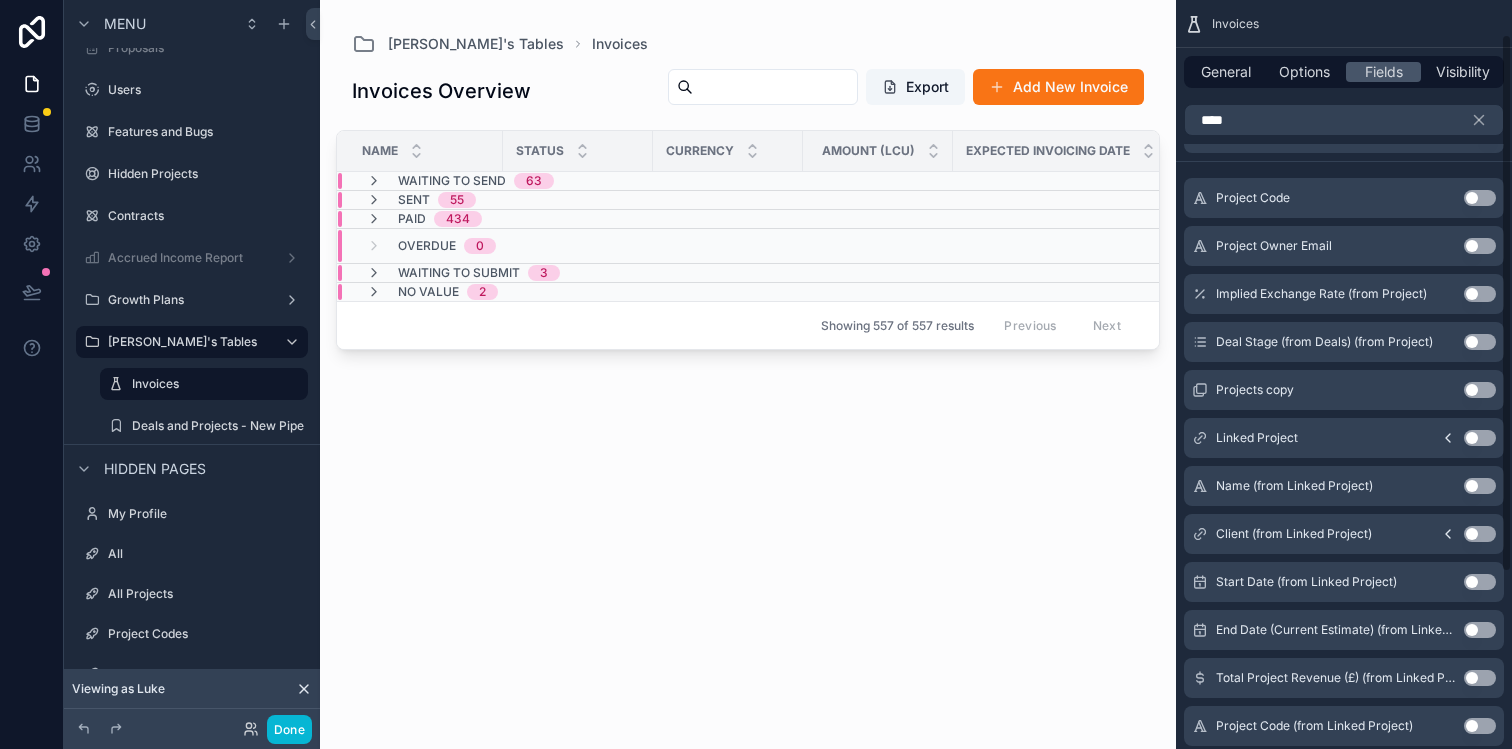 click on "Use setting" at bounding box center (1480, 198) 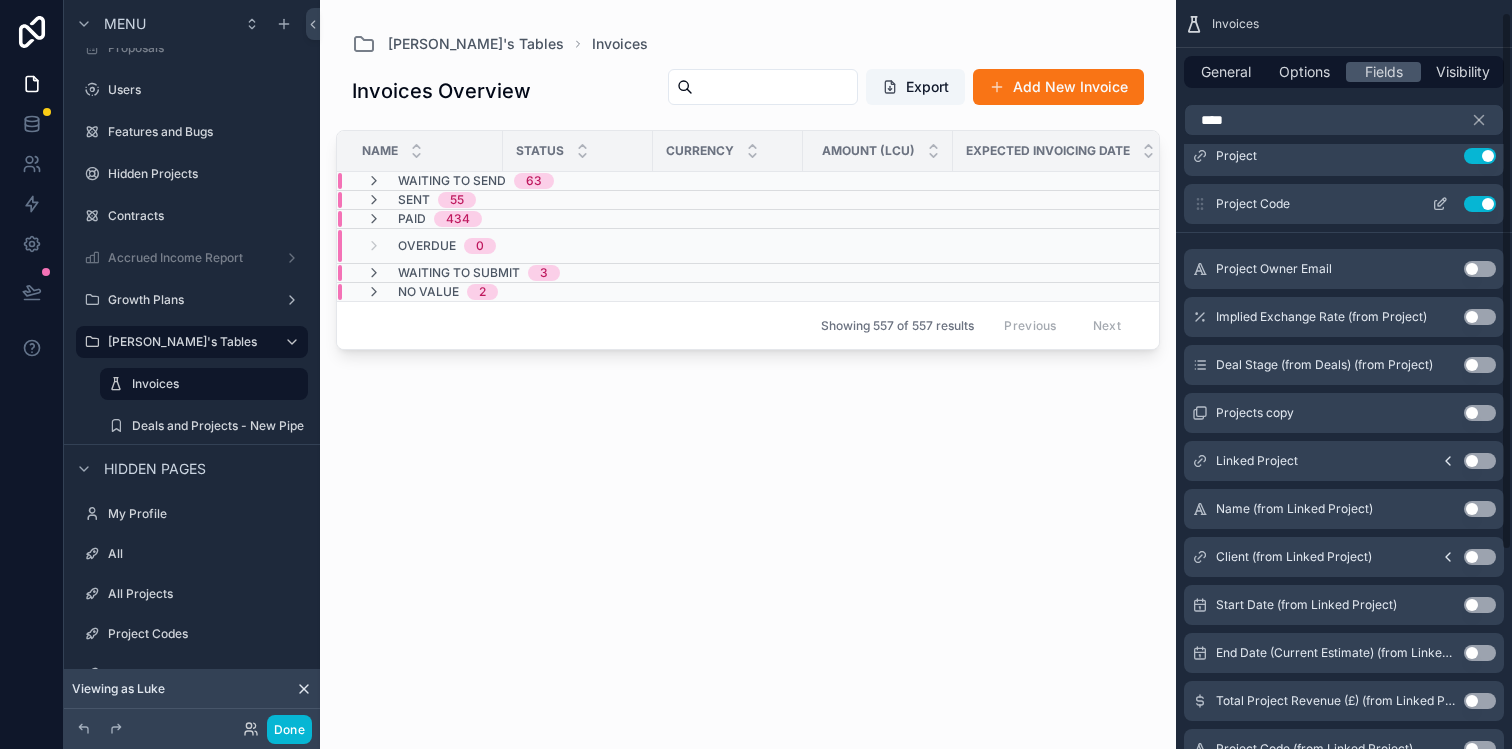 scroll, scrollTop: 0, scrollLeft: 0, axis: both 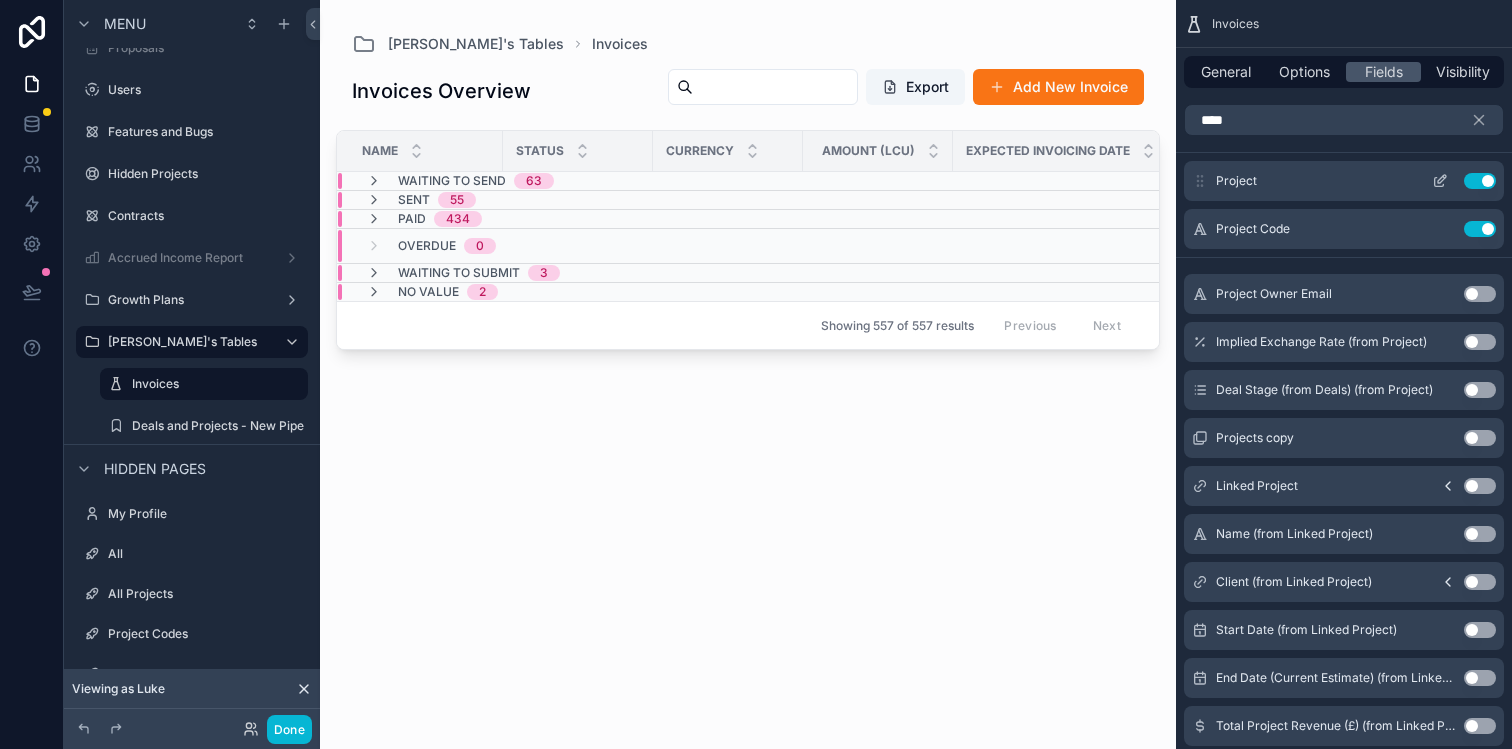 drag, startPoint x: 1204, startPoint y: 227, endPoint x: 1213, endPoint y: 169, distance: 58.694122 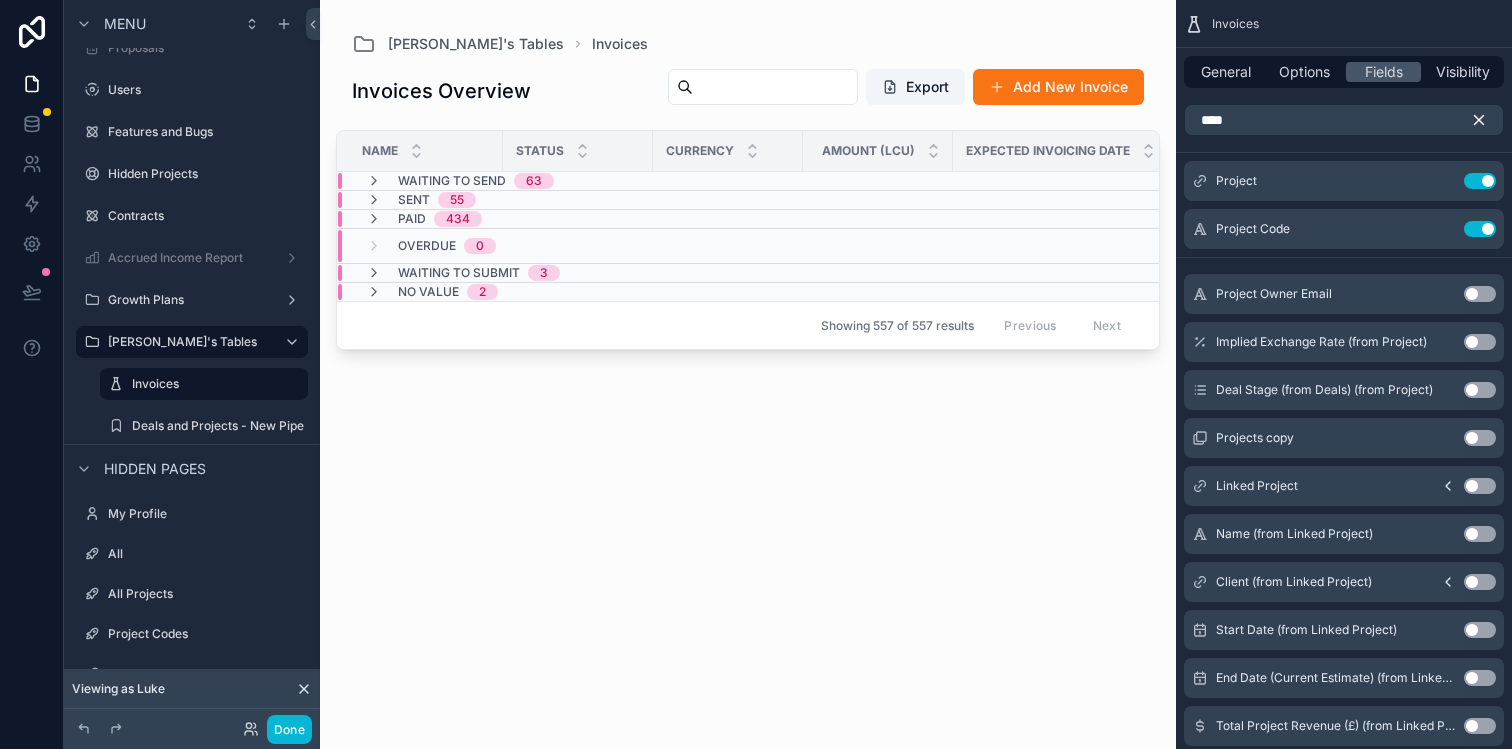 click 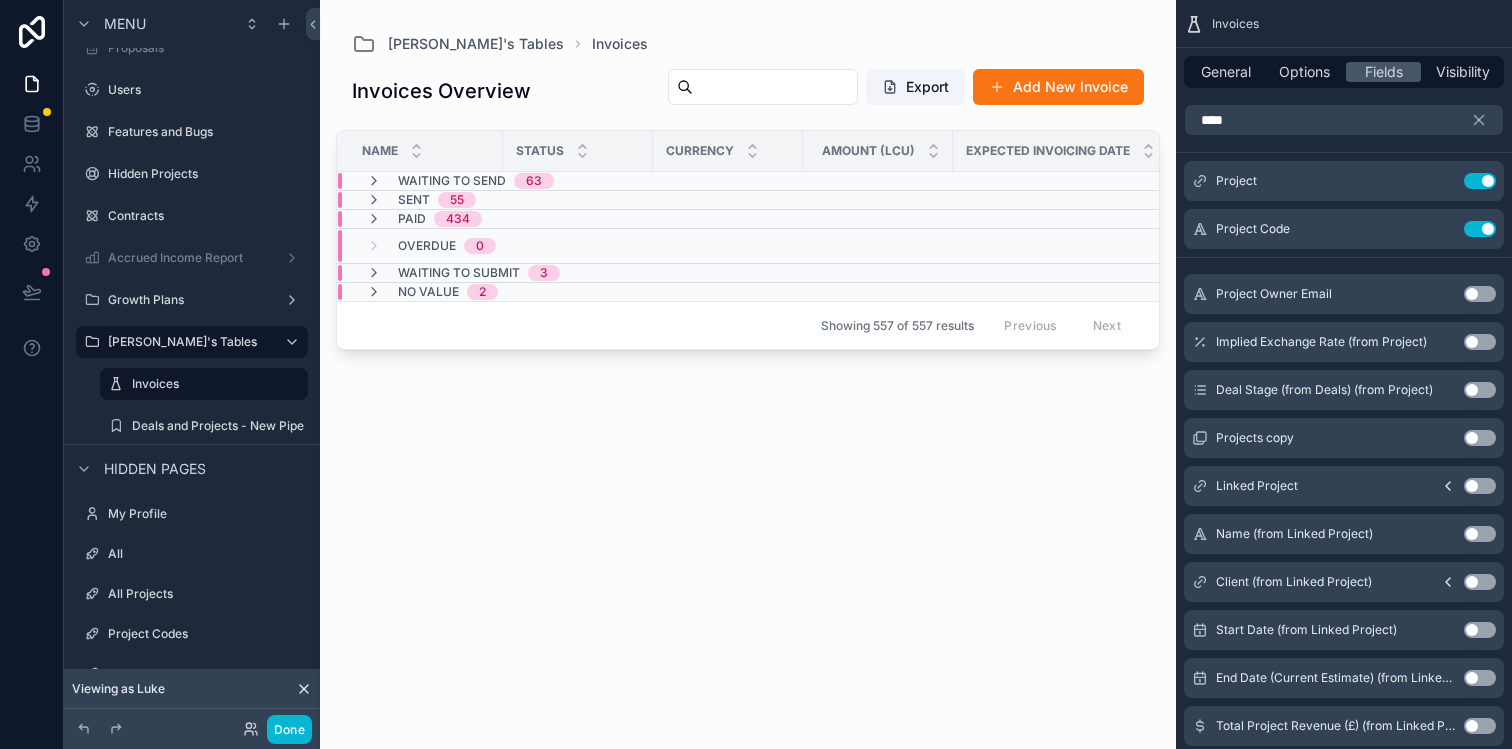 type 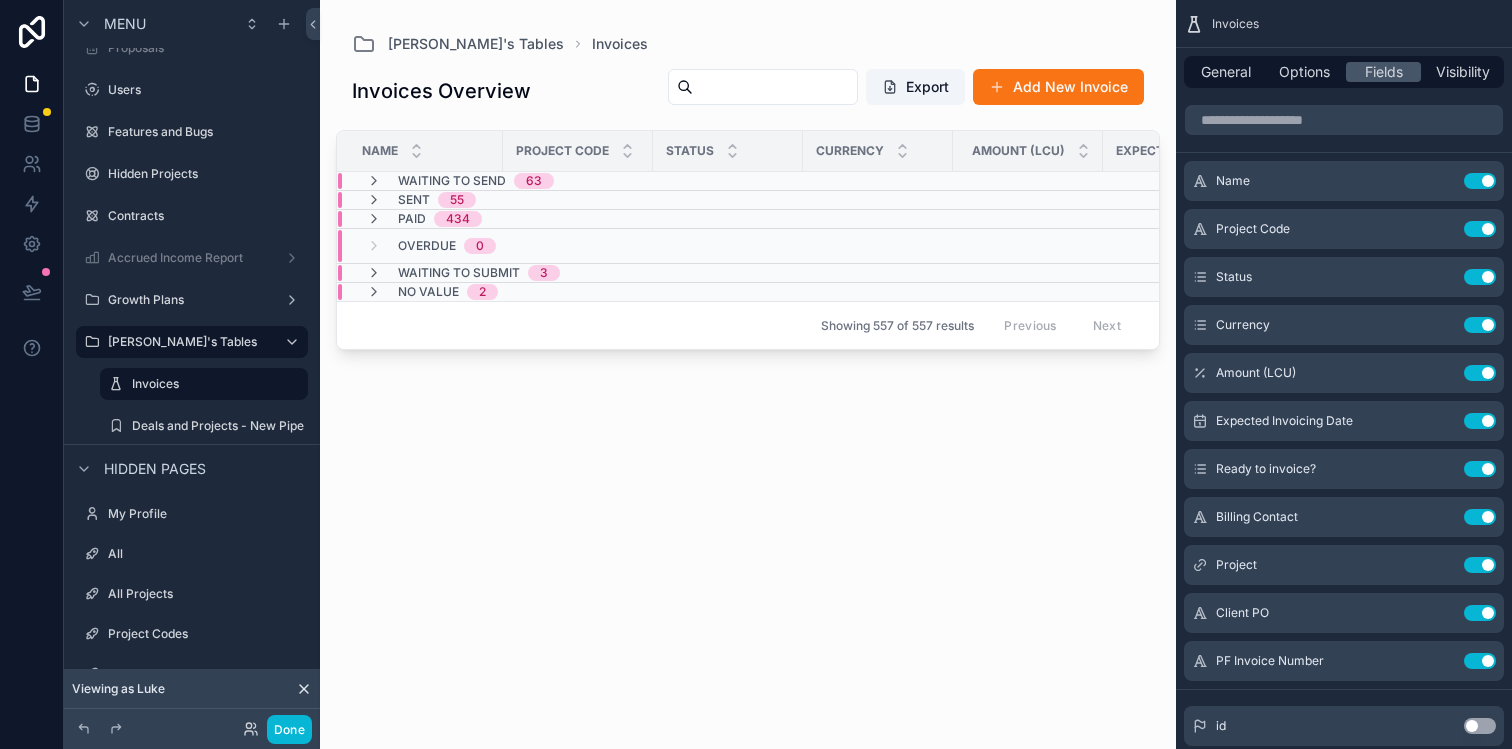 click on "Invoices Overview Export Add New Invoice Name Project Code Status Currency Amount (LCU) Expected Invoicing Date Ready to invoice? Billing Contact Project Client PO PF Invoice Number Waiting to Send 63 Sent 55 Paid 434 Overdue 0 Waiting to Submit 3 No value 2 Showing 557 of 557 results Previous Next" at bounding box center [748, 396] 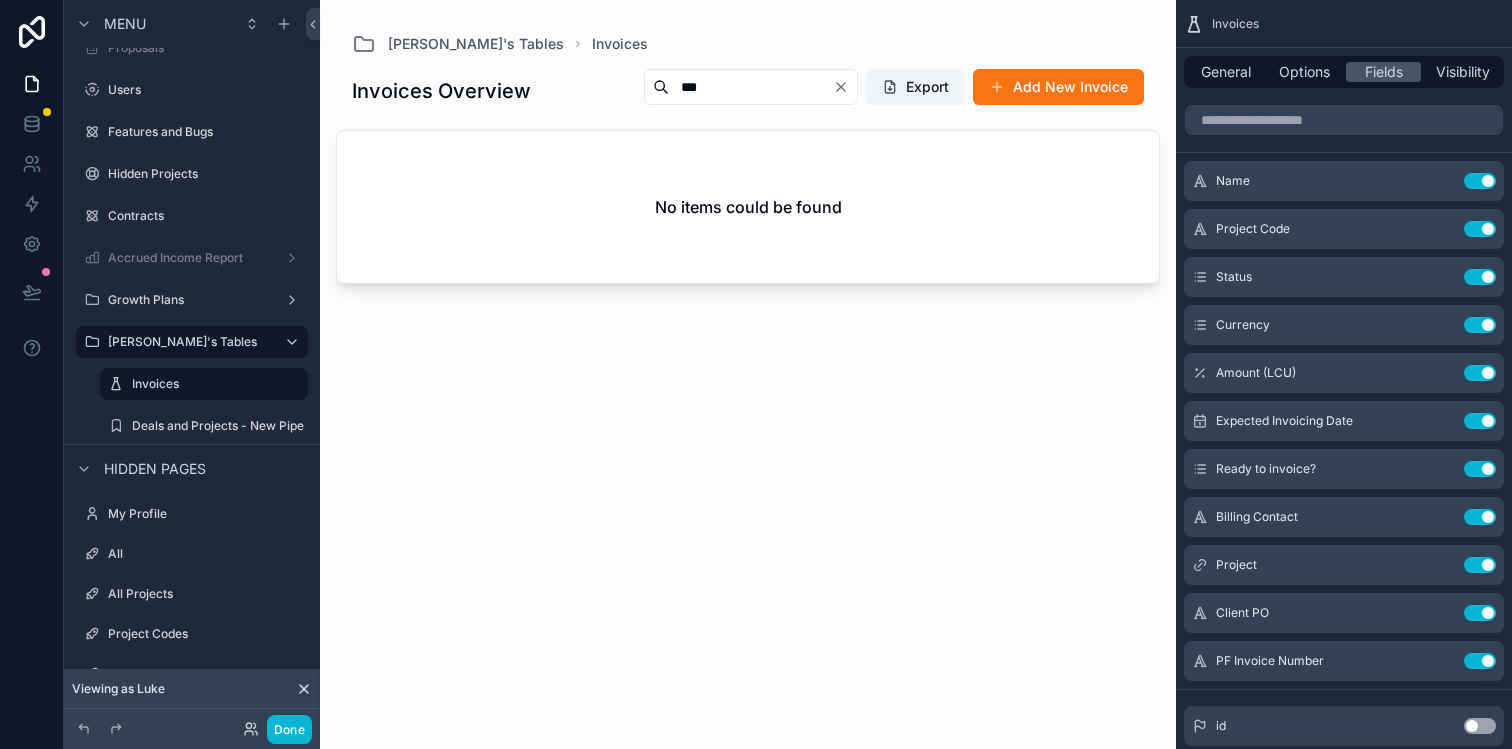 type on "***" 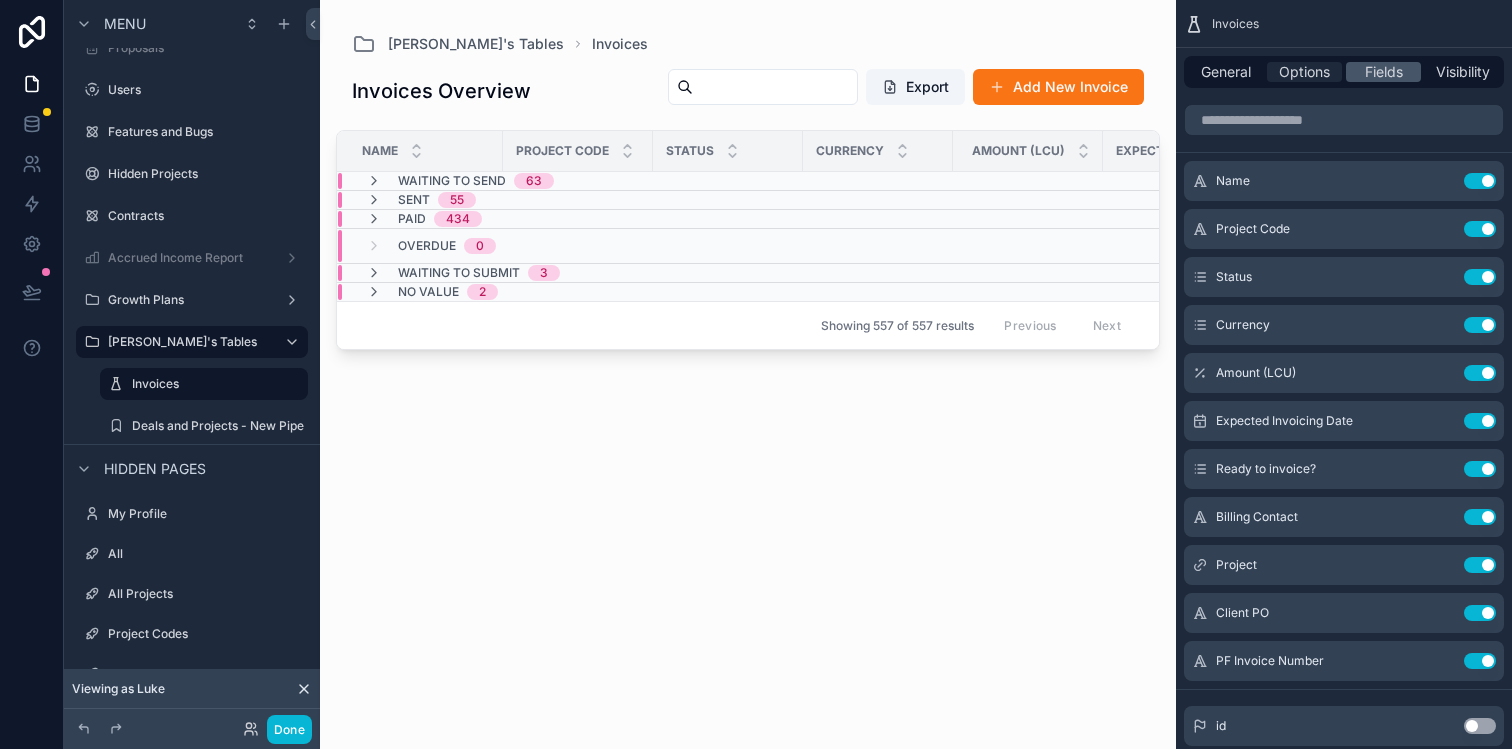 type 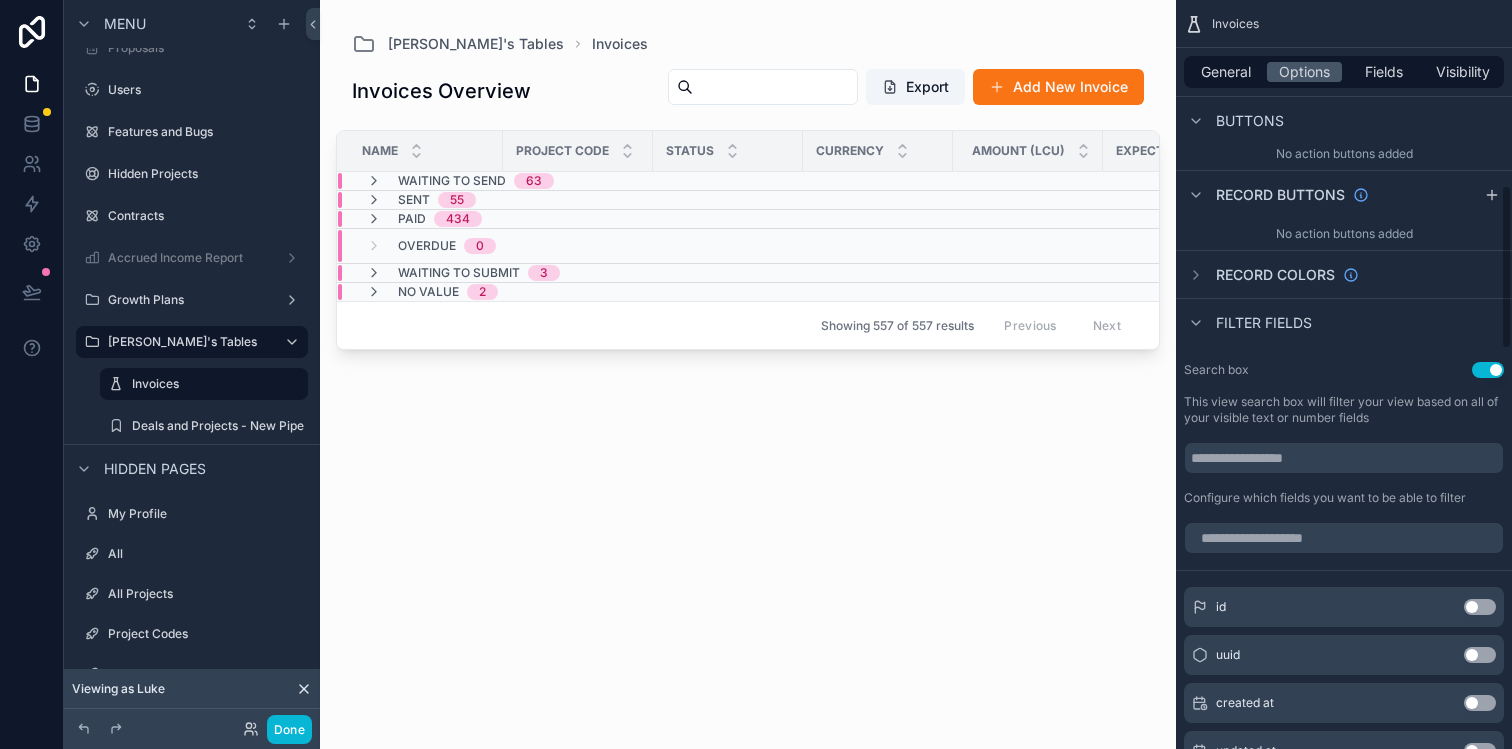 scroll, scrollTop: 856, scrollLeft: 0, axis: vertical 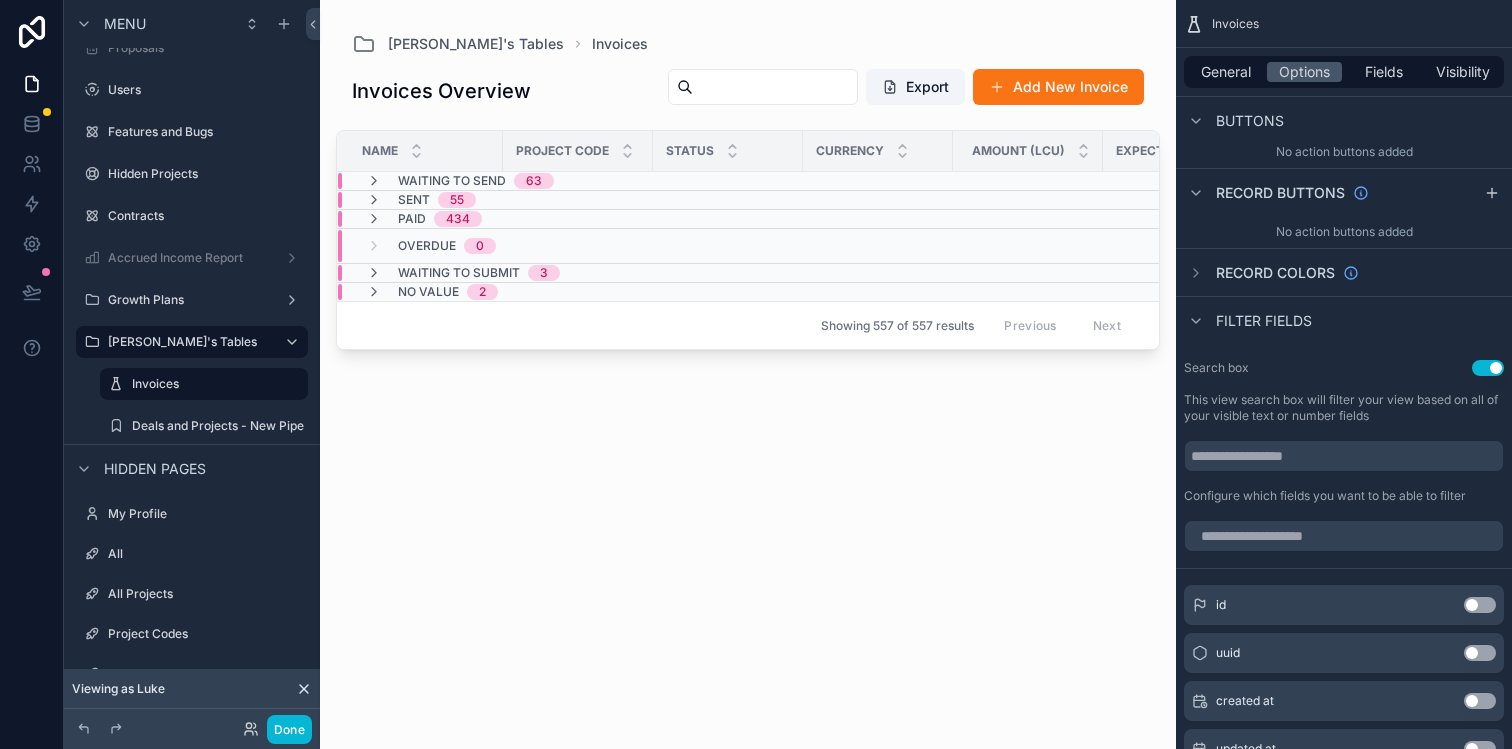 click on "Invoices Overview Export Add New Invoice Name Project Code Status Currency Amount (LCU) Expected Invoicing Date Ready to invoice? Billing Contact Project Client PO PF Invoice Number Waiting to Send 63 Sent 55 Paid 434 Overdue 0 Waiting to Submit 3 No value 2 Showing 557 of 557 results Previous Next" at bounding box center (748, 396) 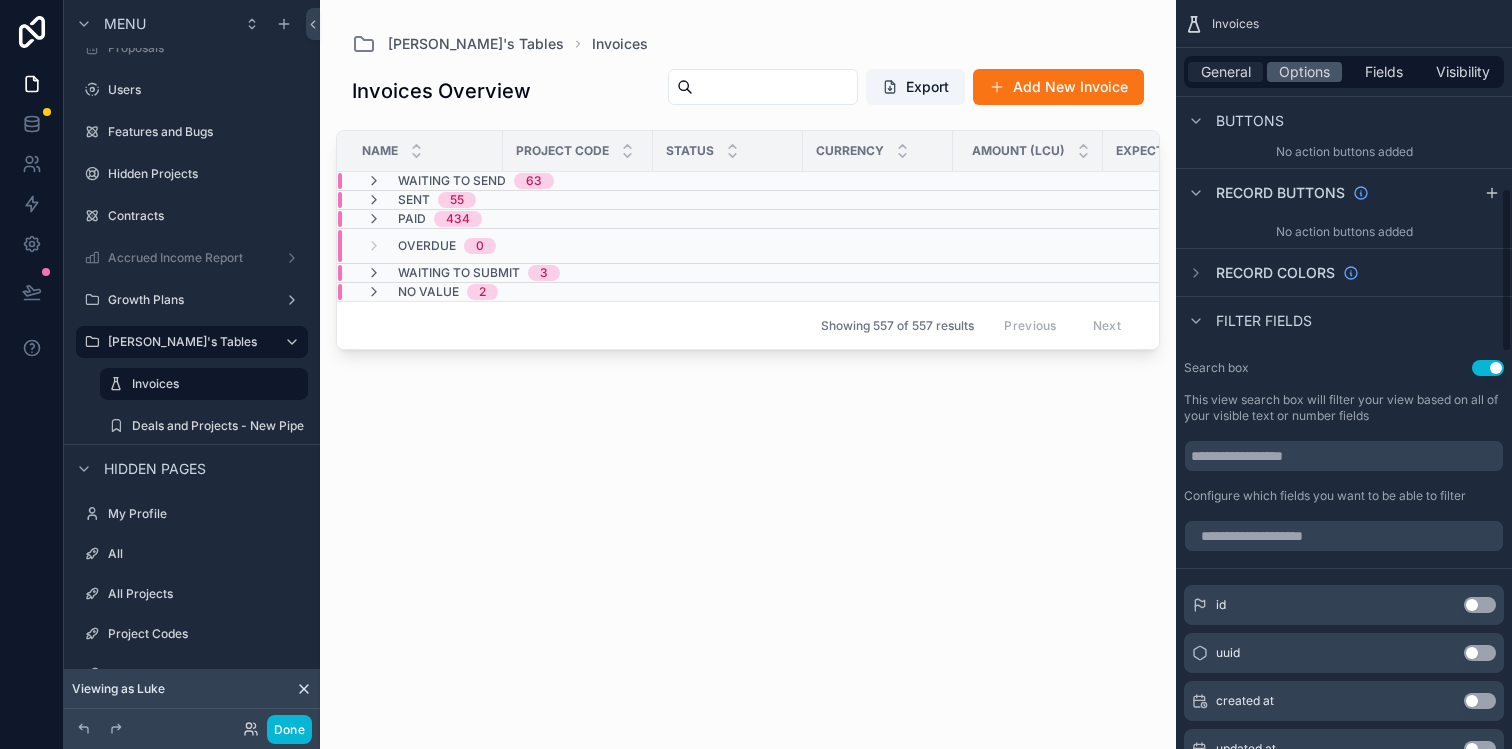 click on "General" at bounding box center [1226, 72] 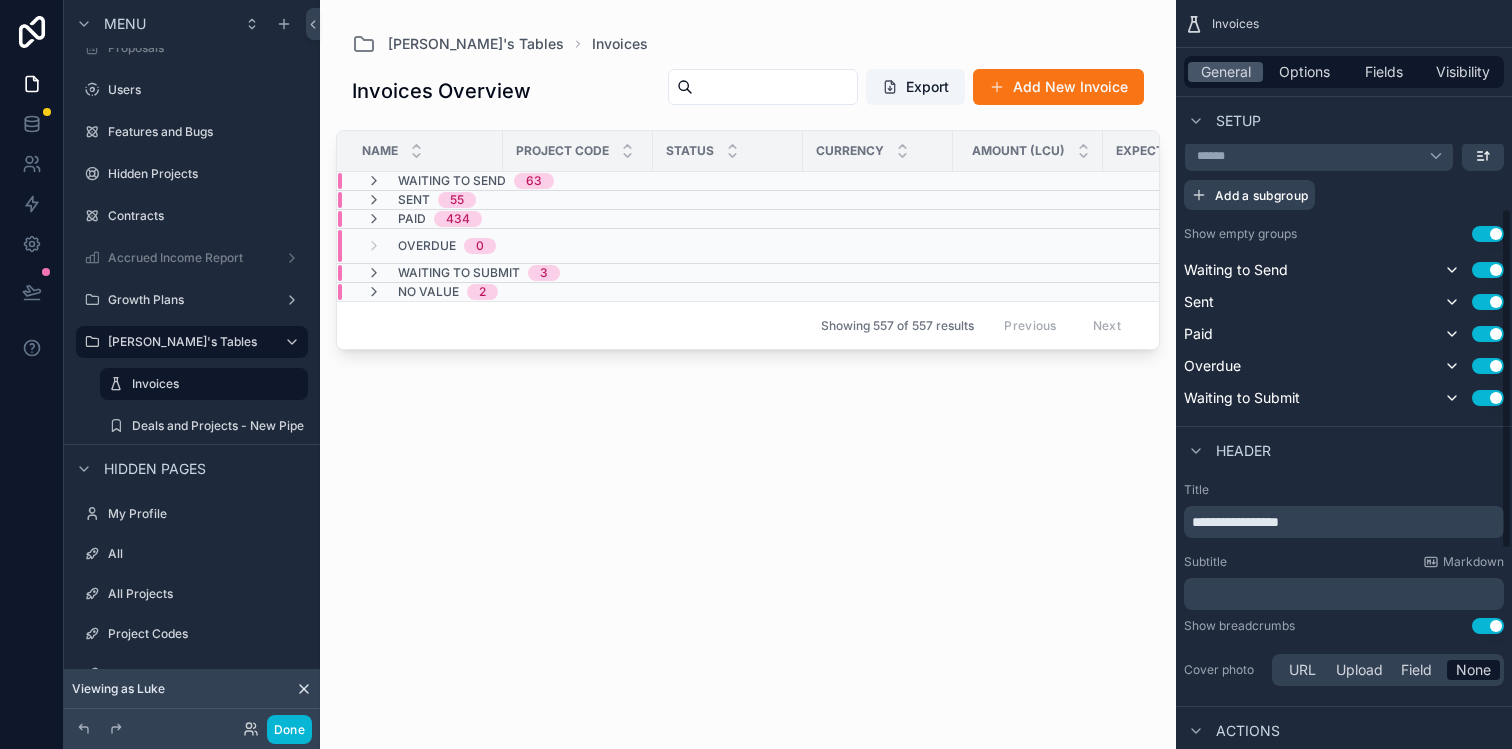 scroll, scrollTop: 442, scrollLeft: 0, axis: vertical 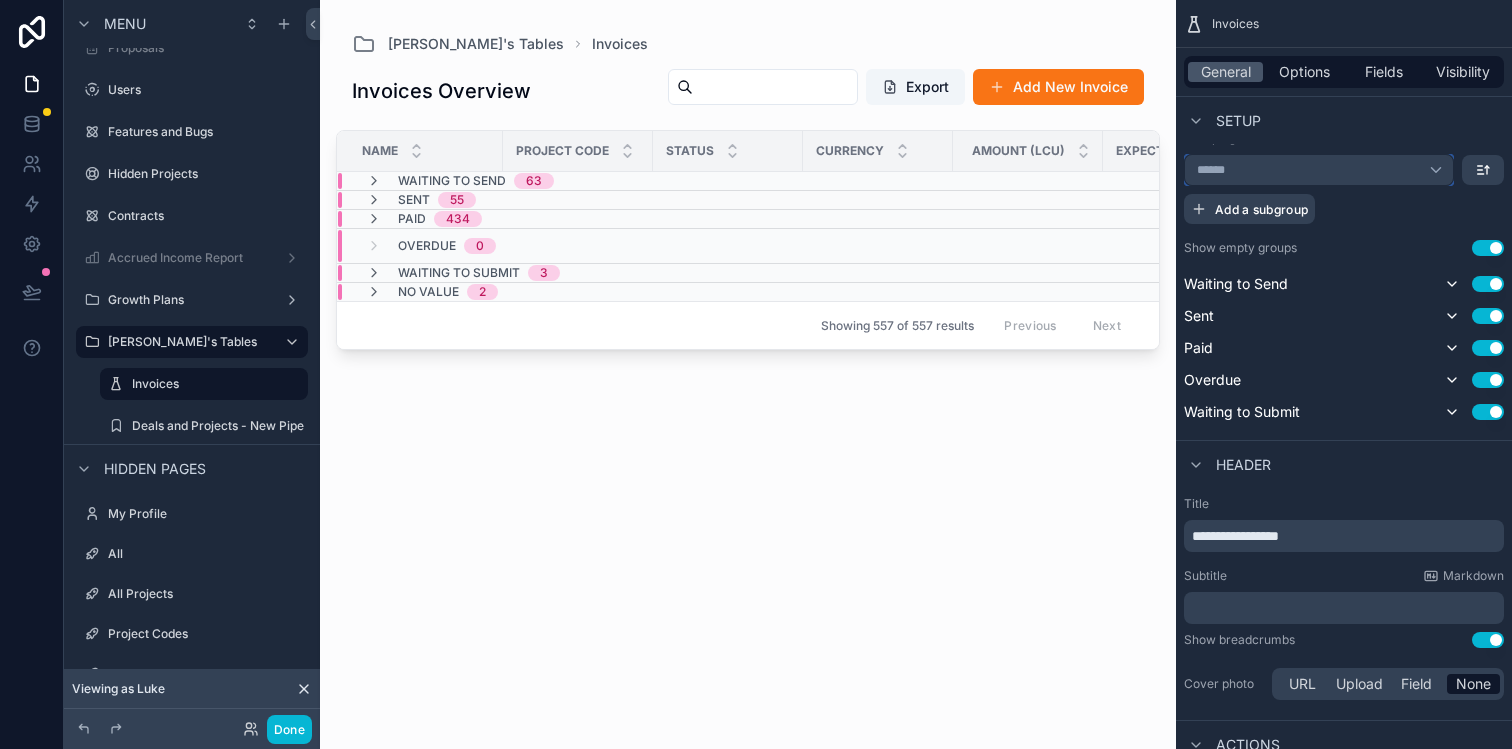 click on "******" at bounding box center (1319, 170) 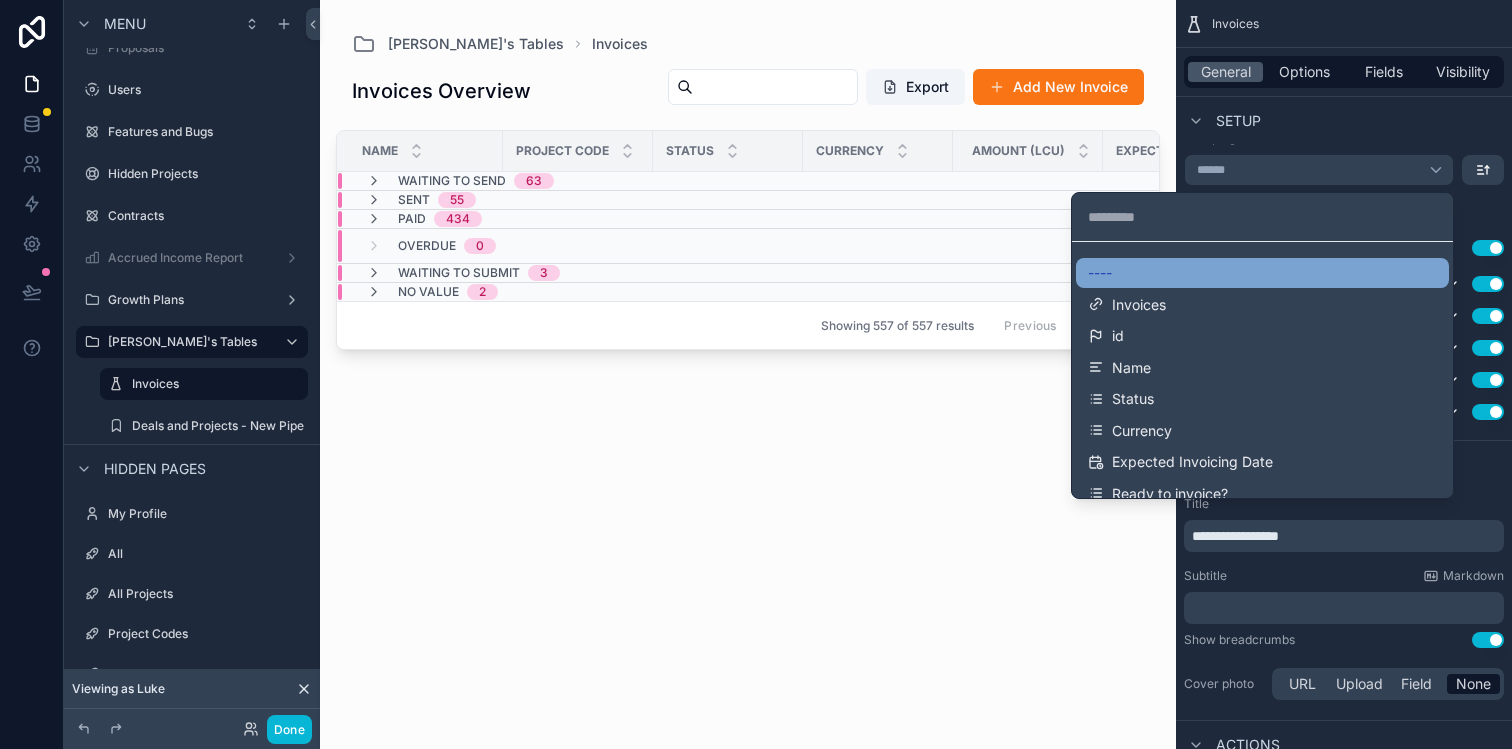 click on "----" at bounding box center (1262, 273) 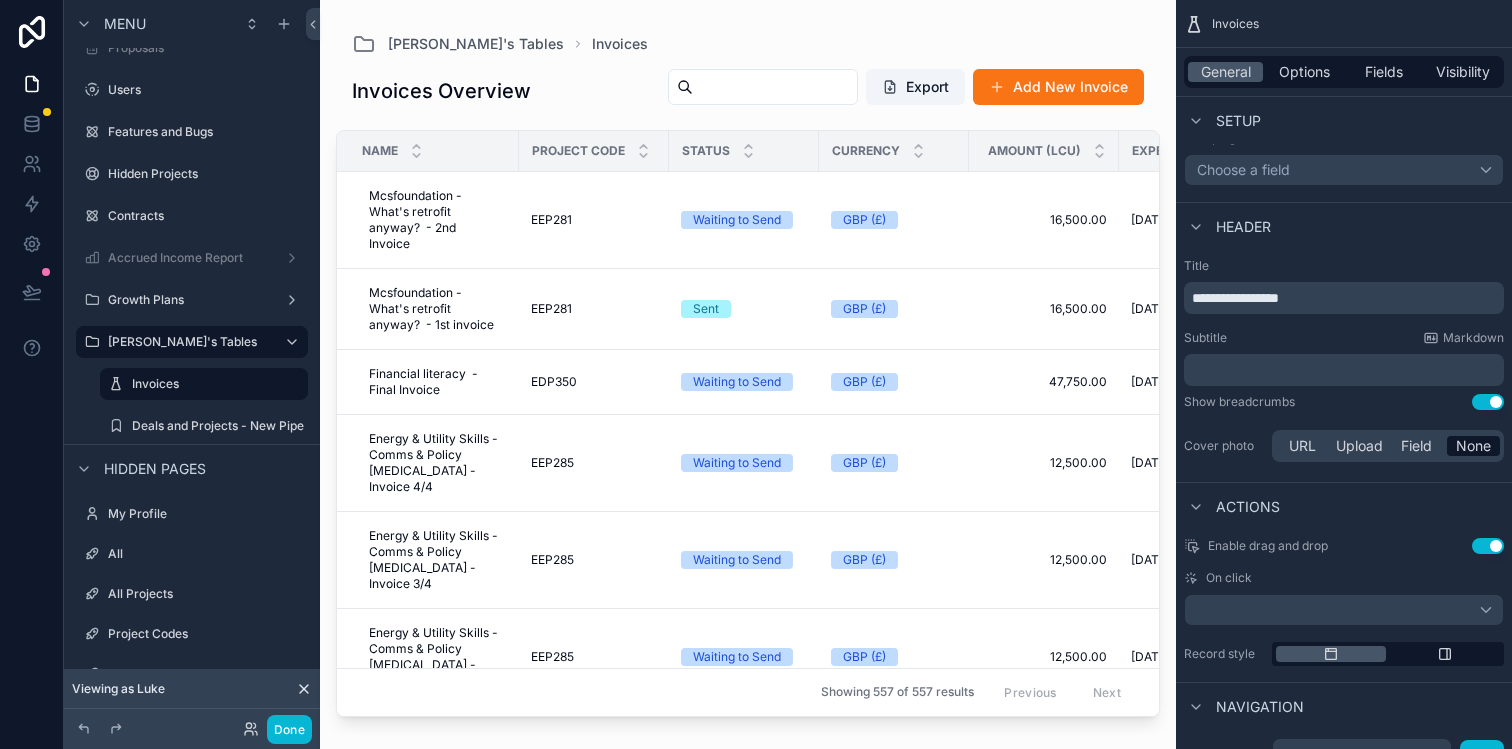 click at bounding box center [775, 87] 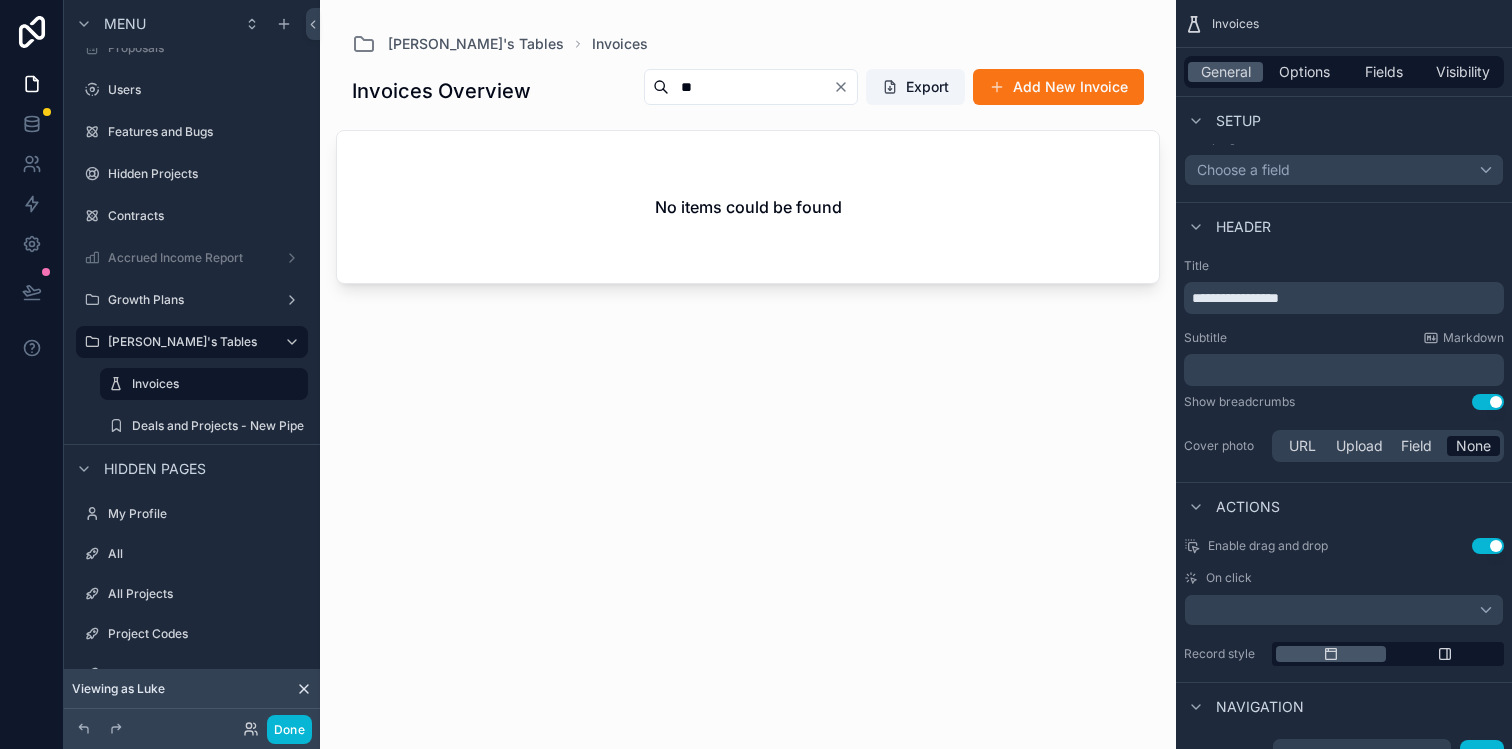 type on "*" 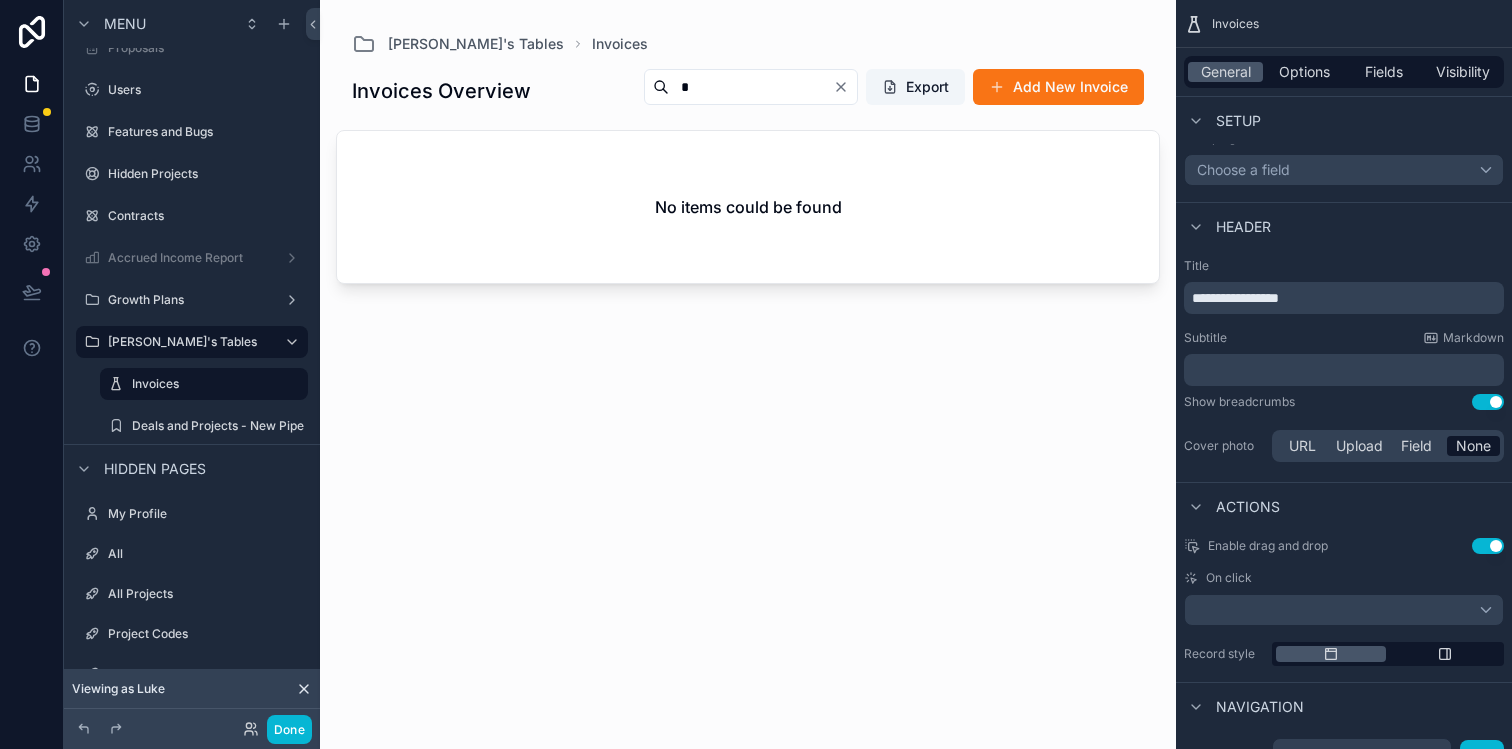 type 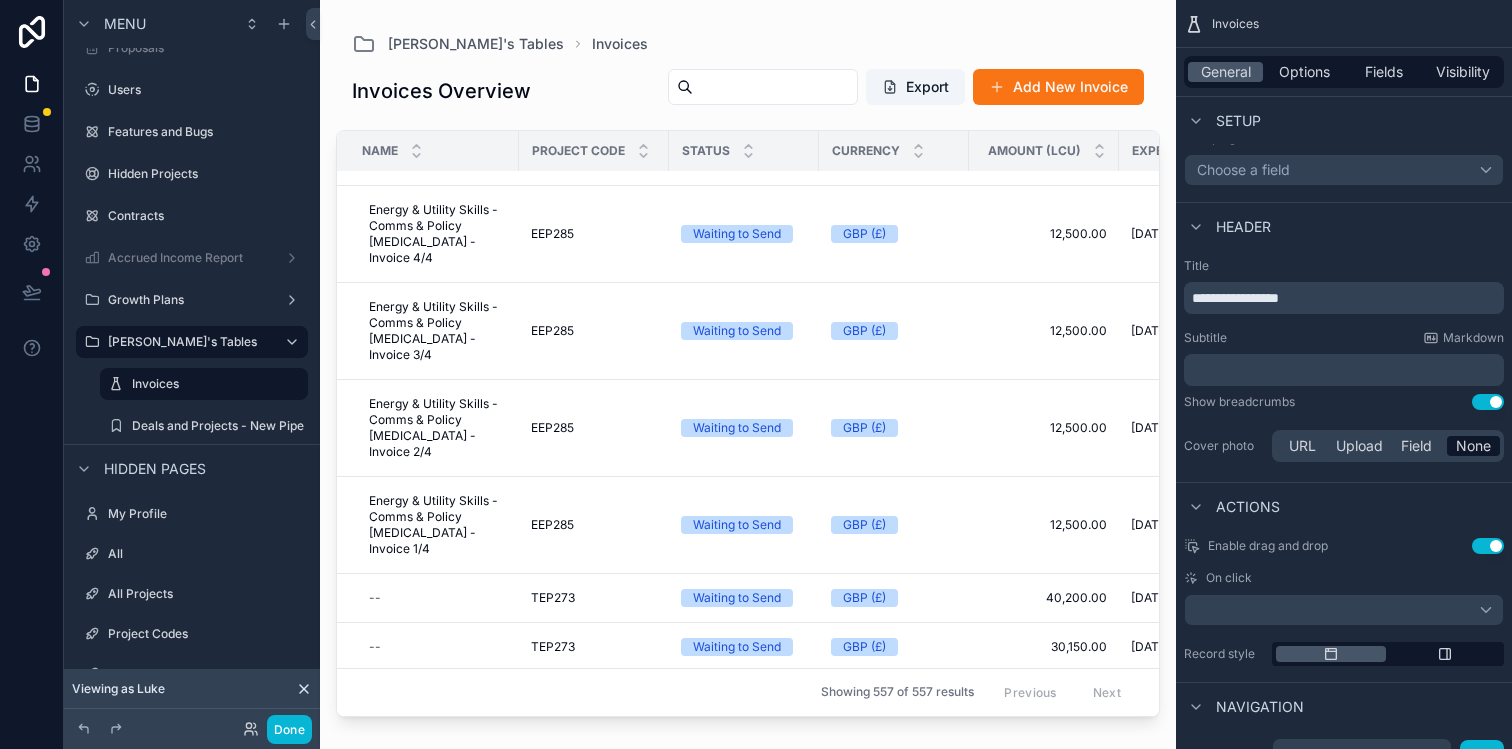 scroll, scrollTop: 0, scrollLeft: 0, axis: both 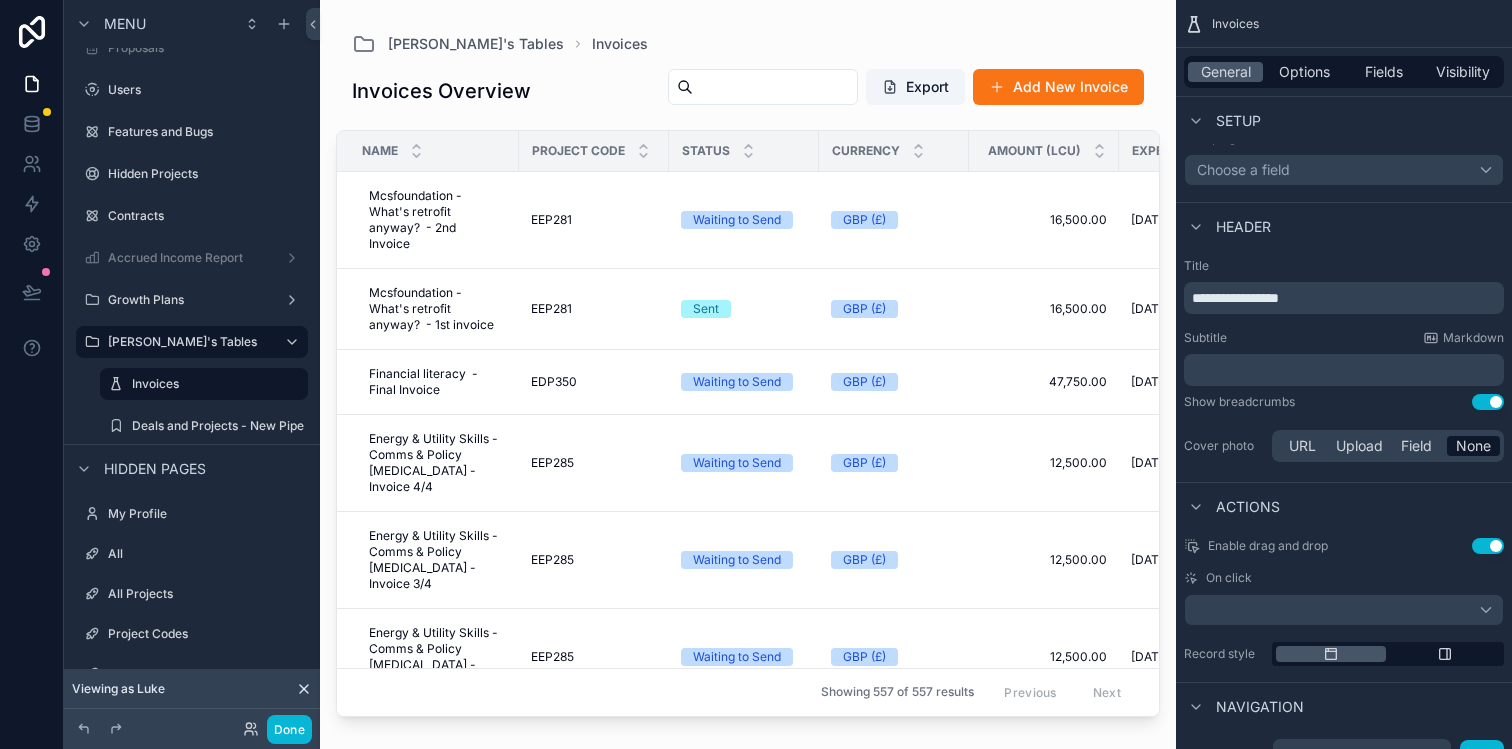 click on "Project Code" at bounding box center [578, 151] 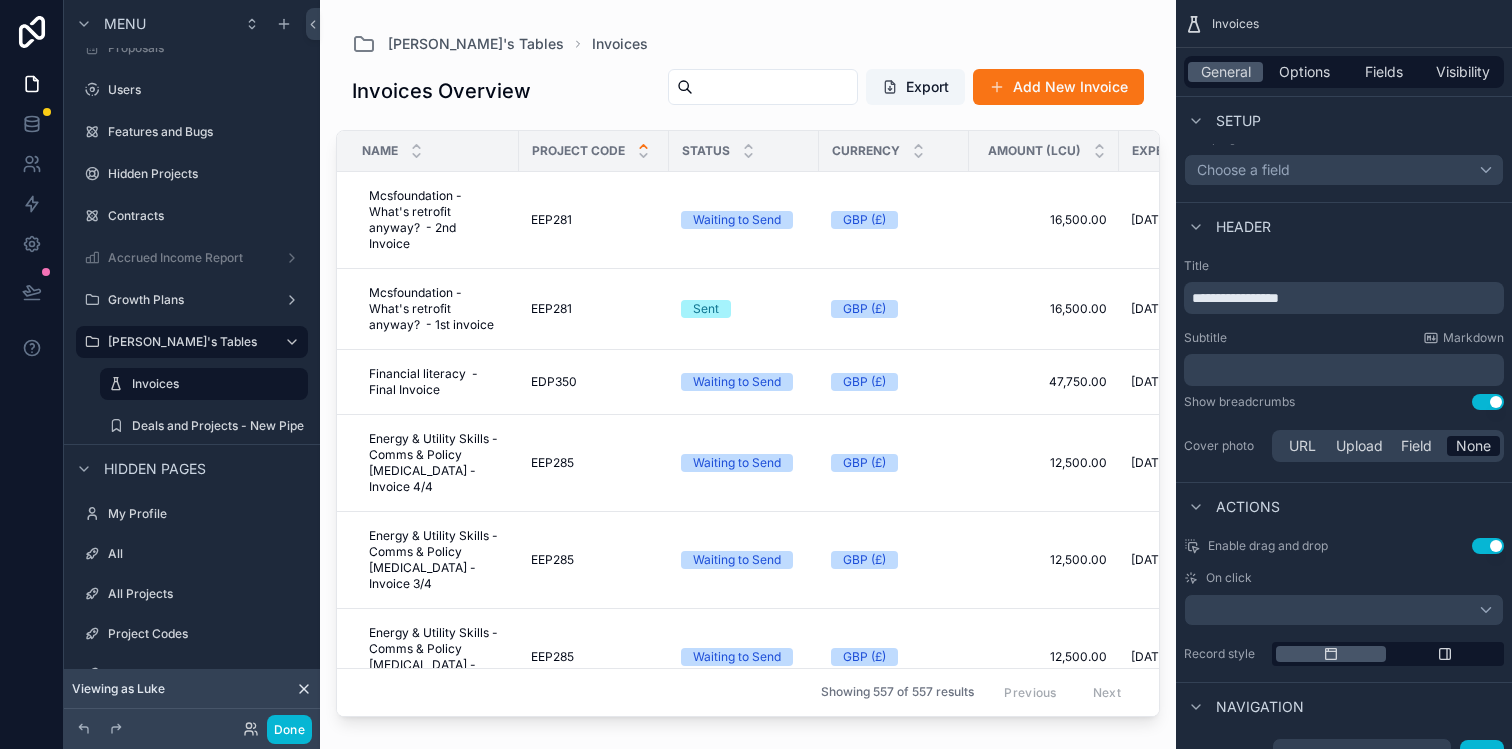 click 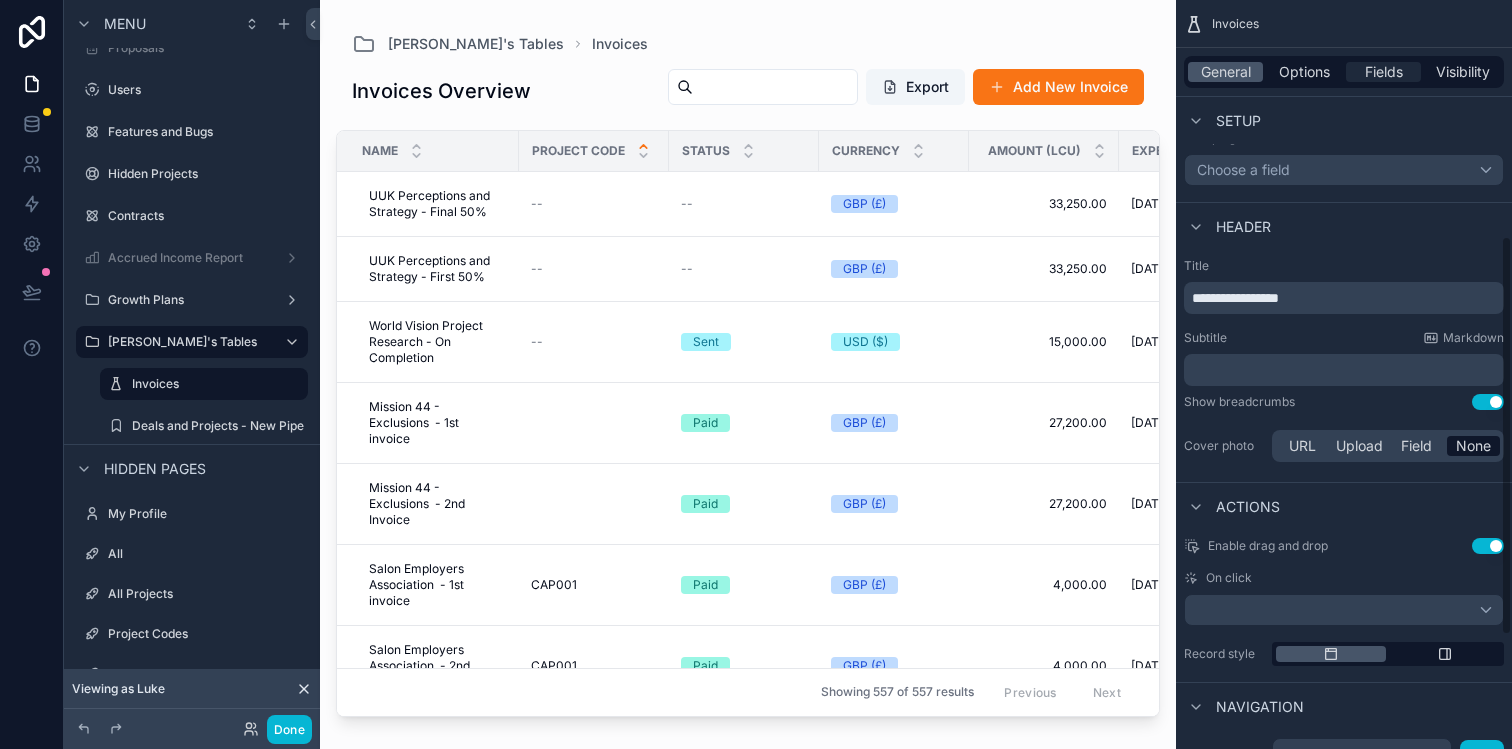 click on "Fields" at bounding box center (1384, 72) 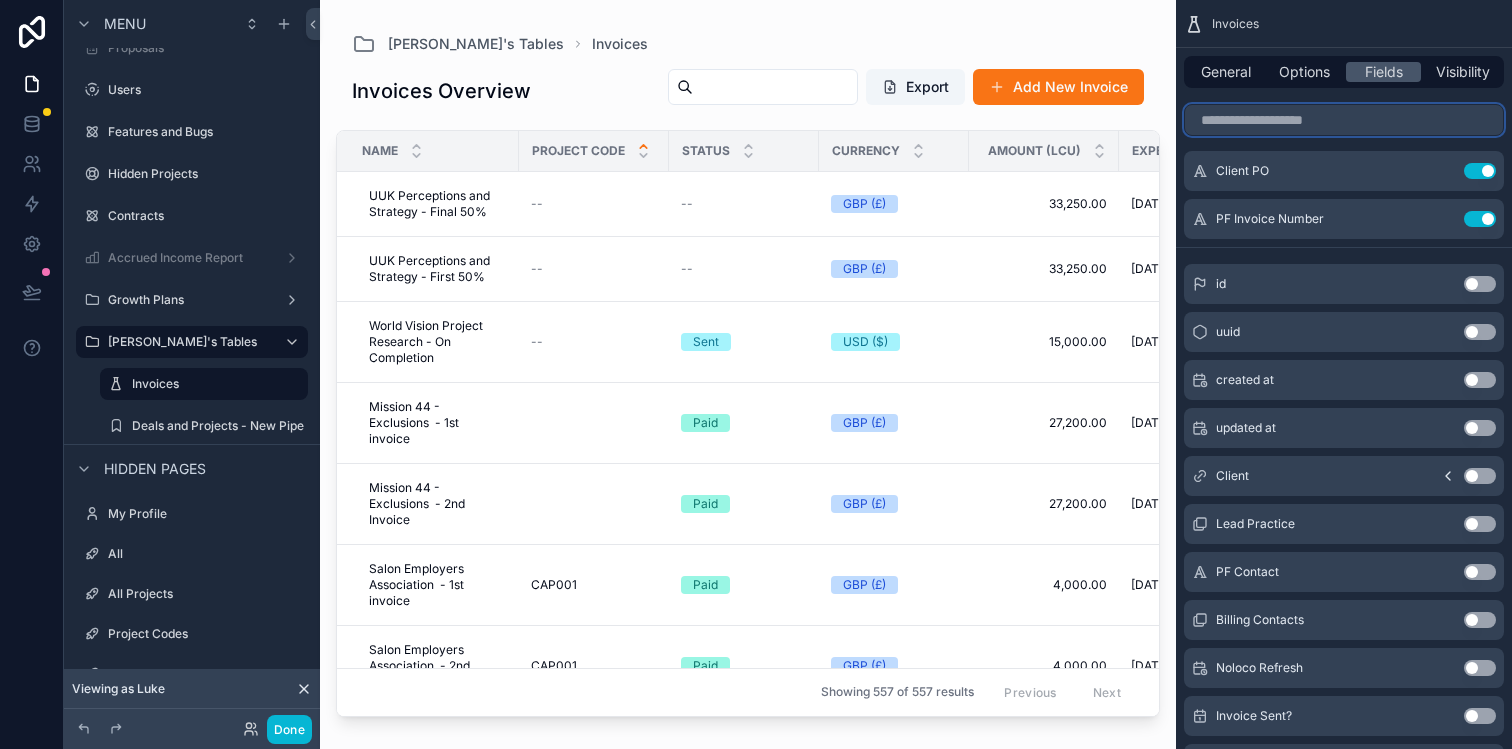 click at bounding box center (1344, 120) 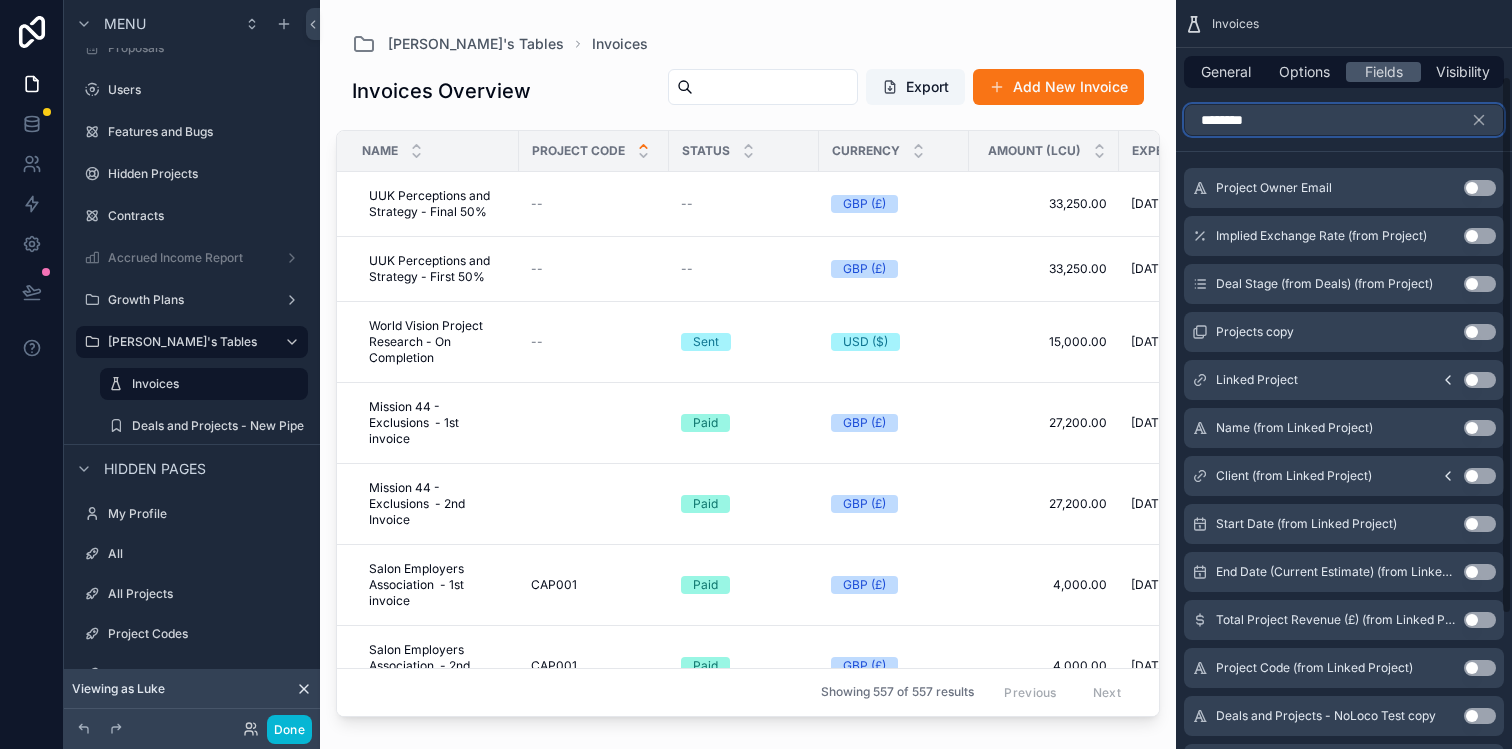 scroll, scrollTop: 0, scrollLeft: 0, axis: both 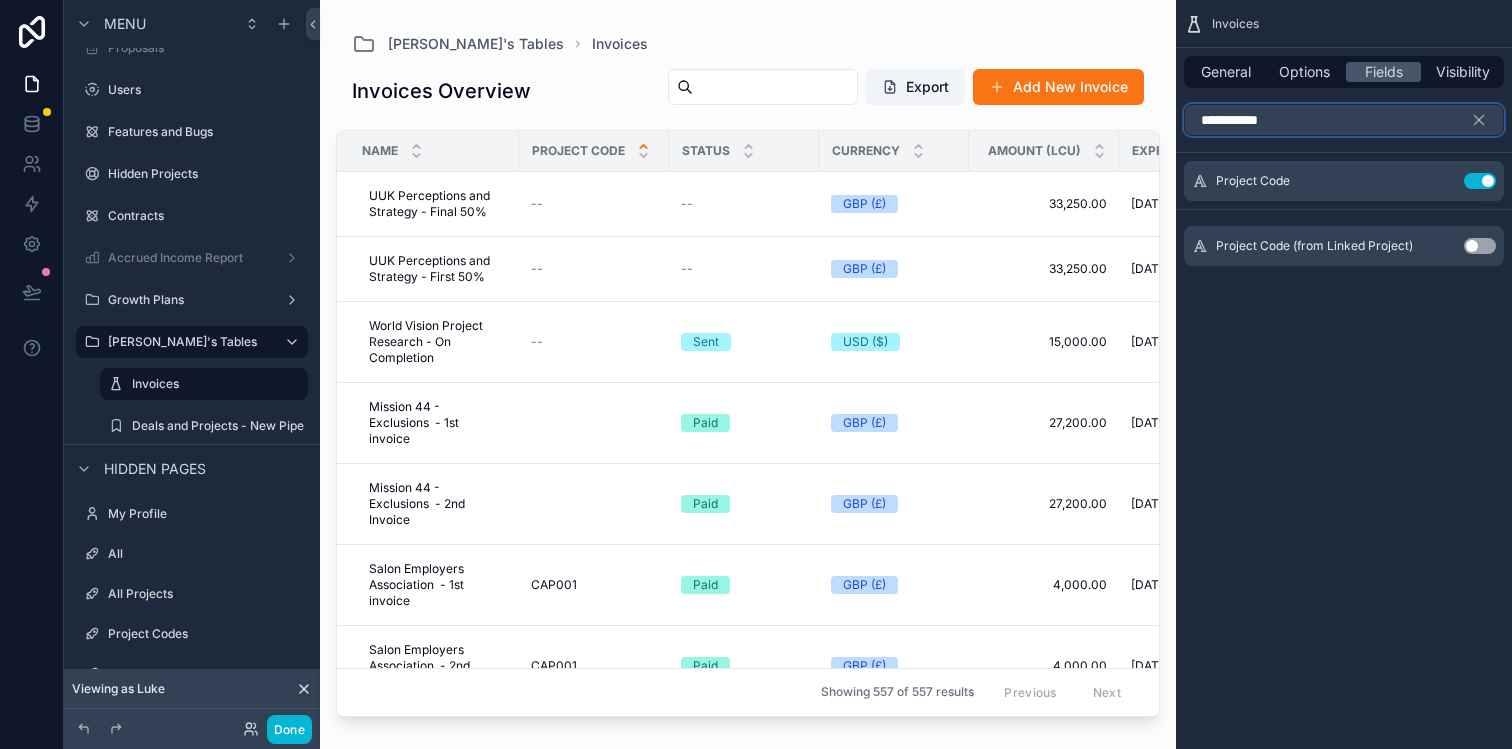 type on "**********" 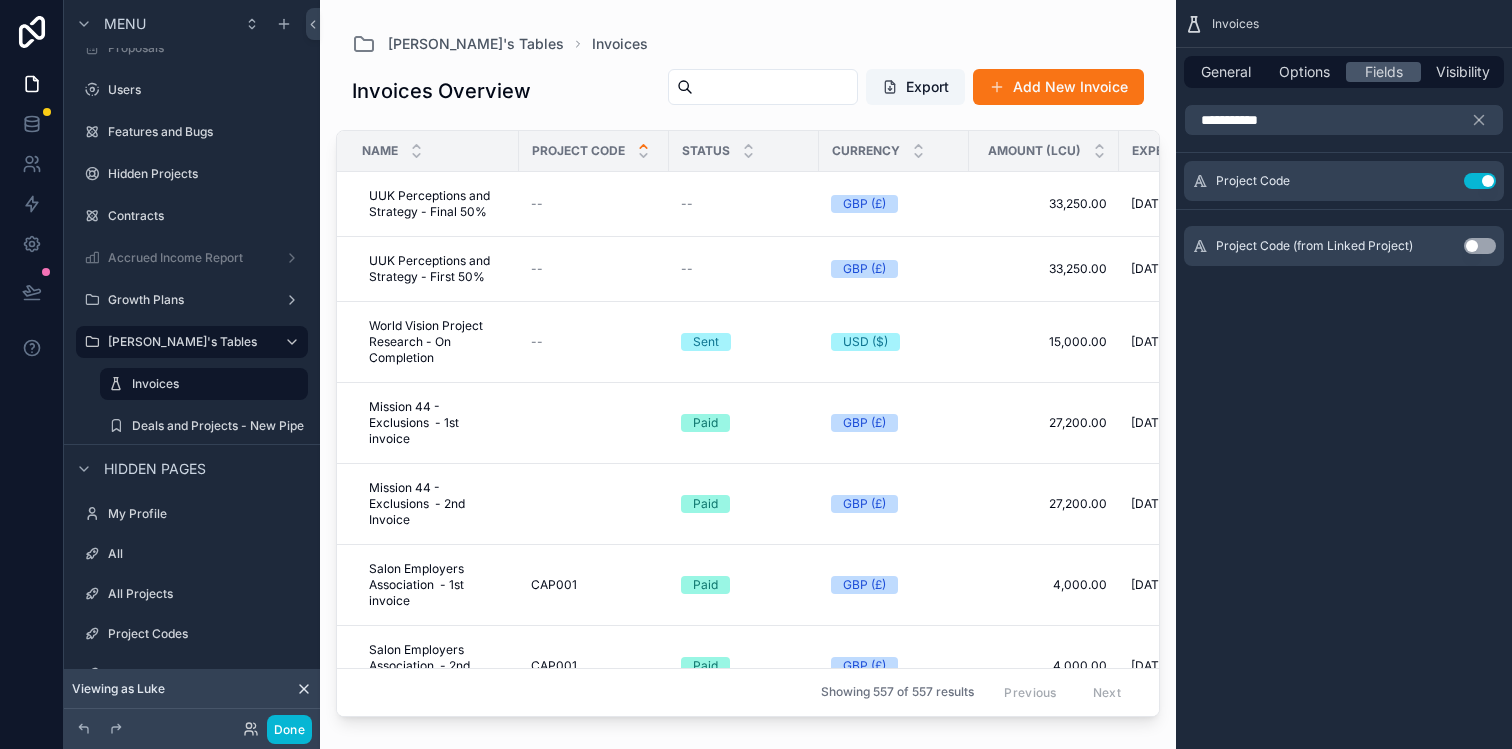 click on "Use setting" at bounding box center [1480, 246] 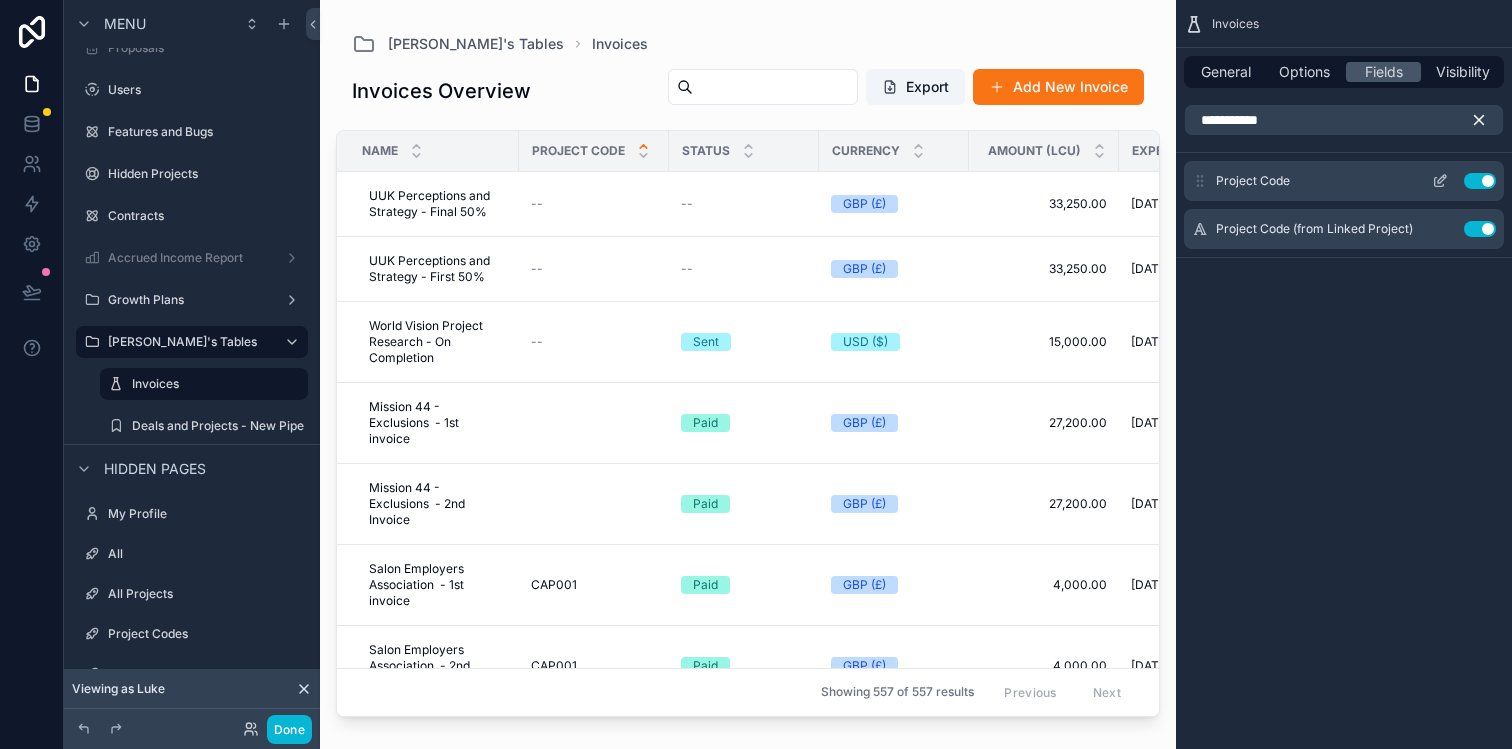 click 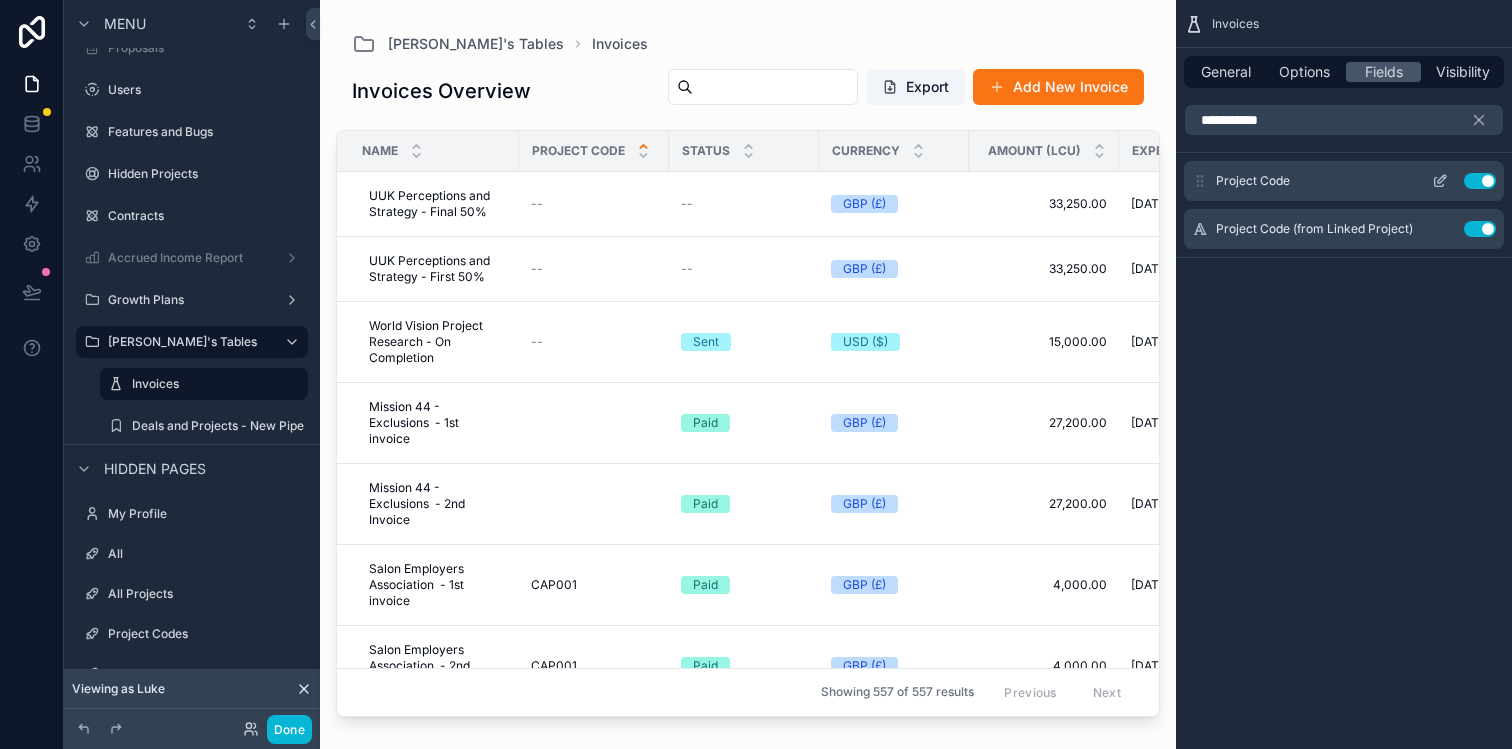 type 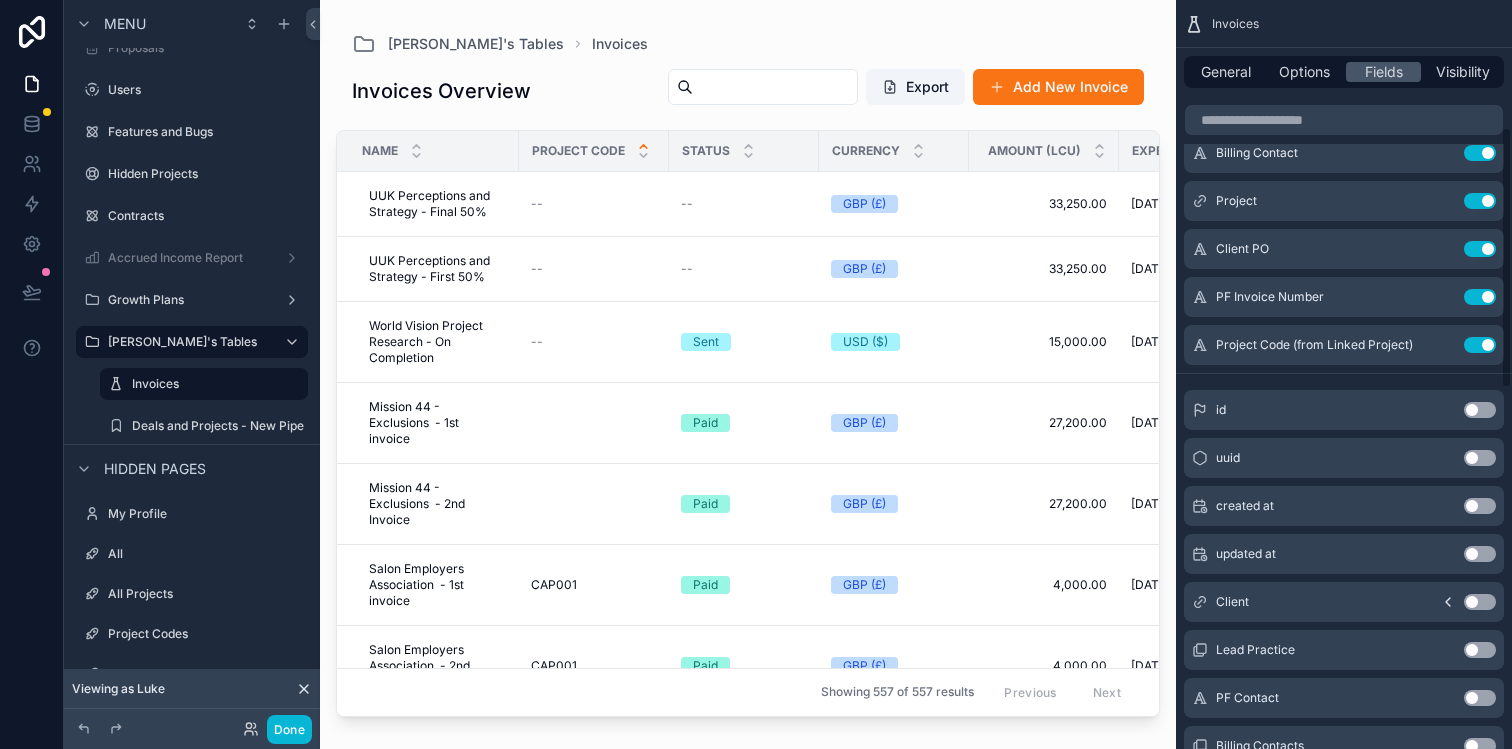scroll, scrollTop: 375, scrollLeft: 0, axis: vertical 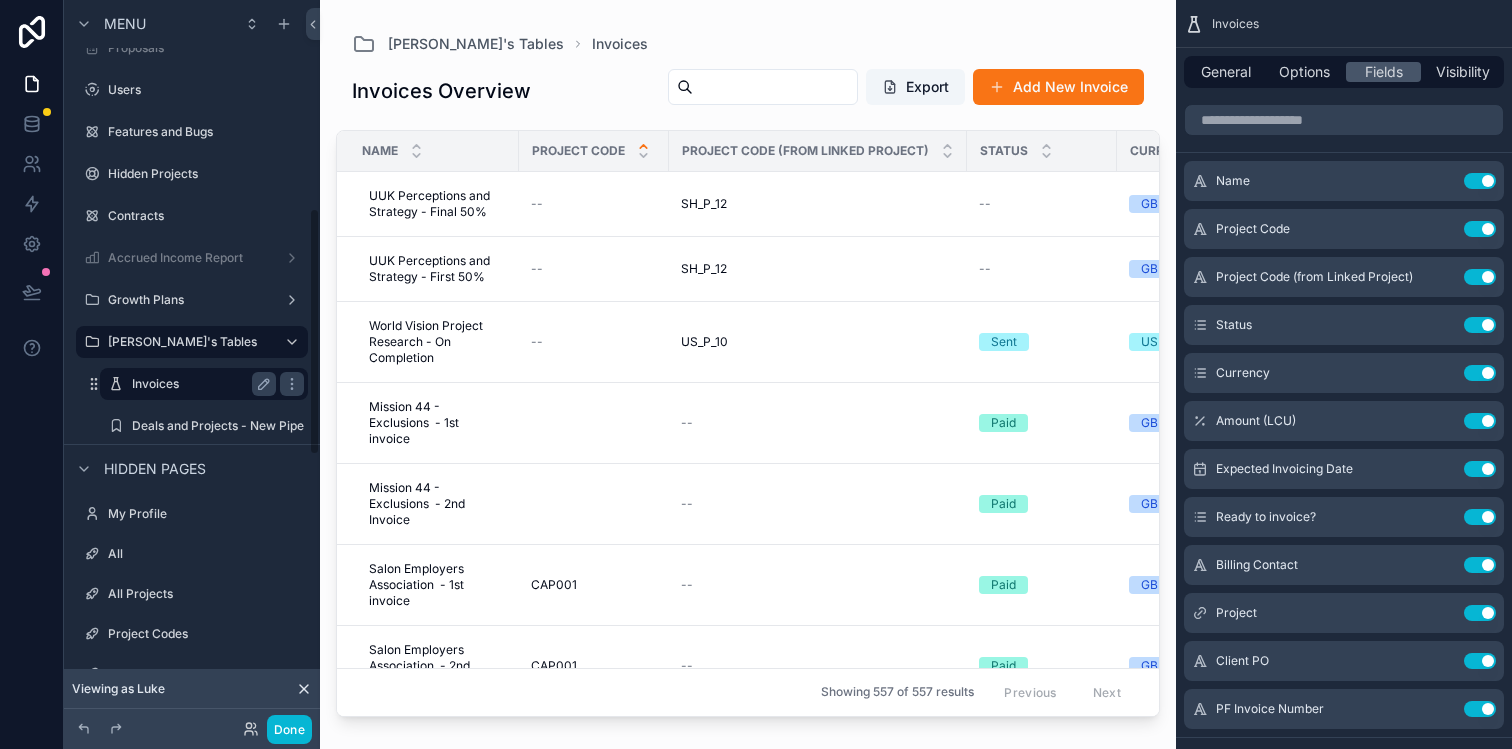 click on "Invoices" at bounding box center (200, 384) 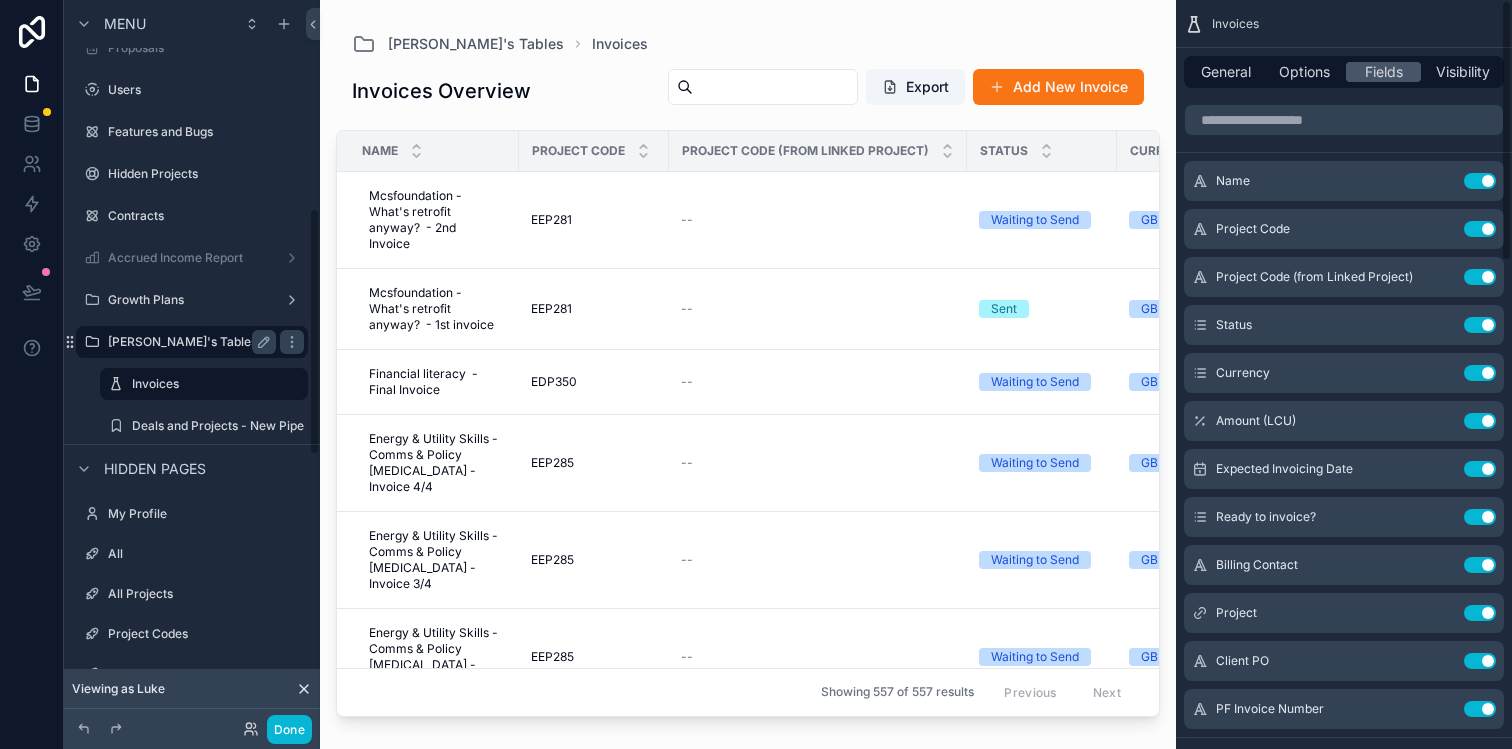 click on "[PERSON_NAME]'s Tables" at bounding box center [192, 342] 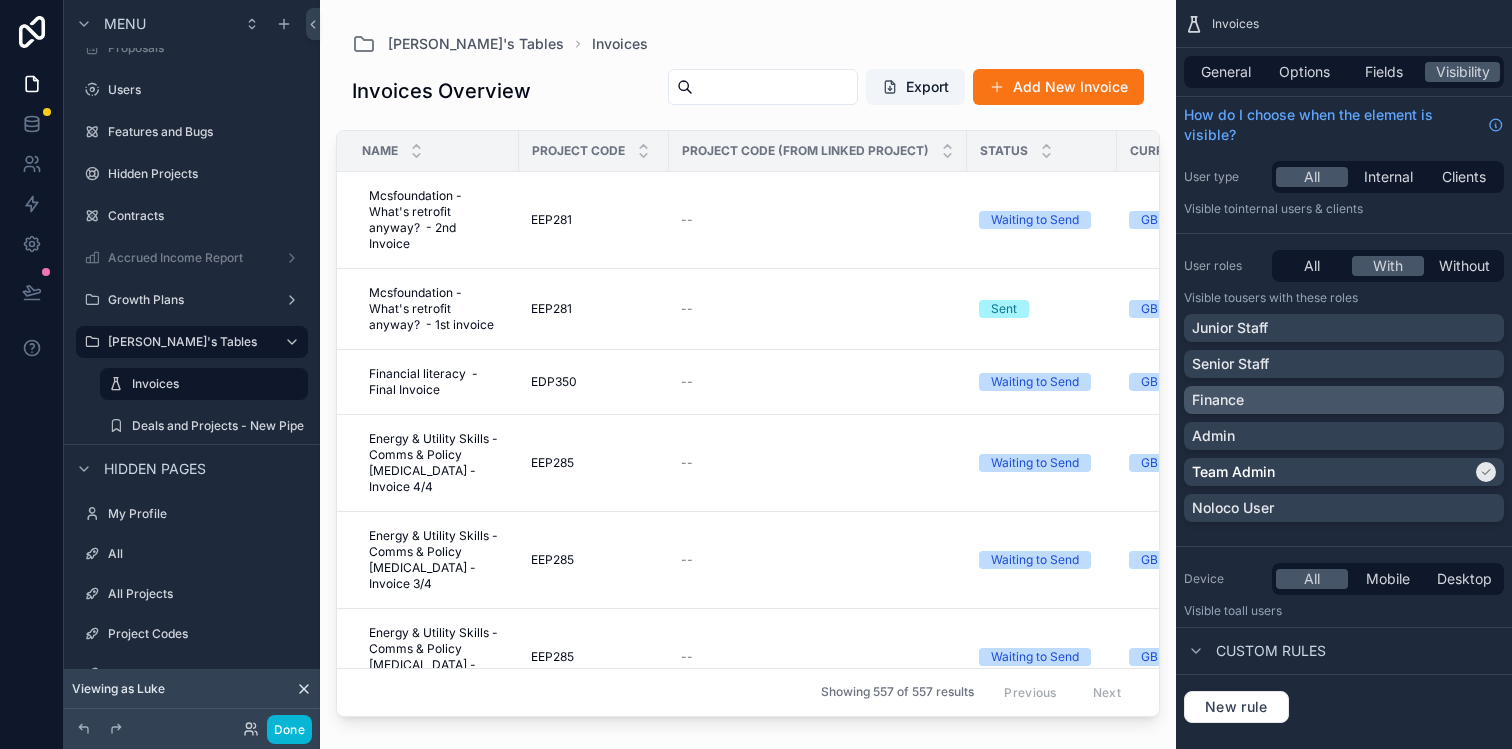 click on "Finance" at bounding box center [1344, 400] 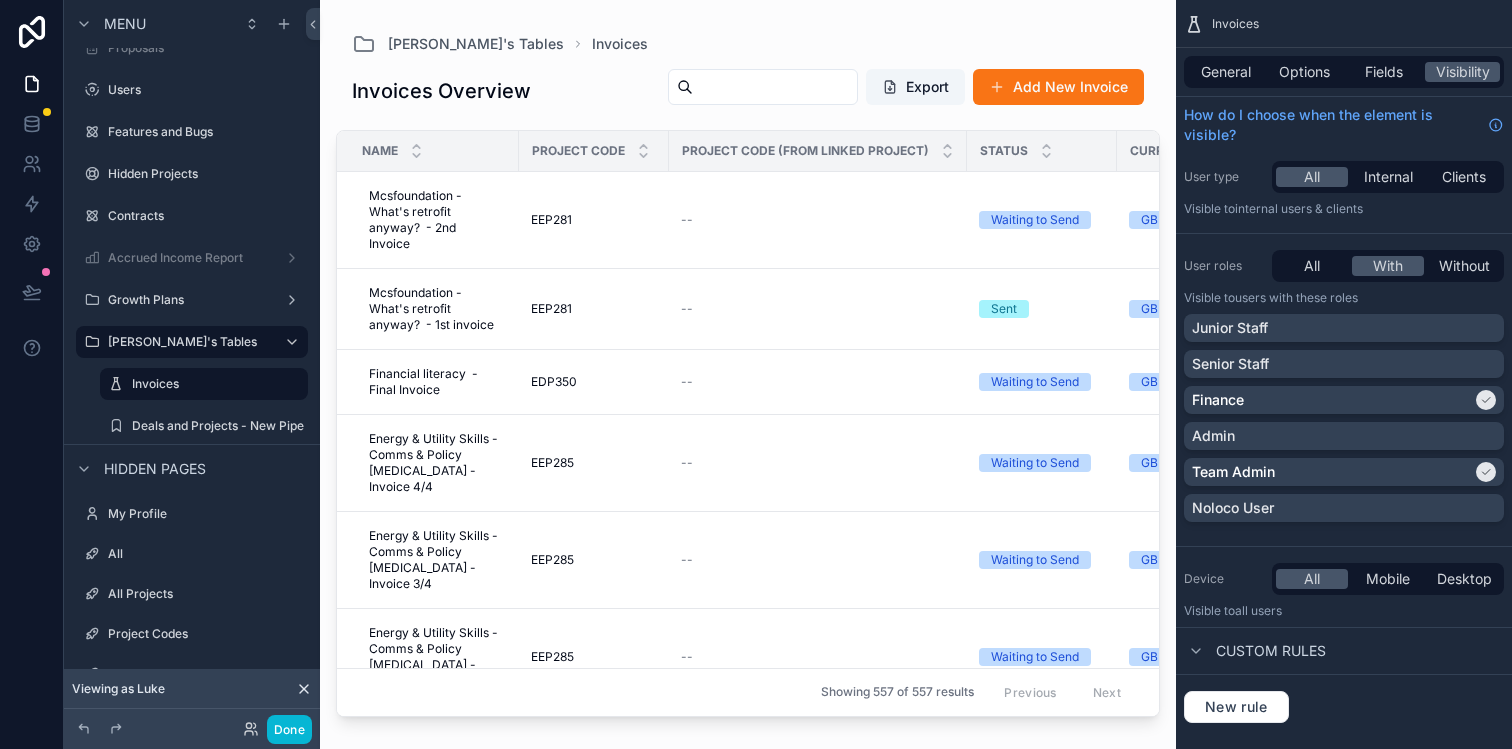 click on "Invoices" at bounding box center (1344, 24) 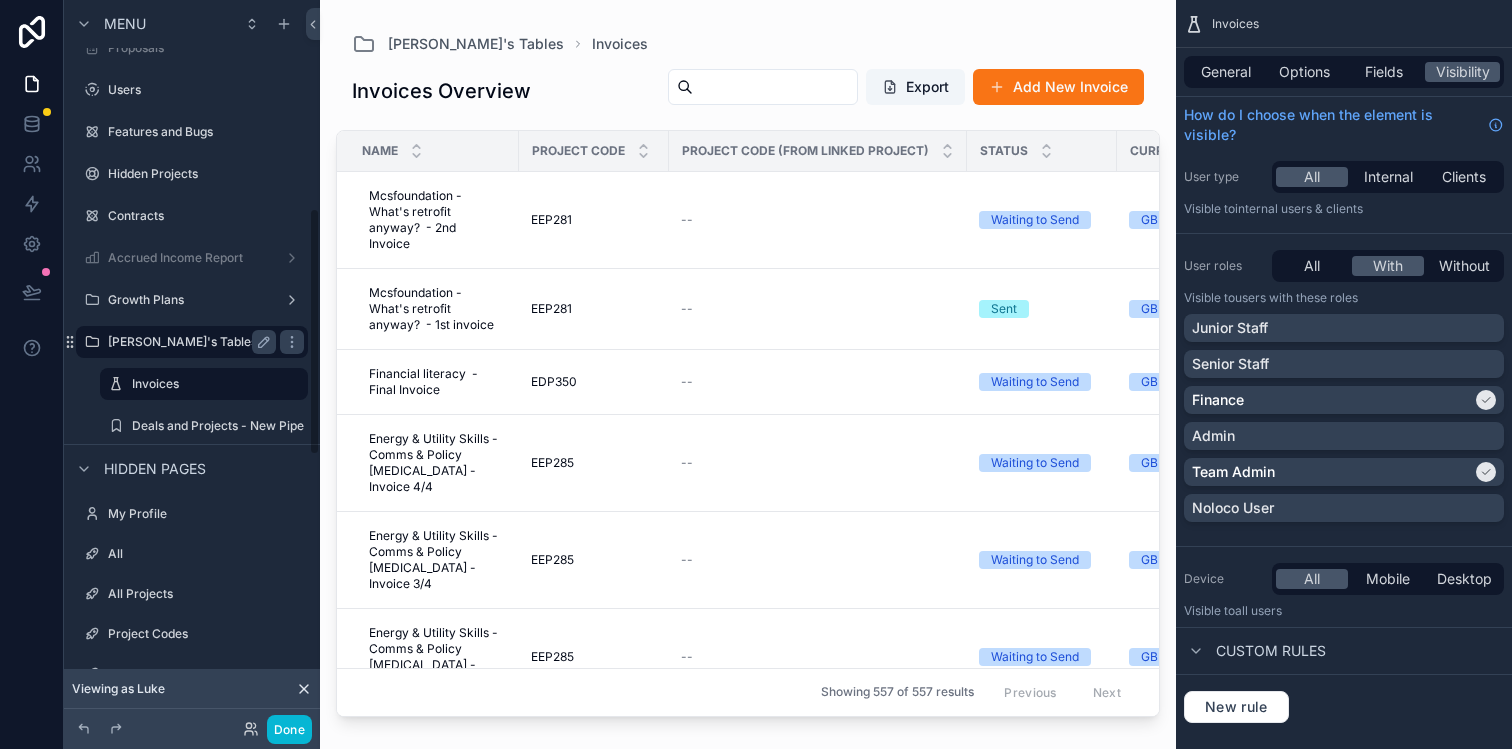 click on "[PERSON_NAME]'s Tables" at bounding box center (188, 342) 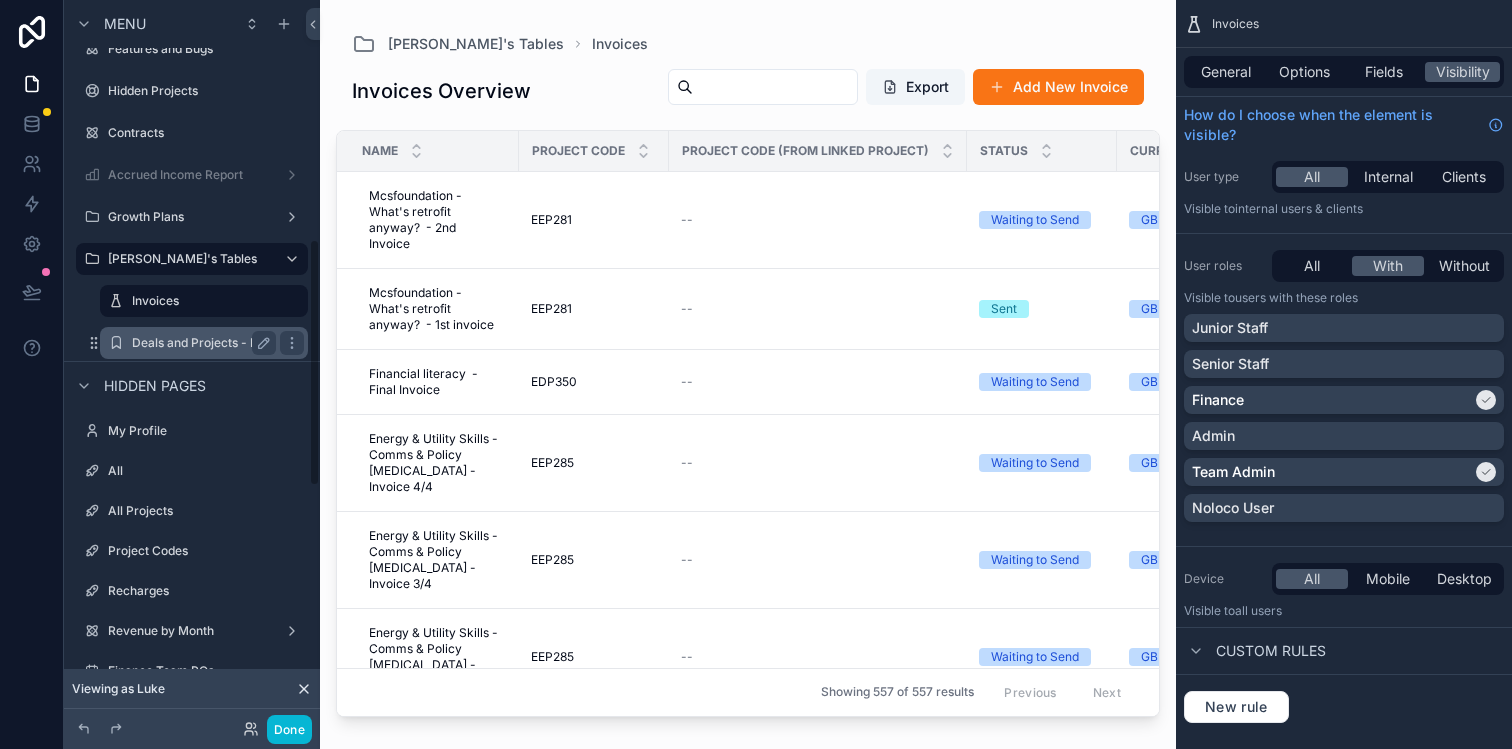 scroll, scrollTop: 703, scrollLeft: 0, axis: vertical 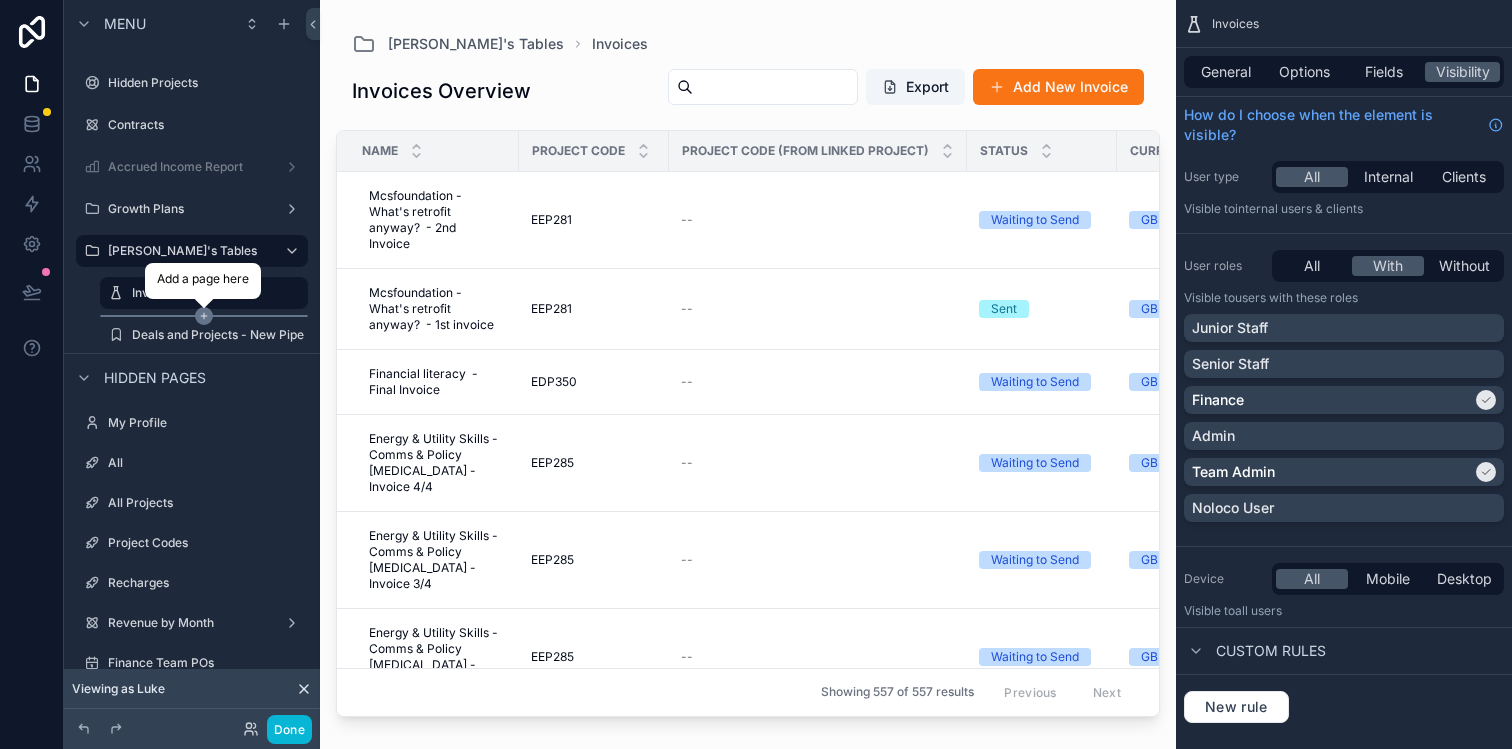 click 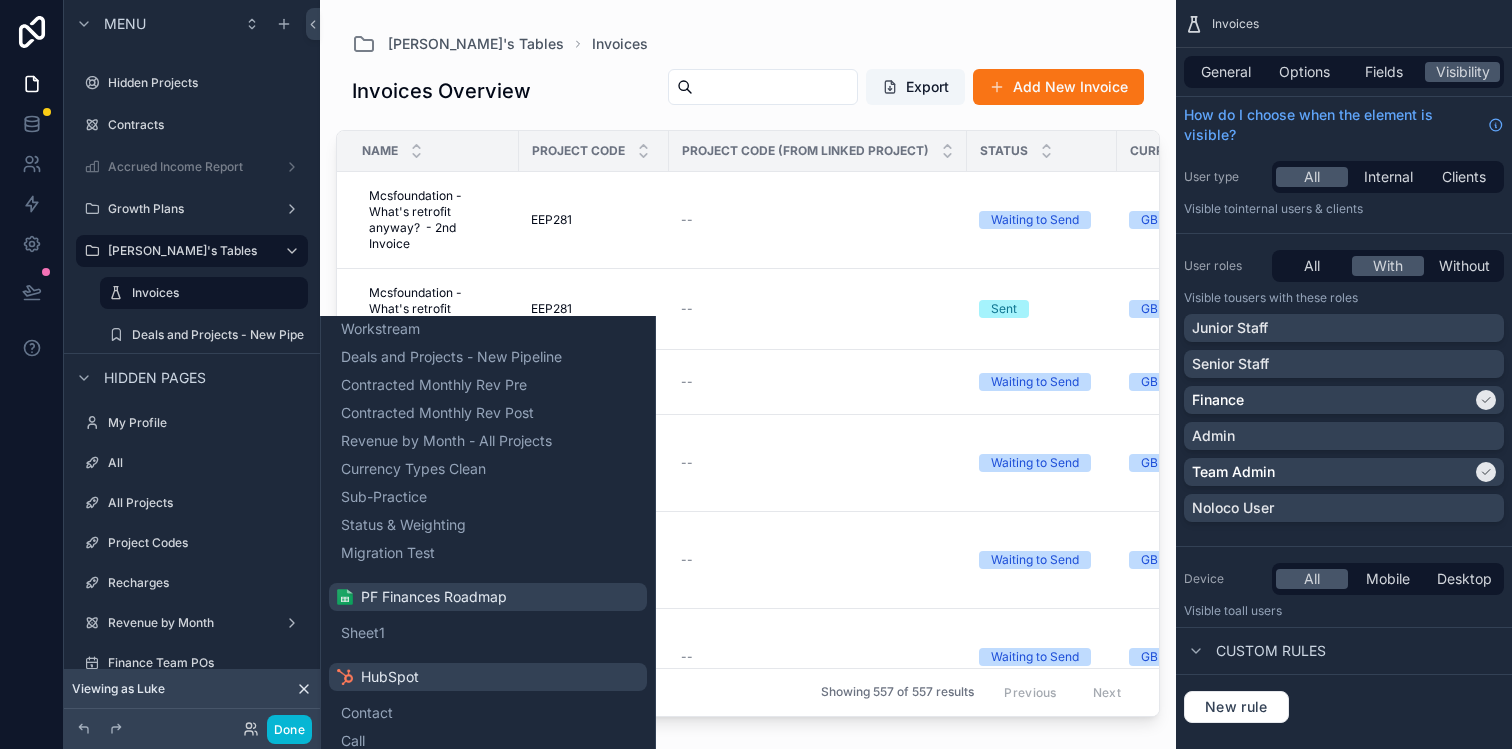 scroll, scrollTop: 1295, scrollLeft: 0, axis: vertical 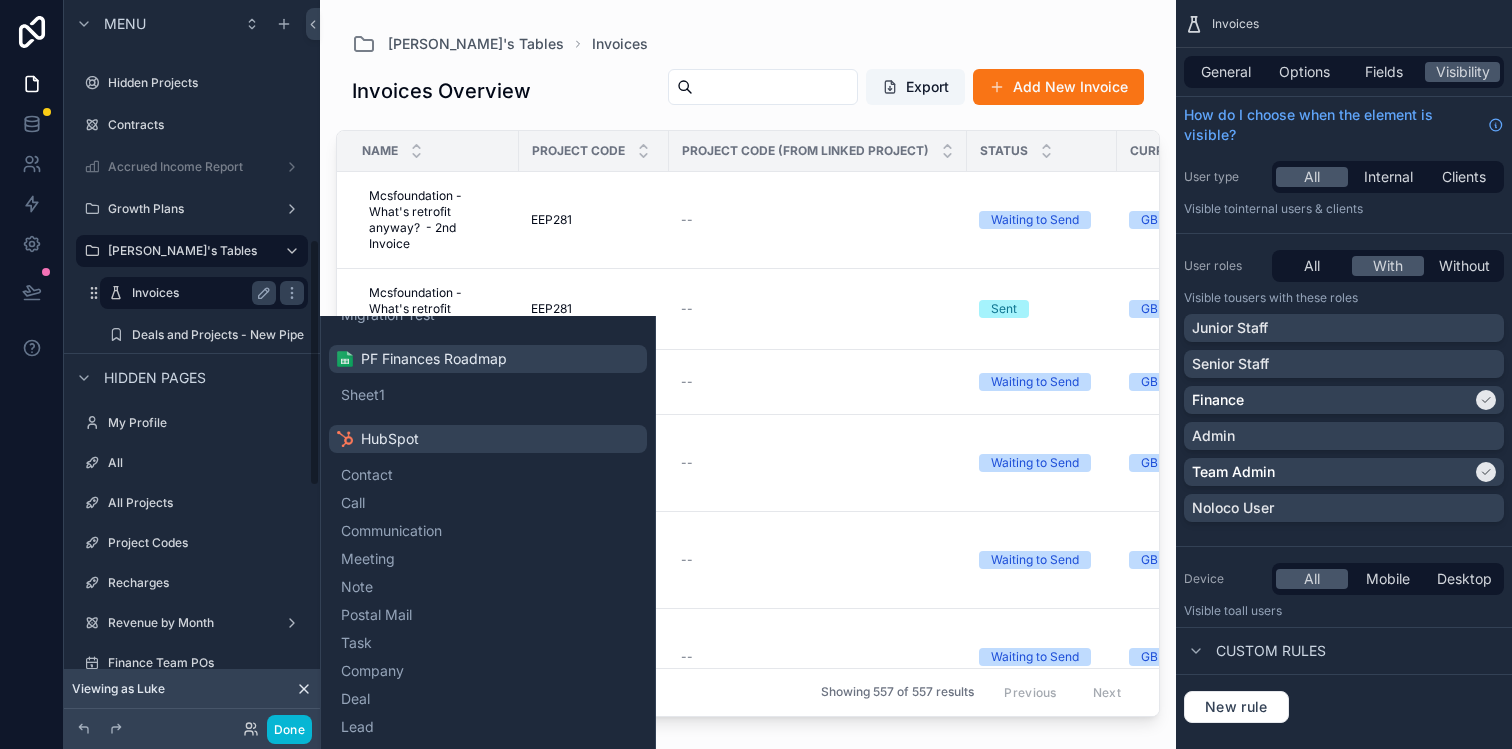 click on "Invoices" at bounding box center (200, 293) 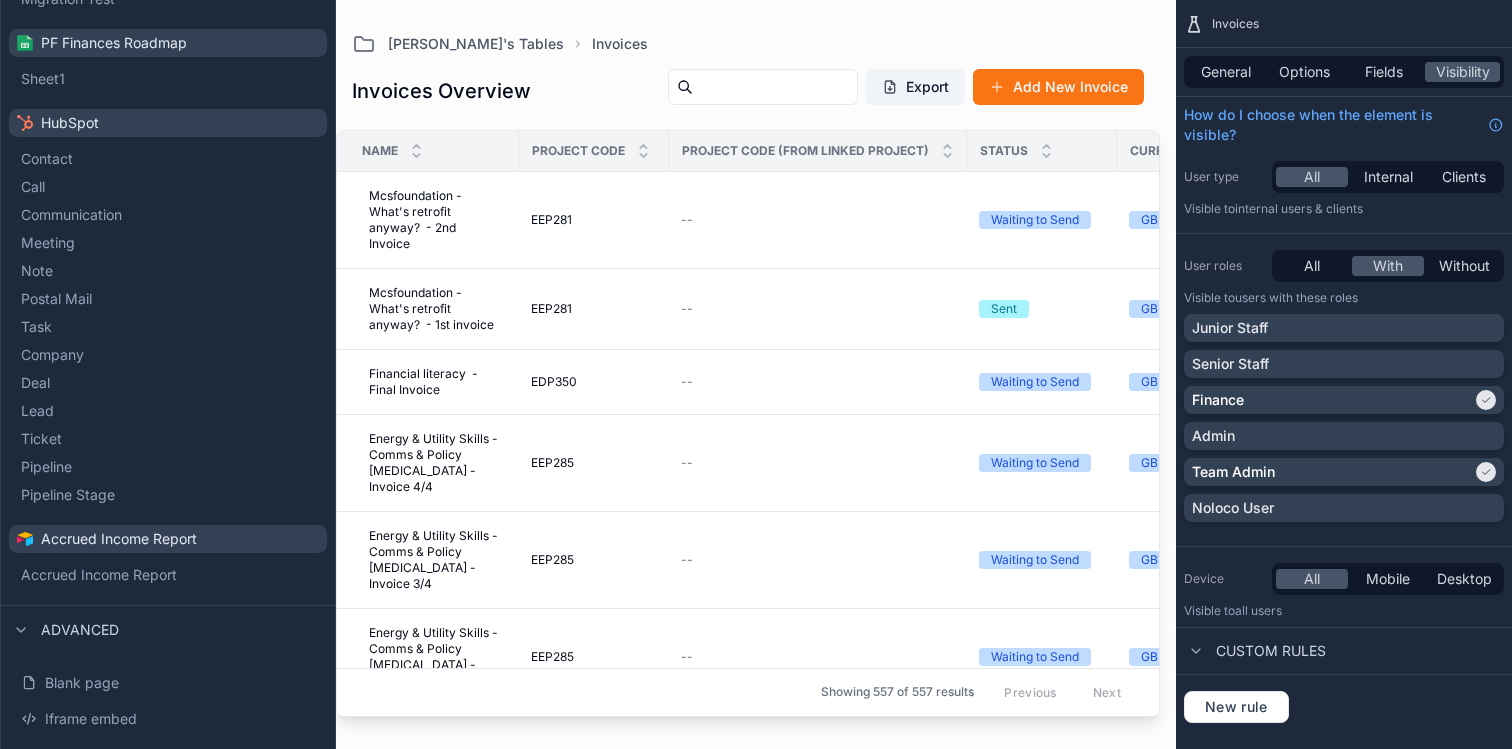 scroll, scrollTop: 0, scrollLeft: 0, axis: both 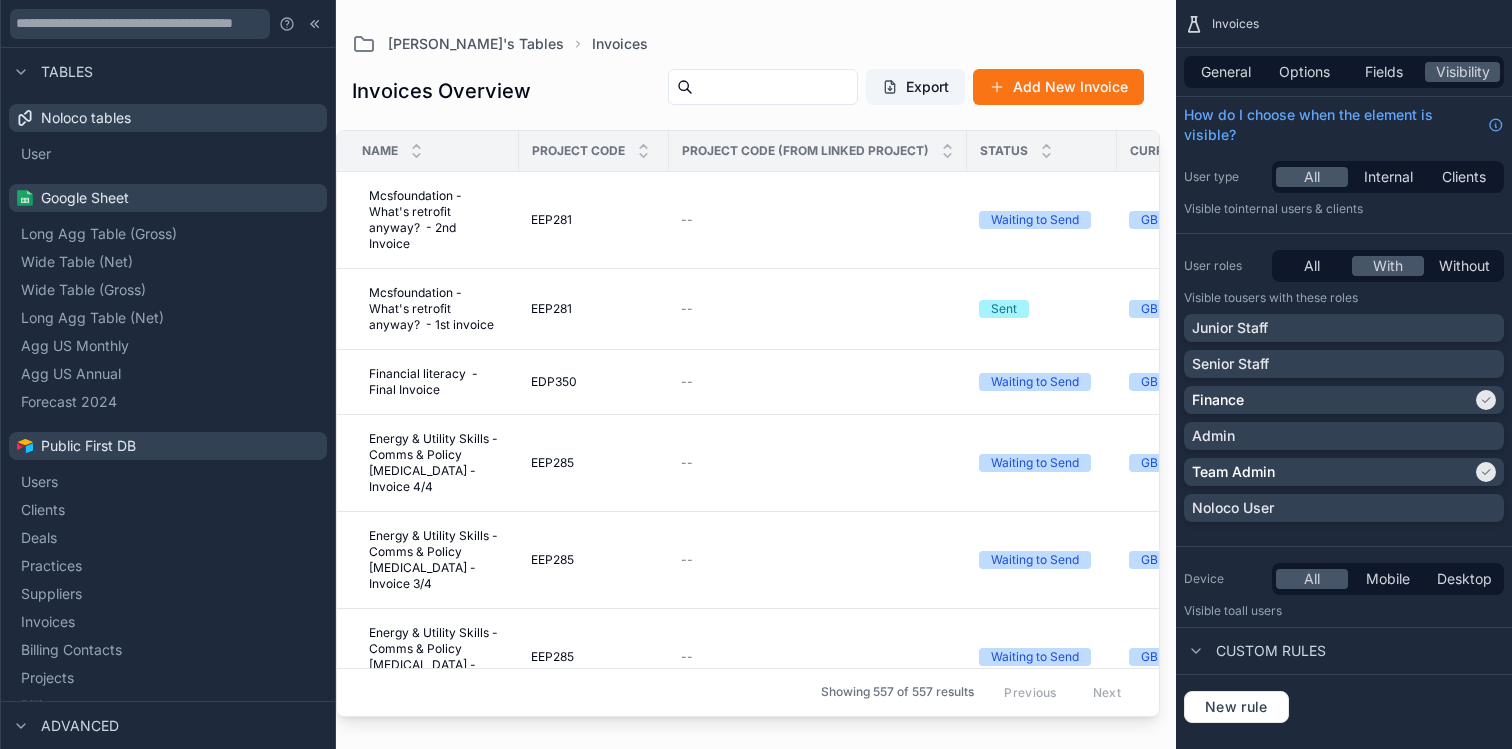 click on "Tables" at bounding box center [67, 72] 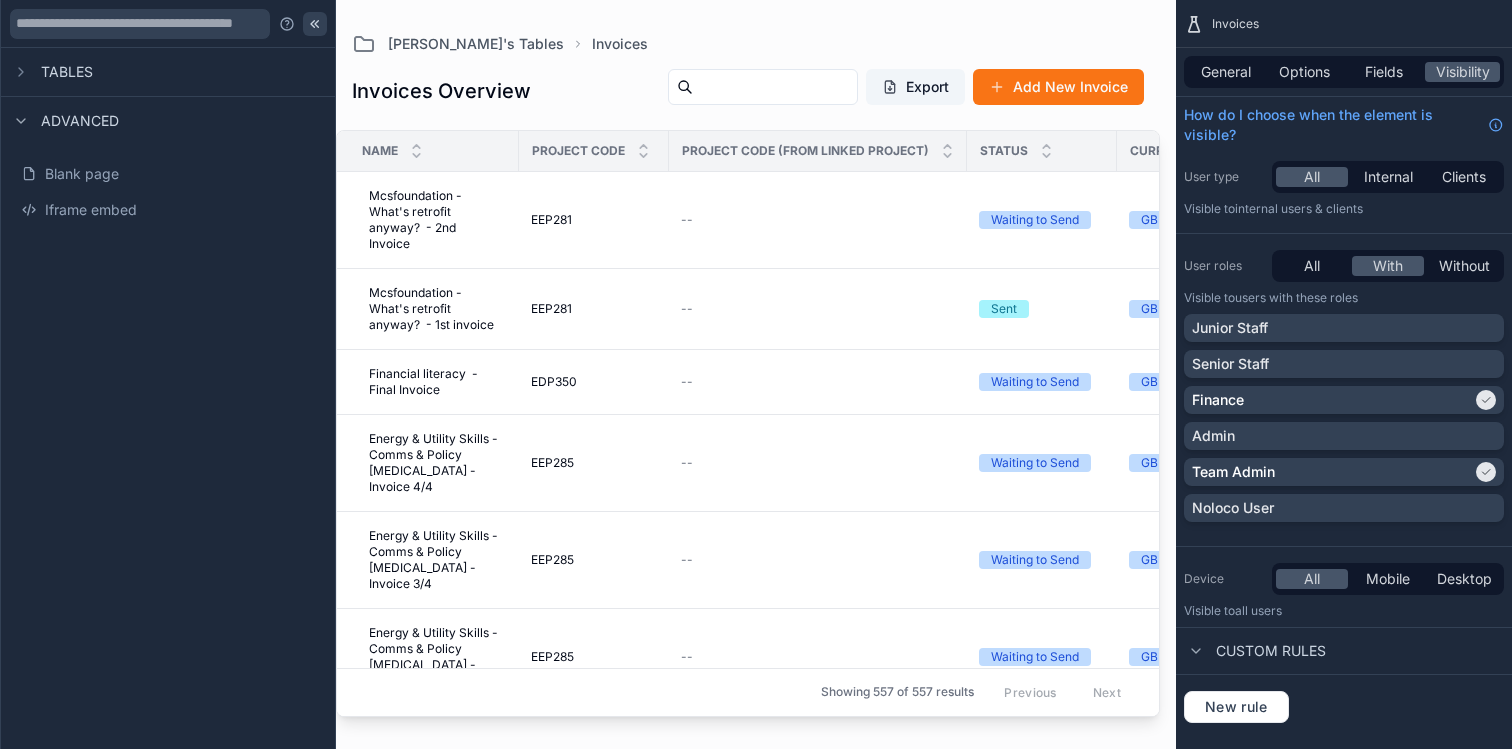 click at bounding box center [315, 24] 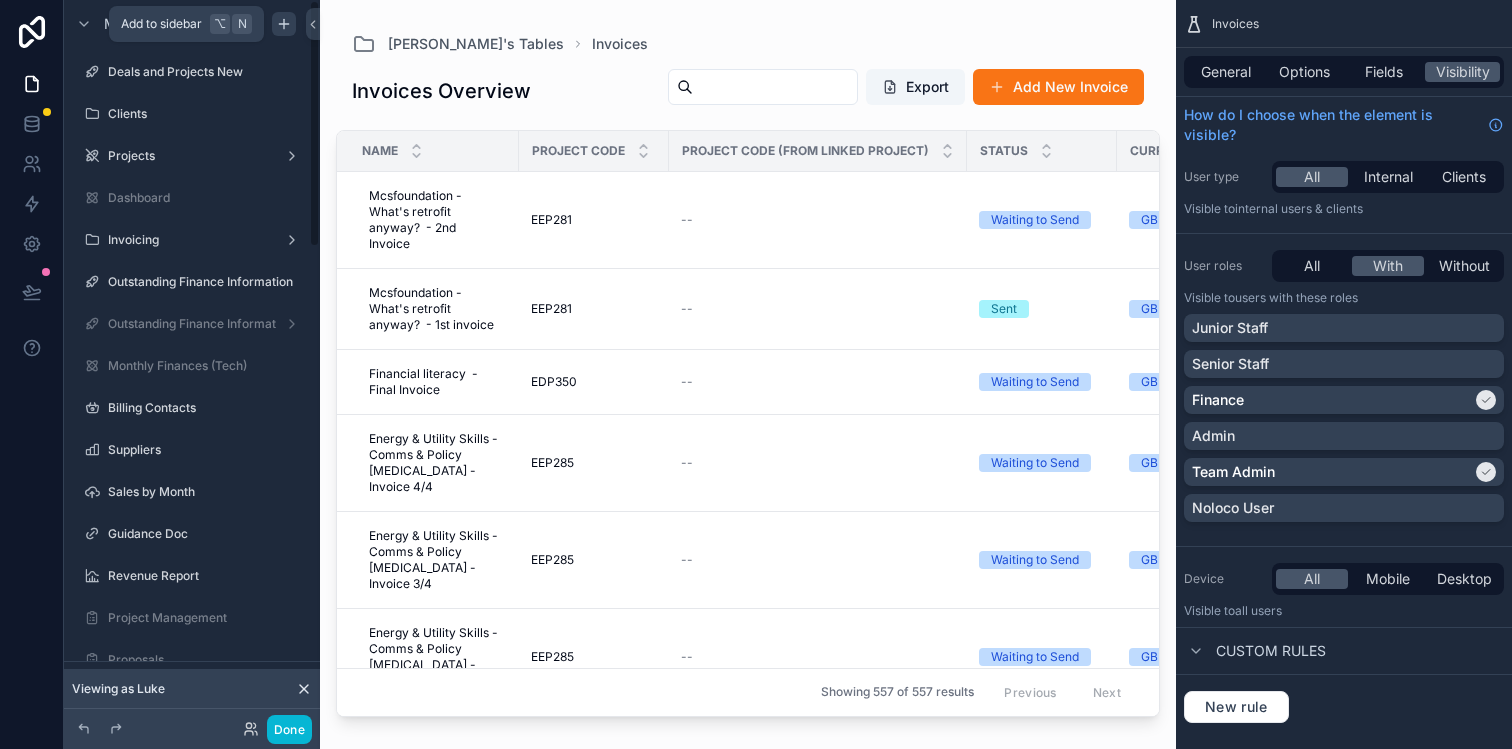 click 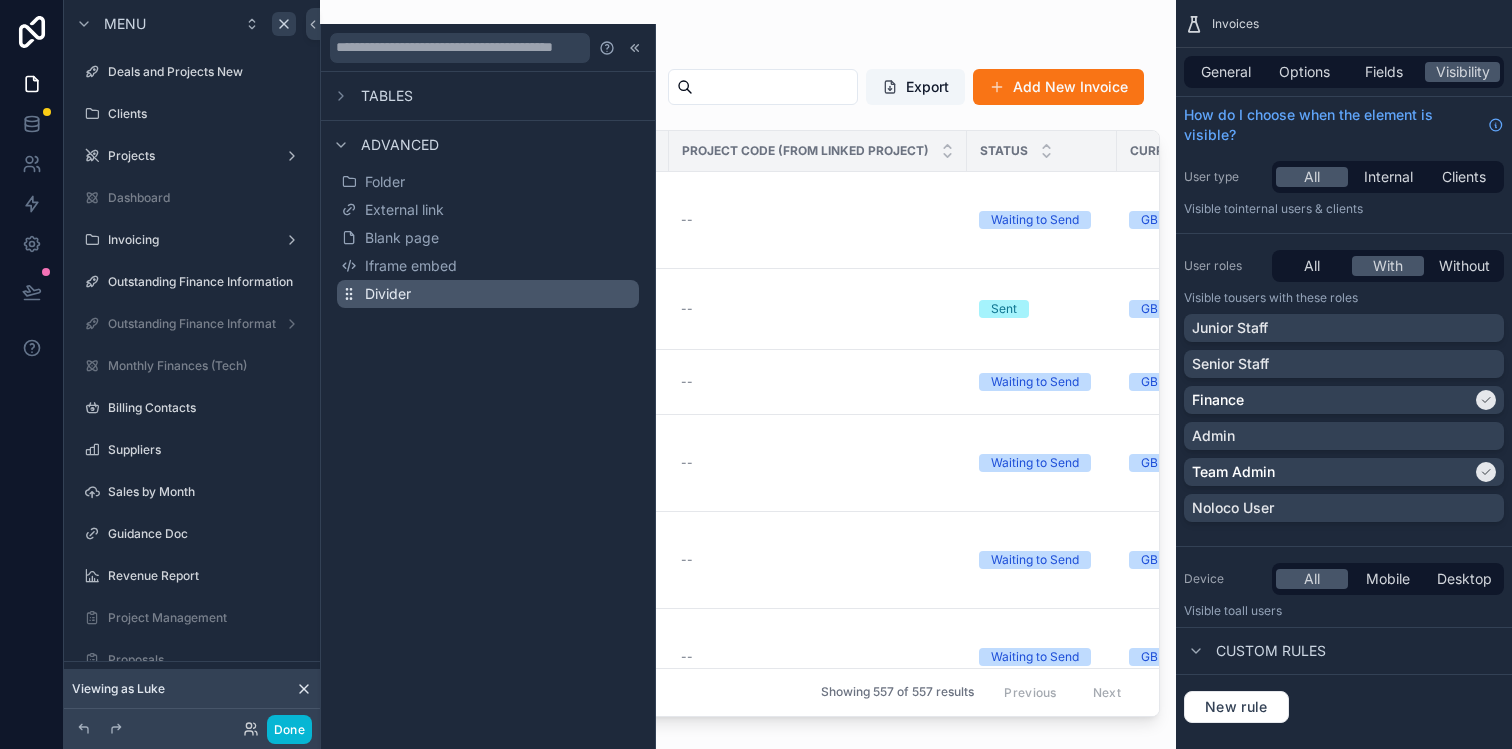 click on "Divider" at bounding box center (488, 294) 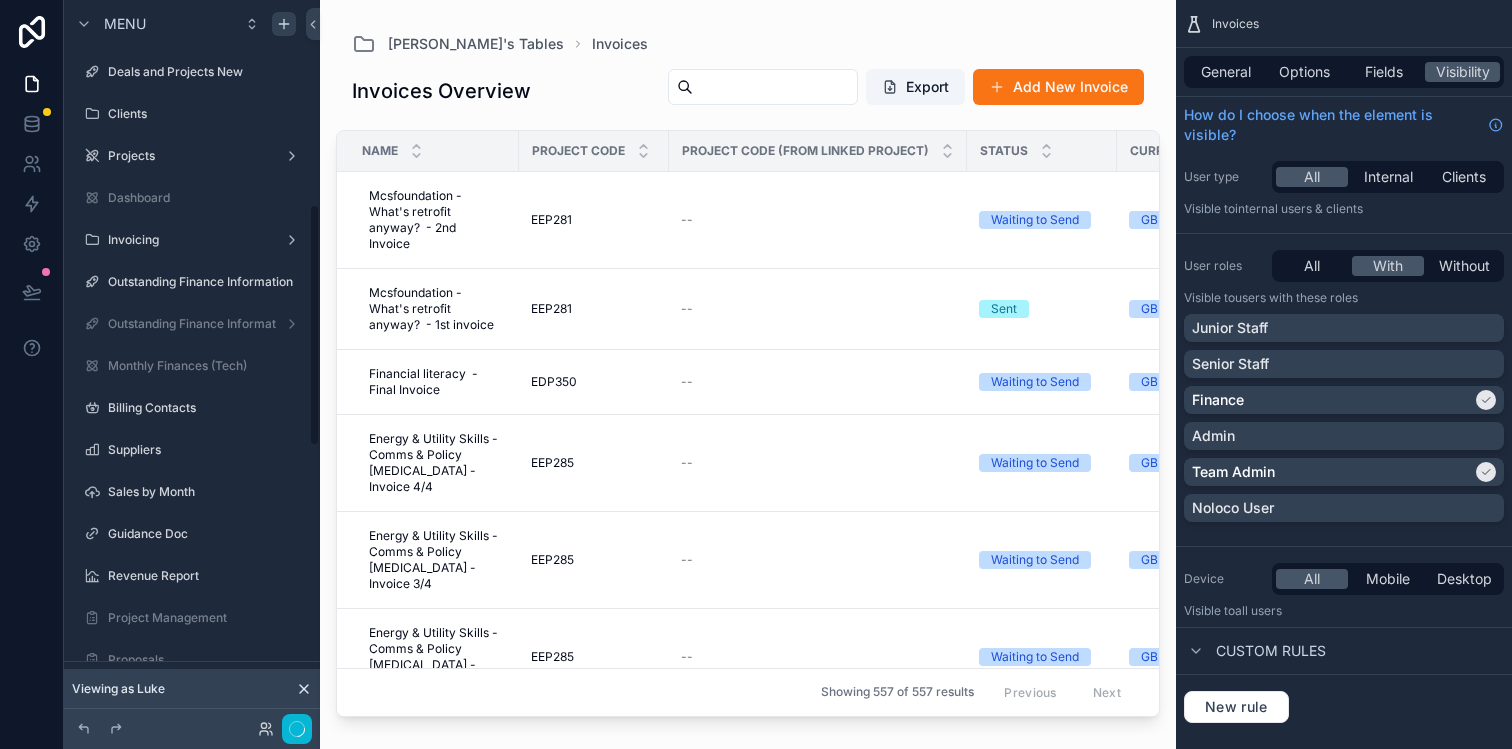 scroll, scrollTop: 612, scrollLeft: 0, axis: vertical 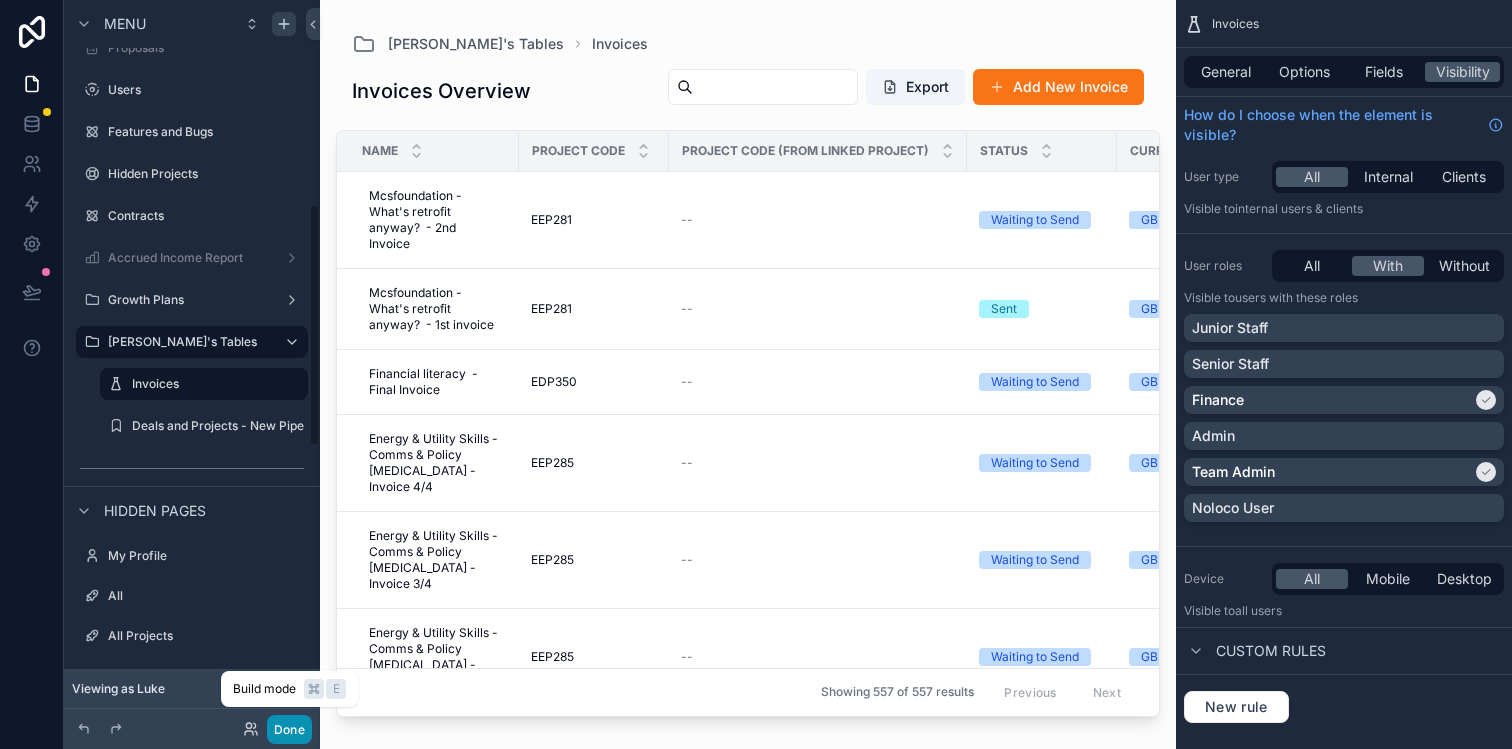 click on "Done" at bounding box center [289, 729] 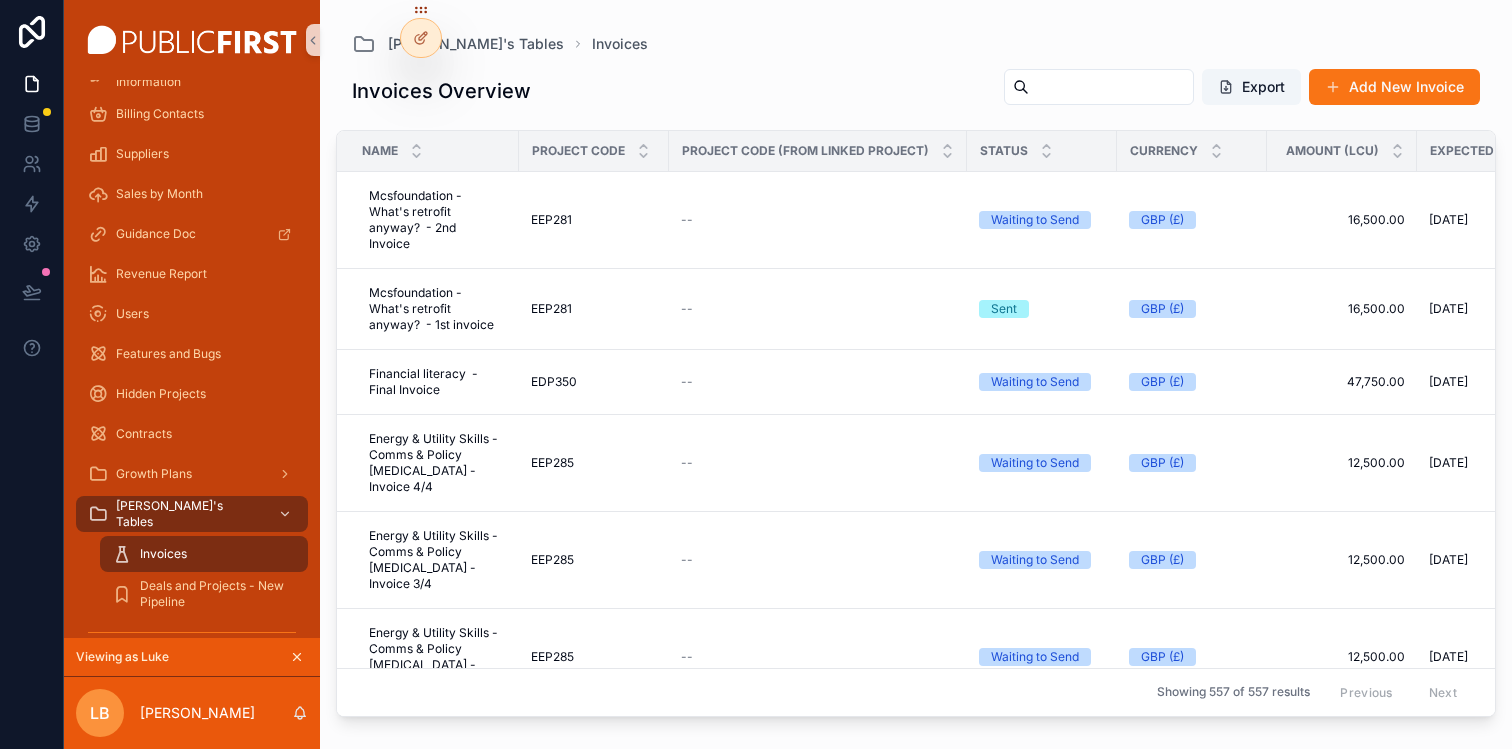 click on "Invoices Overview Export Add New Invoice" at bounding box center [916, 91] 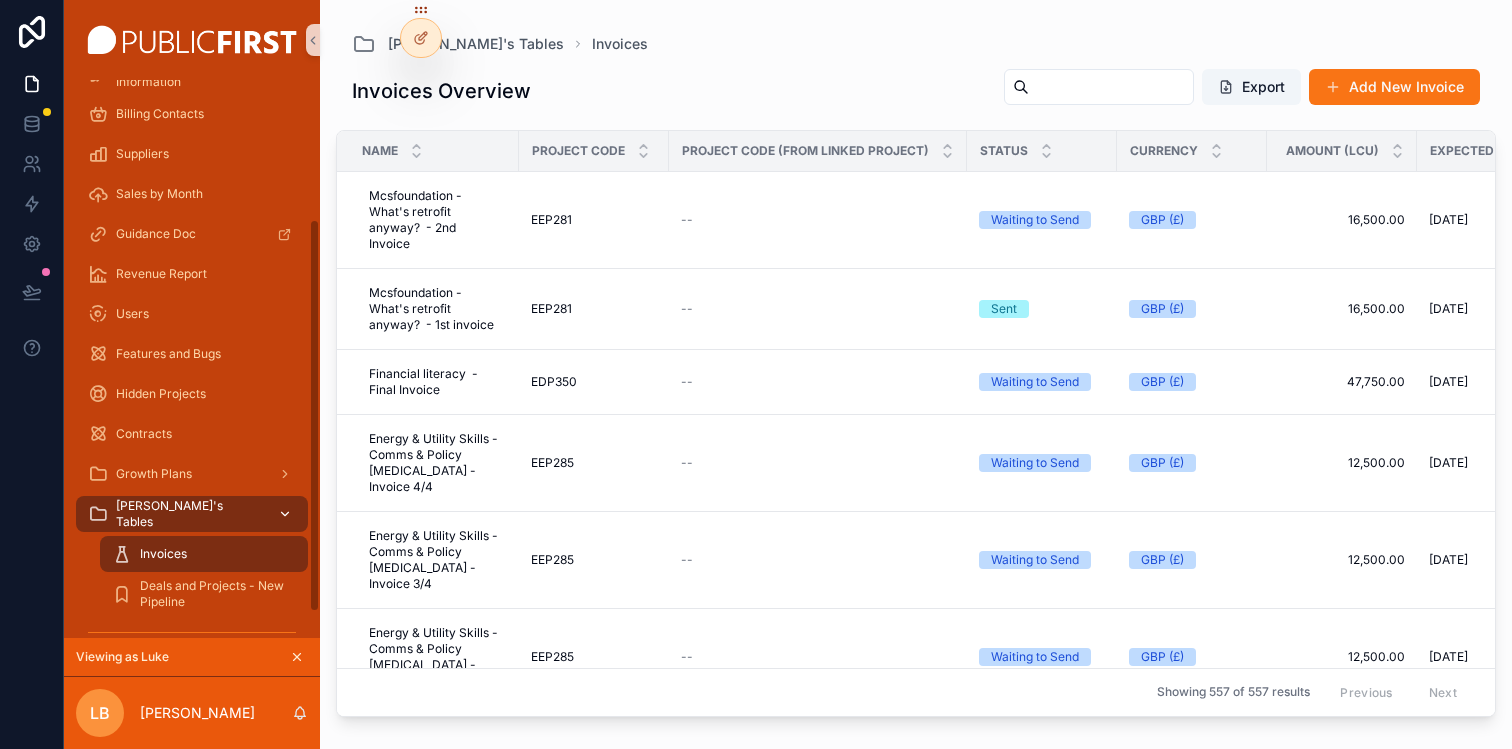 click on "[PERSON_NAME]'s Tables" at bounding box center (189, 514) 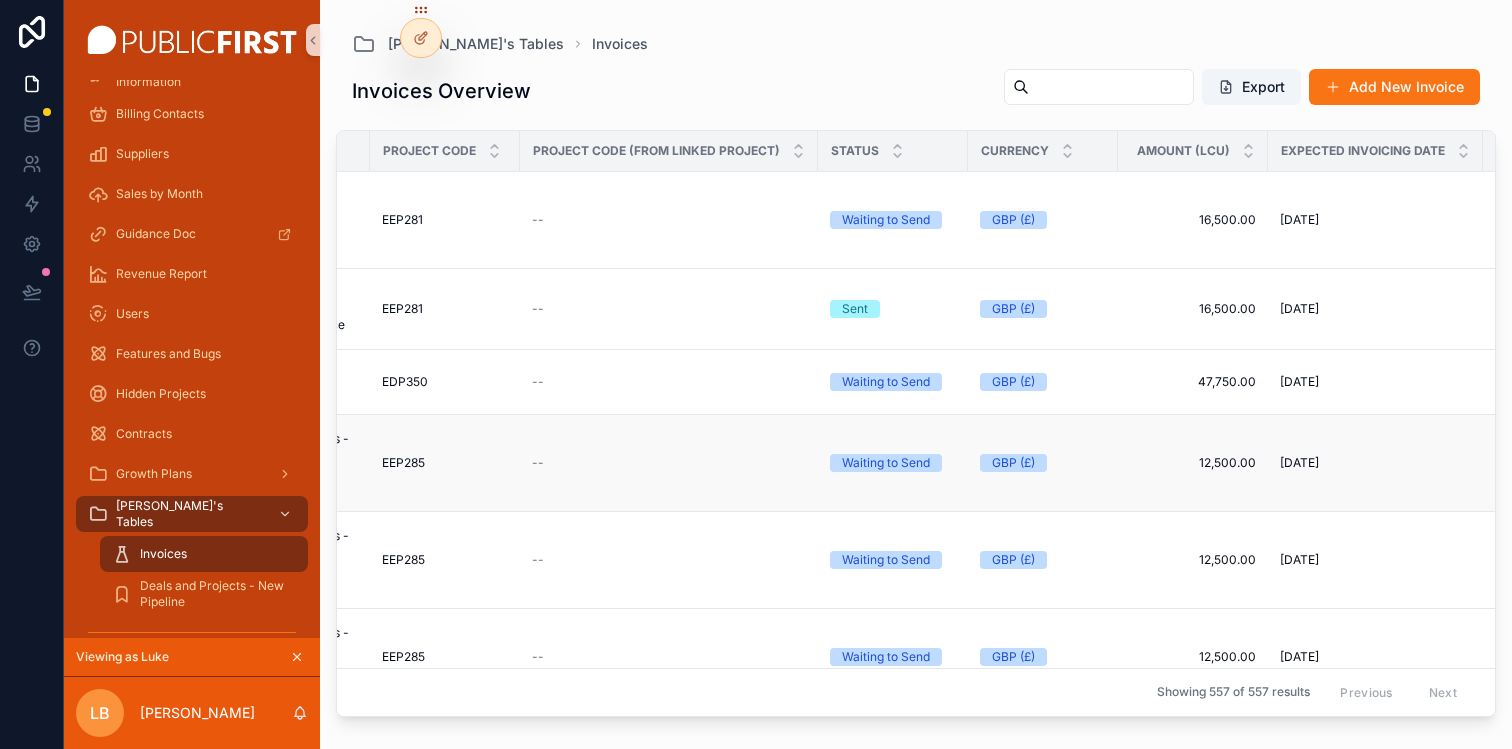 scroll, scrollTop: 0, scrollLeft: 0, axis: both 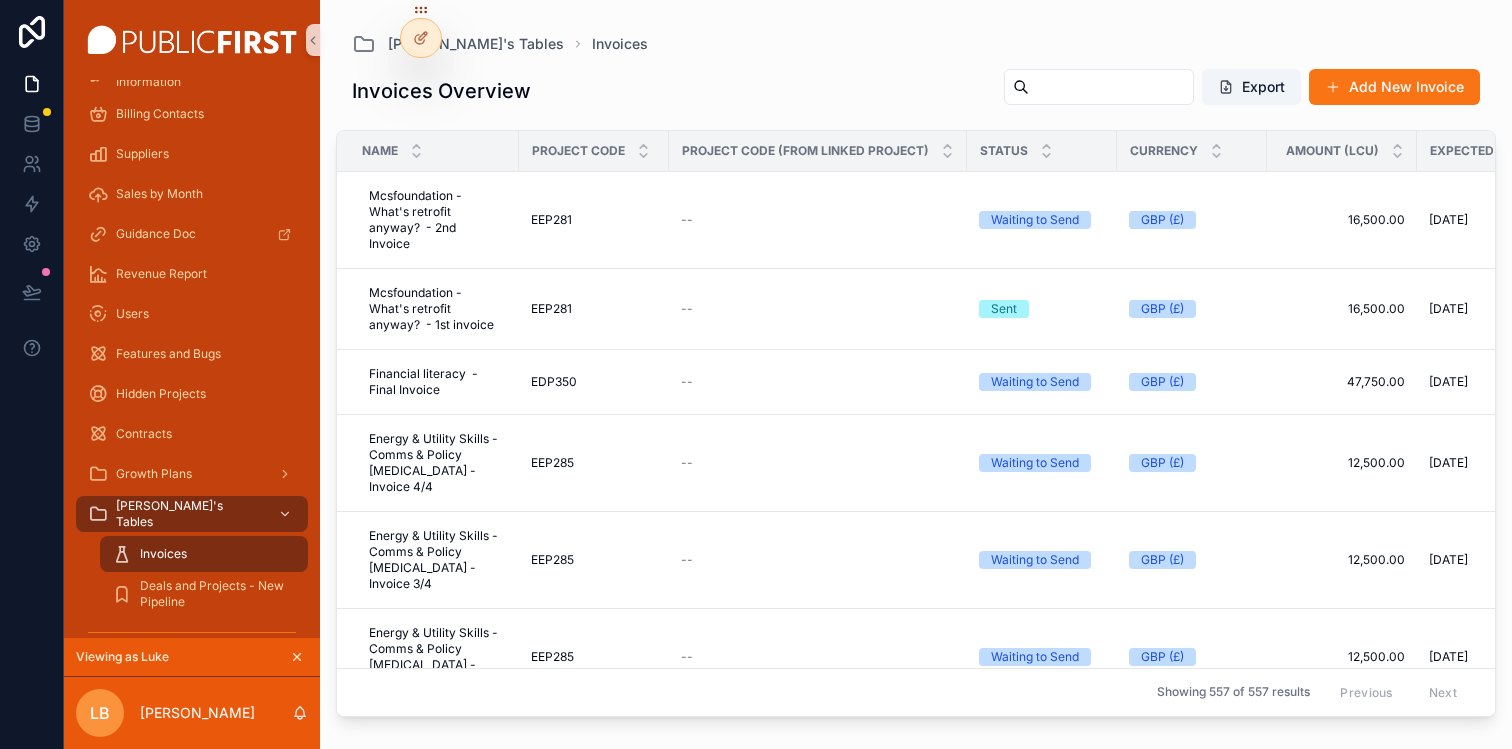 click on "Invoices Overview Export Add New Invoice" at bounding box center [916, 91] 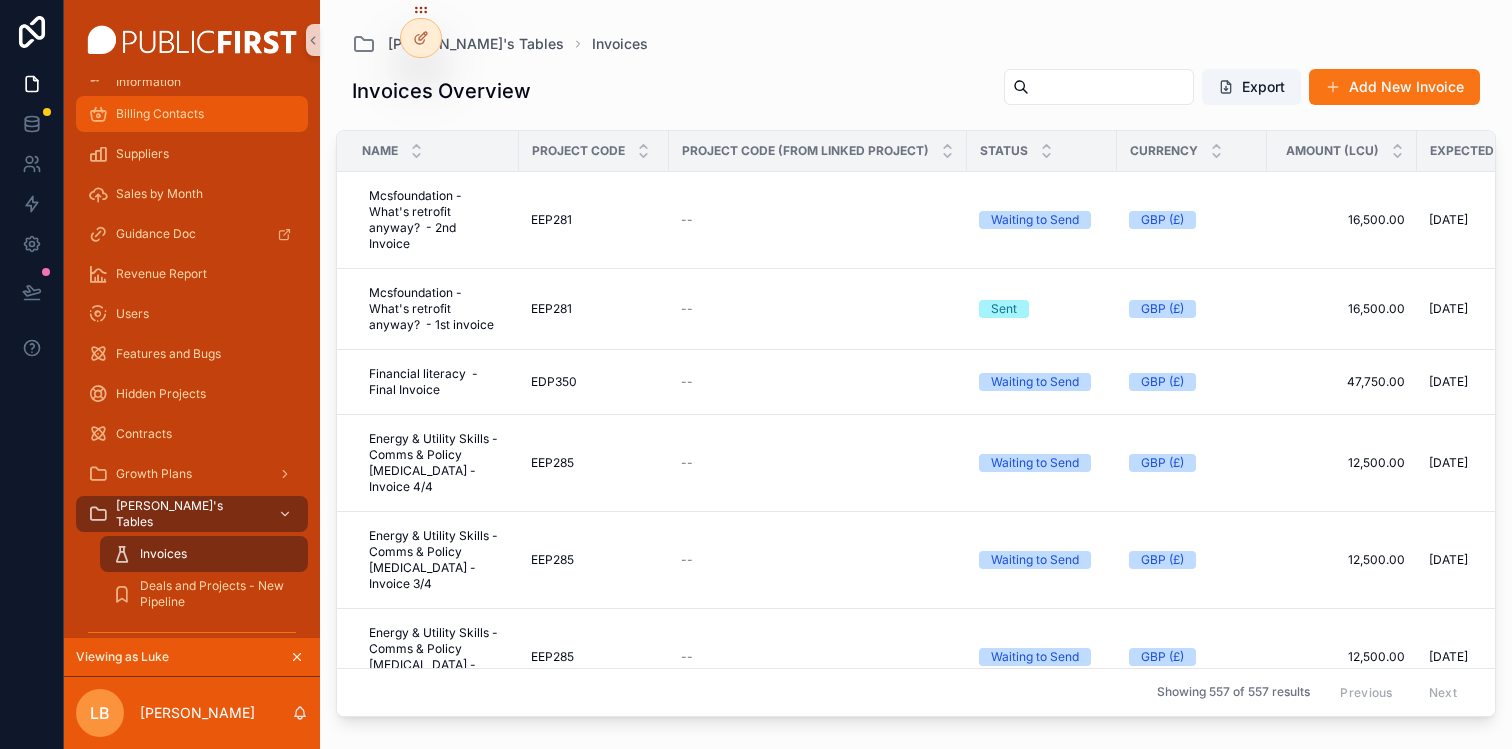 scroll, scrollTop: 0, scrollLeft: 0, axis: both 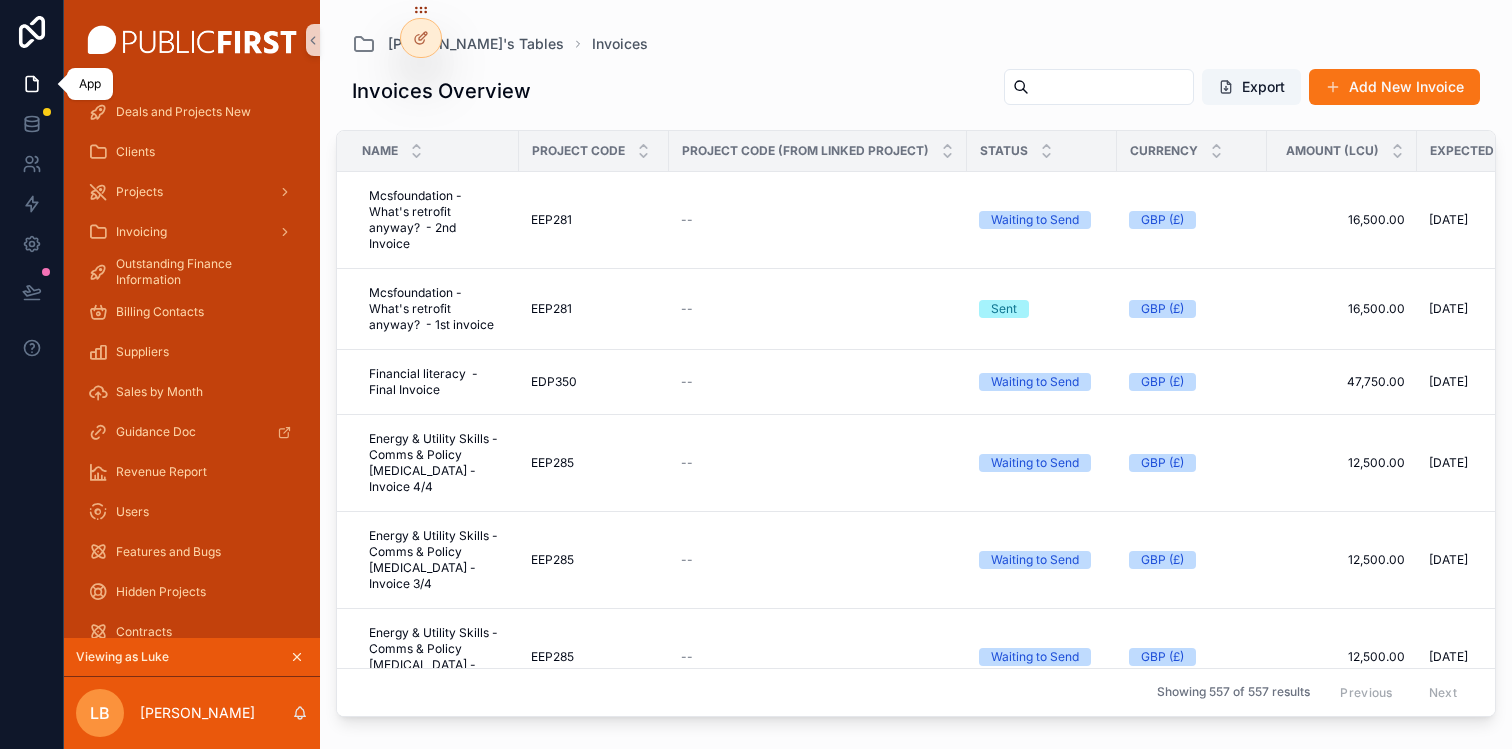 click 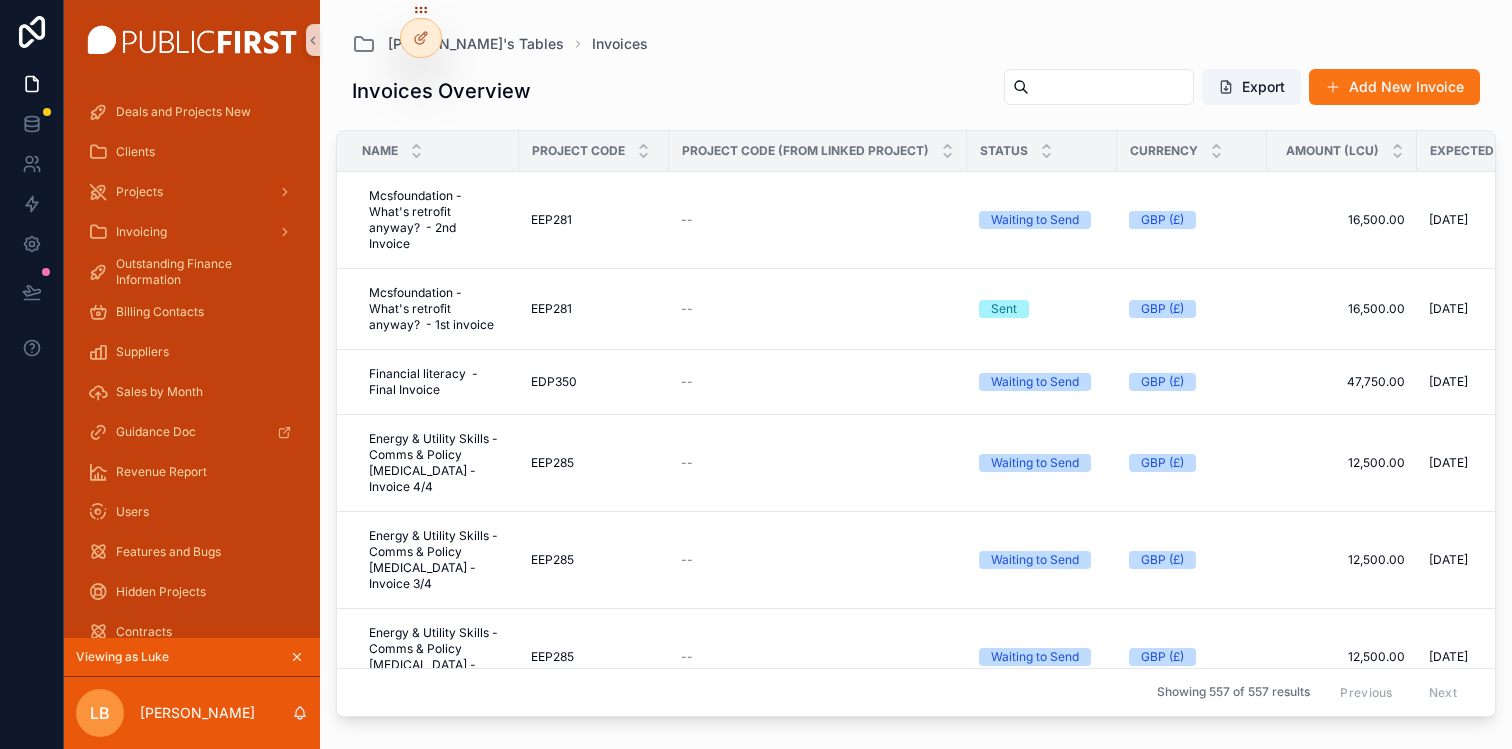 click on "Invoices Overview Export Add New Invoice" at bounding box center [916, 91] 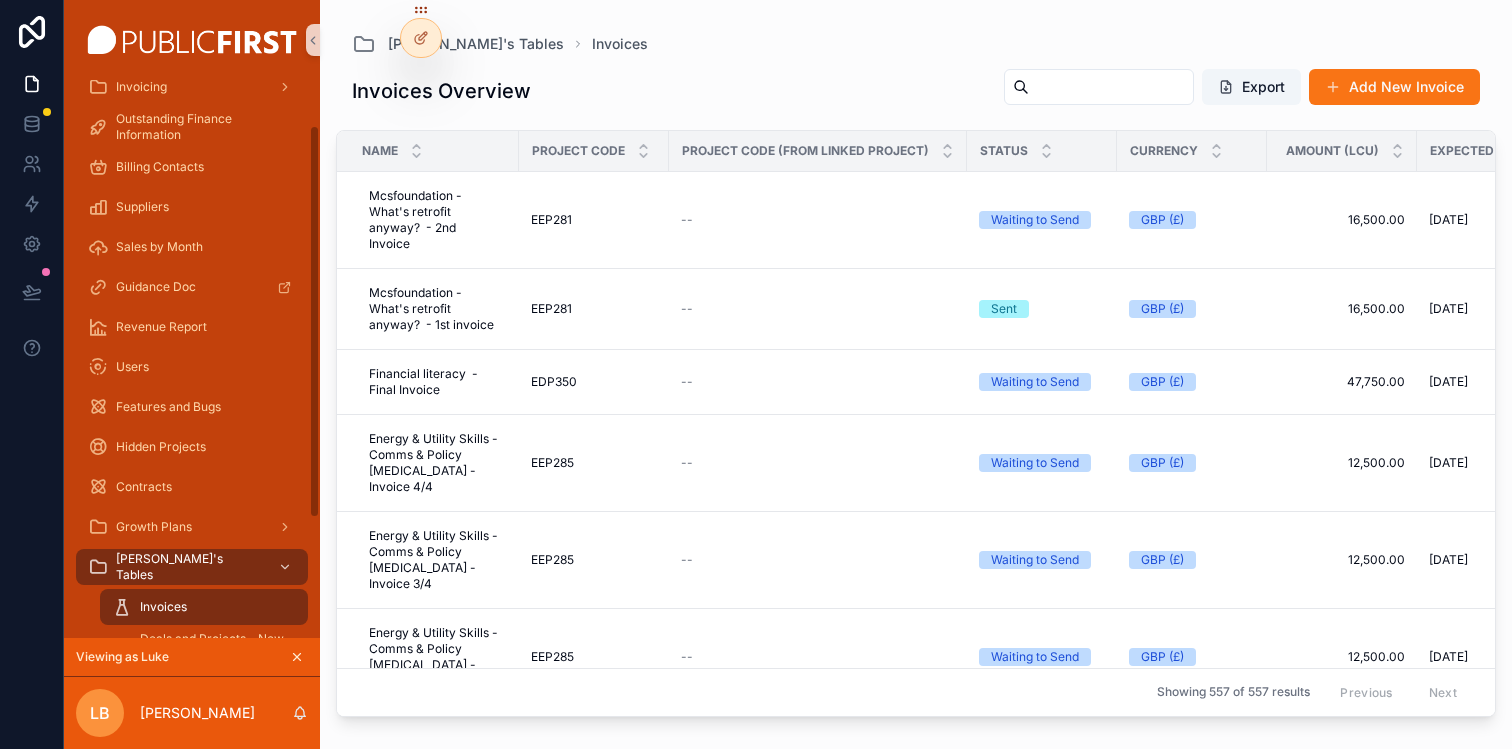 scroll, scrollTop: 234, scrollLeft: 0, axis: vertical 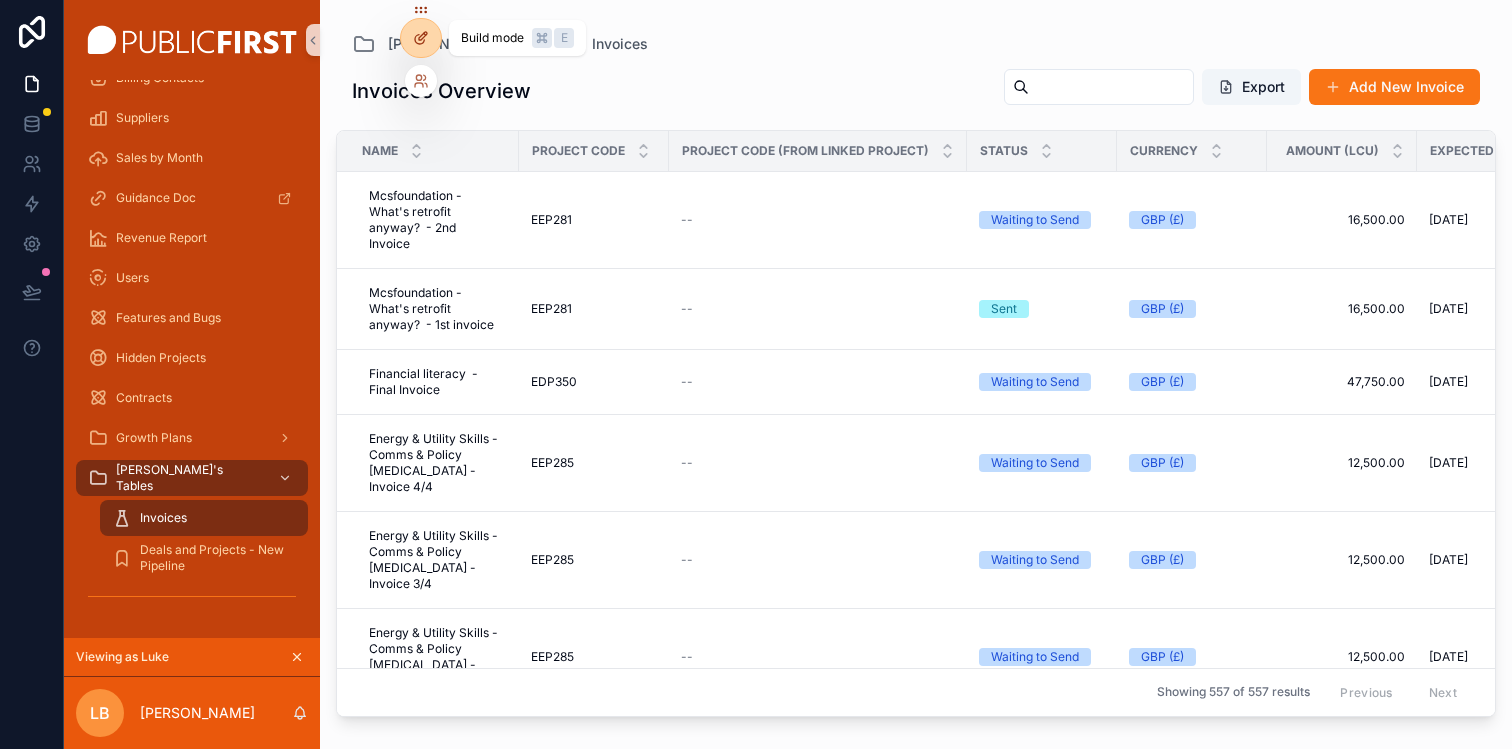 click 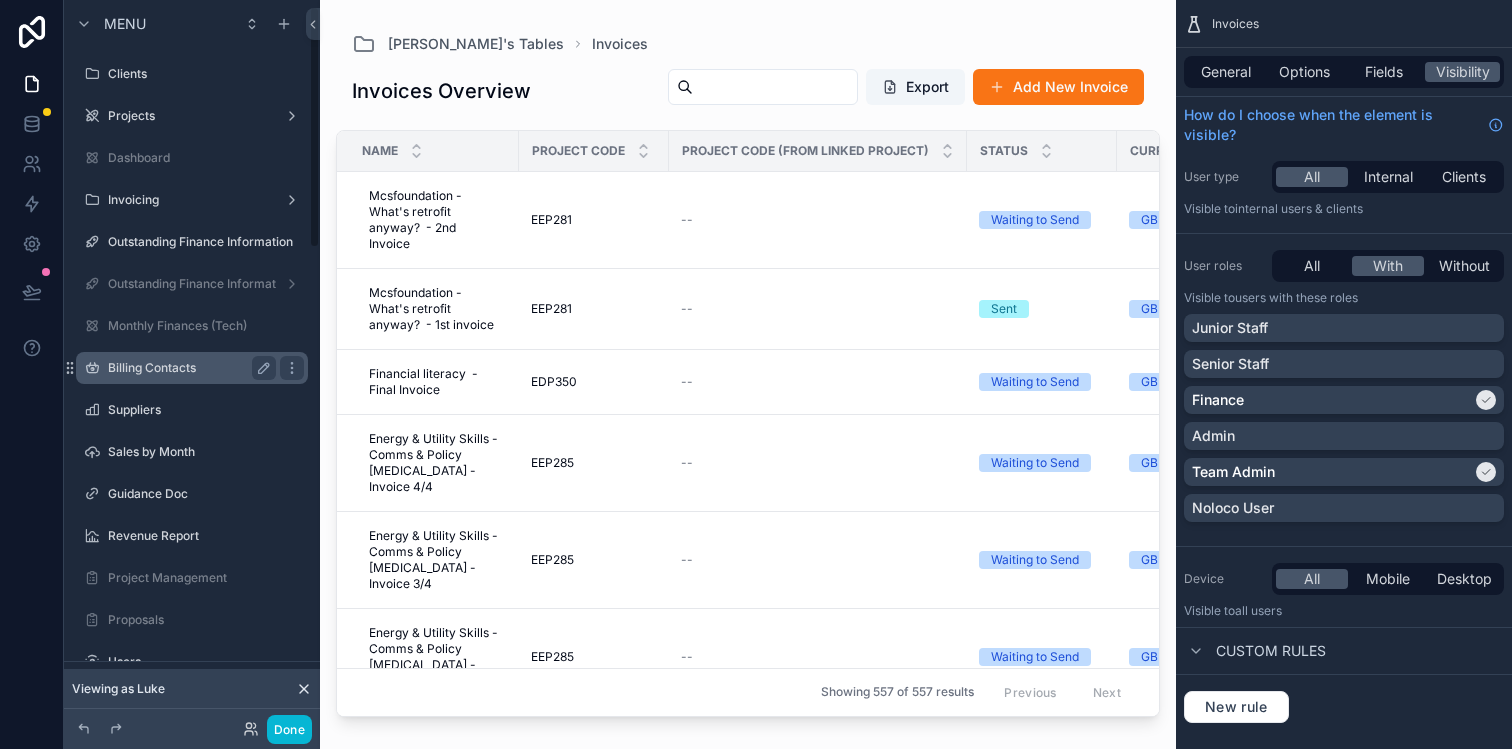 scroll, scrollTop: 0, scrollLeft: 0, axis: both 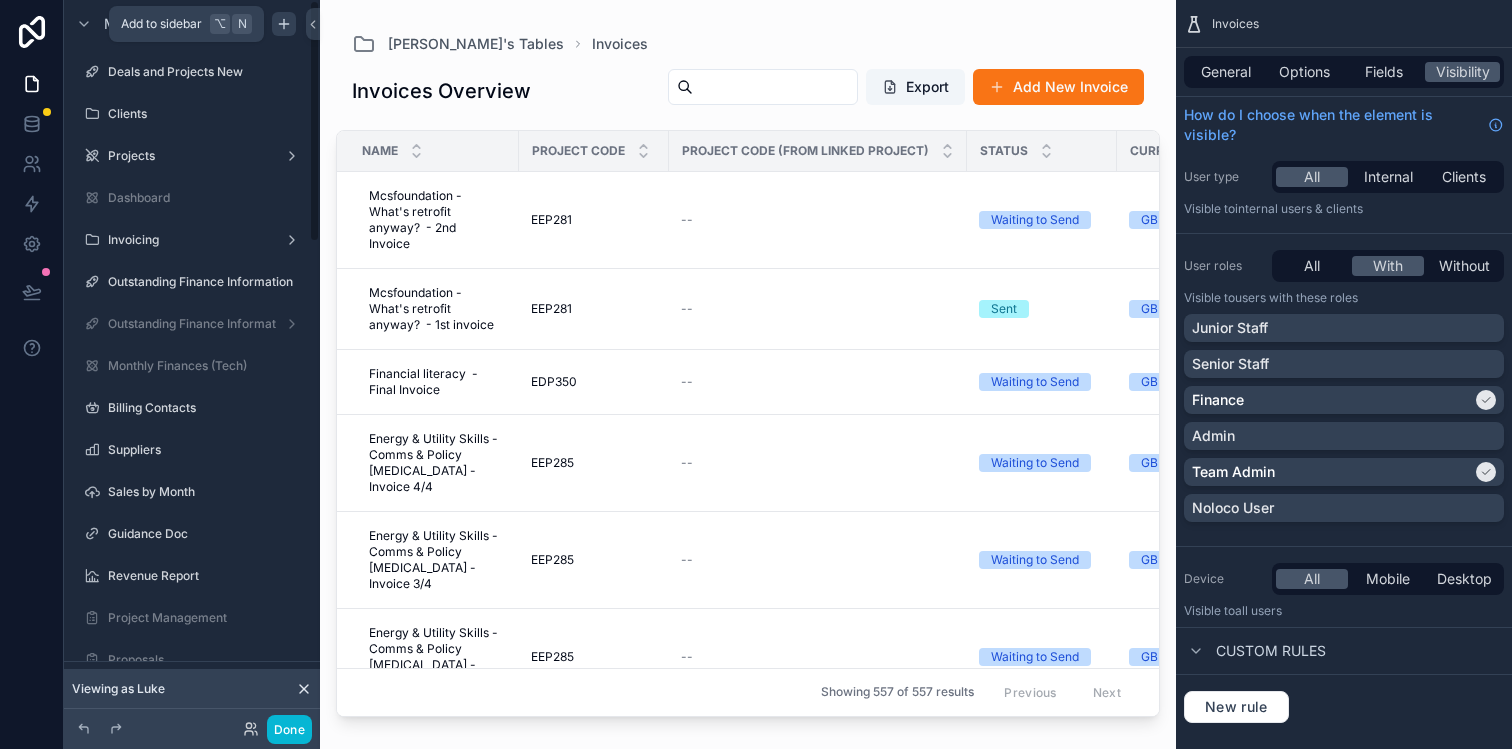 click 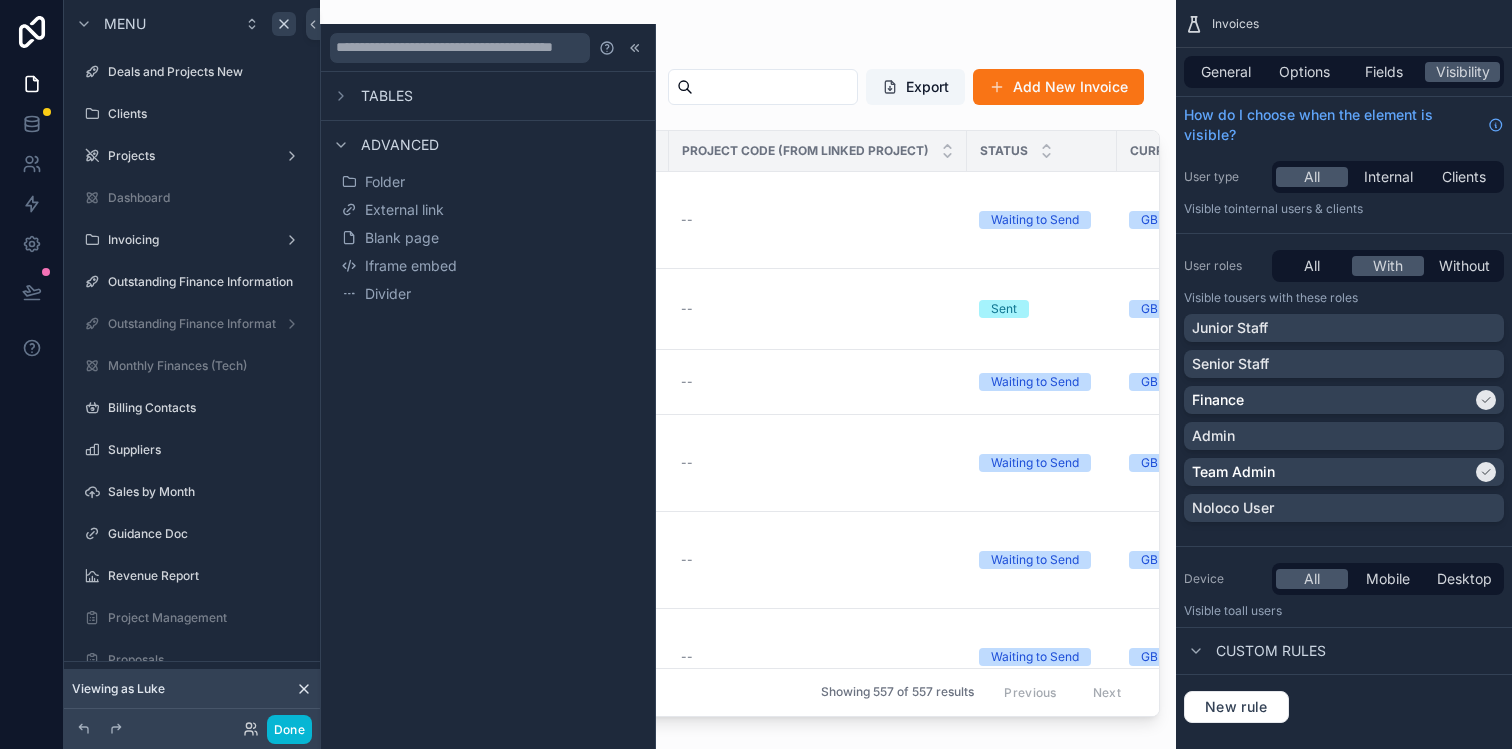click on "Tables" at bounding box center (387, 96) 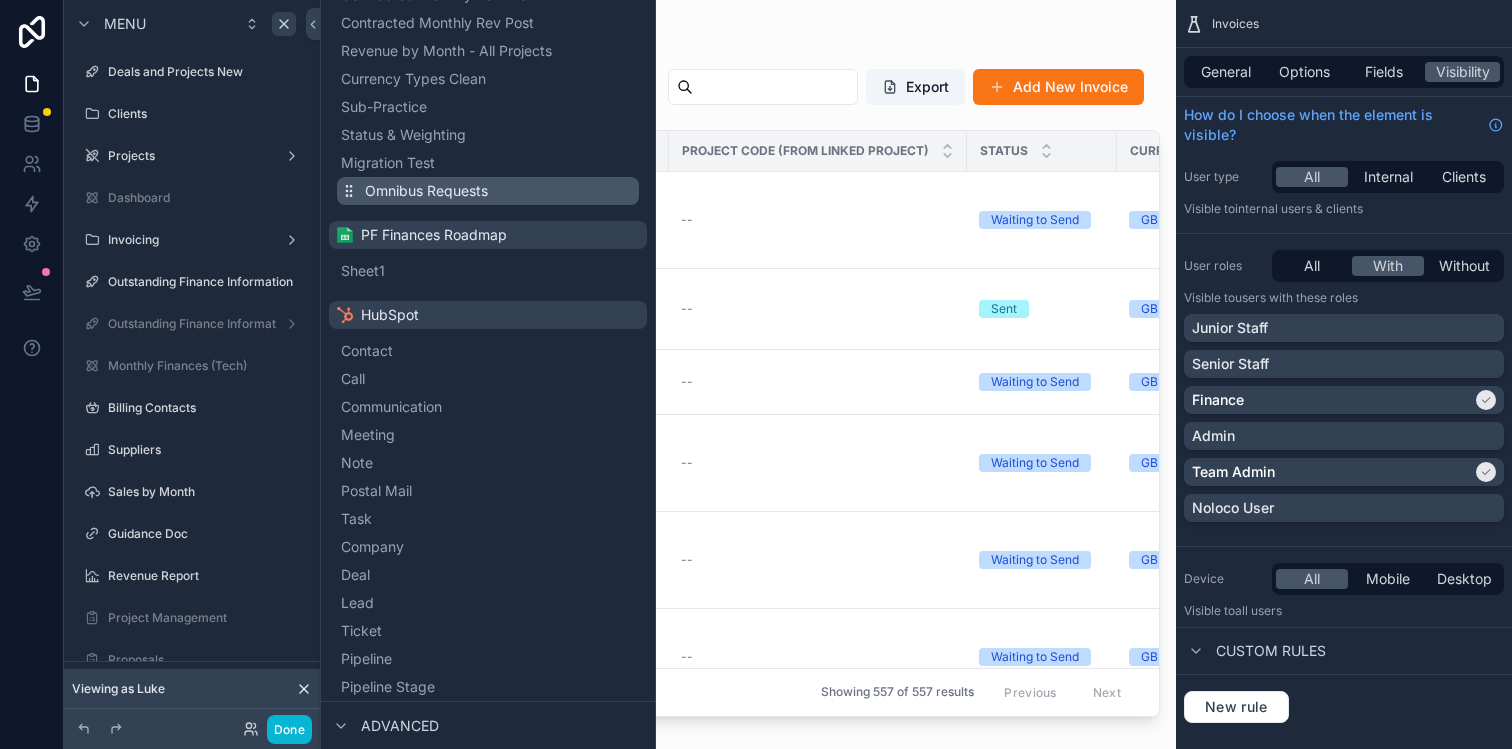 scroll, scrollTop: 1117, scrollLeft: 0, axis: vertical 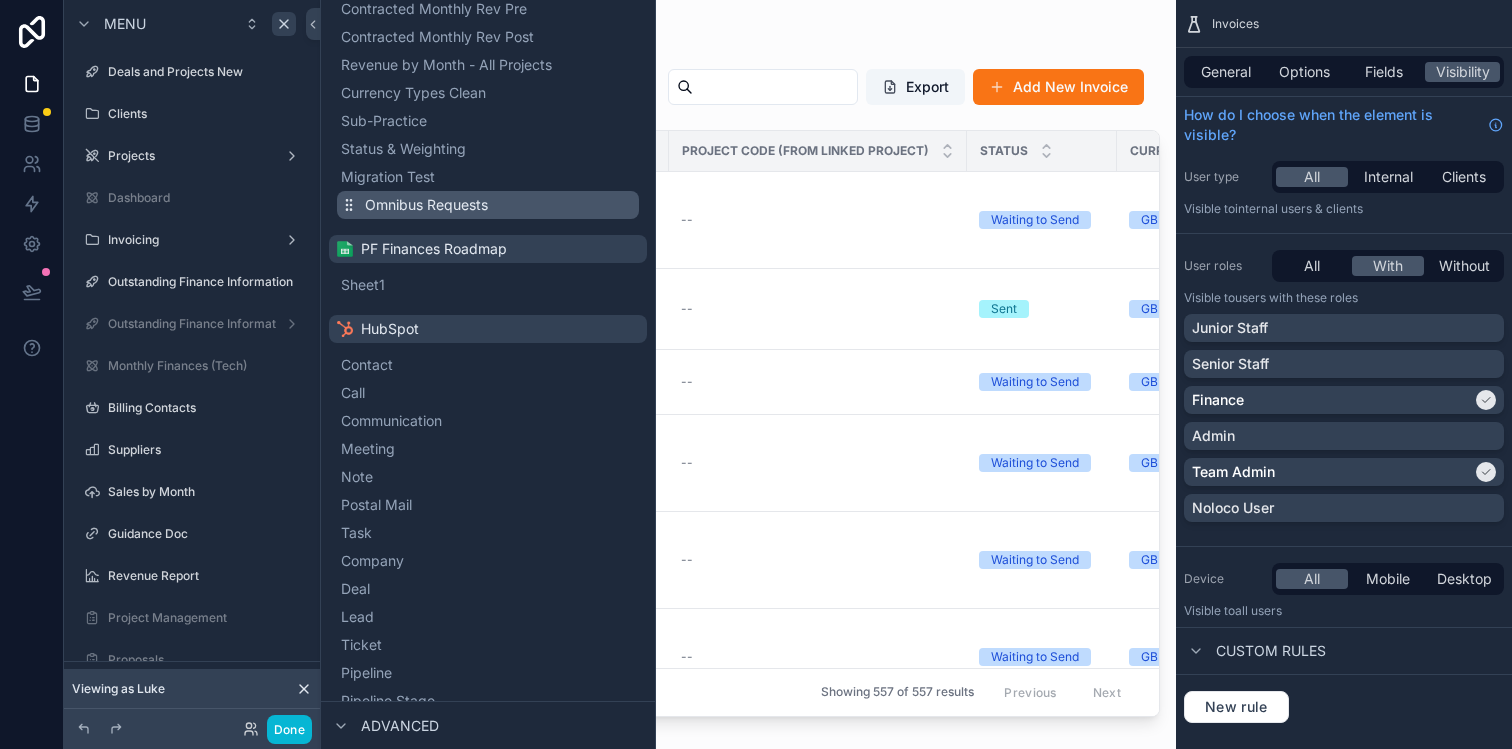 click on "Omnibus Requests" at bounding box center [426, 205] 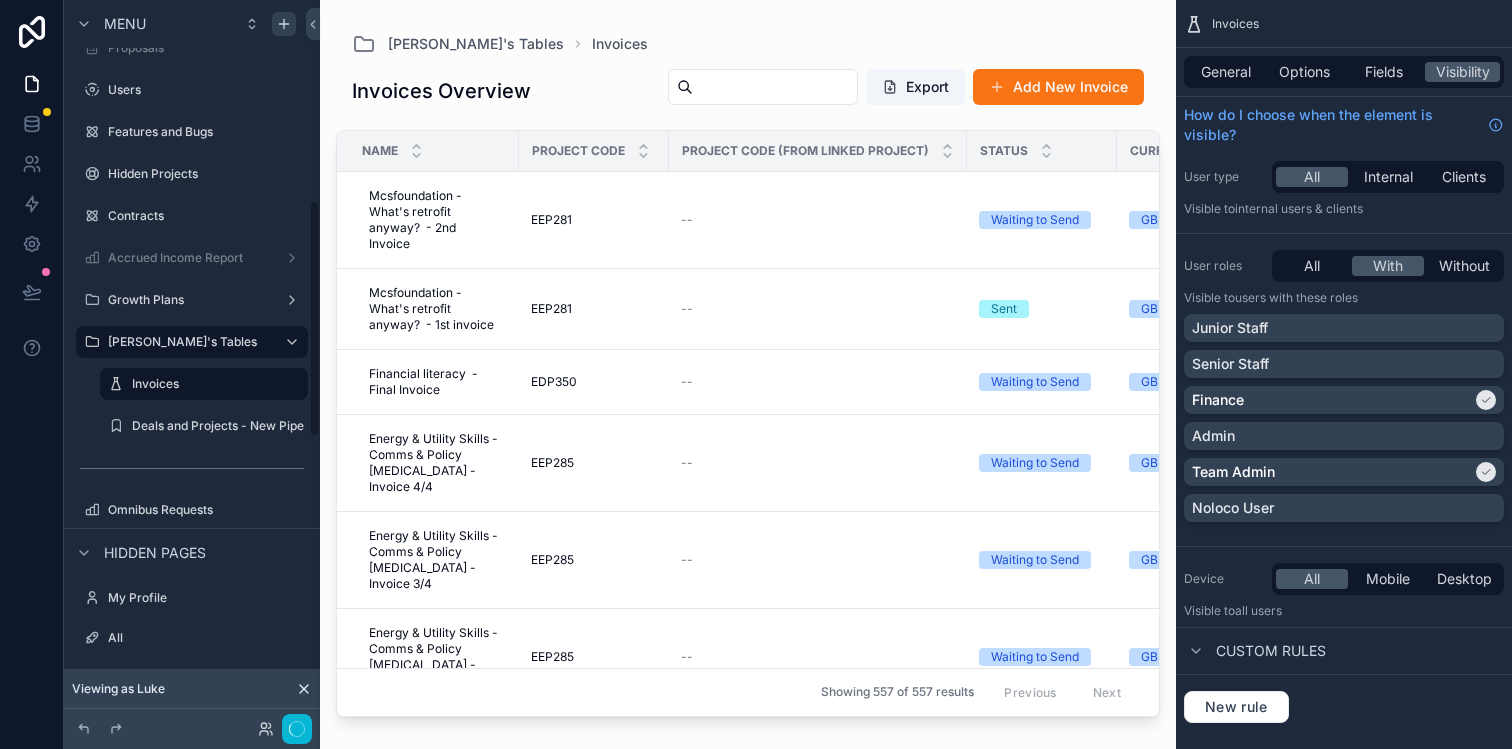scroll, scrollTop: 654, scrollLeft: 0, axis: vertical 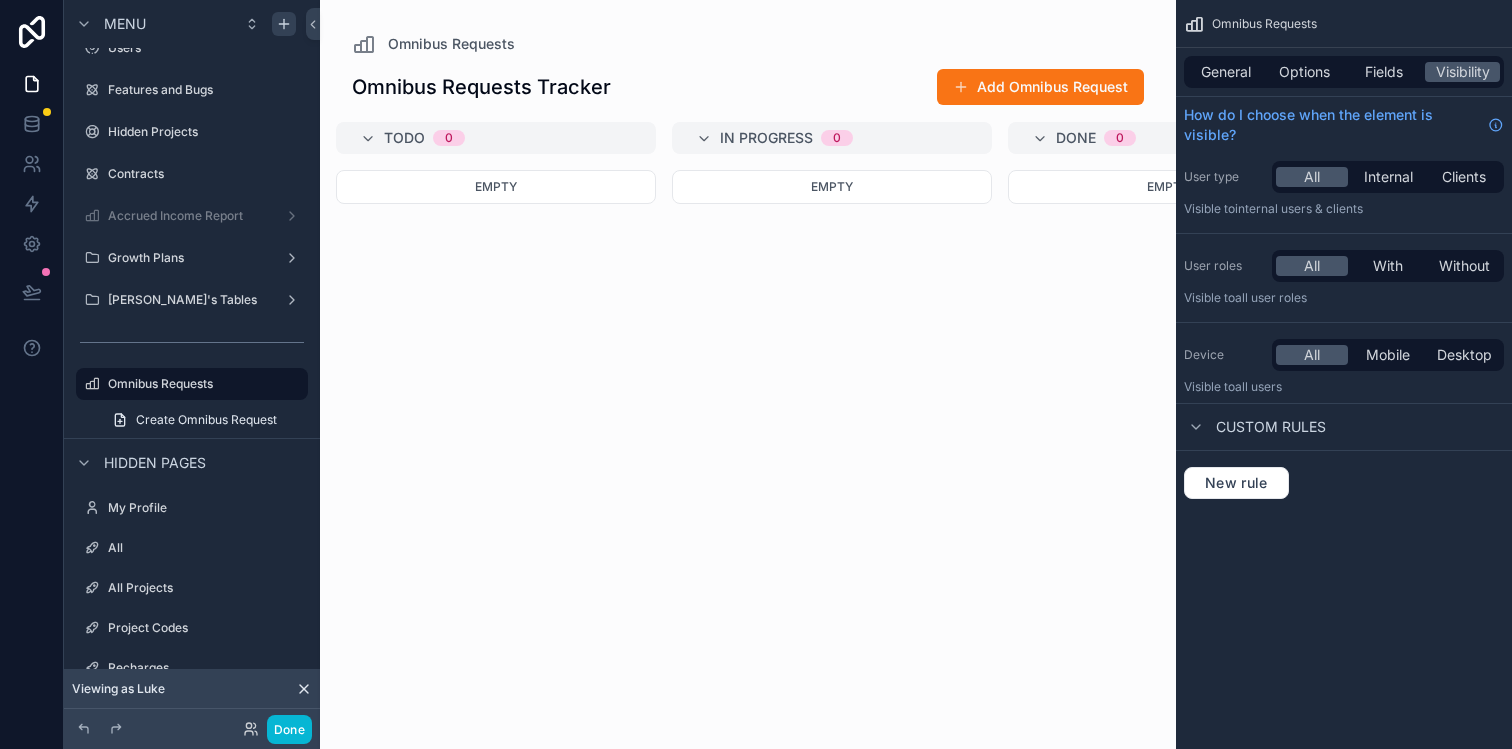 click at bounding box center (748, 374) 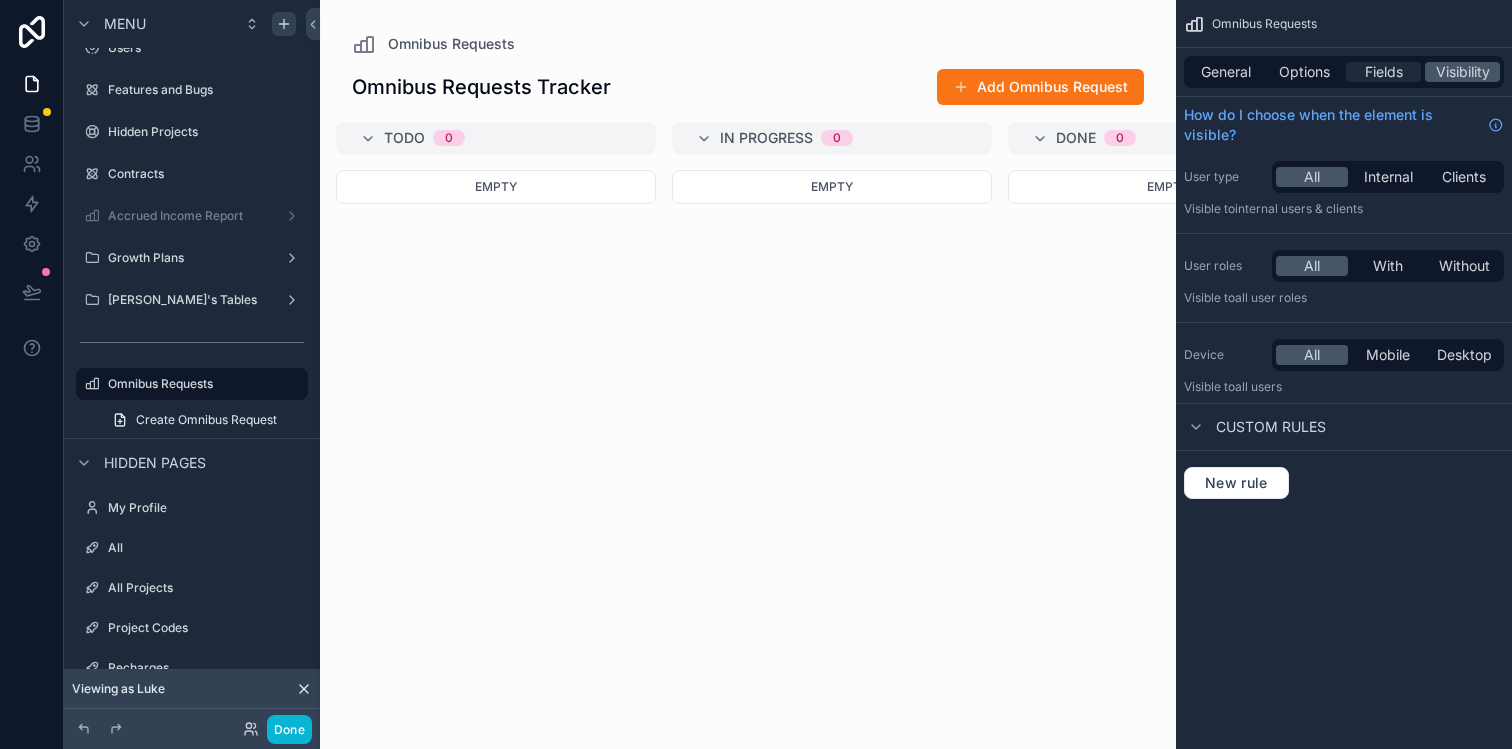click on "Fields" at bounding box center (1384, 72) 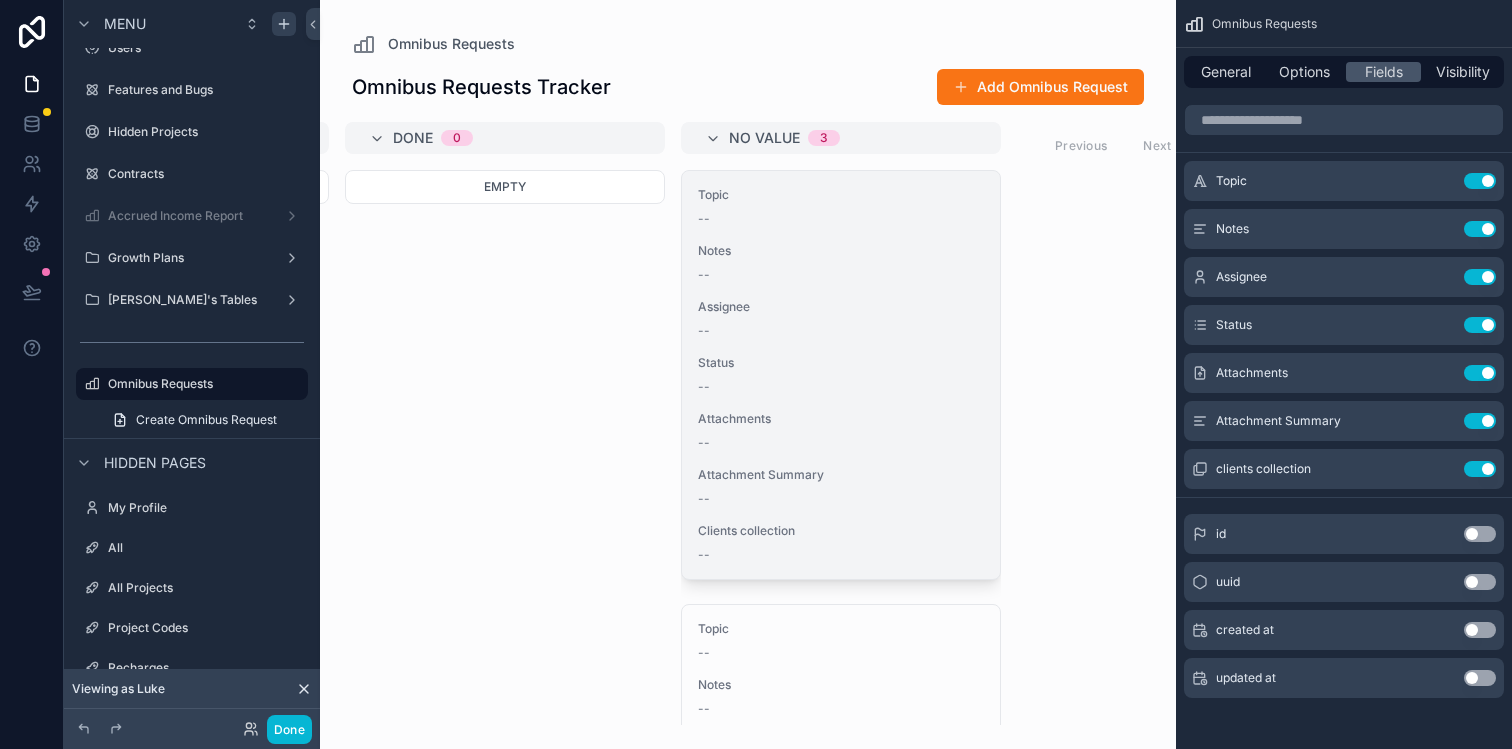 scroll, scrollTop: 0, scrollLeft: 673, axis: horizontal 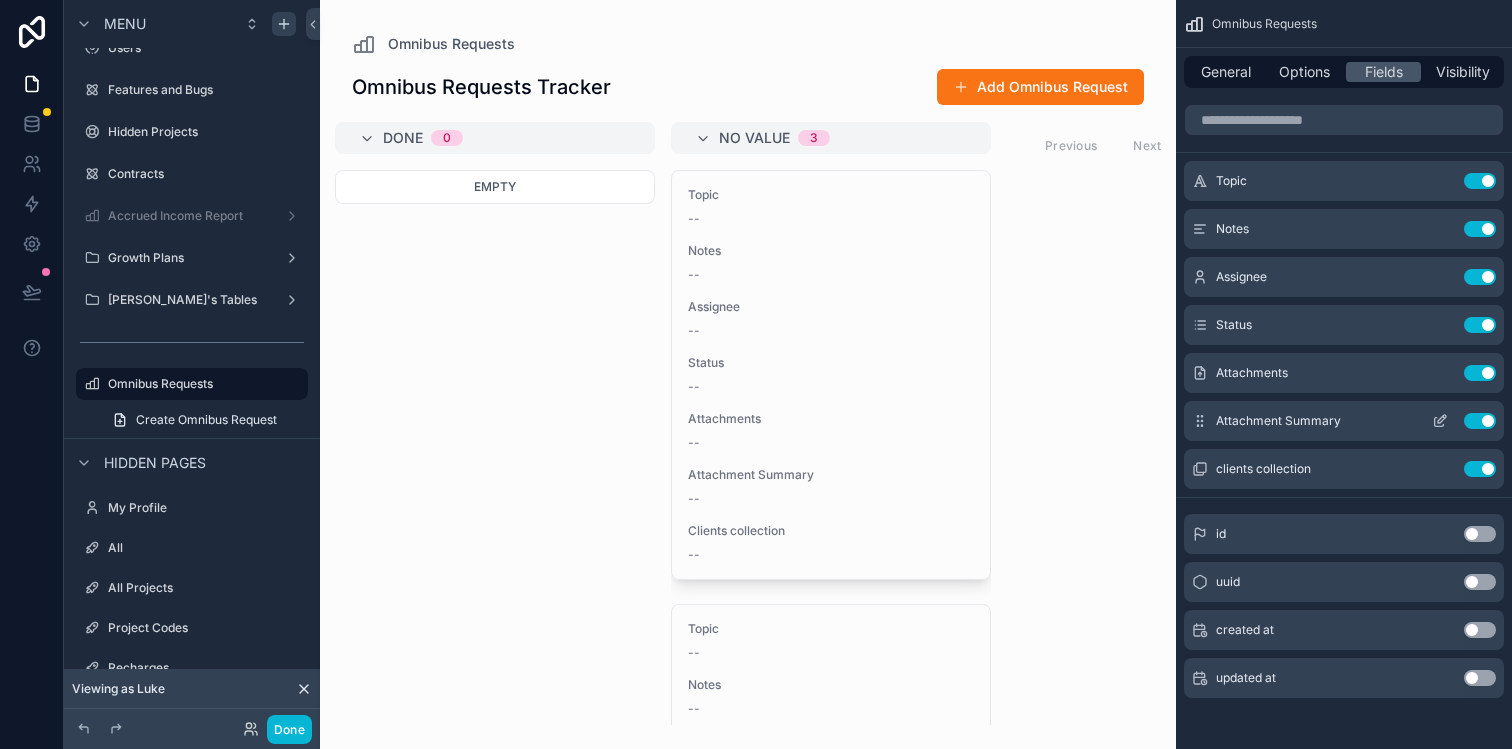 click on "Use setting" at bounding box center (1480, 421) 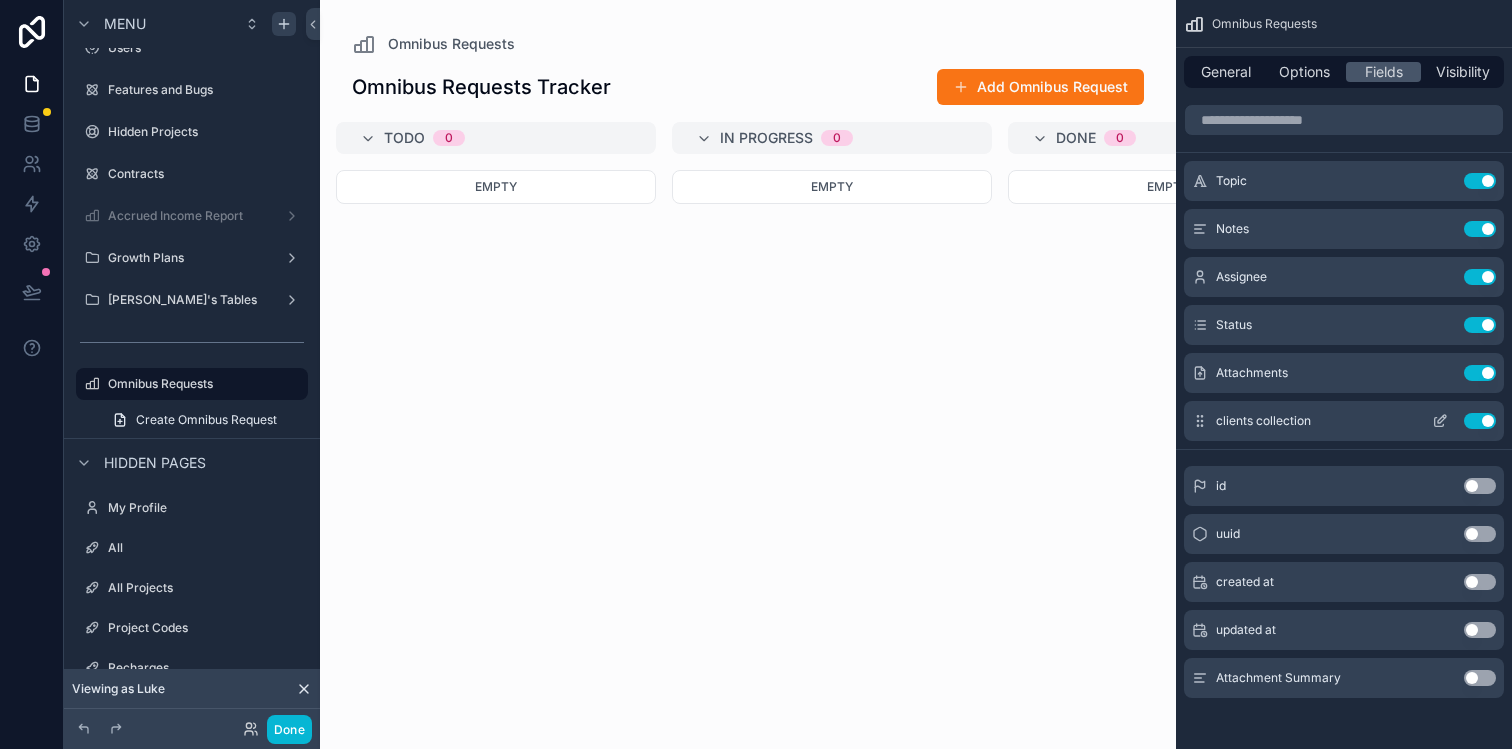 click on "Use setting" at bounding box center (1480, 421) 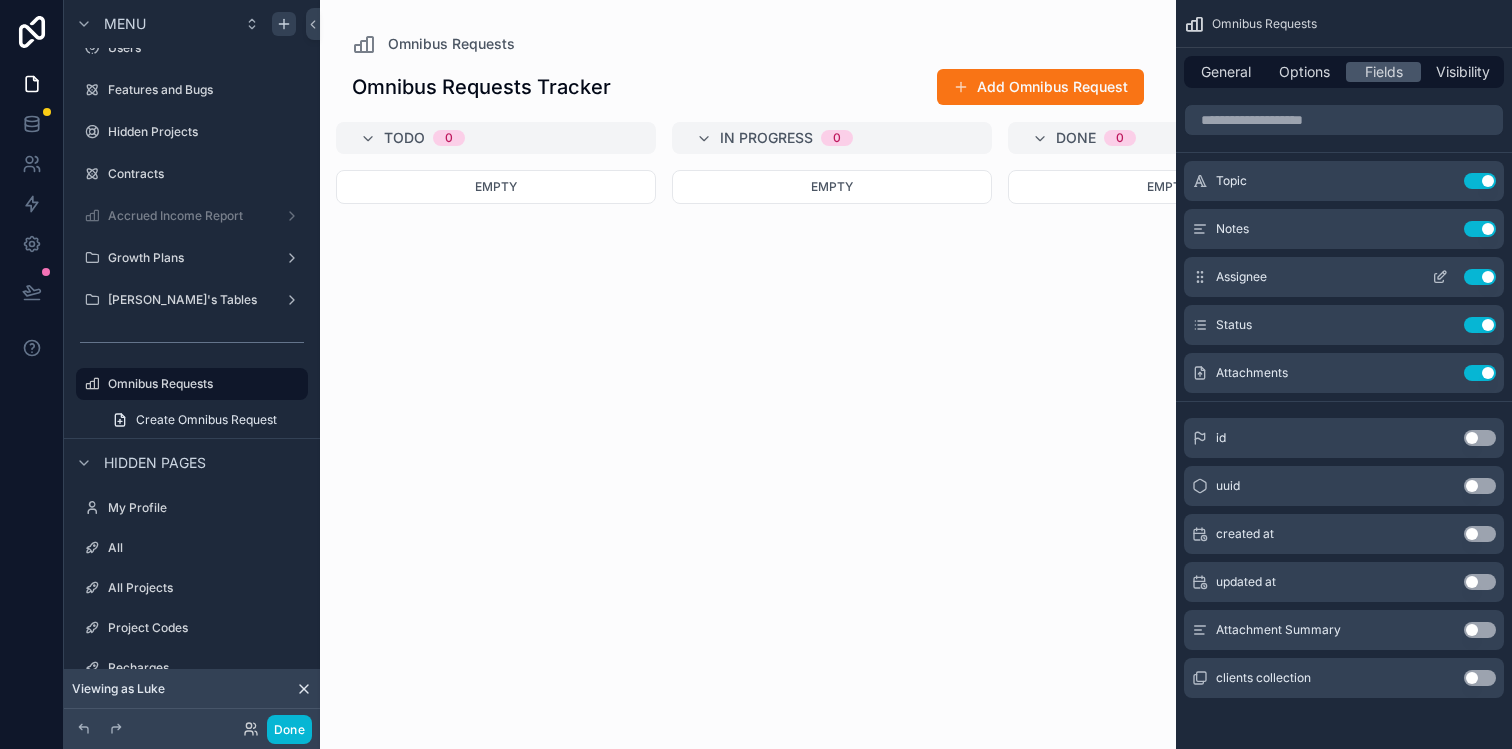 click on "Use setting" at bounding box center (1480, 277) 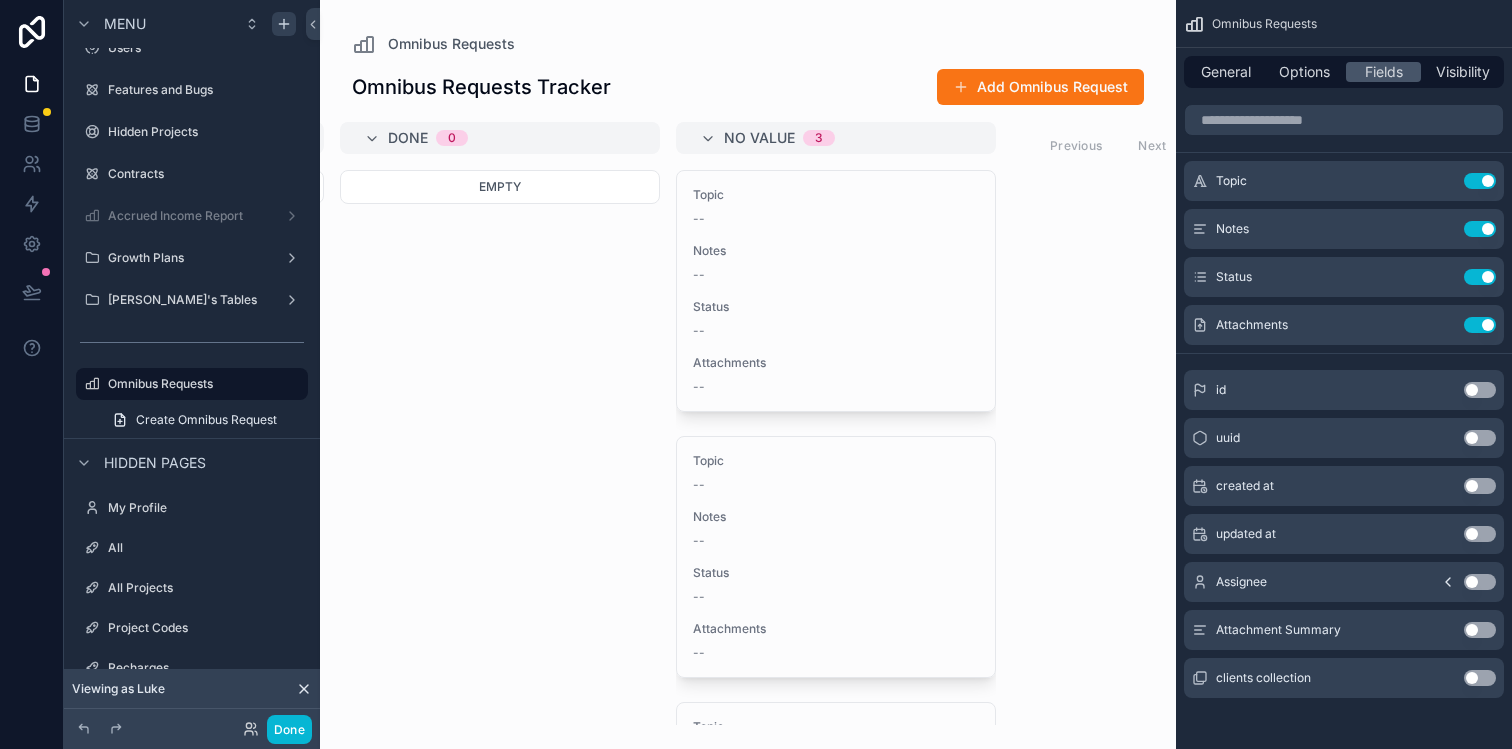 scroll, scrollTop: 0, scrollLeft: 690, axis: horizontal 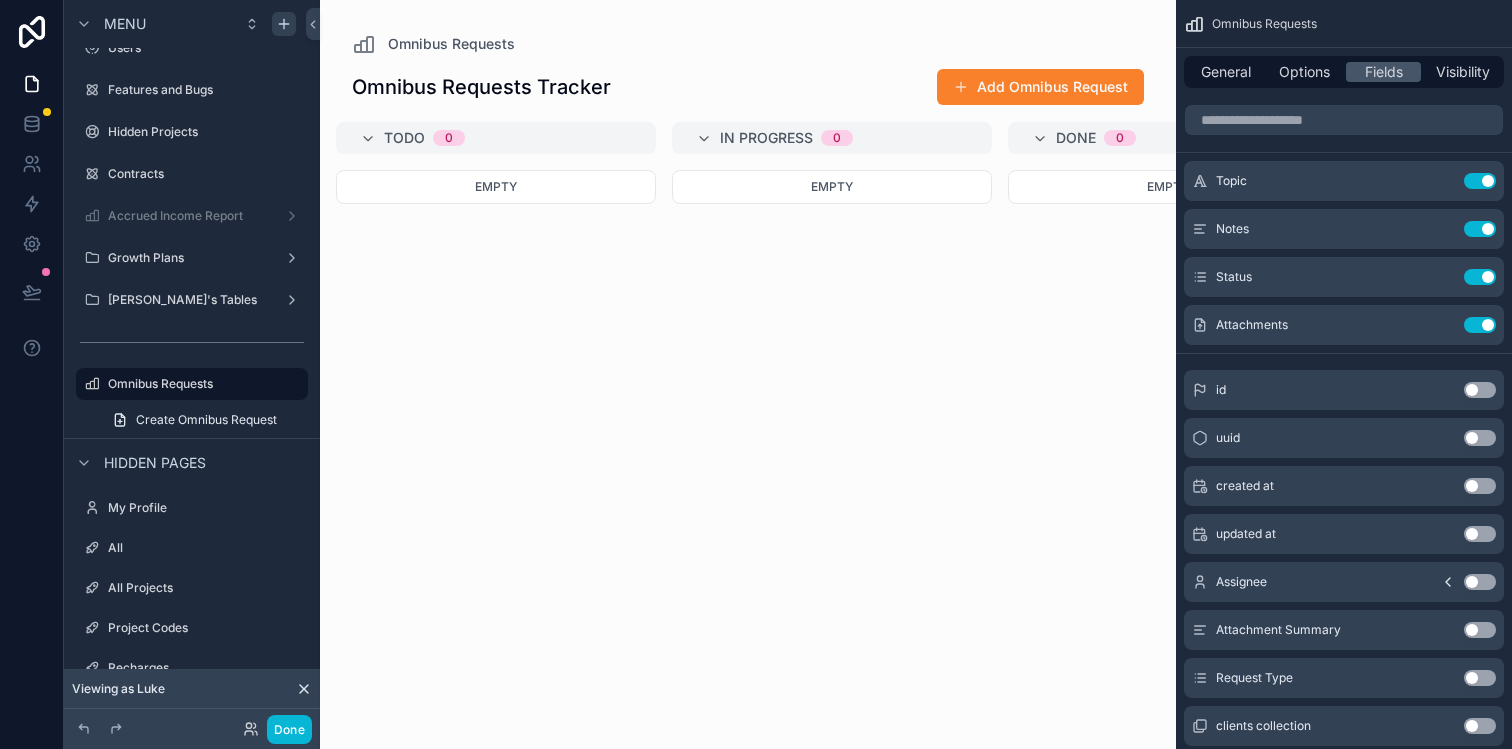 click on "Add Omnibus Request" at bounding box center [1040, 87] 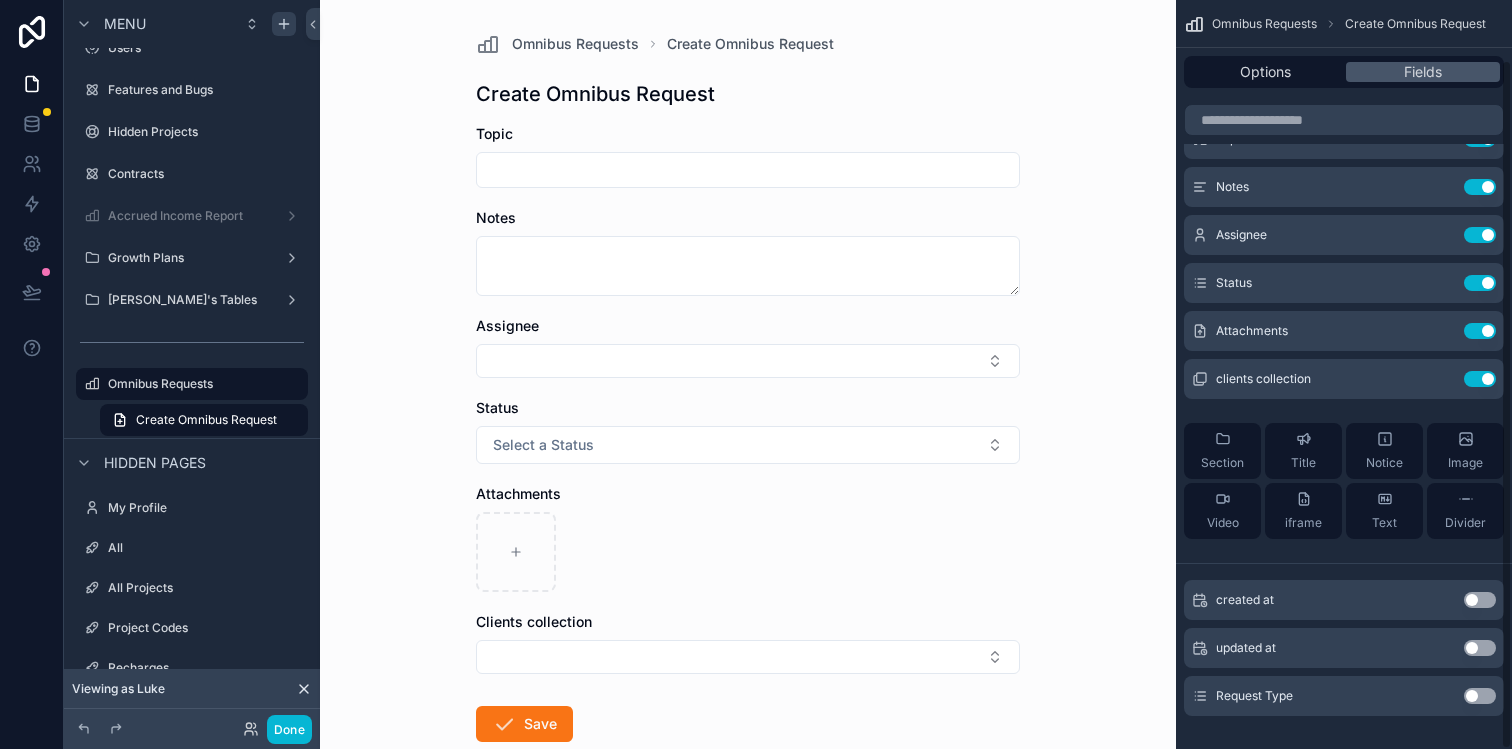 scroll, scrollTop: 65, scrollLeft: 0, axis: vertical 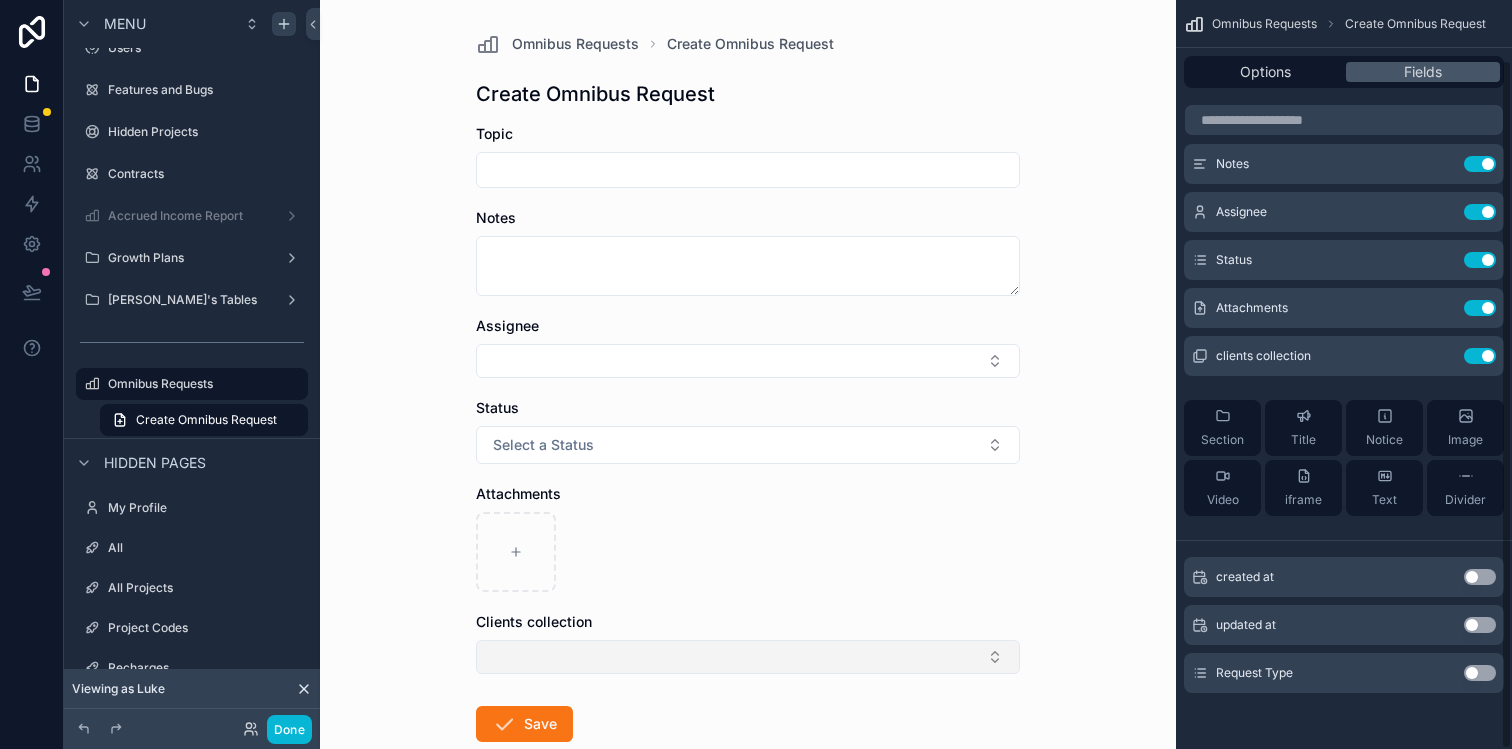 click at bounding box center [748, 657] 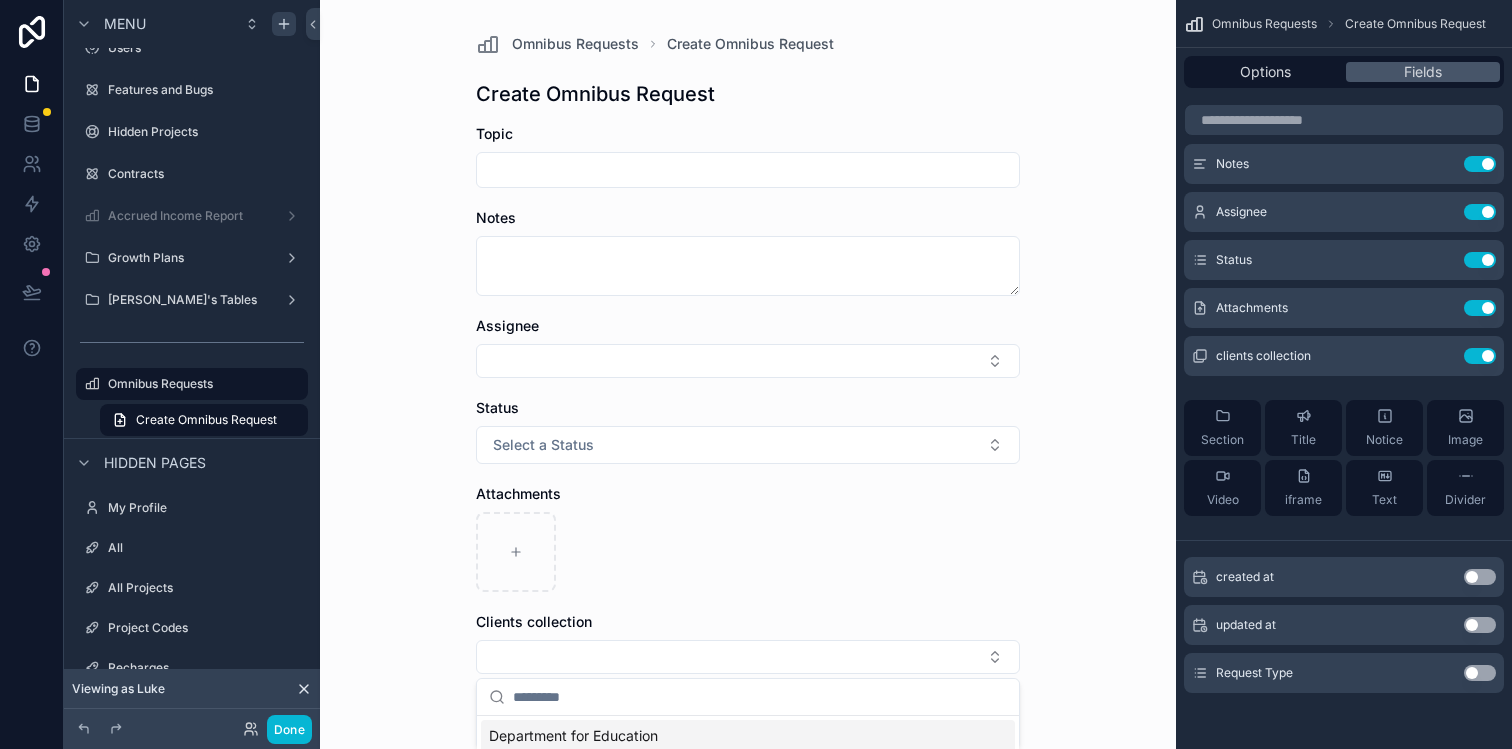 click at bounding box center (748, 552) 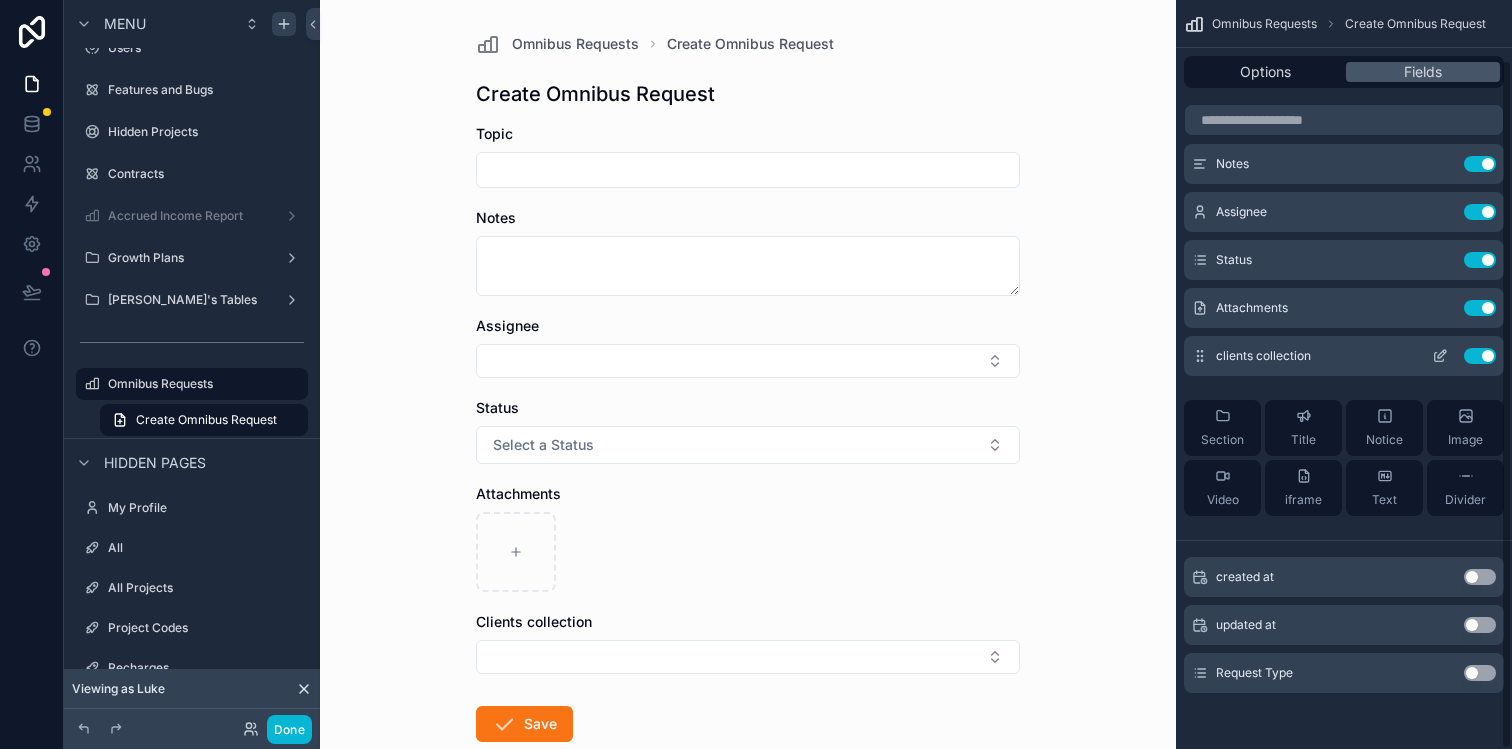 click 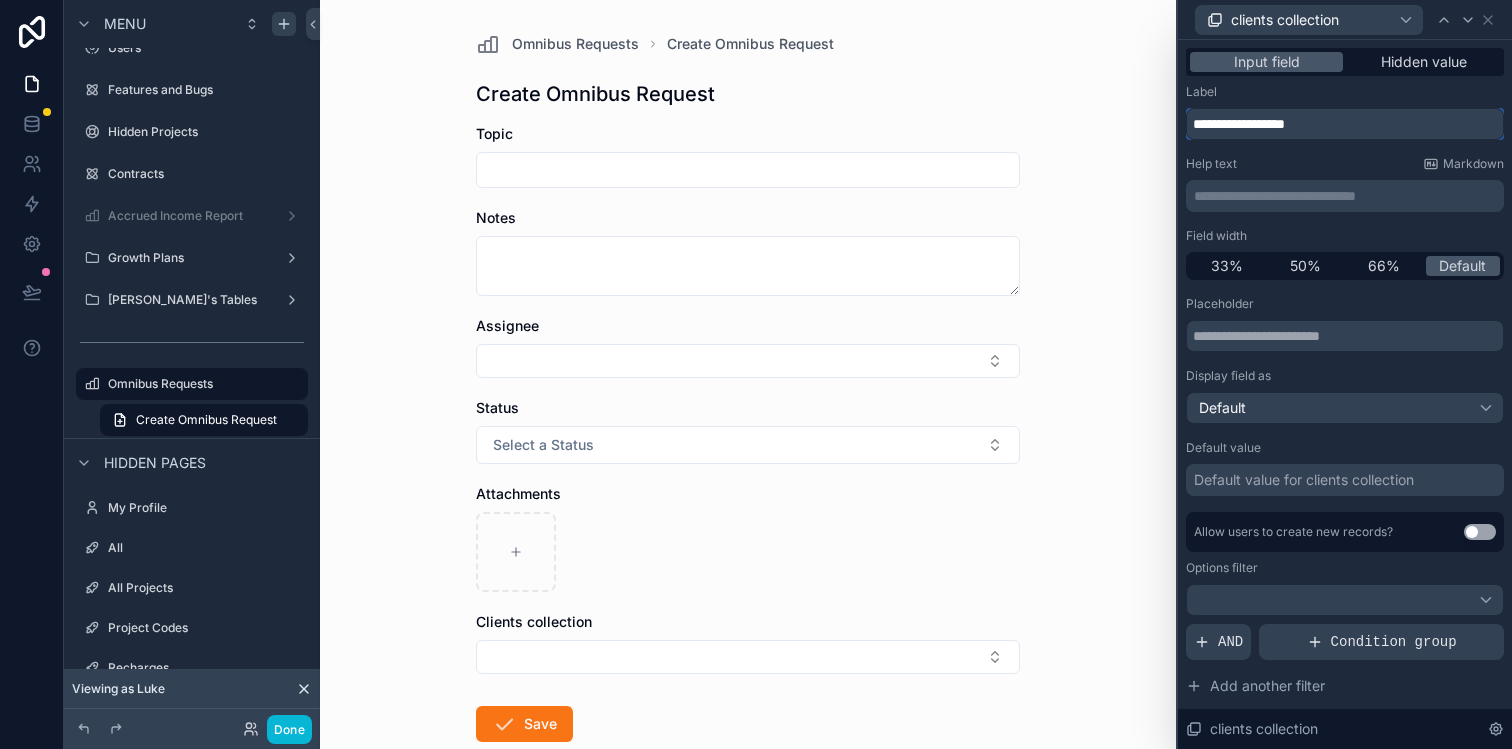 drag, startPoint x: 1318, startPoint y: 127, endPoint x: 1230, endPoint y: 123, distance: 88.09086 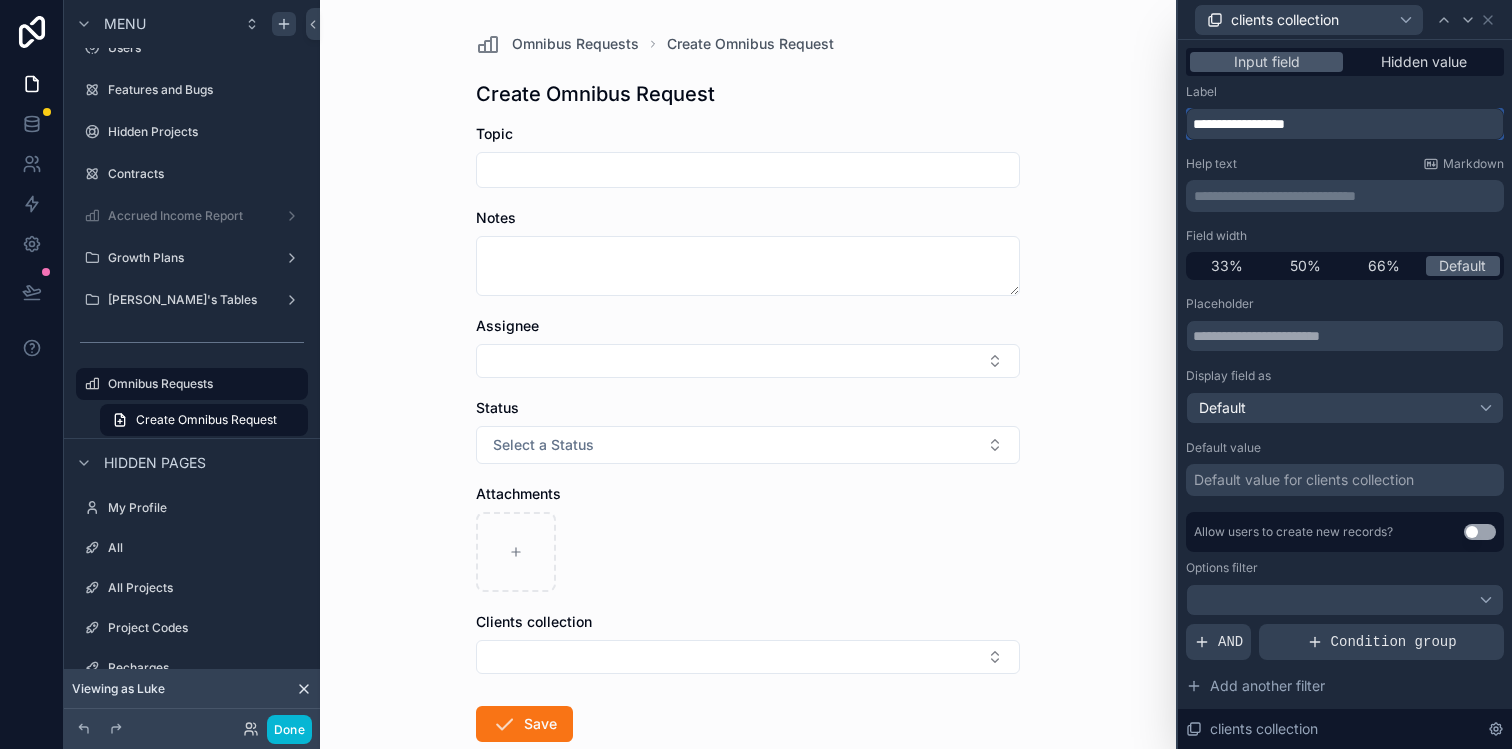 click on "**********" at bounding box center [1345, 124] 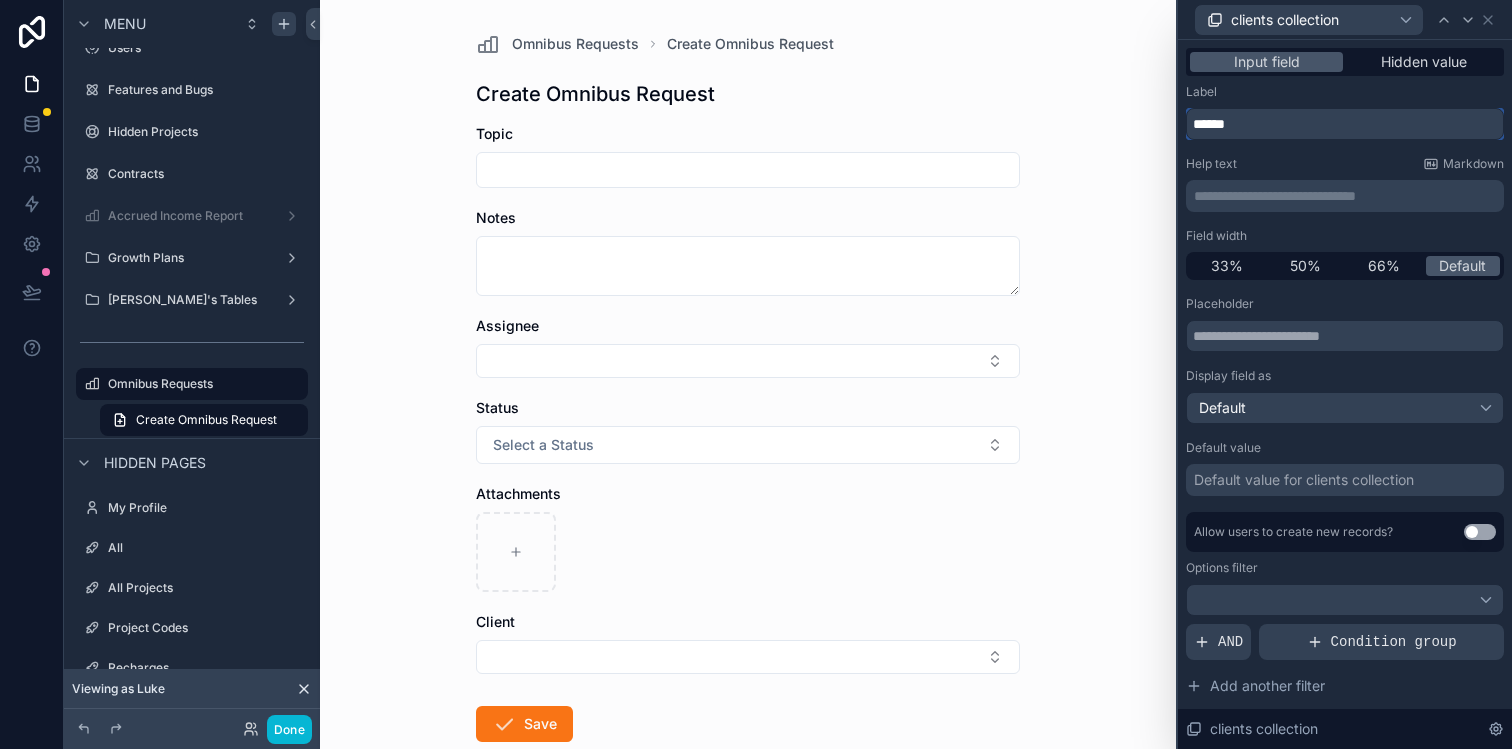 type on "******" 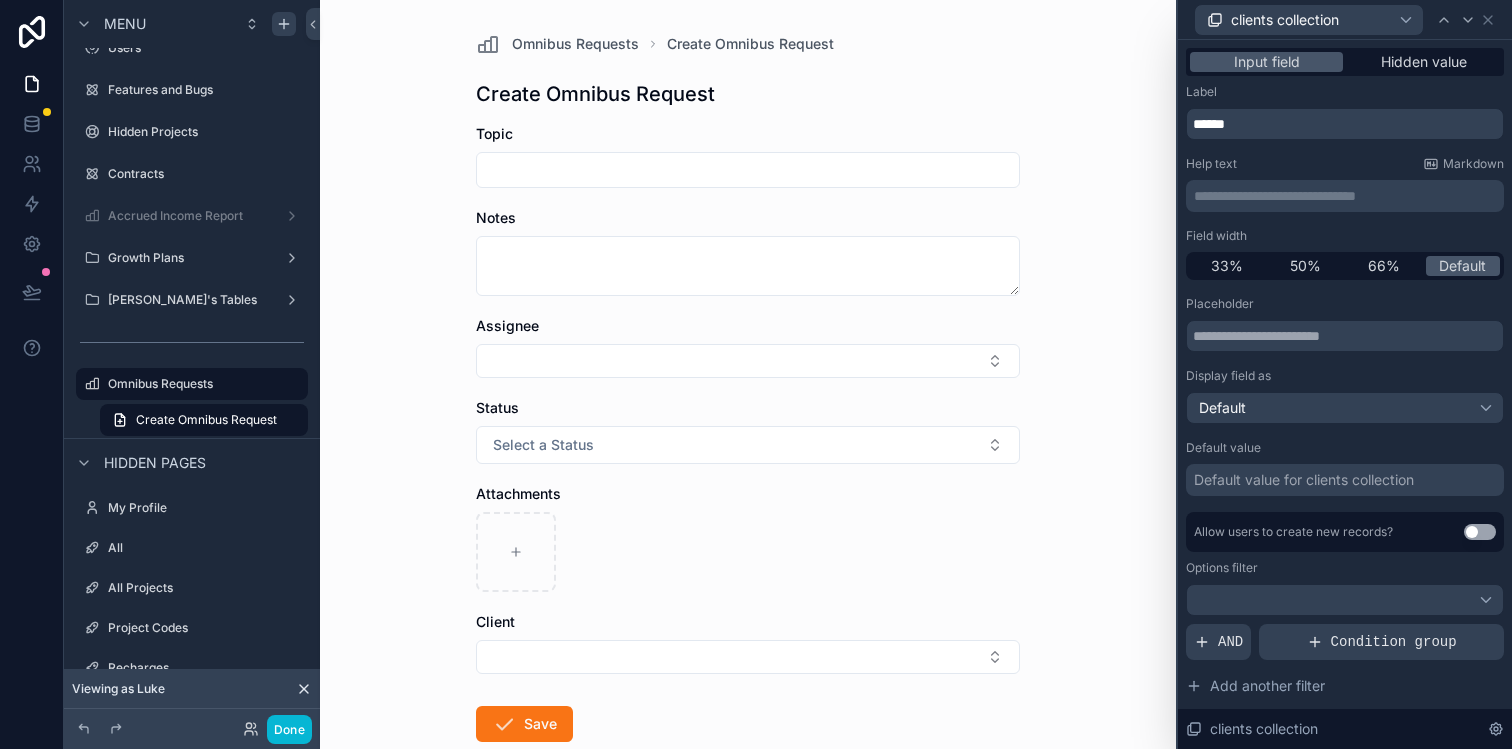 click on "Omnibus Requests Create Omnibus Request Create Omnibus Request Topic Notes Assignee Status Select a Status Attachments Client Save" at bounding box center [748, 374] 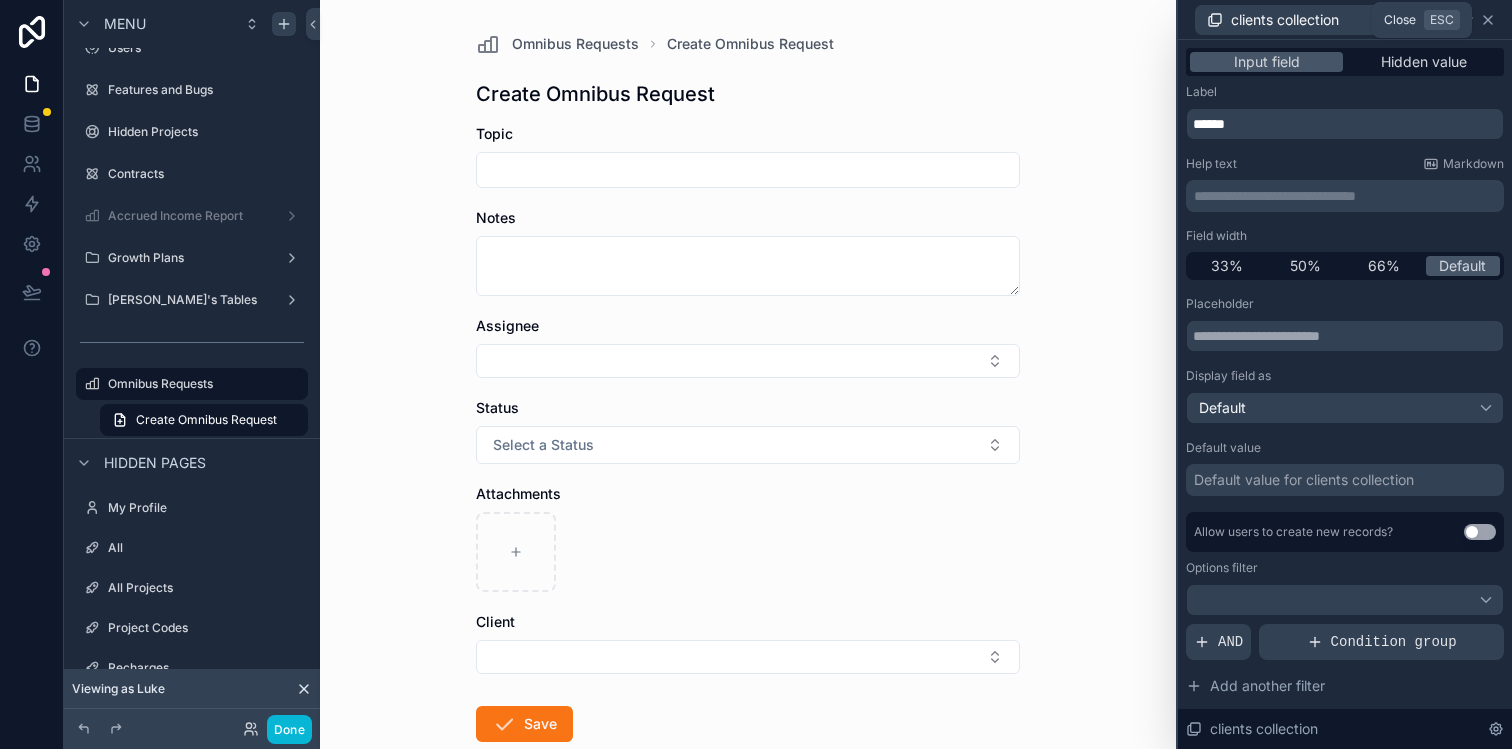 click 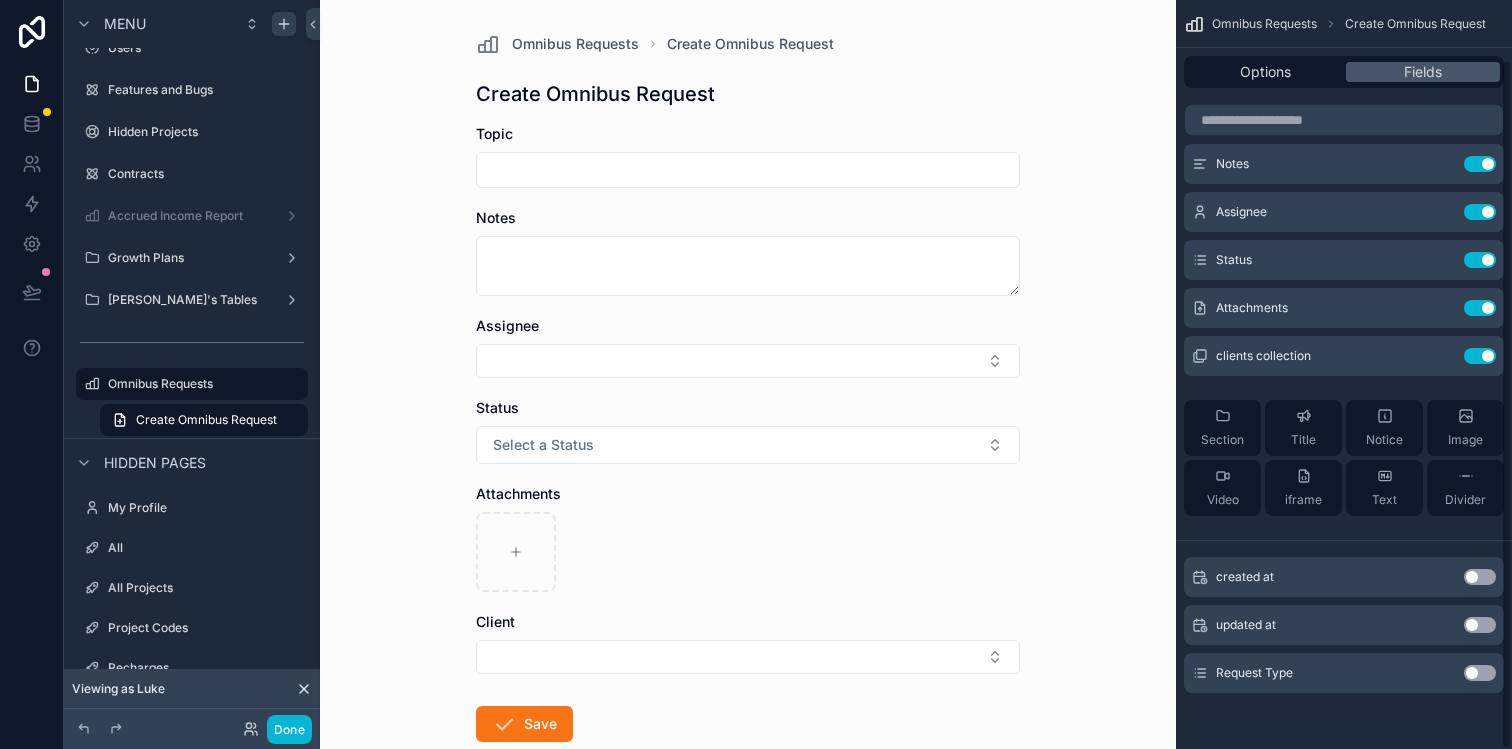 click on "Omnibus Requests Create Omnibus Request Create Omnibus Request Topic Notes Assignee Status Select a Status Attachments Client Save" at bounding box center (748, 374) 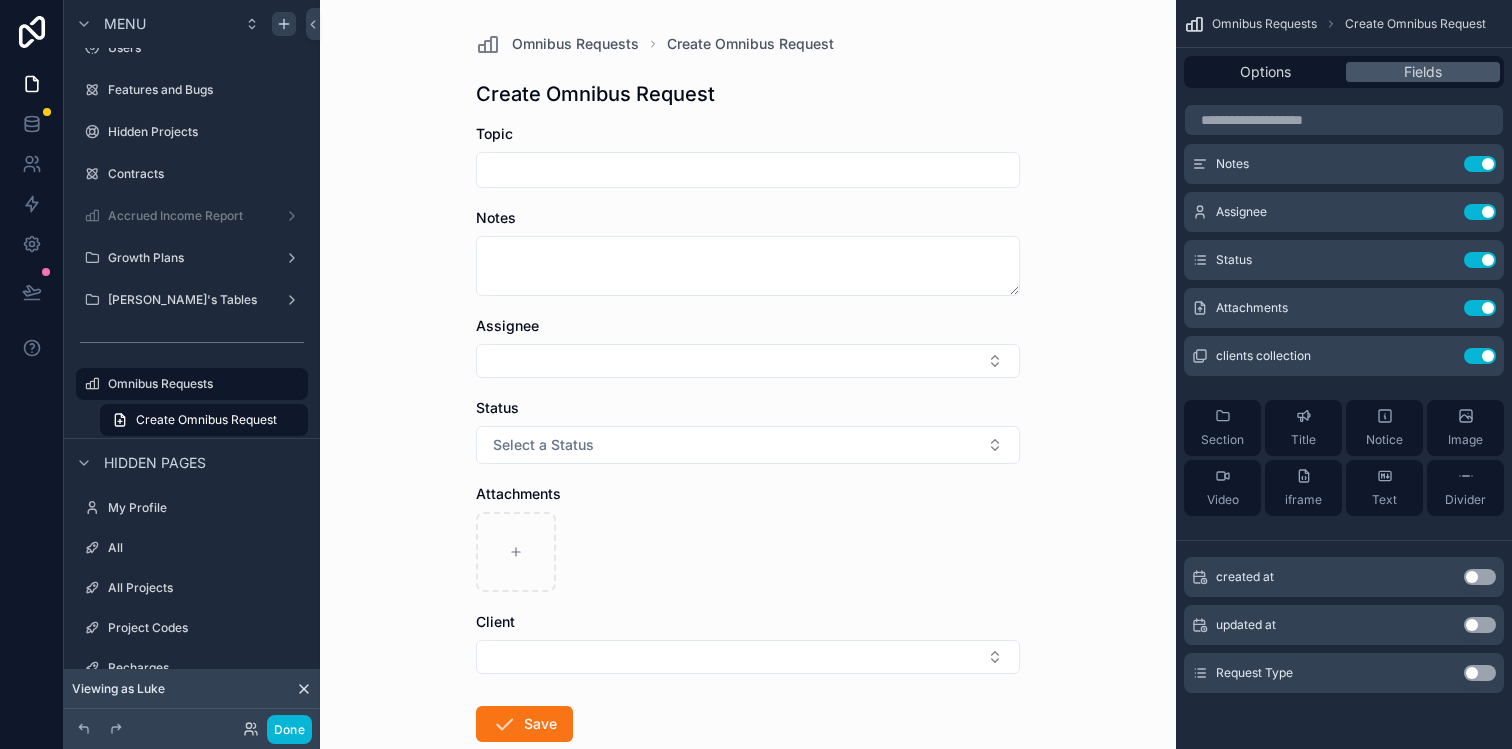 click on "Omnibus Requests Create Omnibus Request Create Omnibus Request Topic Notes Assignee Status Select a Status Attachments Client Save" at bounding box center [748, 374] 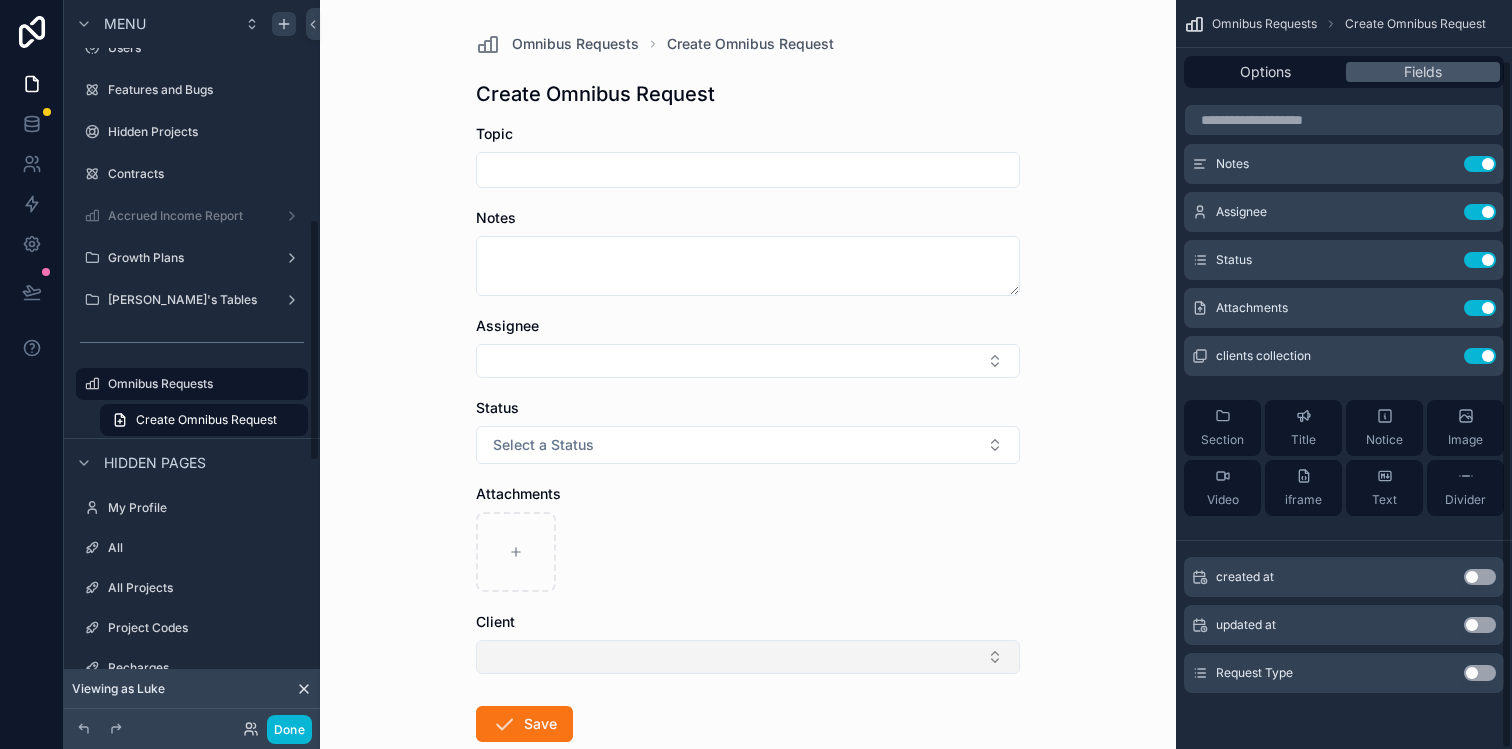 scroll, scrollTop: 654, scrollLeft: 0, axis: vertical 